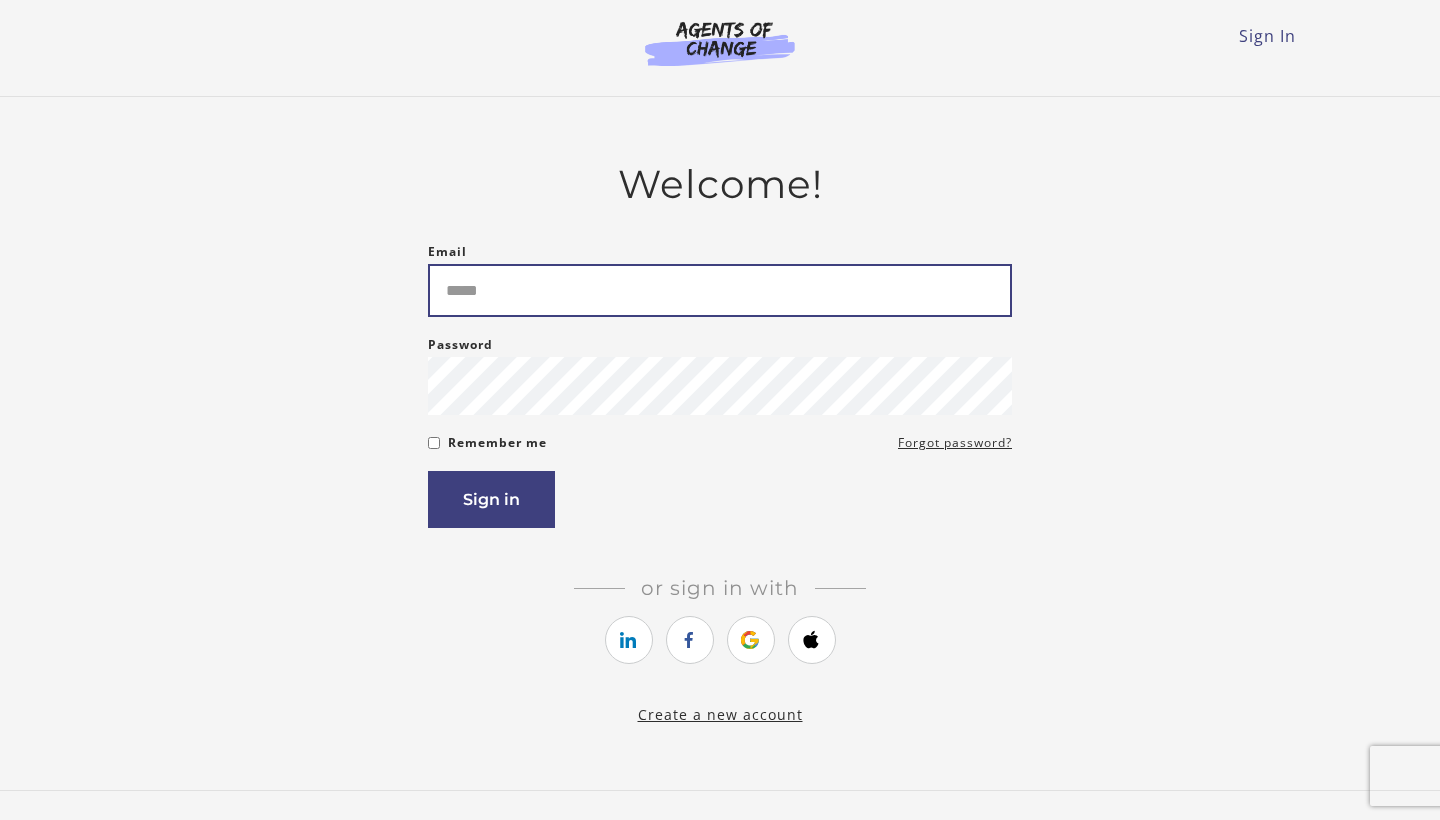 scroll, scrollTop: 0, scrollLeft: 0, axis: both 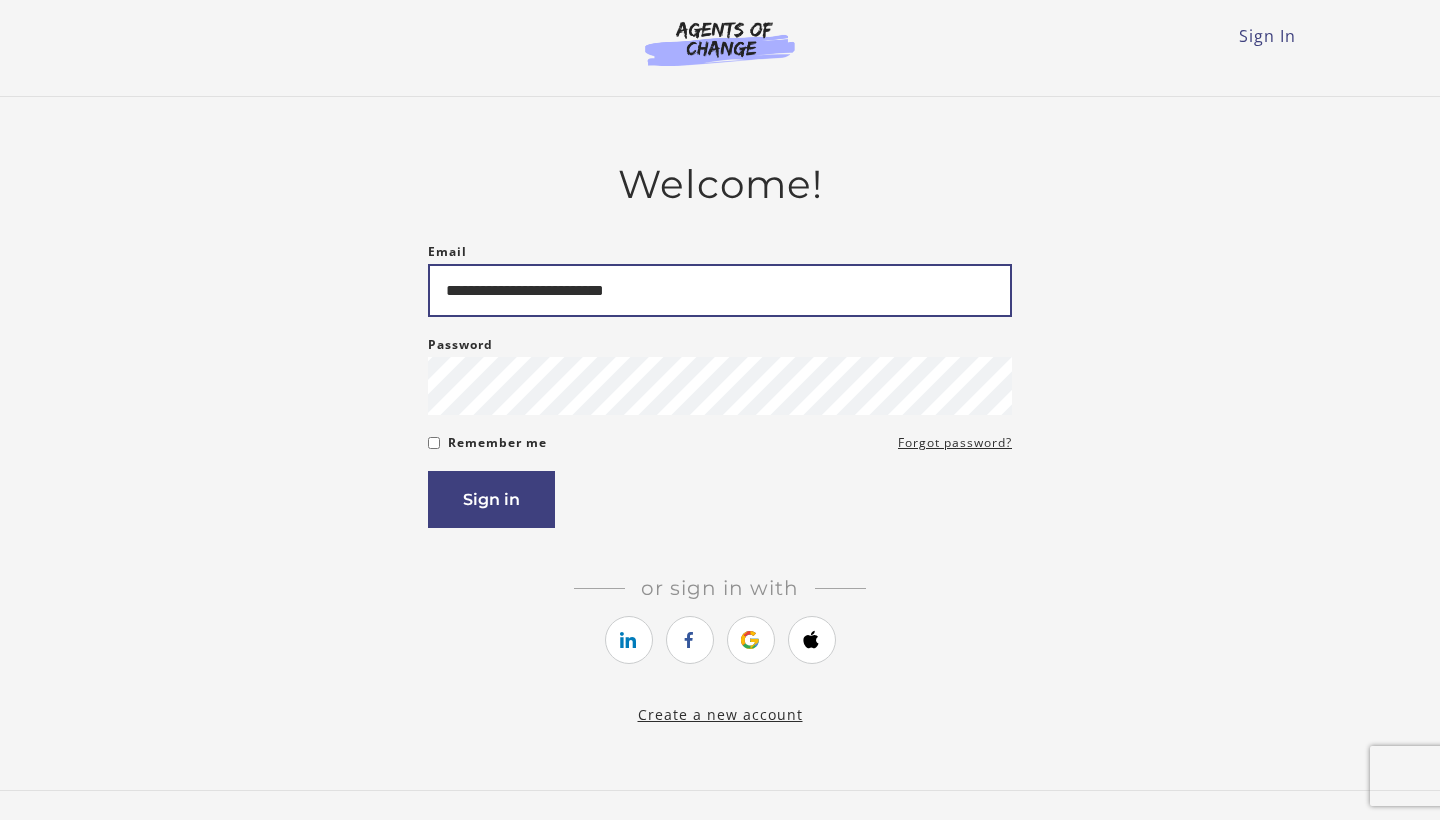 type on "**********" 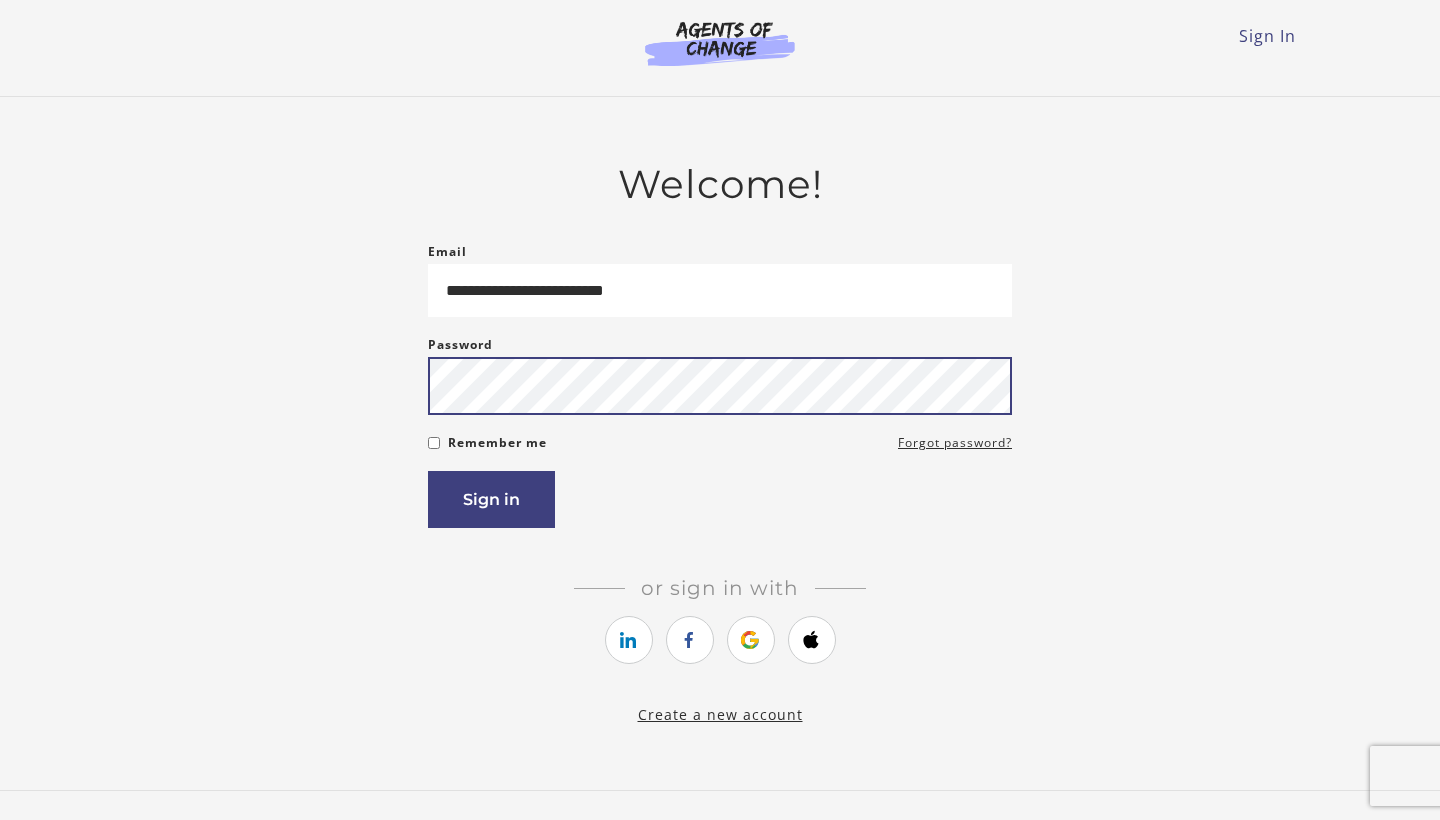 click on "Sign in" at bounding box center (491, 499) 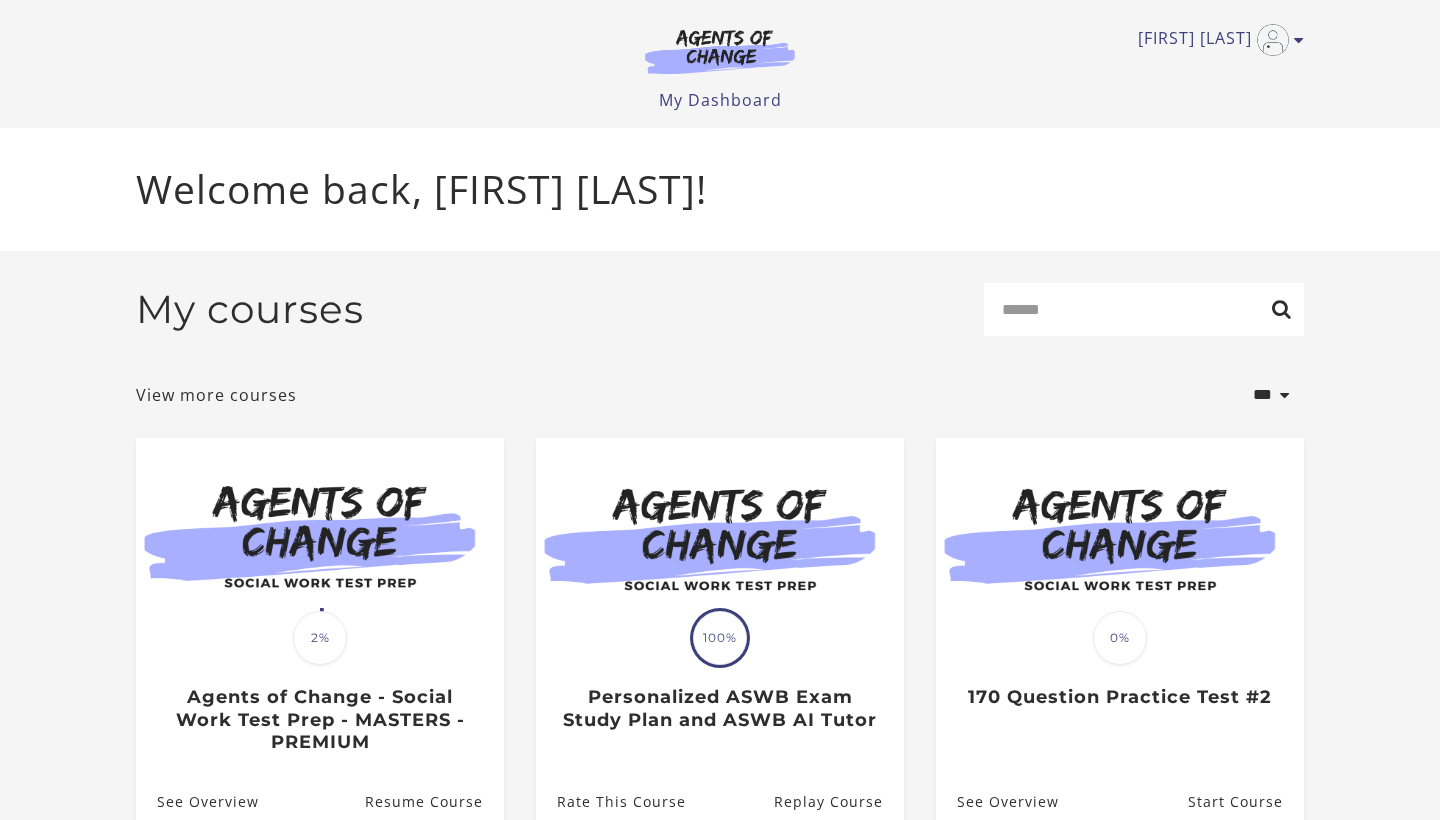 scroll, scrollTop: 0, scrollLeft: 0, axis: both 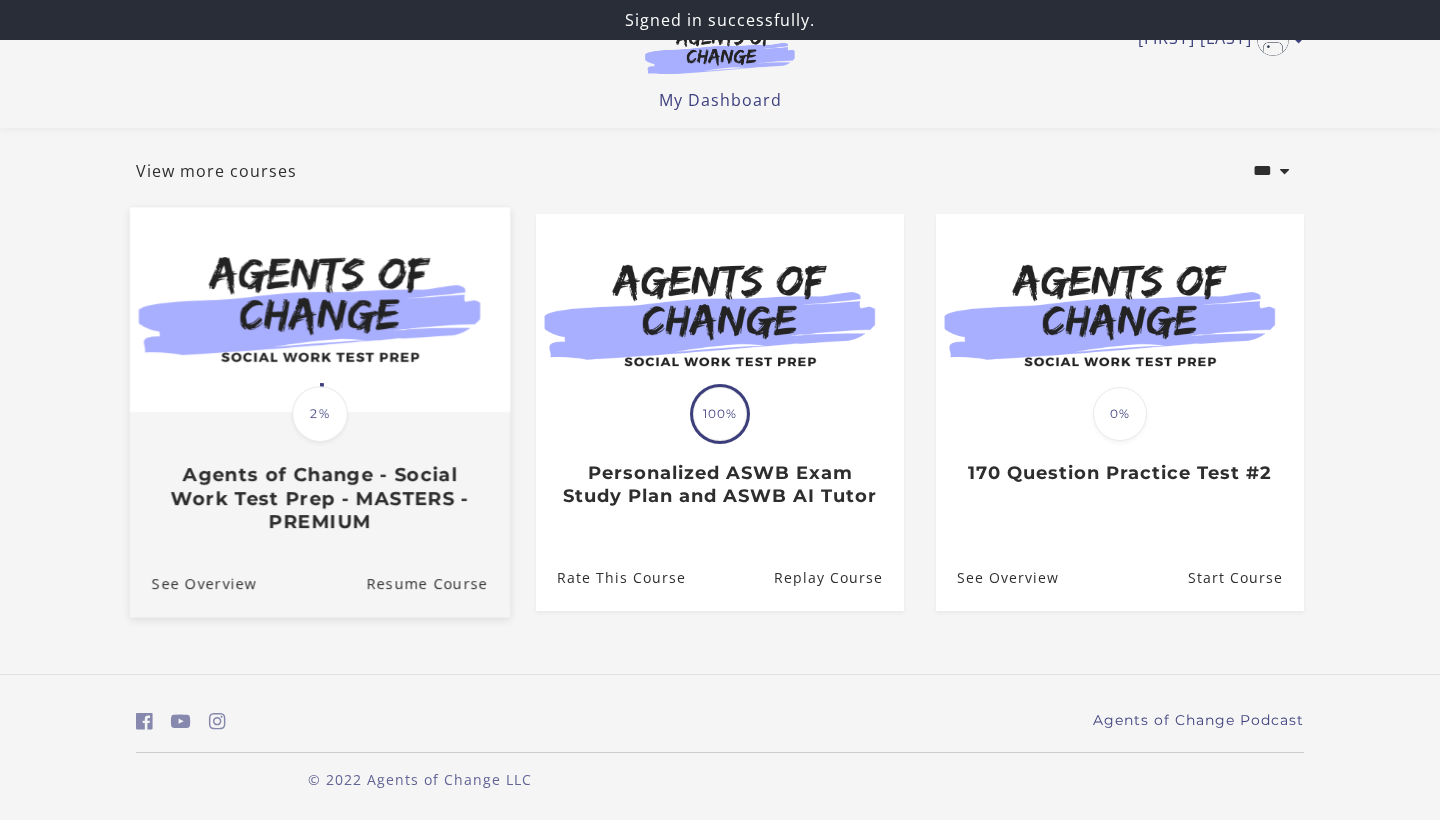 click at bounding box center (320, 309) 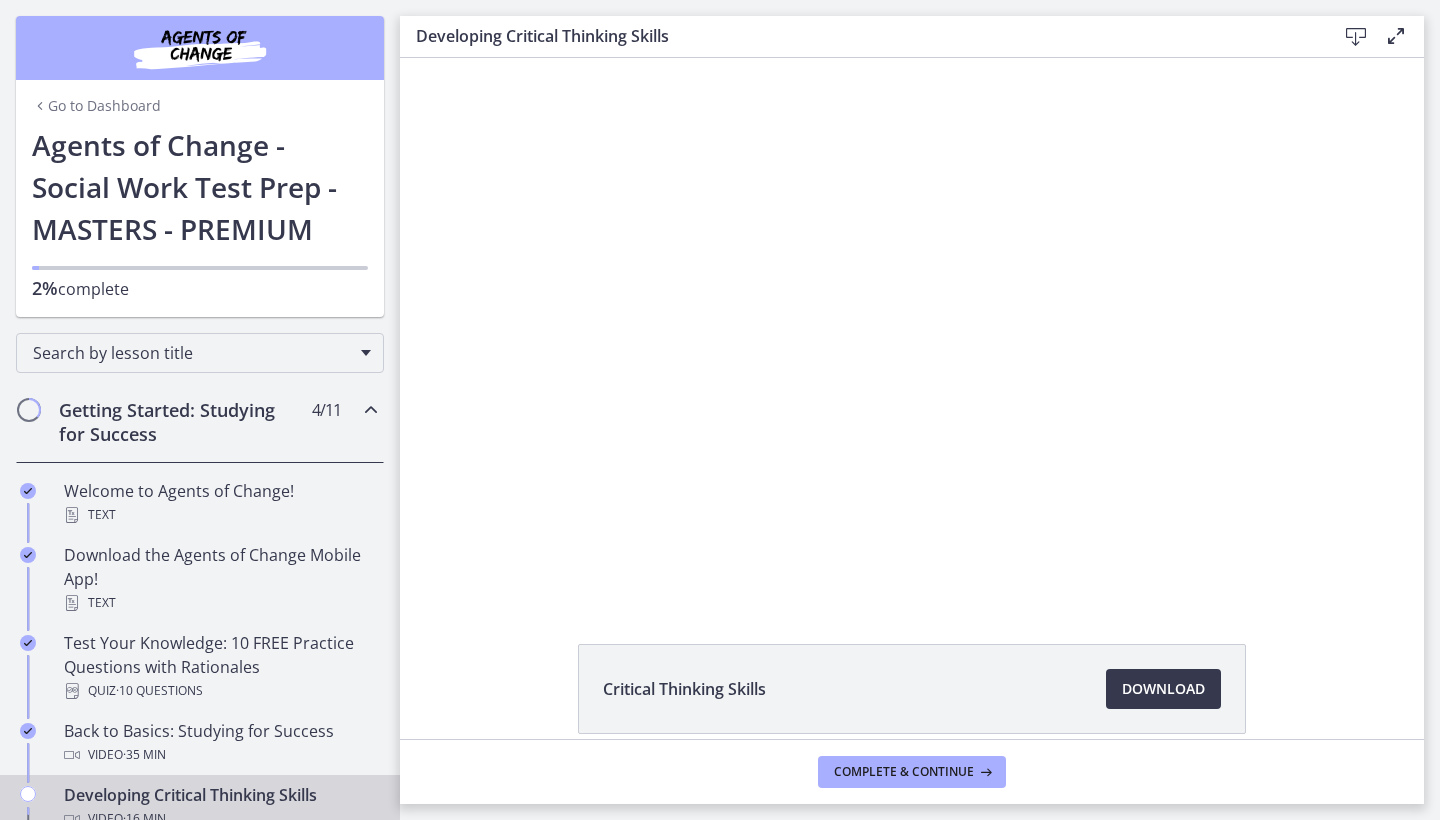 scroll, scrollTop: 0, scrollLeft: 0, axis: both 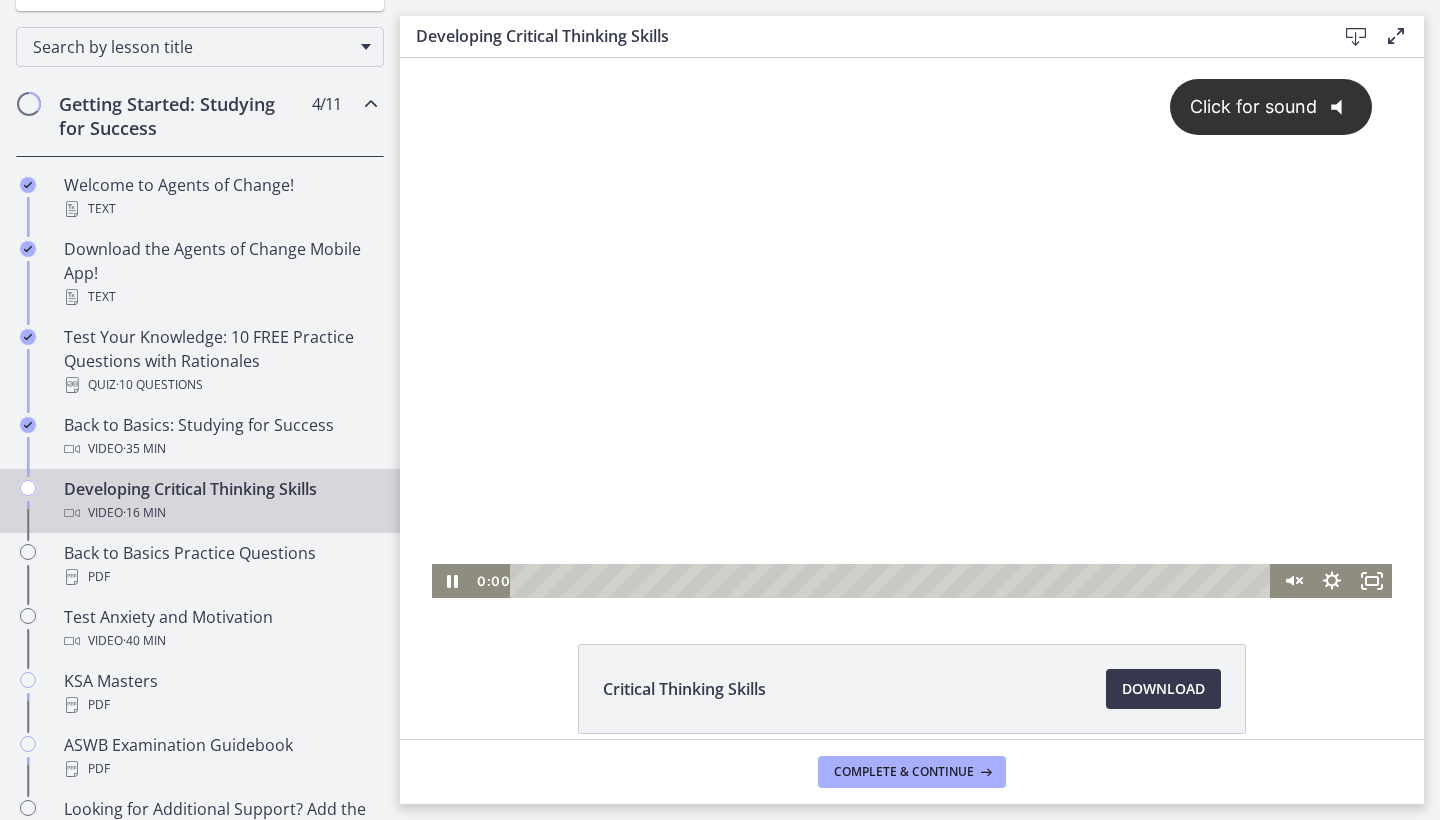 click on "Click for sound
@keyframes VOLUME_SMALL_WAVE_FLASH {
0% { opacity: 0; }
33% { opacity: 1; }
66% { opacity: 1; }
100% { opacity: 0; }
}
@keyframes VOLUME_LARGE_WAVE_FLASH {
0% { opacity: 0; }
33% { opacity: 1; }
66% { opacity: 1; }
100% { opacity: 0; }
}
.volume__small-wave {
animation: VOLUME_SMALL_WAVE_FLASH 2s infinite;
opacity: 0;
}
.volume__large-wave {
animation: VOLUME_LARGE_WAVE_FLASH 2s infinite .3s;
opacity: 0;
}" at bounding box center [912, 311] 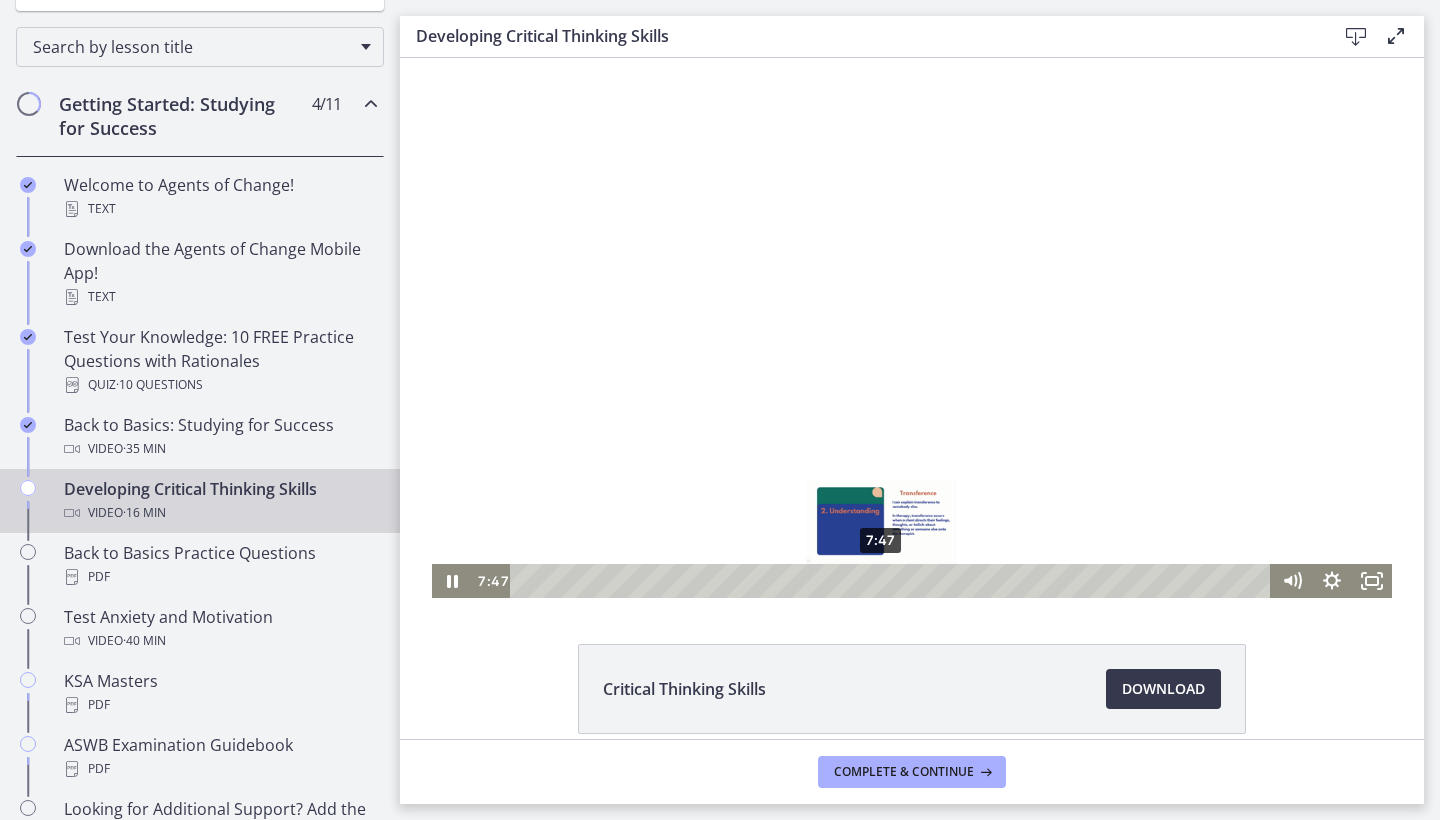 click on "7:47" at bounding box center (893, 581) 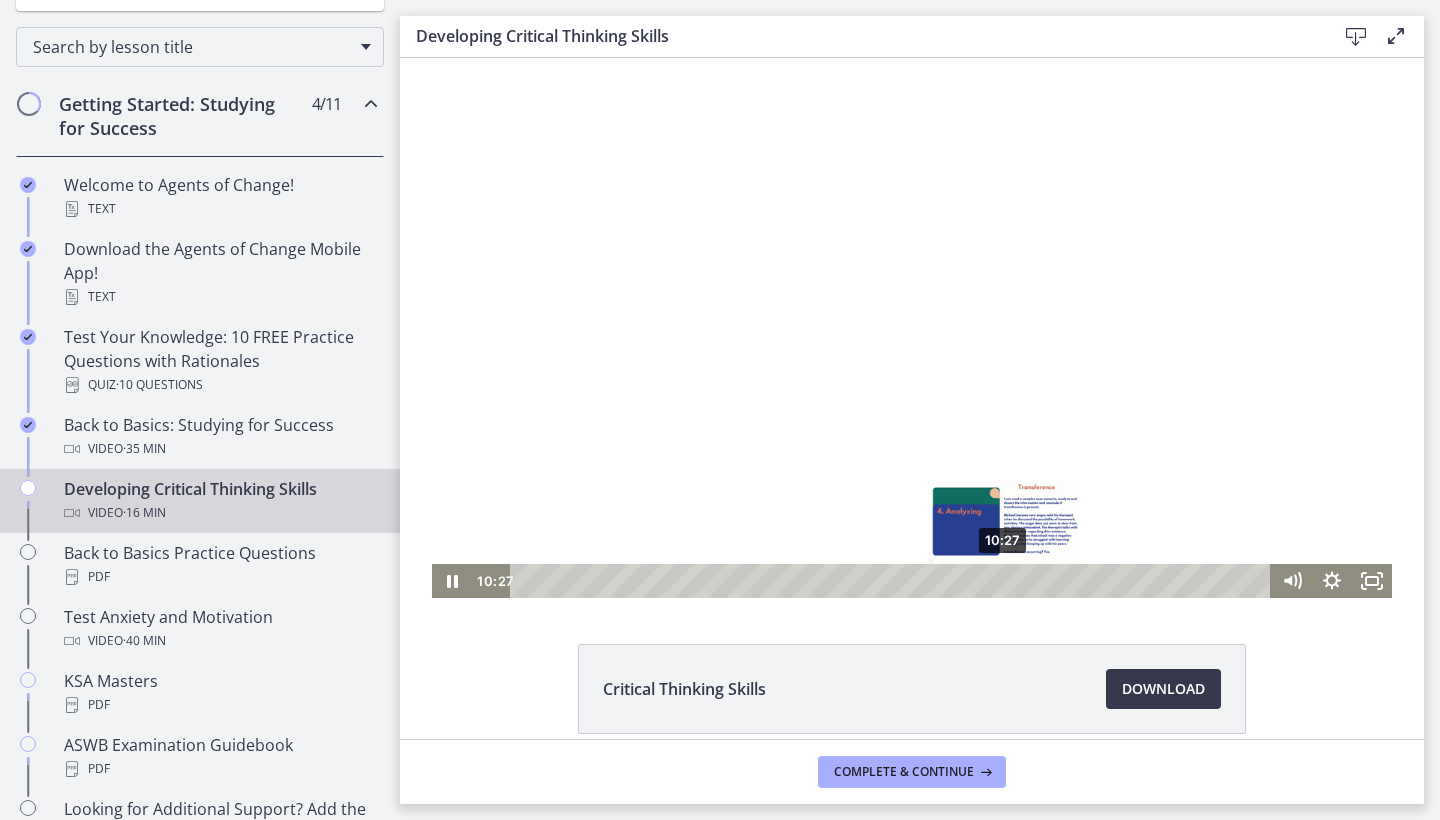 click on "10:27" at bounding box center (893, 581) 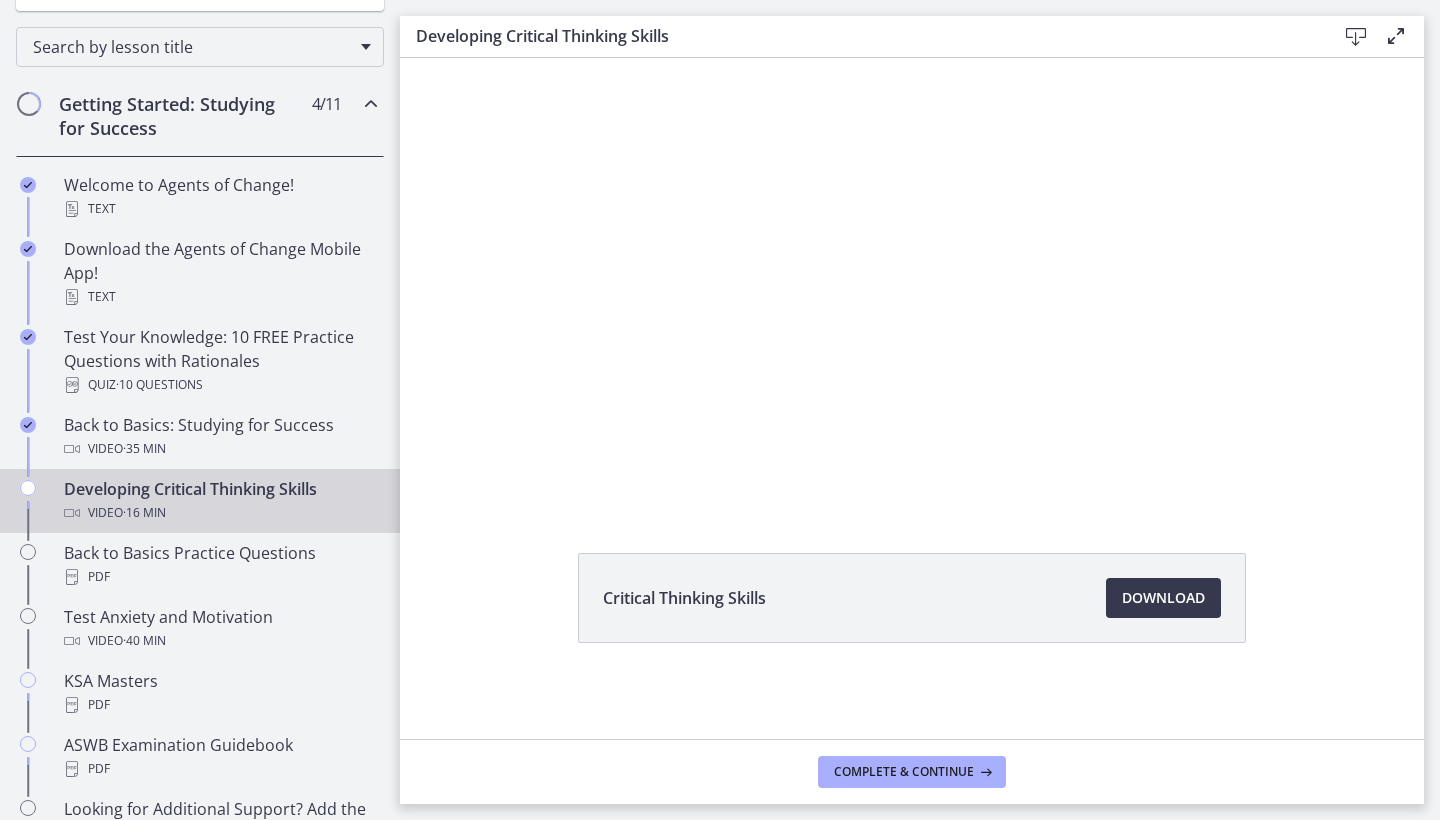 scroll, scrollTop: 91, scrollLeft: 0, axis: vertical 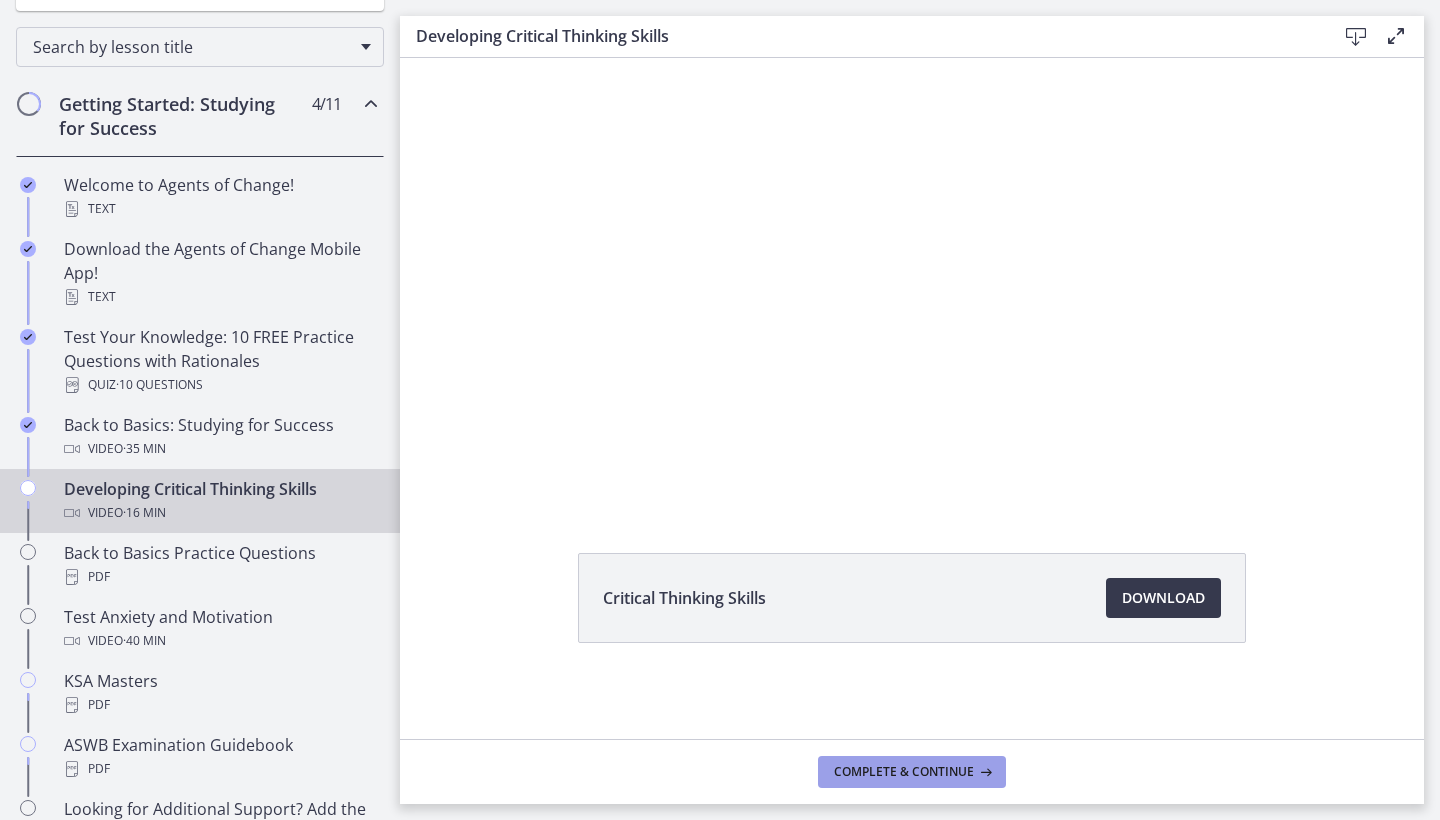 click on "Complete & continue" at bounding box center [904, 772] 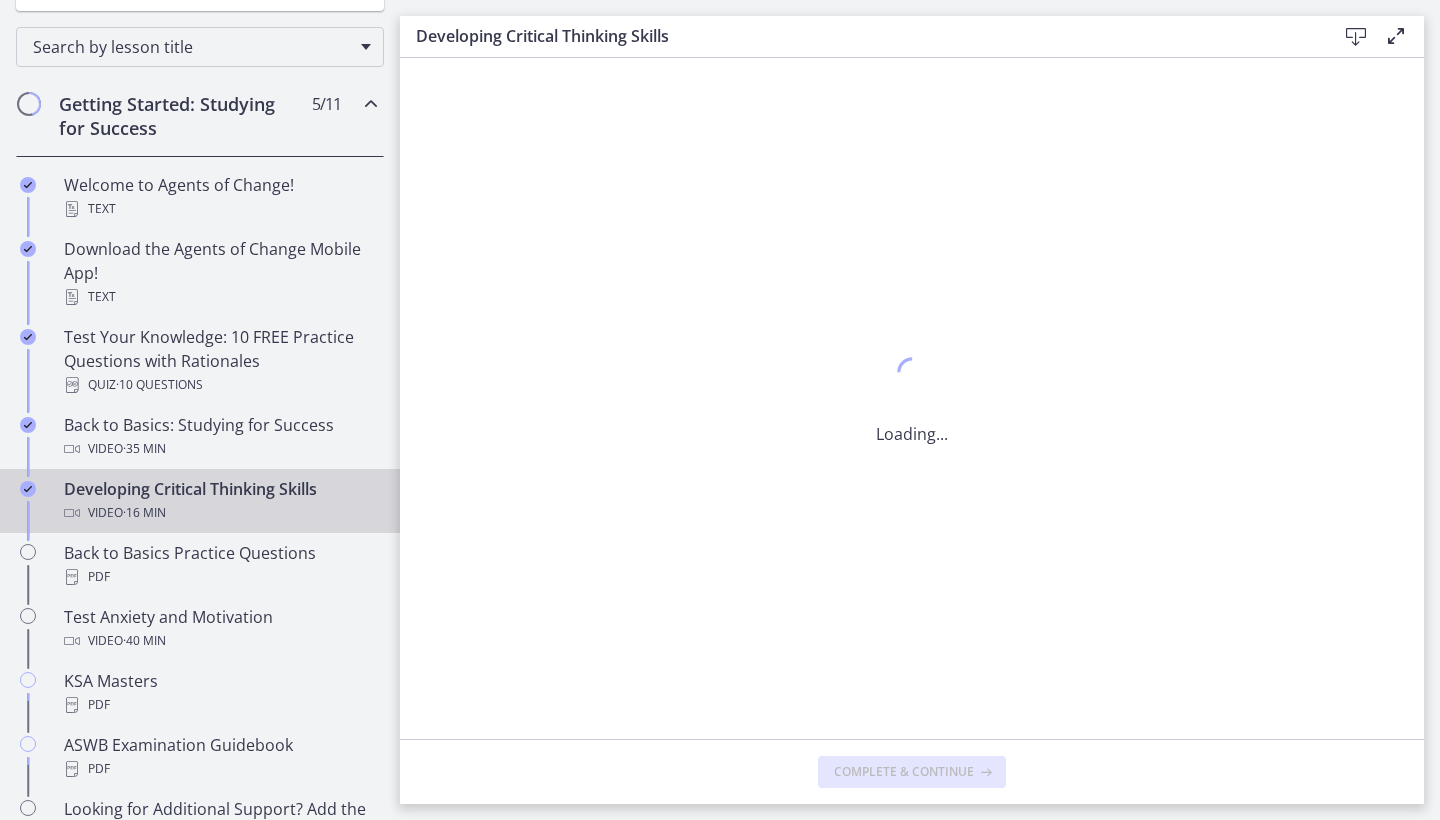 scroll, scrollTop: 0, scrollLeft: 0, axis: both 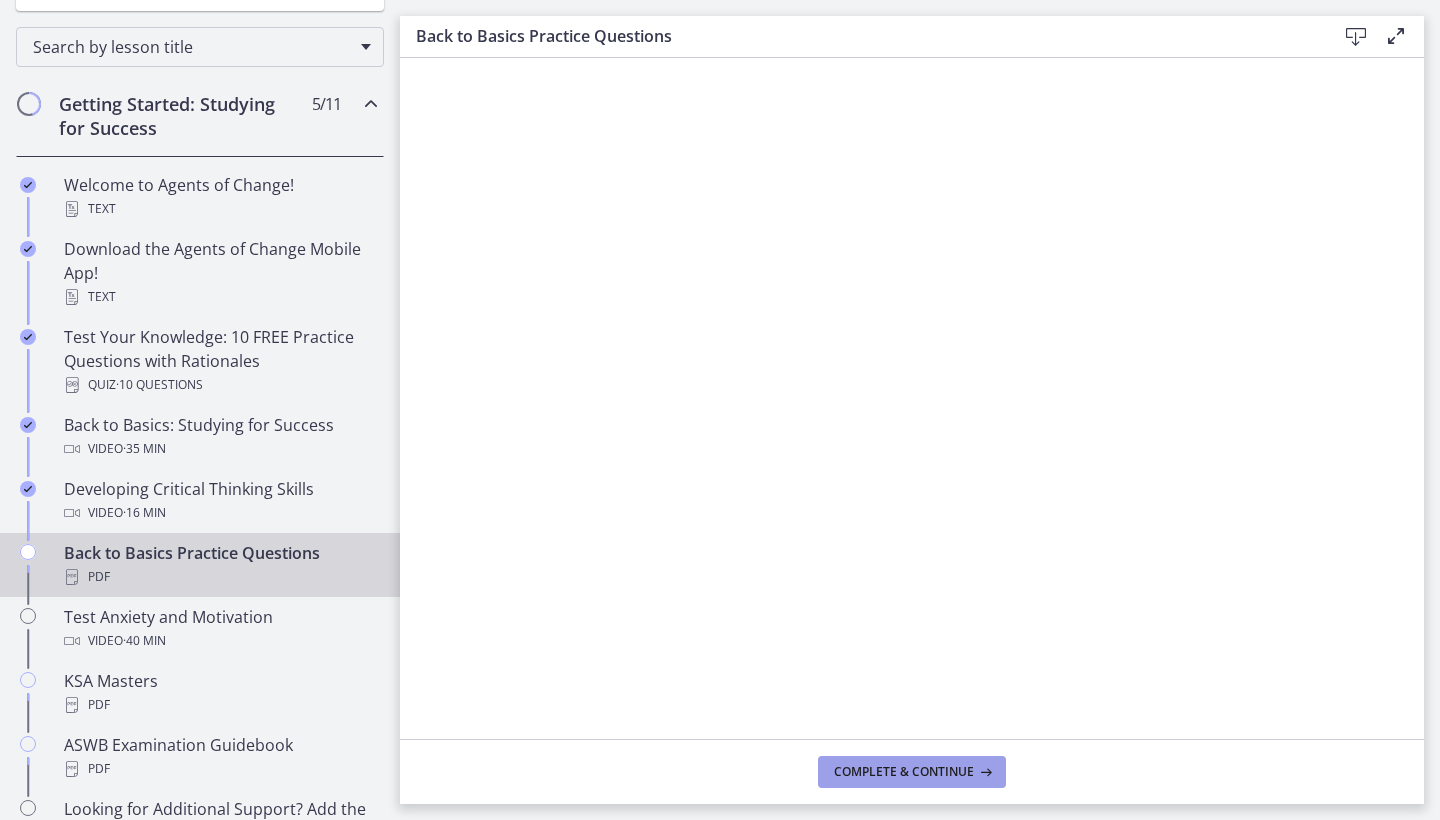 click on "Complete & continue" at bounding box center (904, 772) 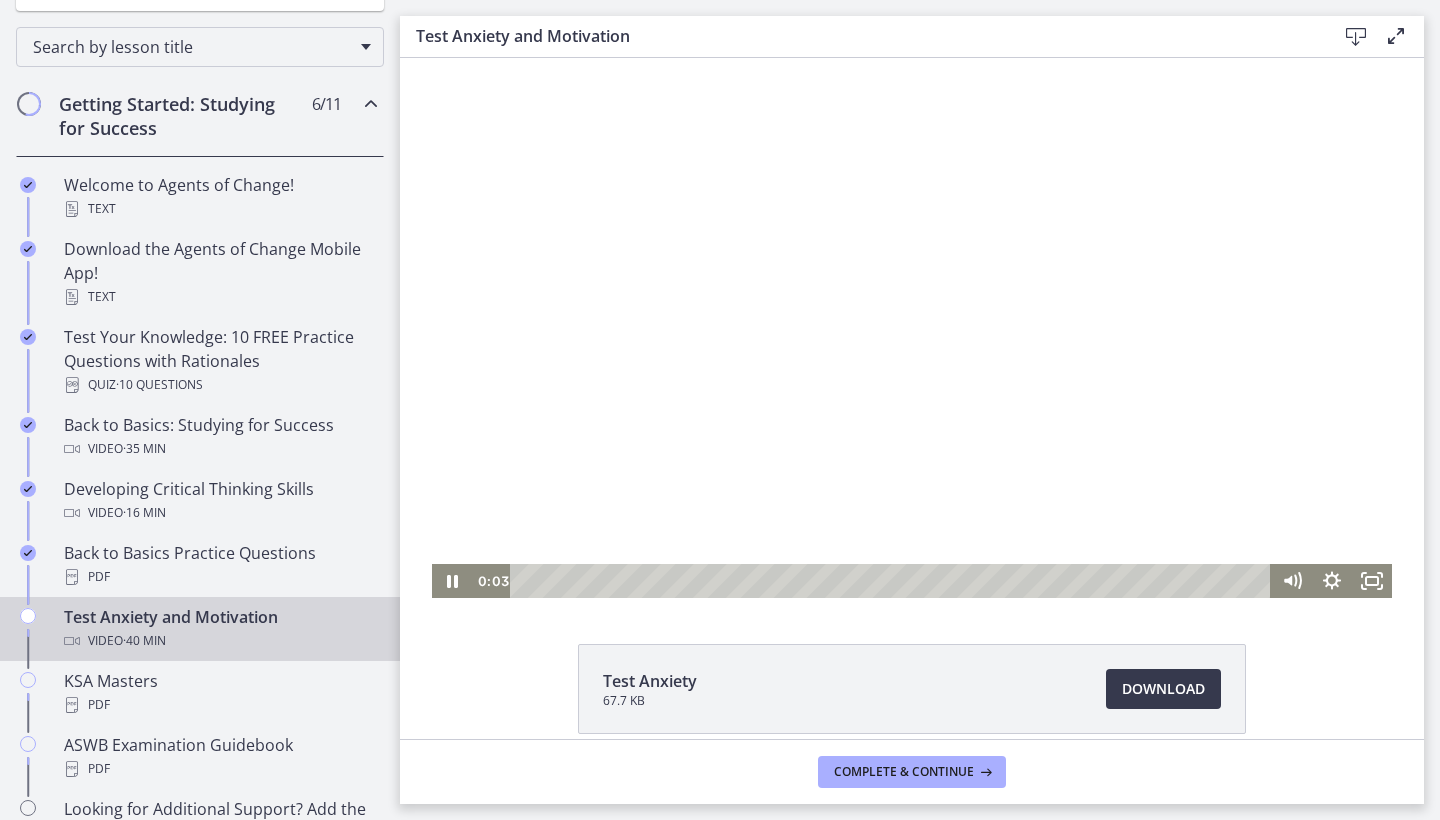 scroll, scrollTop: 0, scrollLeft: 0, axis: both 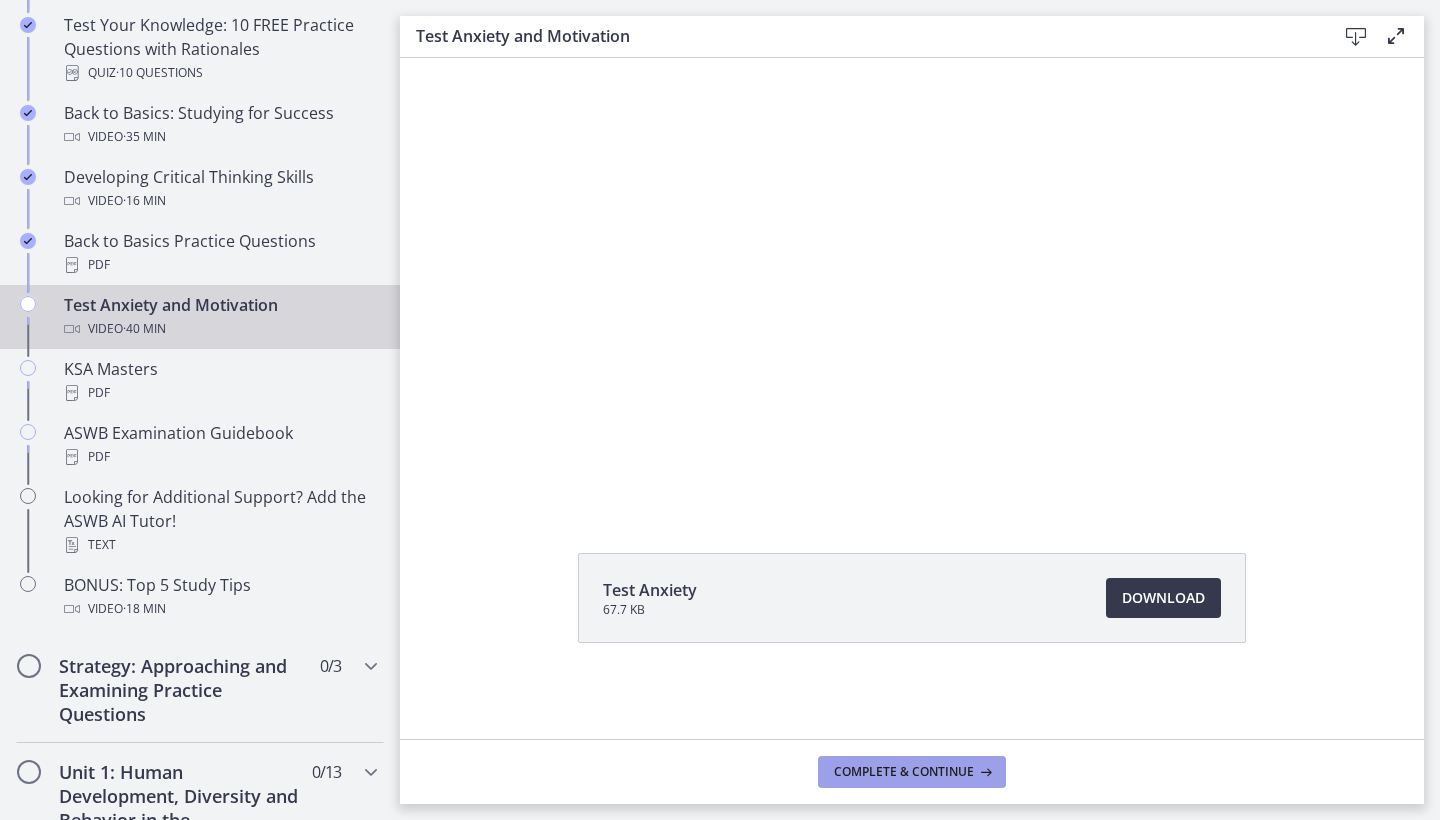click on "Complete & continue" at bounding box center [912, 772] 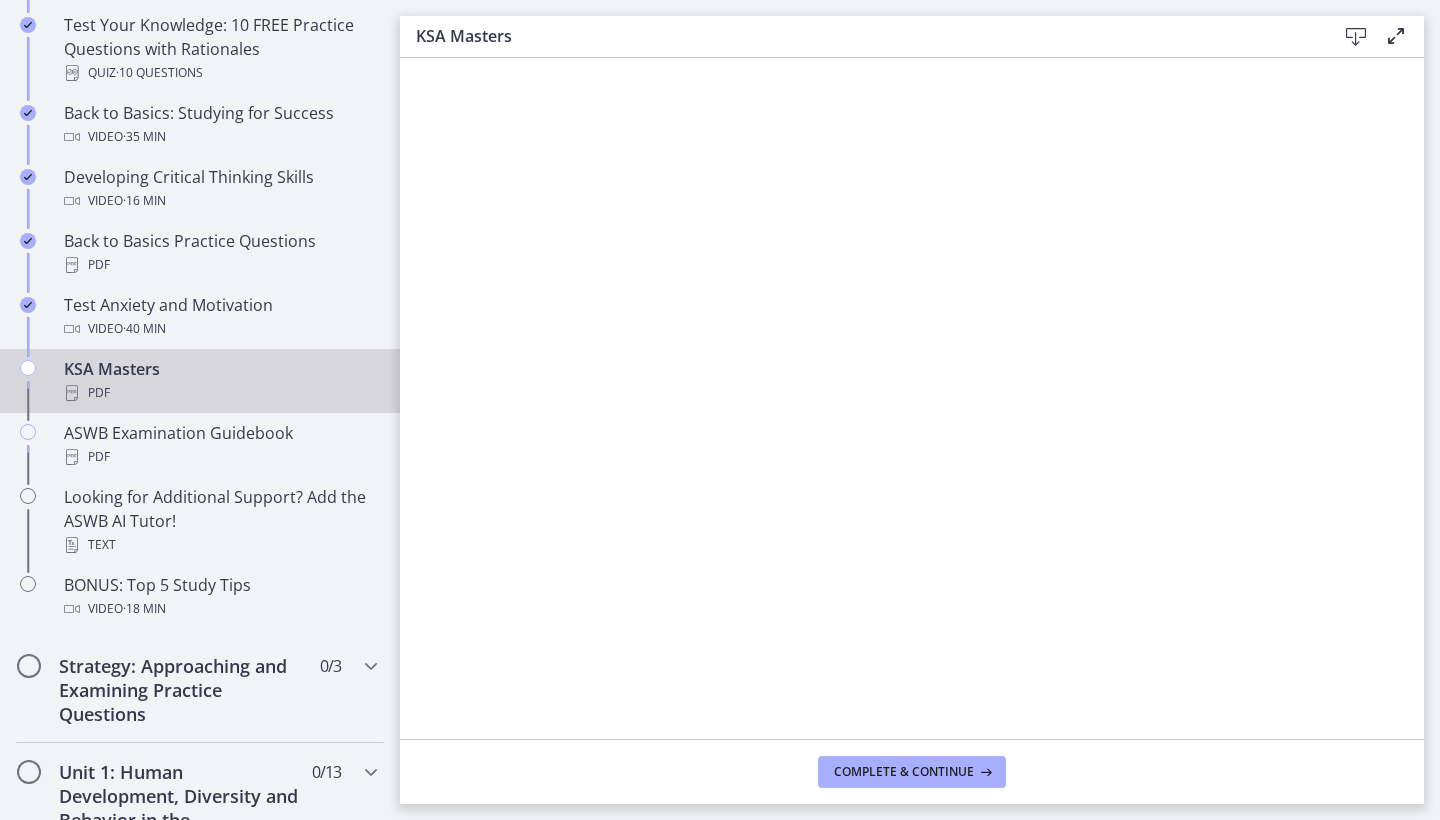 scroll, scrollTop: 0, scrollLeft: 0, axis: both 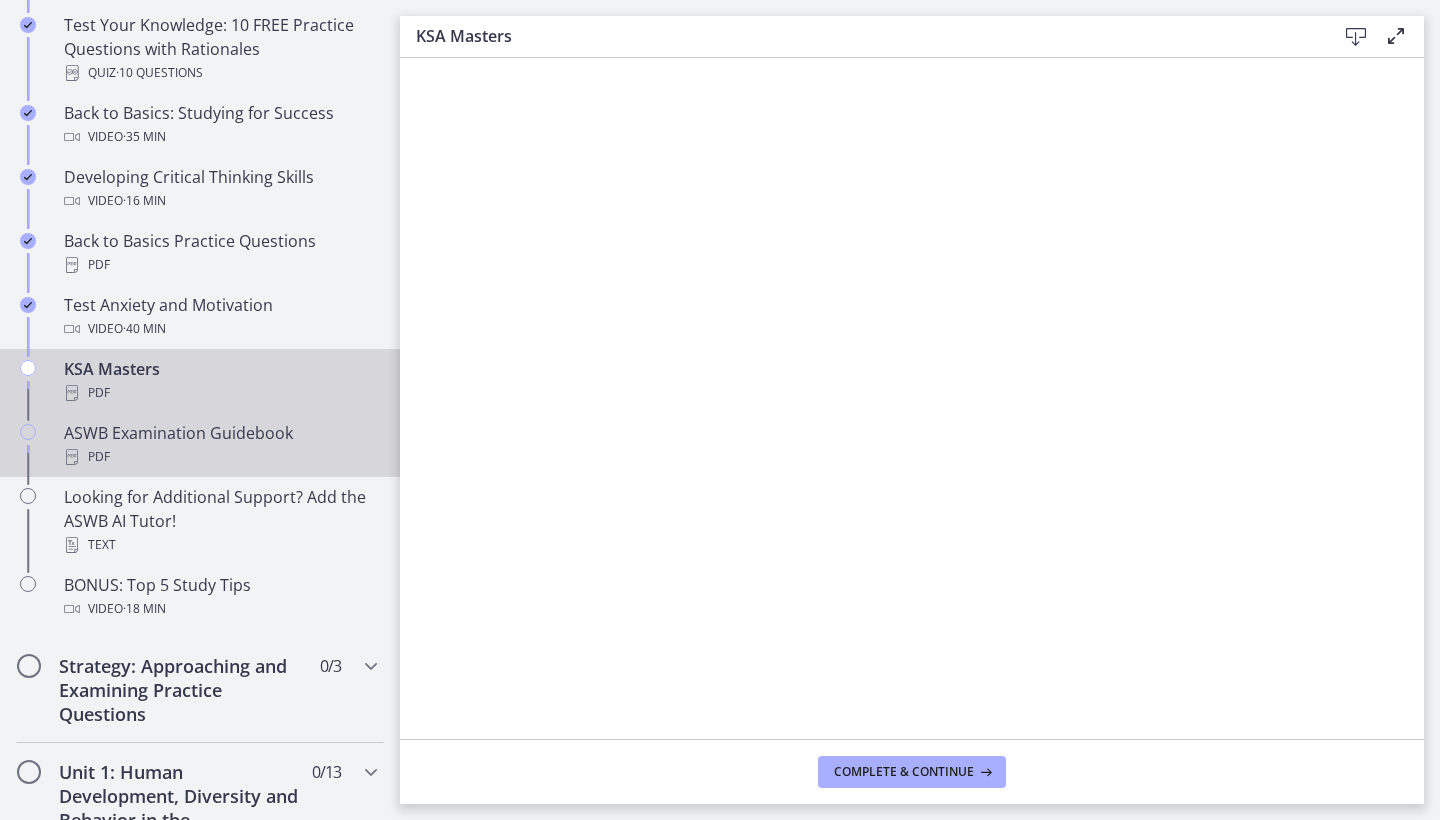 click on "PDF" at bounding box center [220, 457] 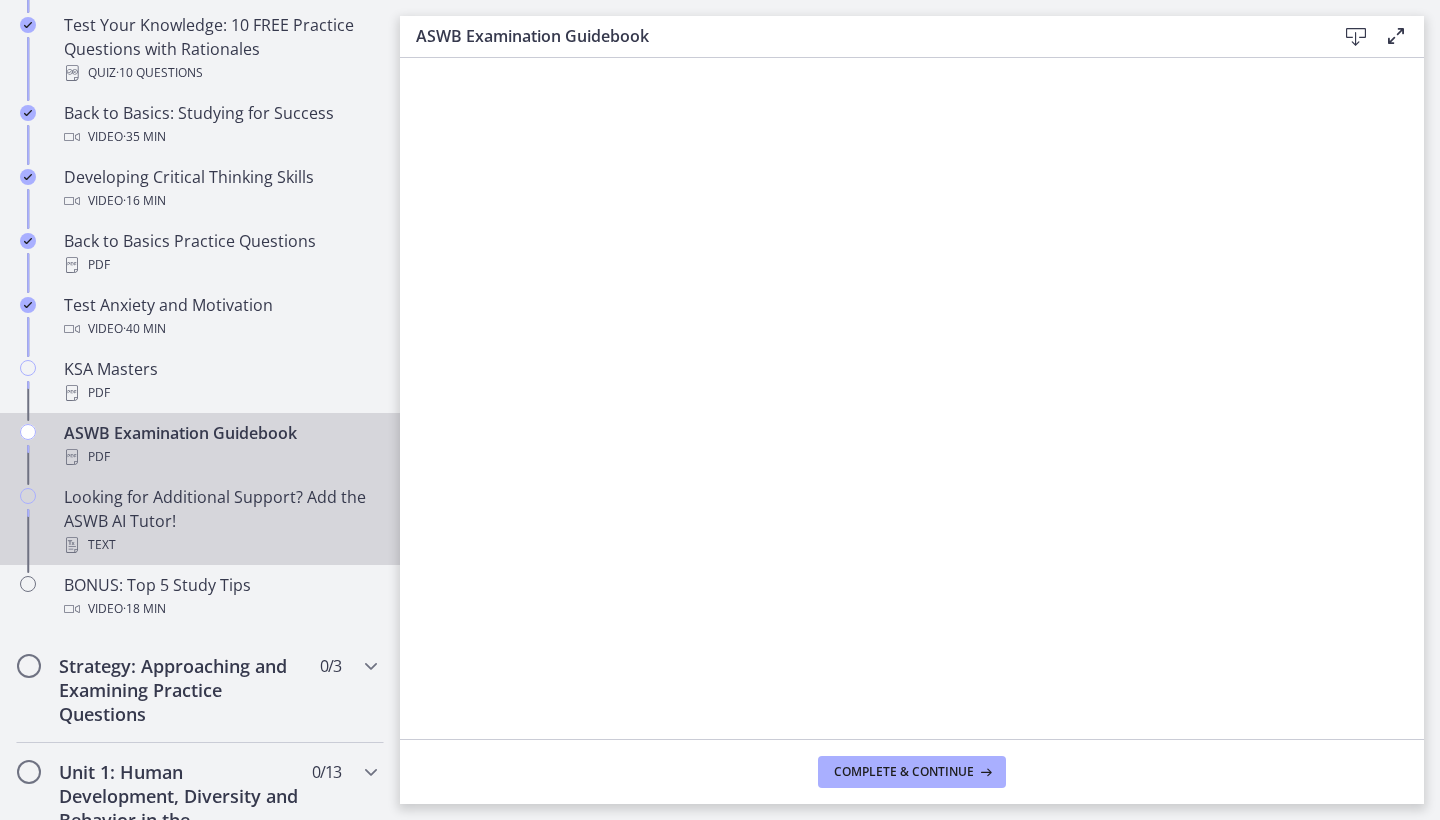 click on "Looking for Additional Support? Add the ASWB AI Tutor!
Text" at bounding box center (220, 521) 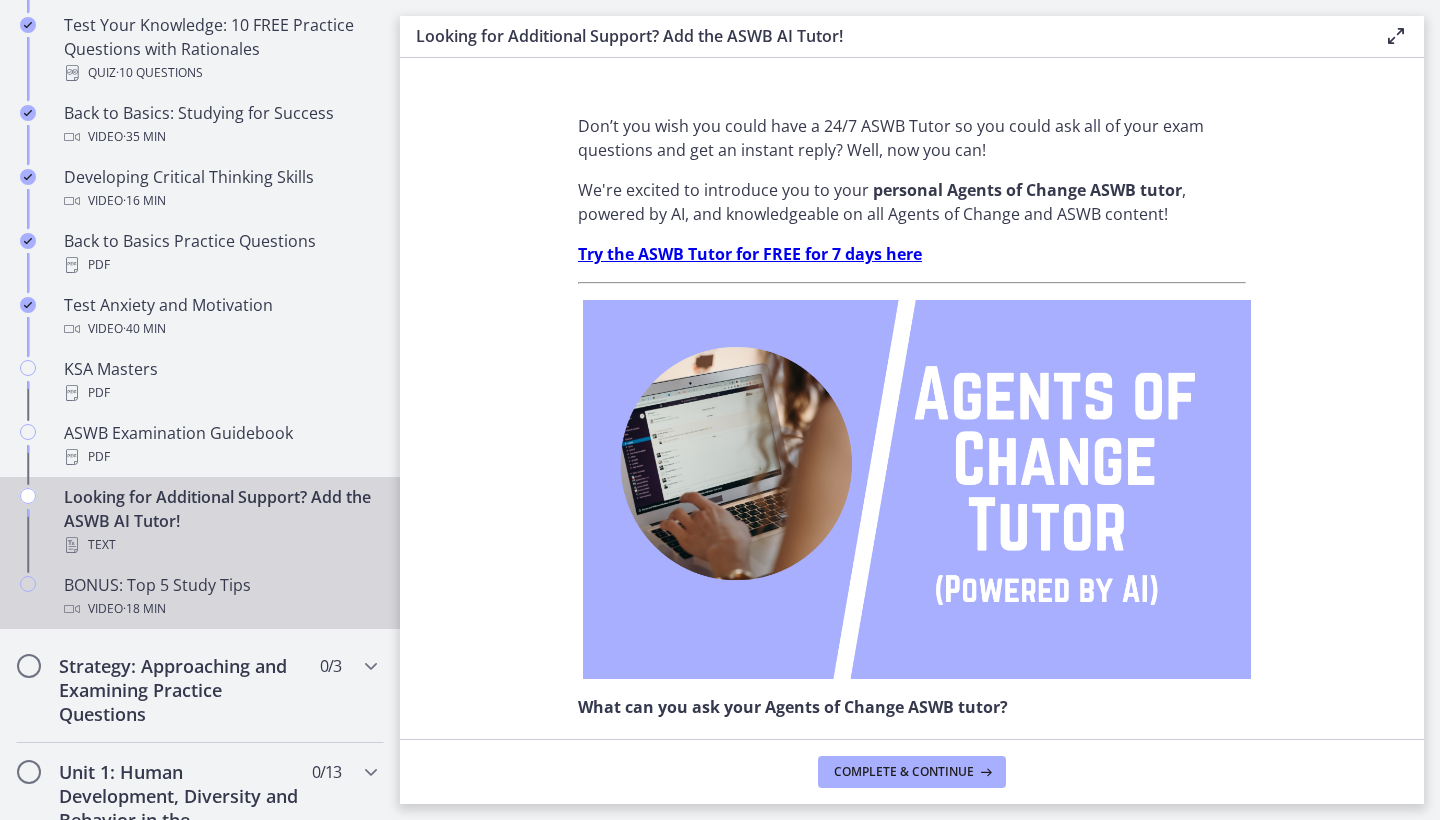 click on "Video
·  18 min" at bounding box center [220, 609] 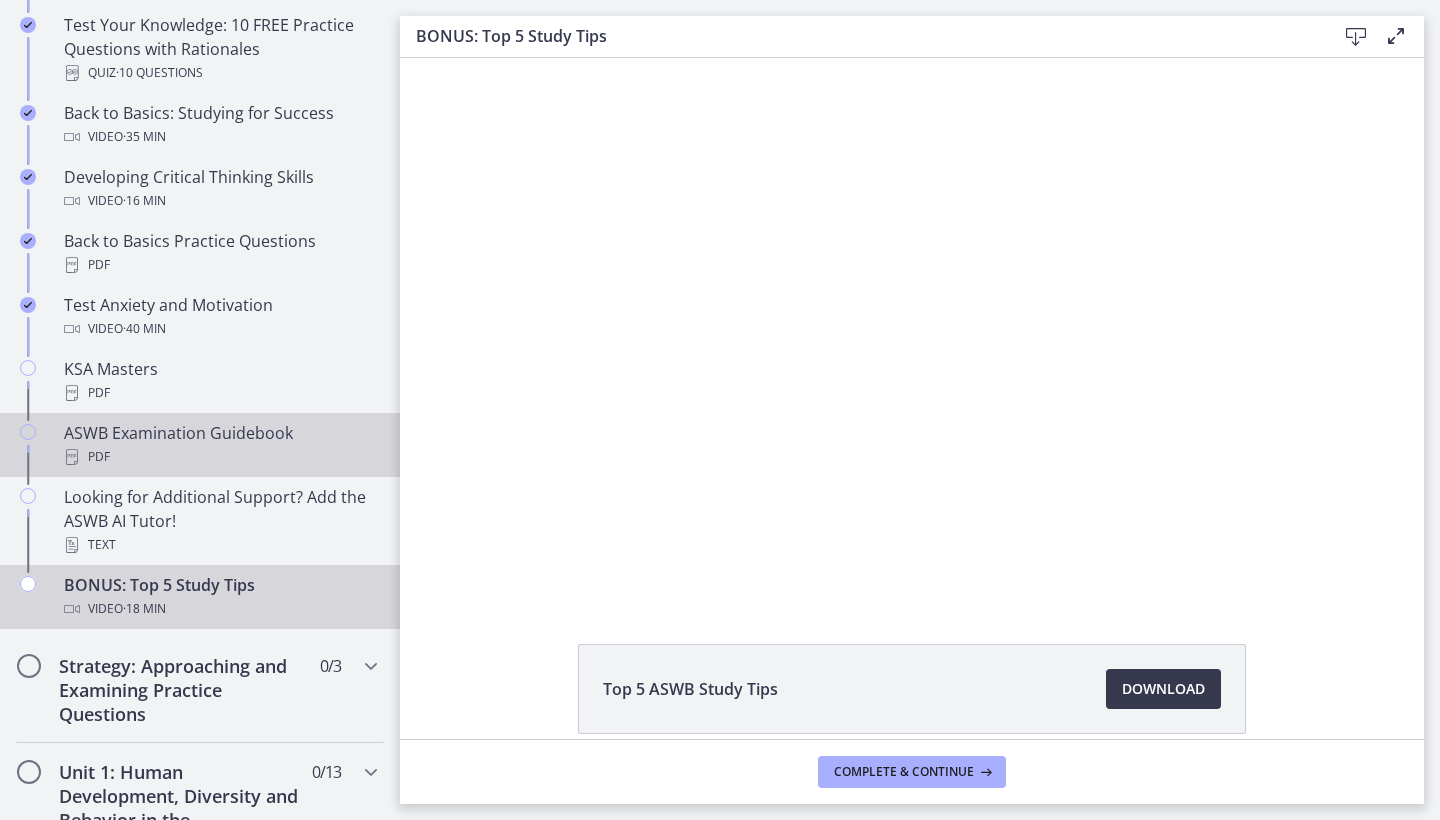 scroll, scrollTop: 0, scrollLeft: 0, axis: both 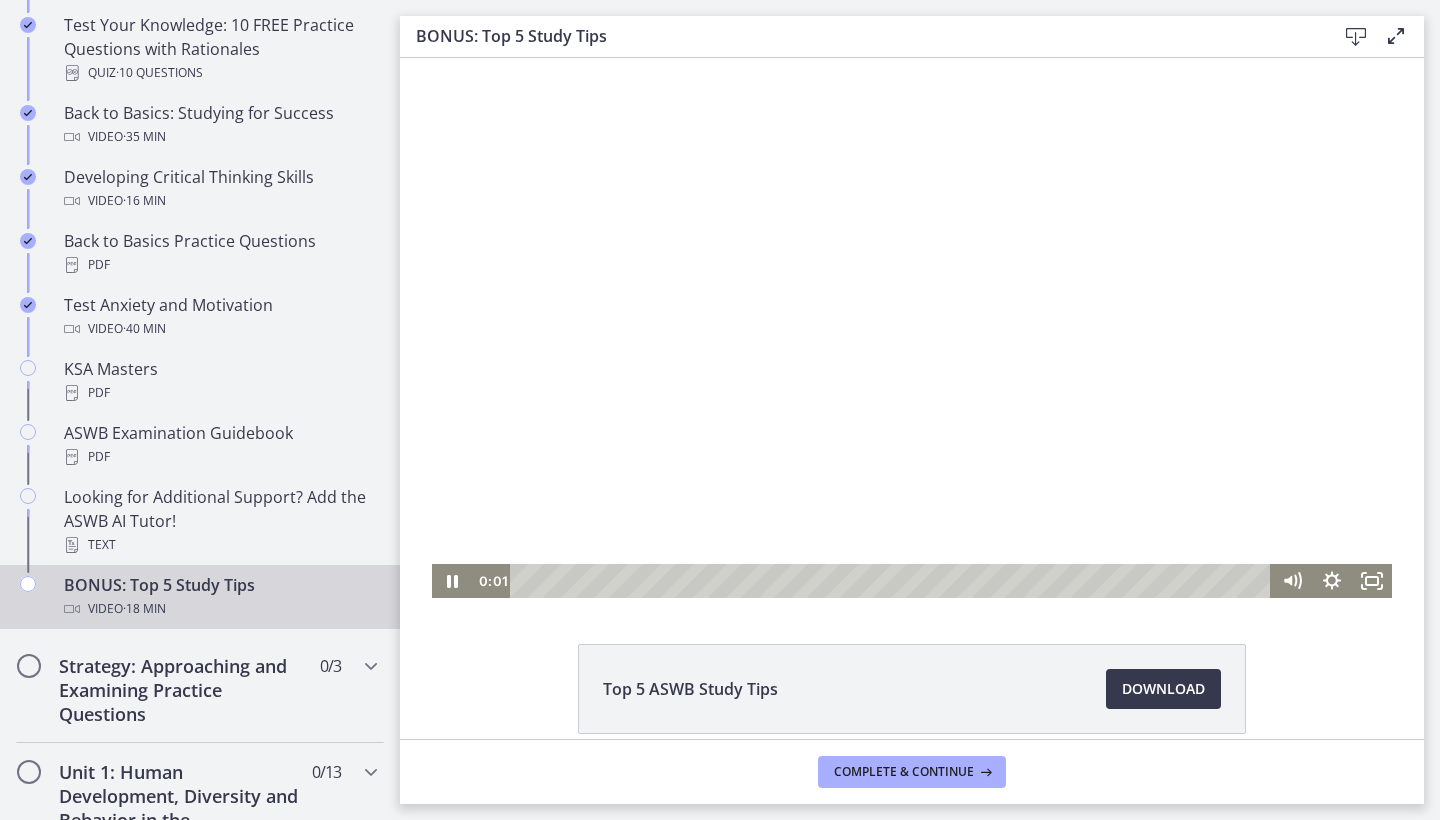 click at bounding box center [912, 328] 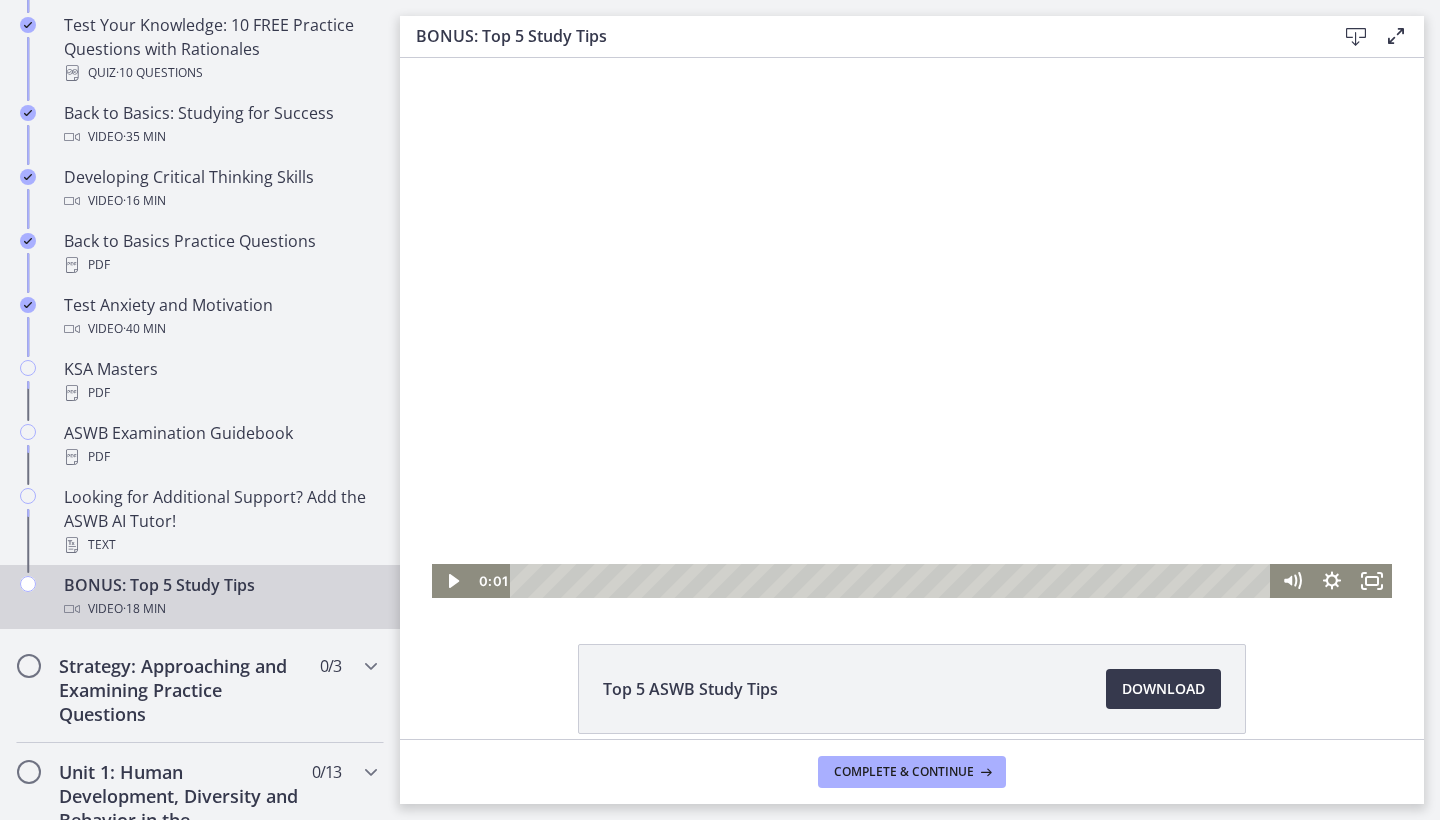 click at bounding box center (912, 328) 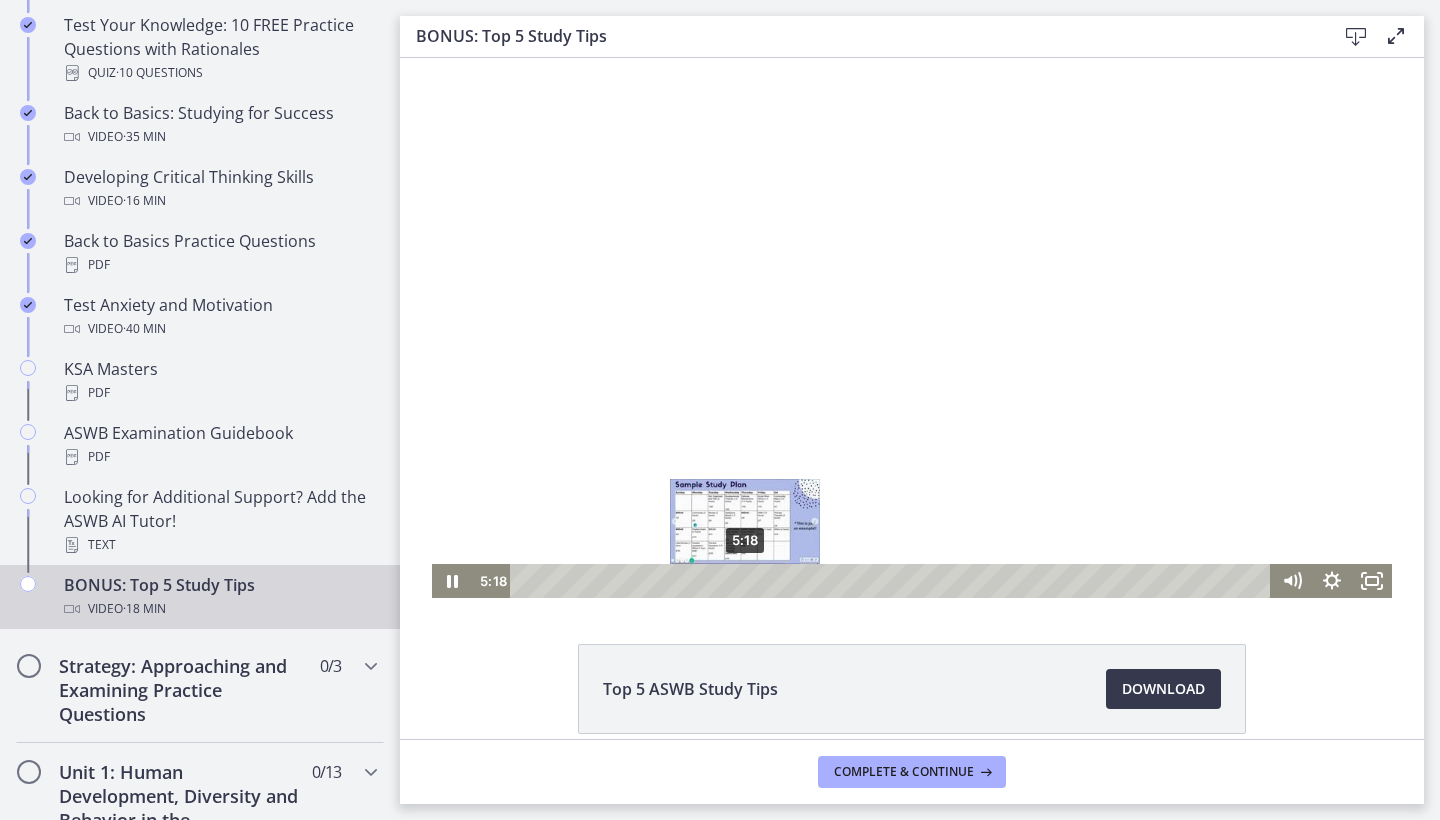 click on "5:18" at bounding box center [893, 581] 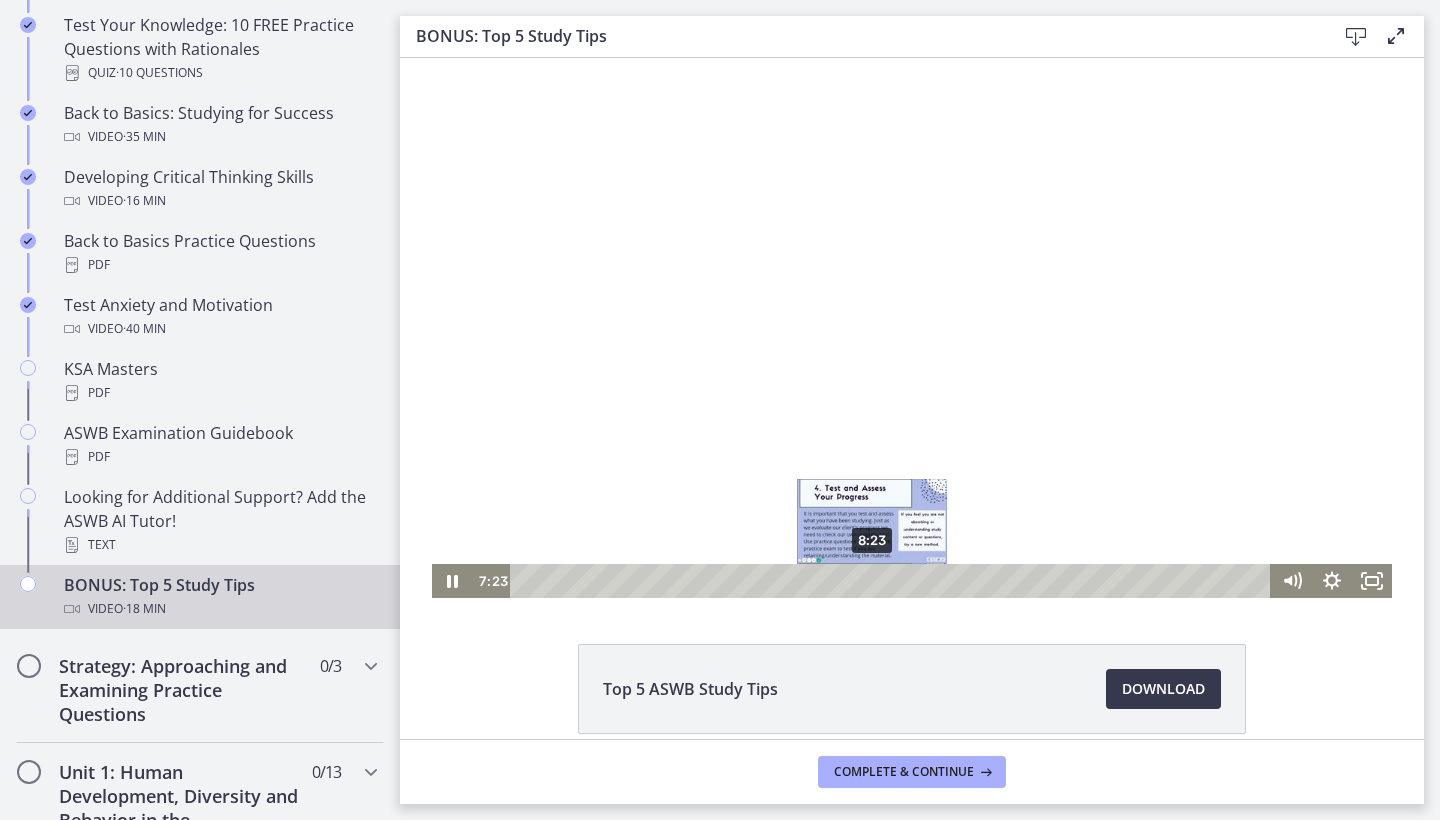 click on "8:23" at bounding box center (893, 581) 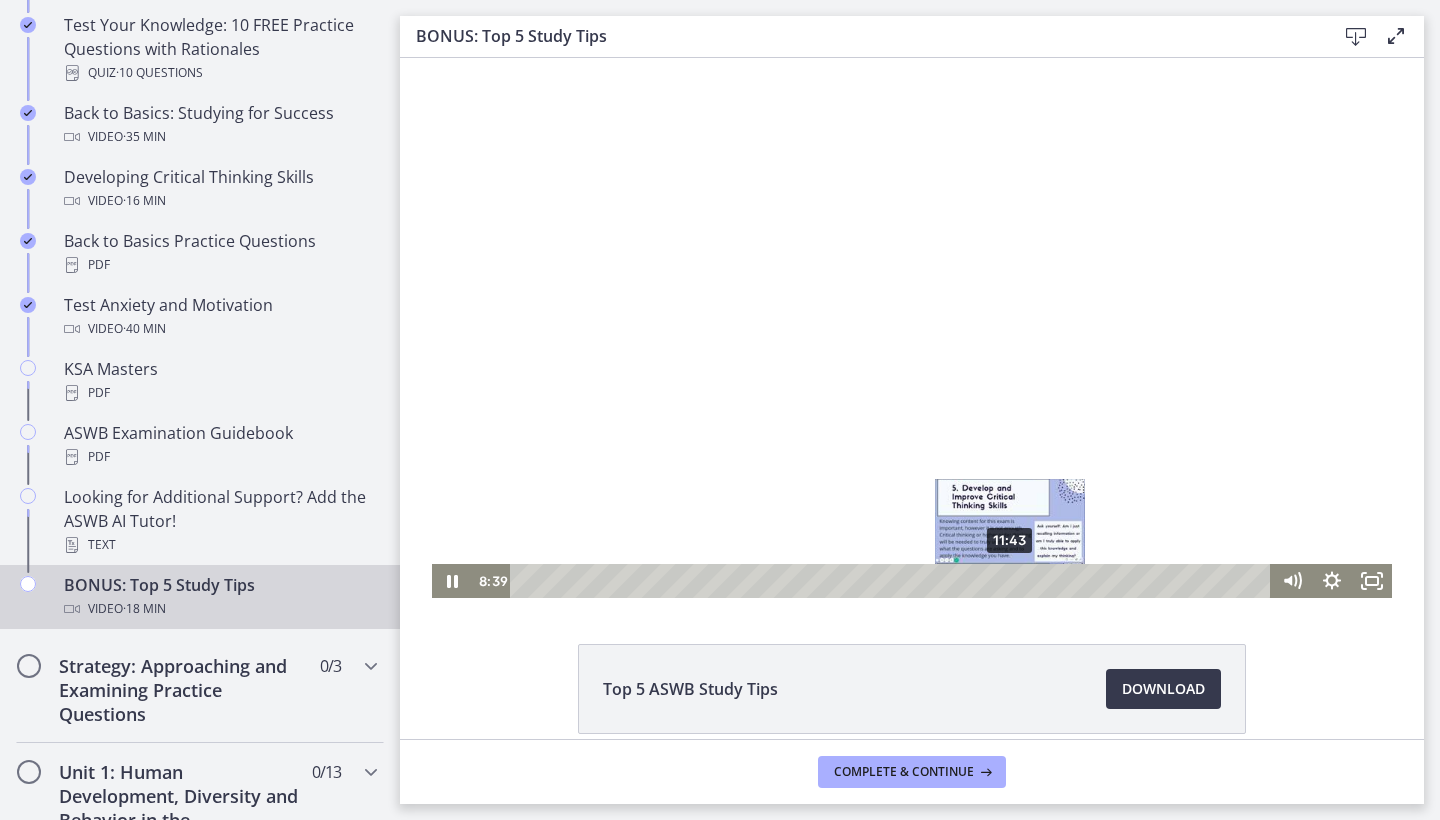 click on "11:43" at bounding box center [893, 581] 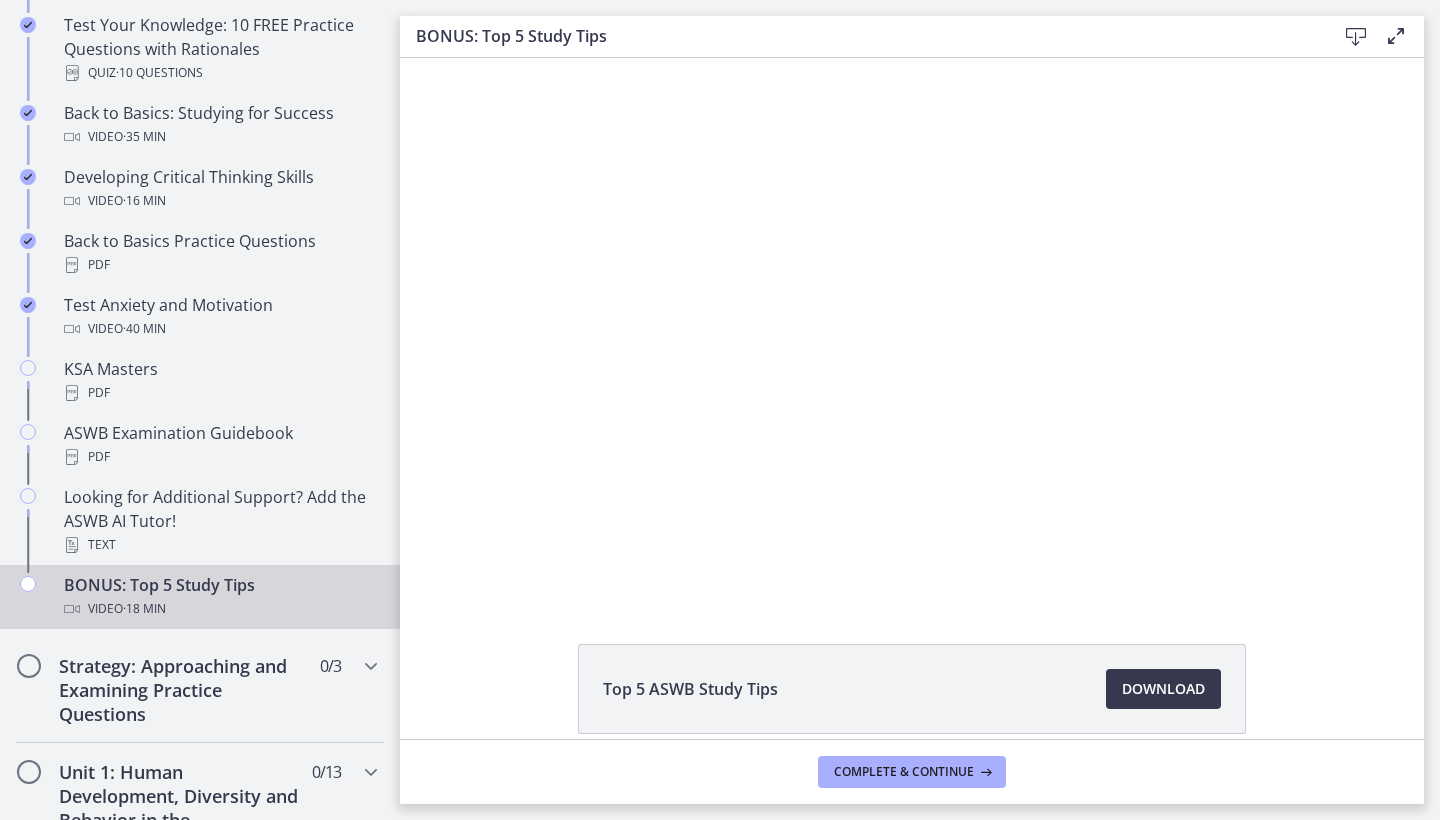 click on "Complete & continue" at bounding box center [912, 771] 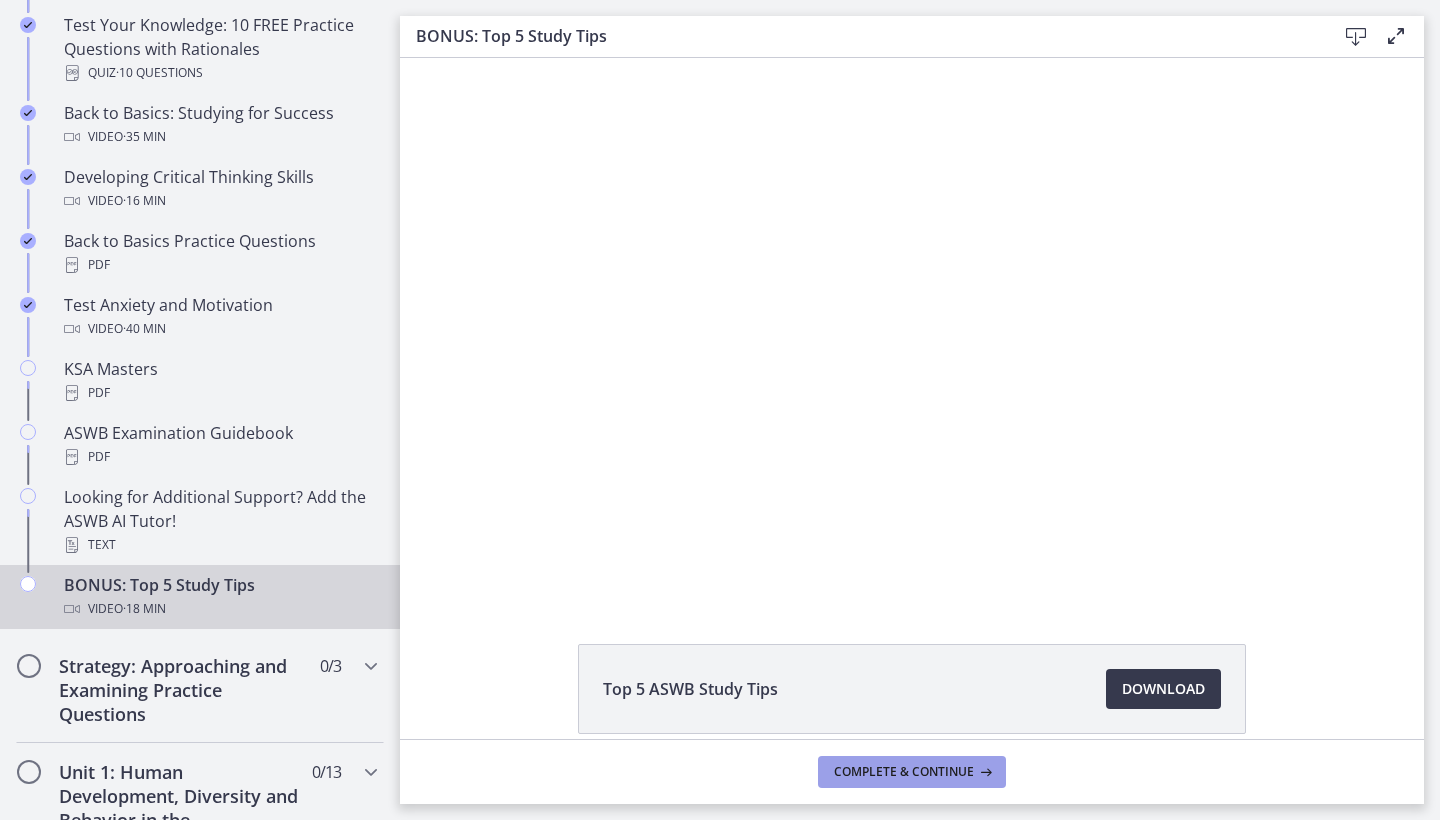 click on "Complete & continue" at bounding box center [904, 772] 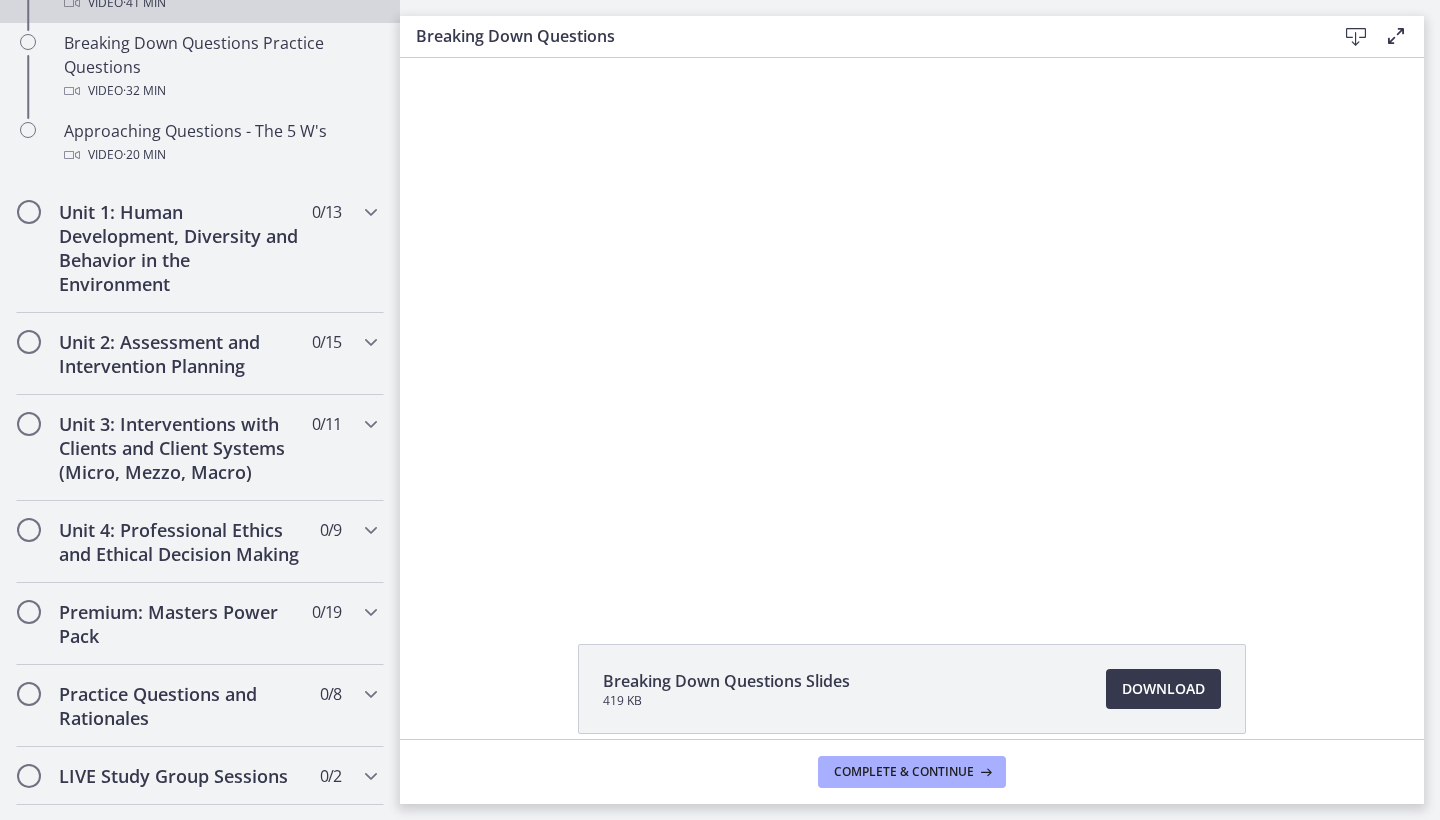 scroll, scrollTop: 0, scrollLeft: 0, axis: both 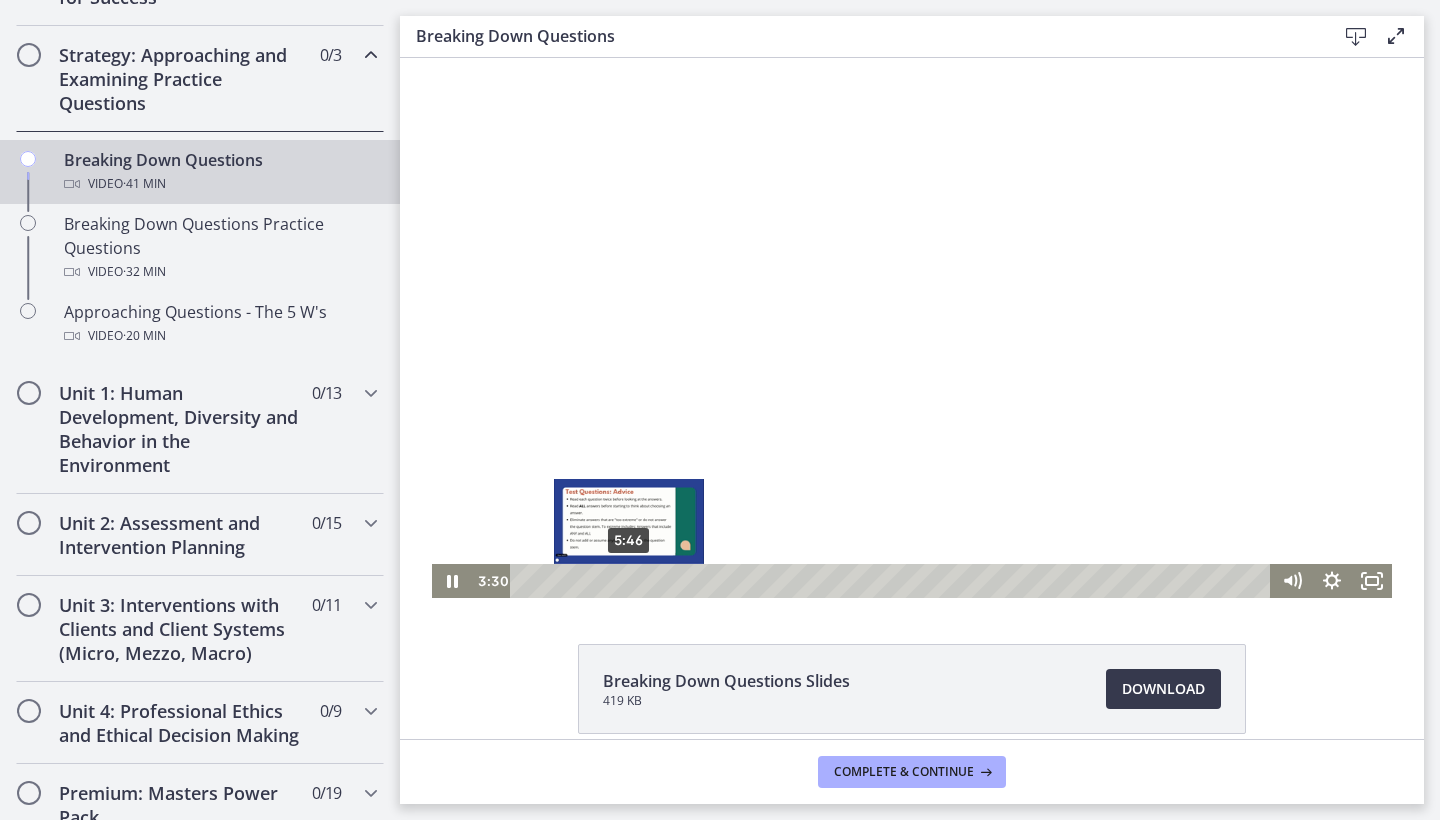 click on "5:46" at bounding box center [893, 581] 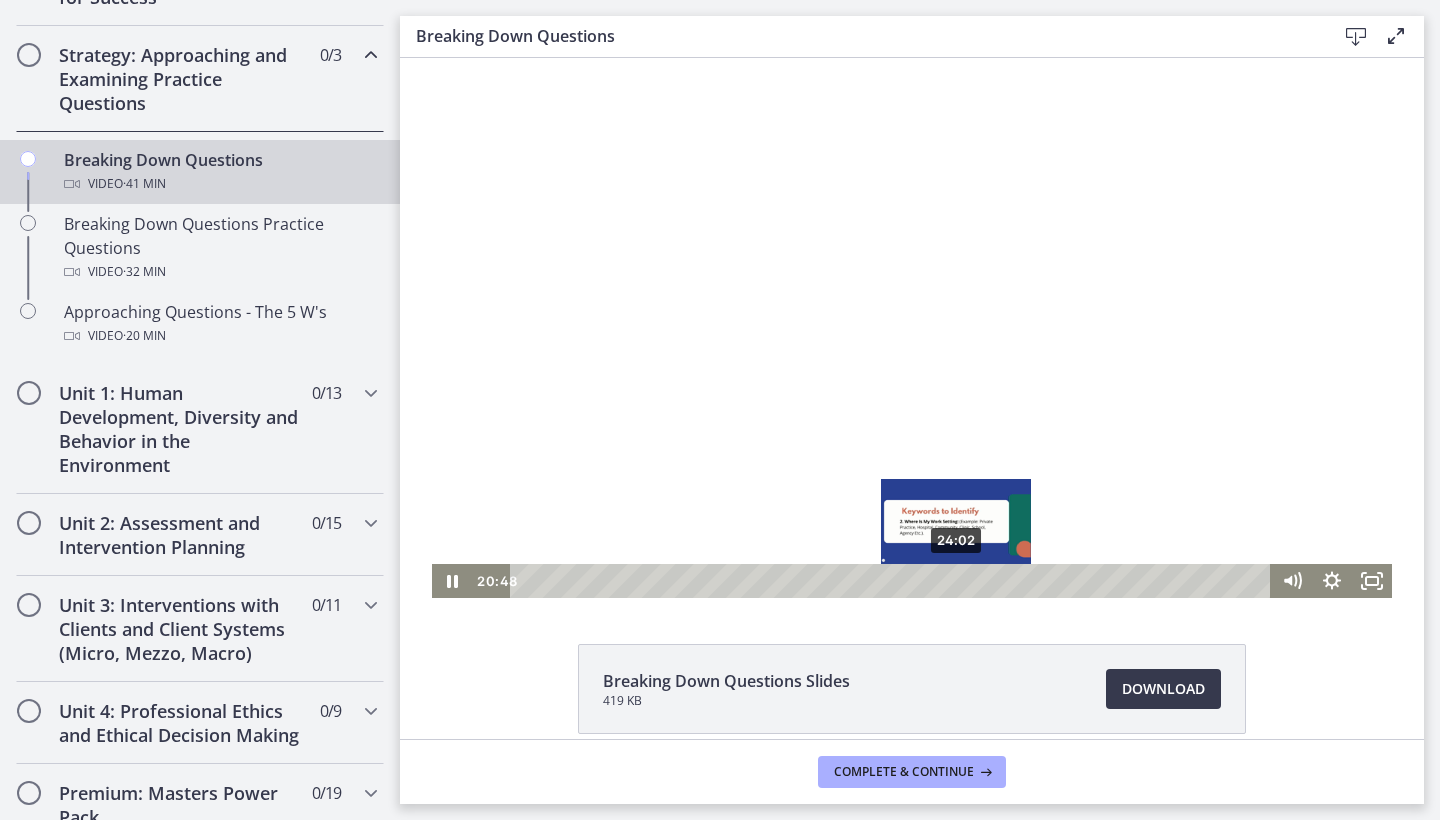 click on "24:02" at bounding box center (893, 581) 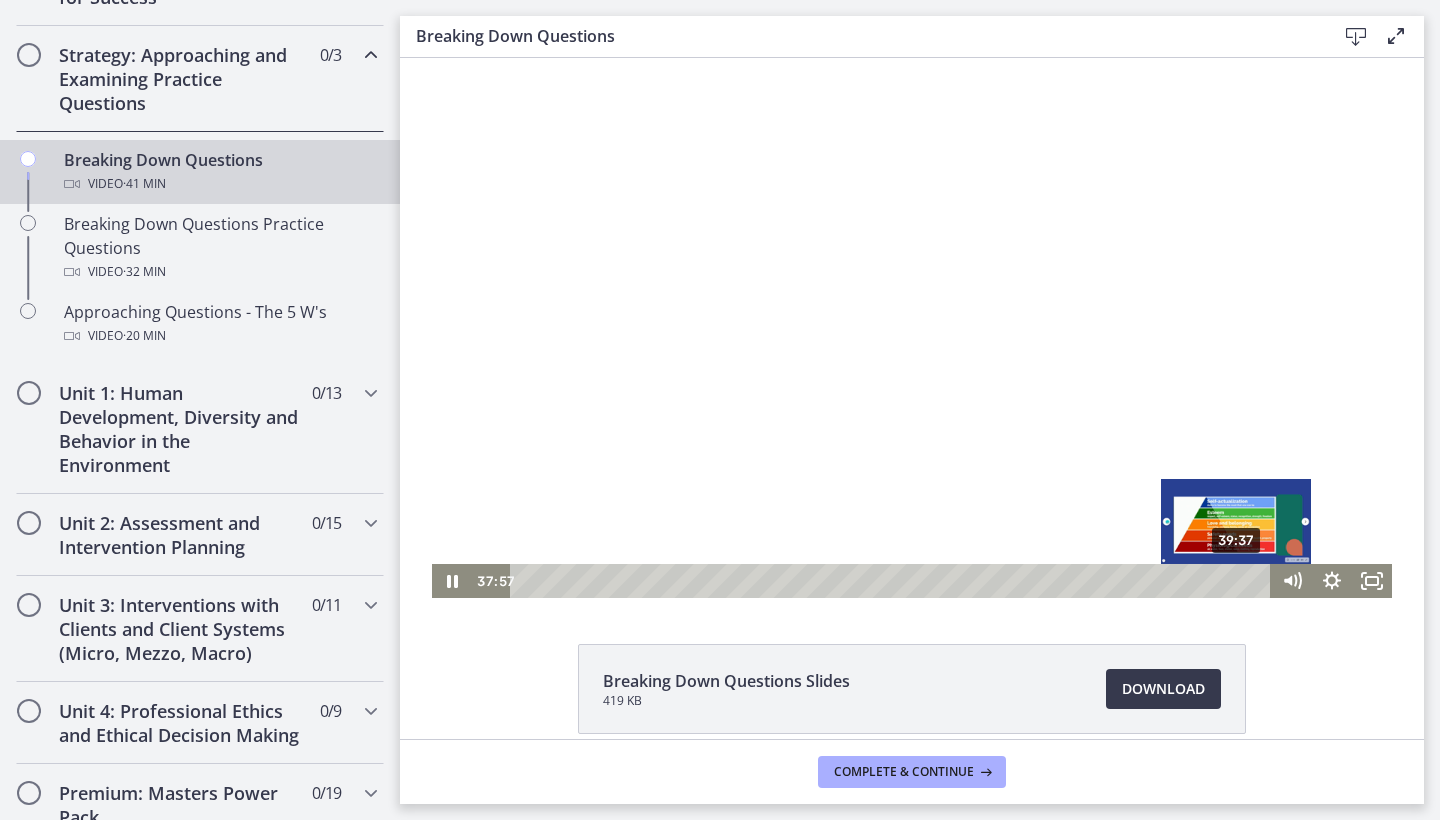 click on "39:37" at bounding box center (893, 581) 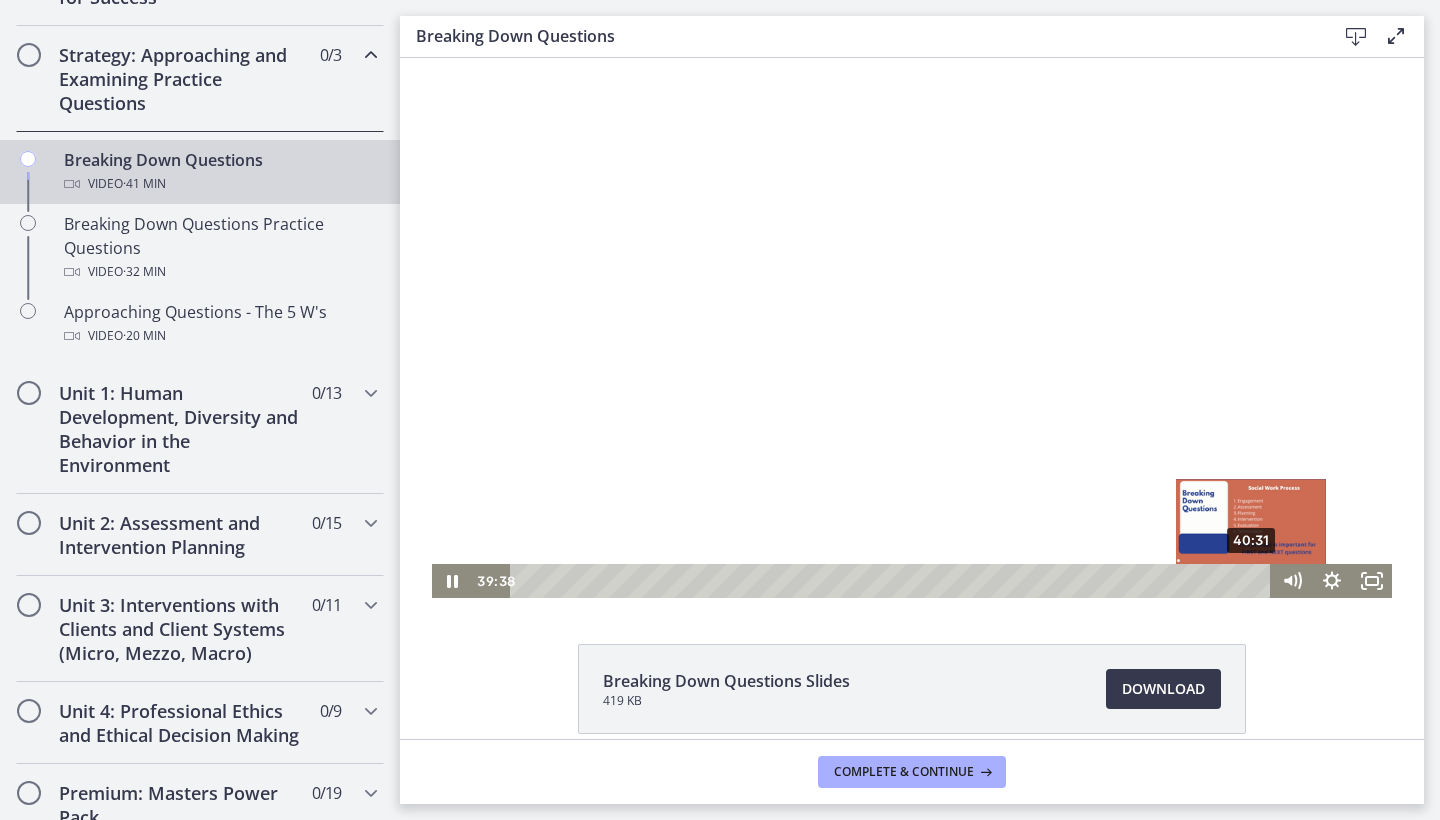 click on "40:31" at bounding box center (893, 581) 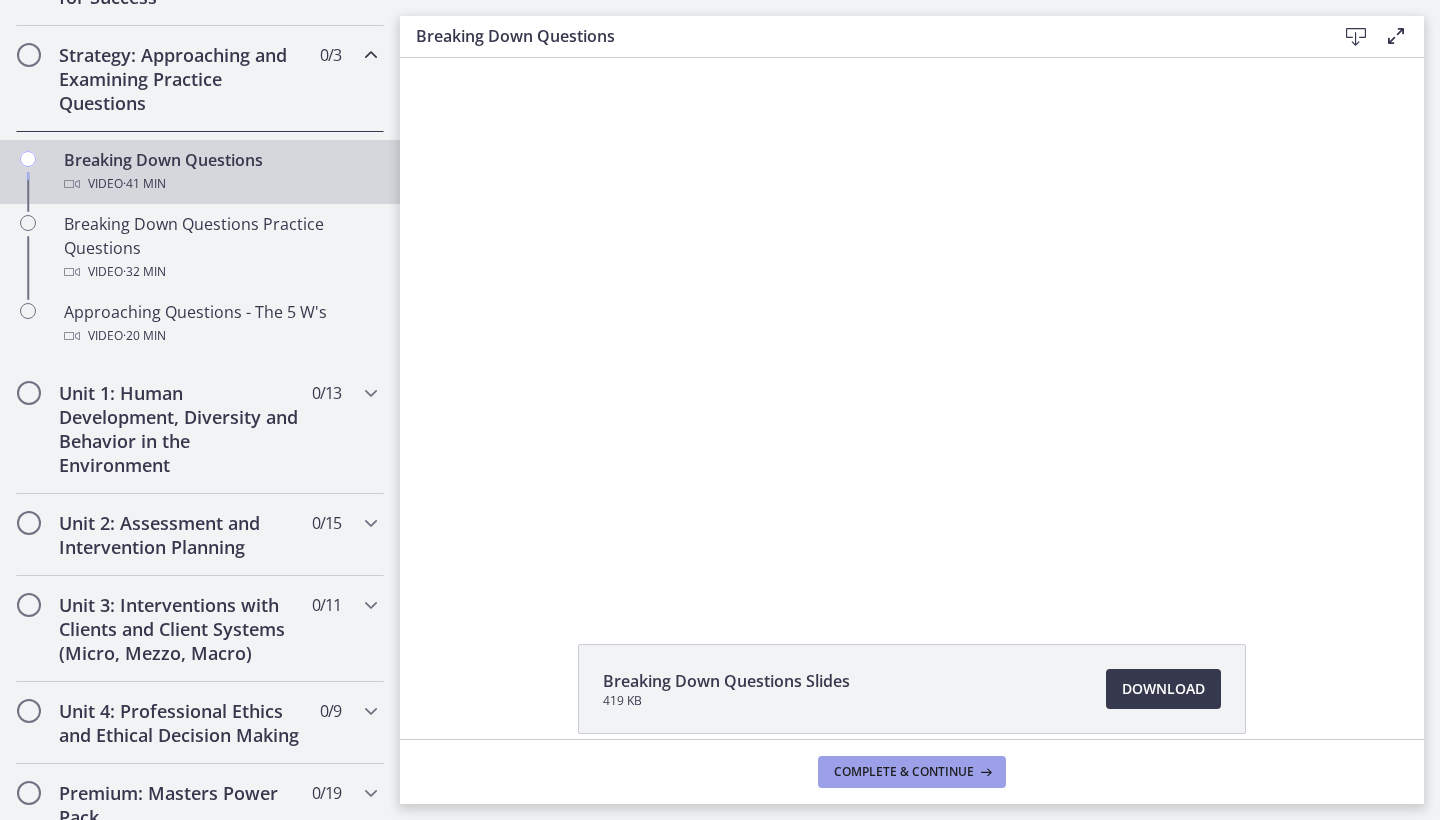 click on "Complete & continue" at bounding box center [904, 772] 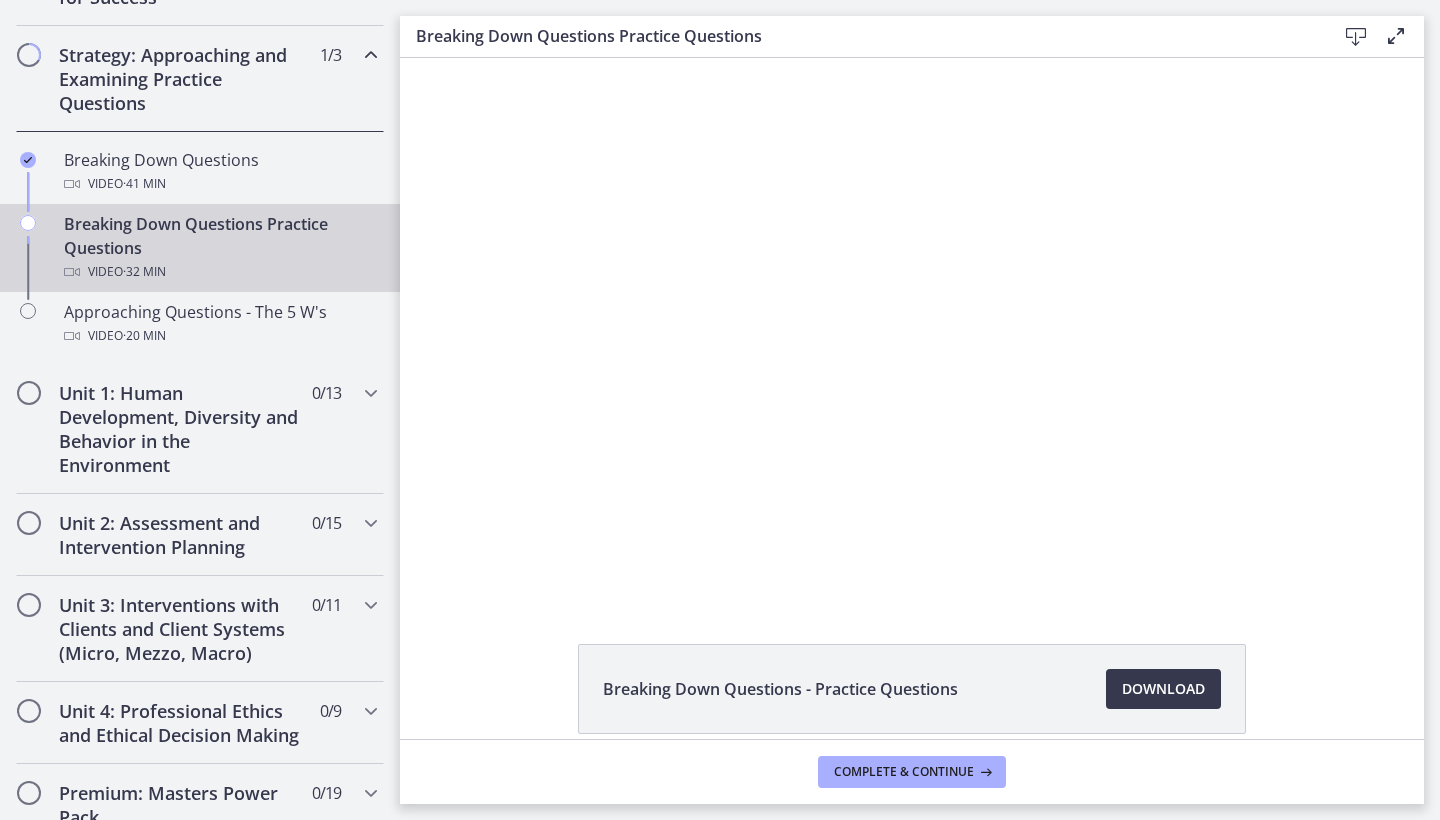 scroll, scrollTop: 0, scrollLeft: 0, axis: both 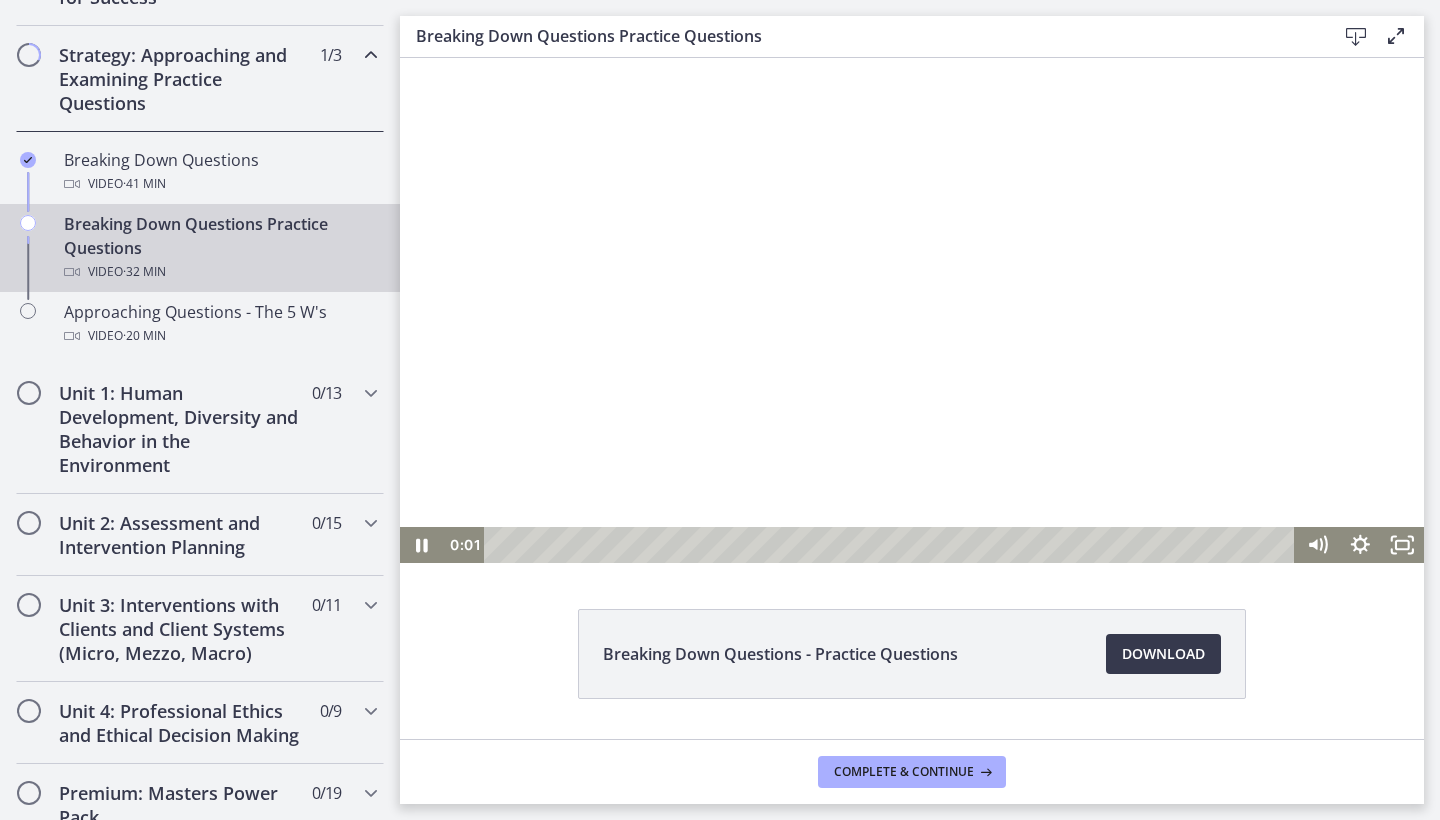 click at bounding box center (912, 305) 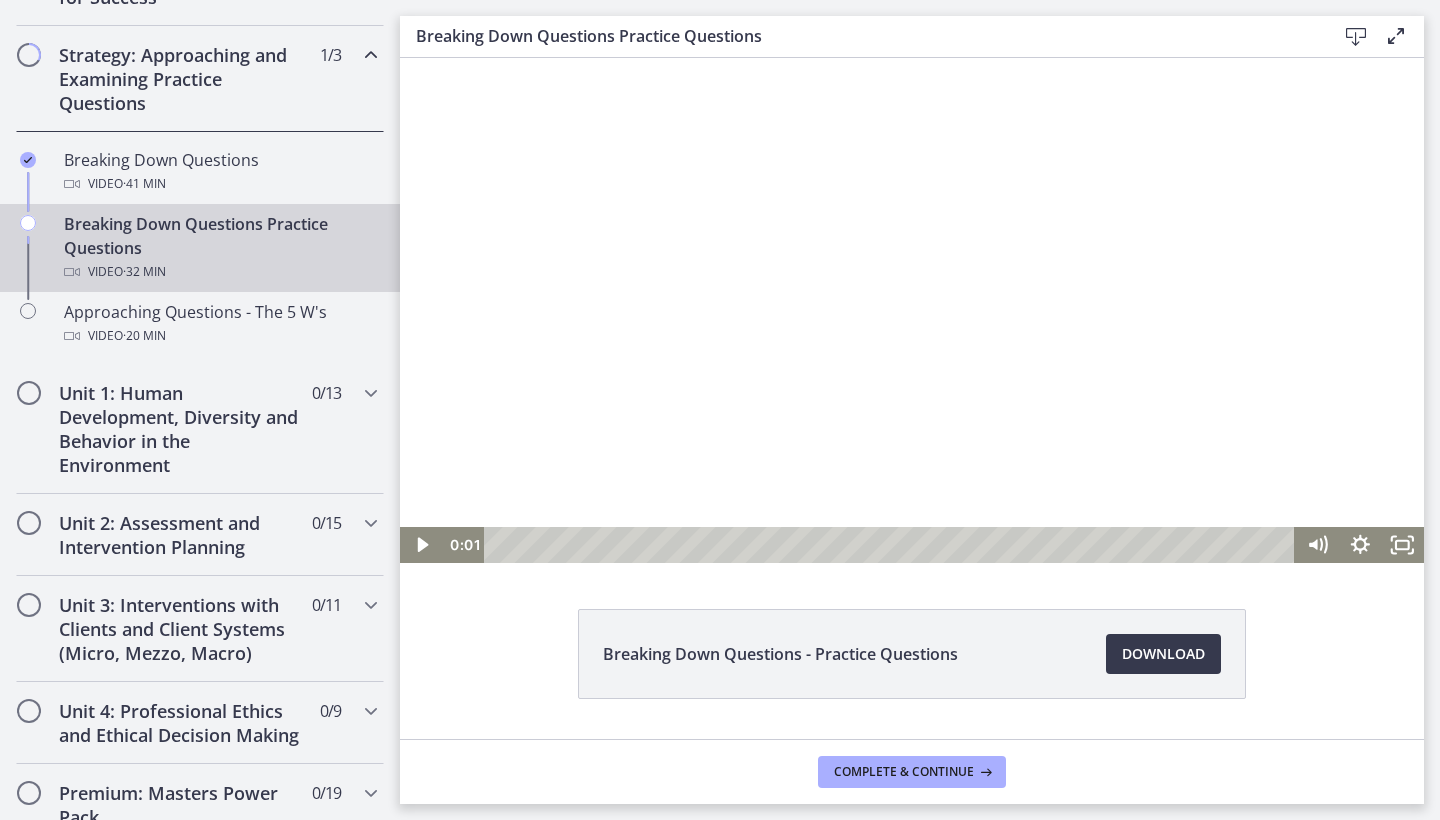 click at bounding box center [912, 305] 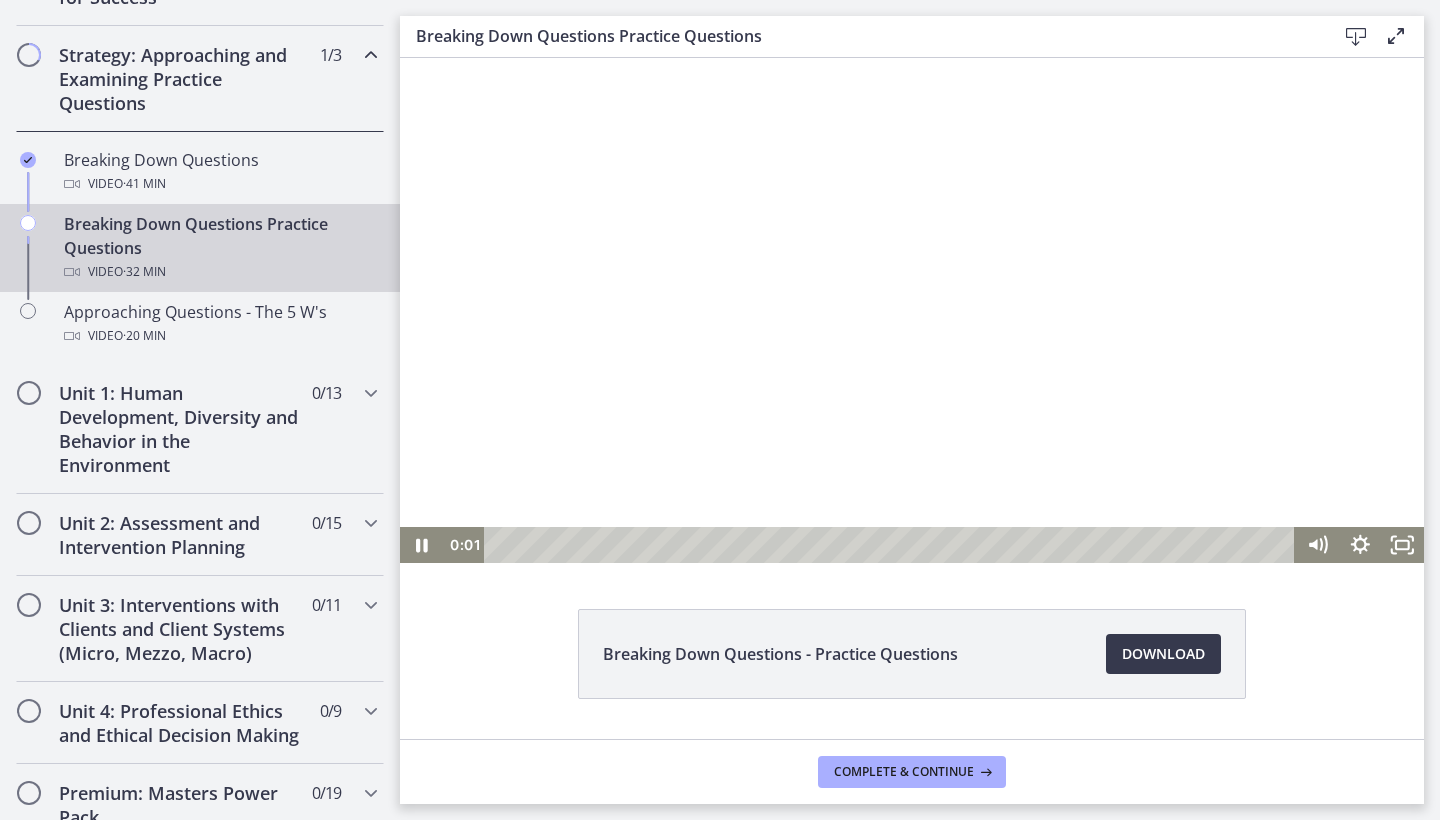 click at bounding box center [912, 305] 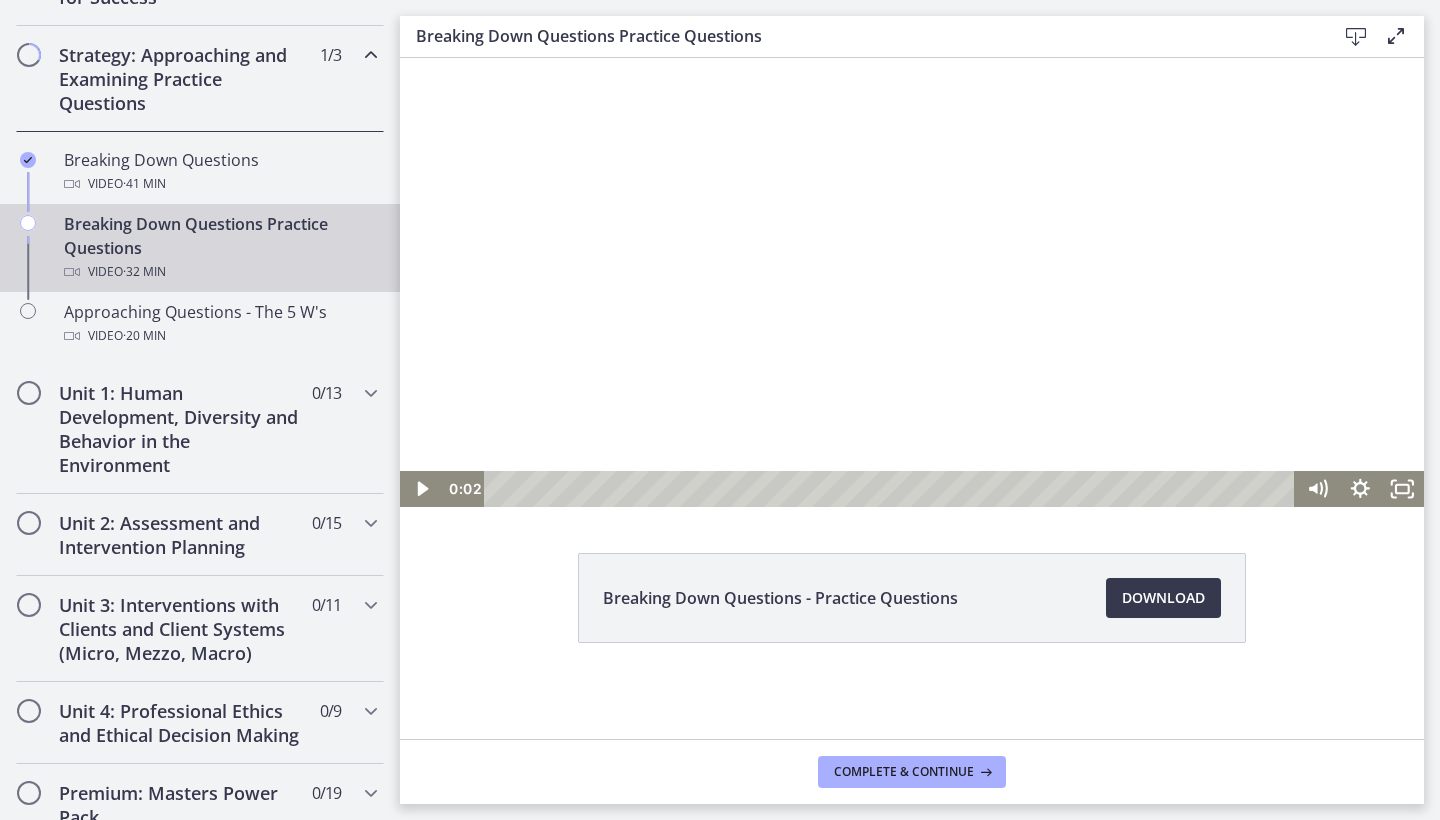 scroll, scrollTop: 66, scrollLeft: 0, axis: vertical 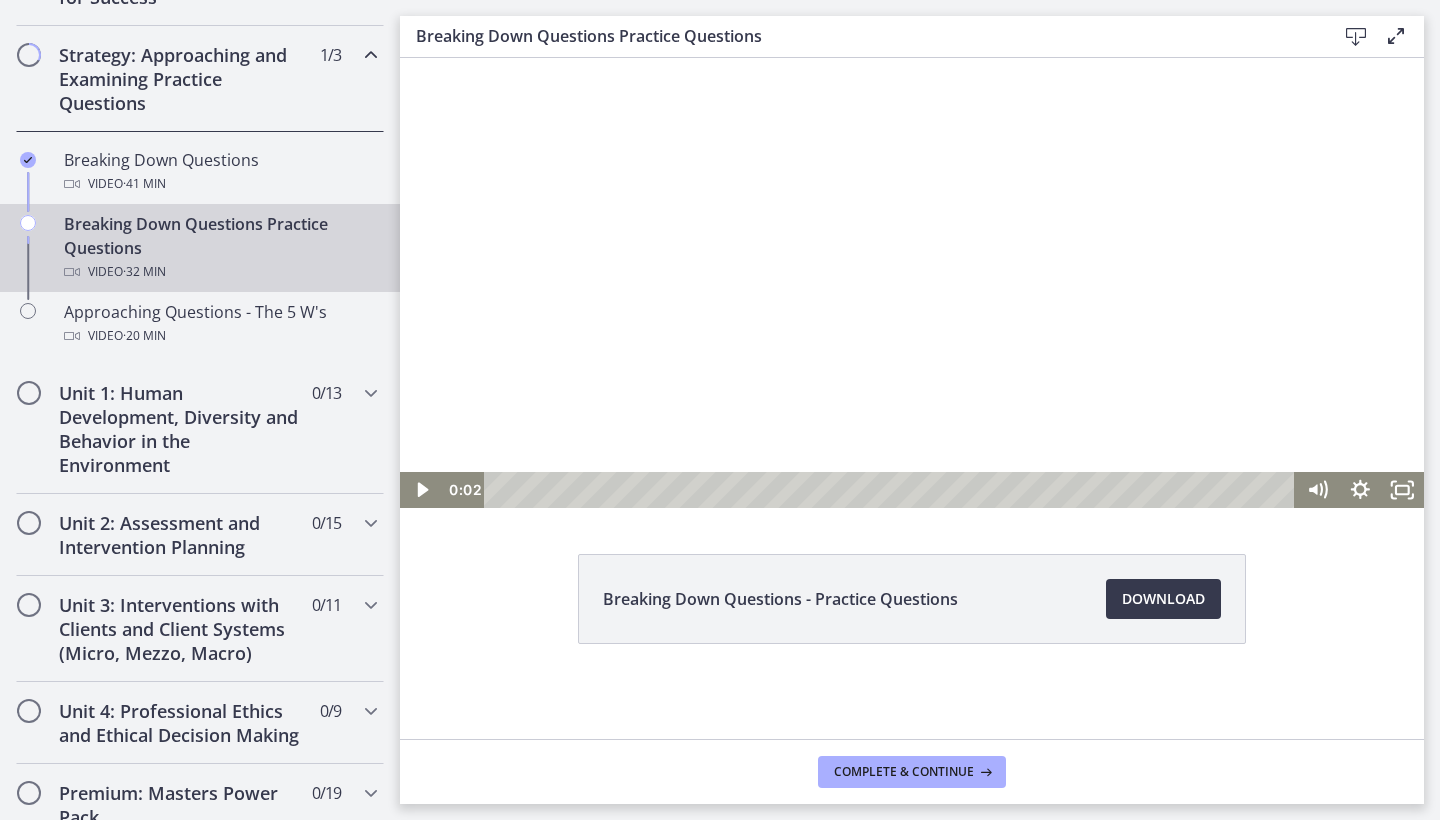 click at bounding box center [912, 250] 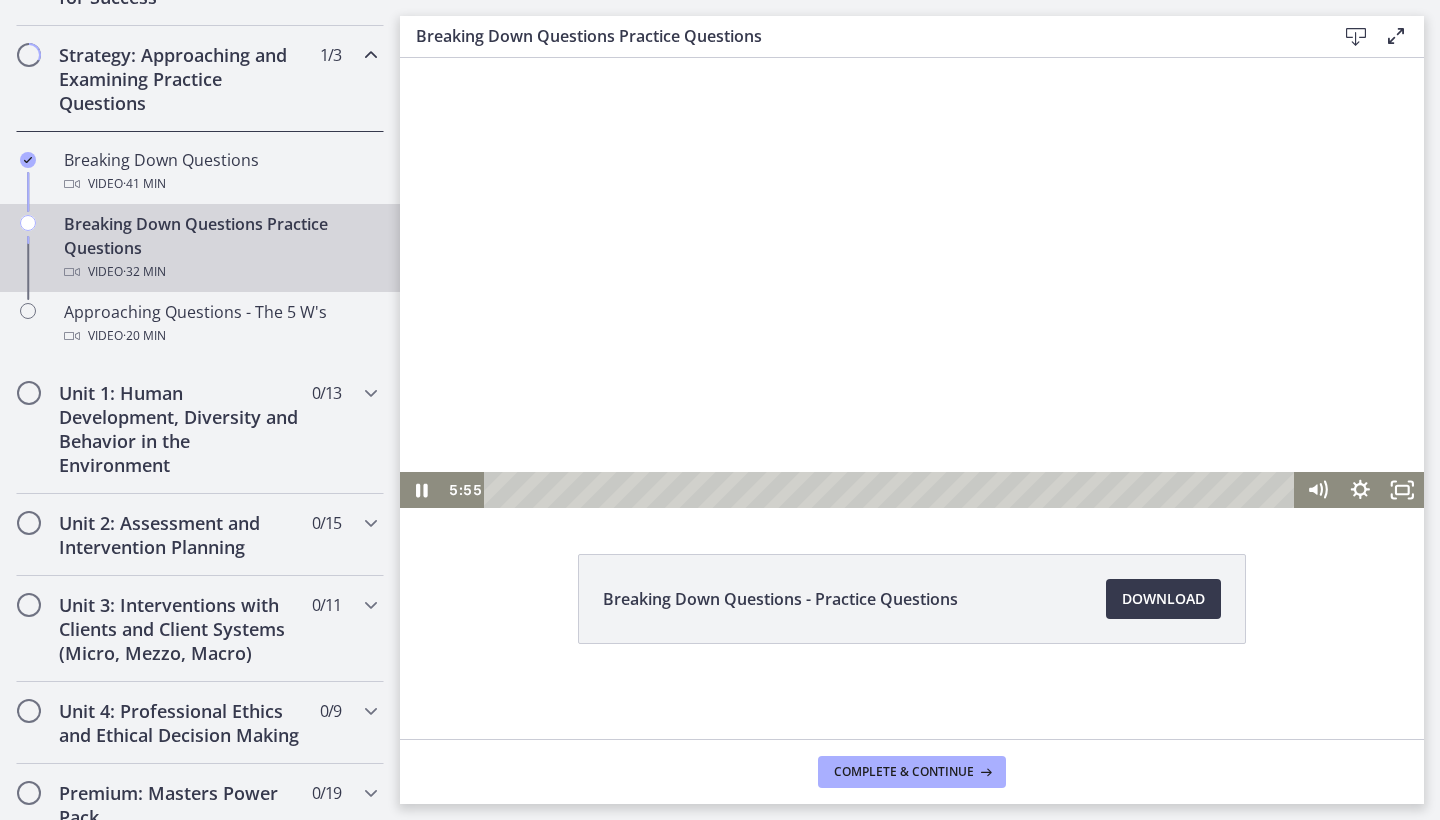 click at bounding box center (912, 250) 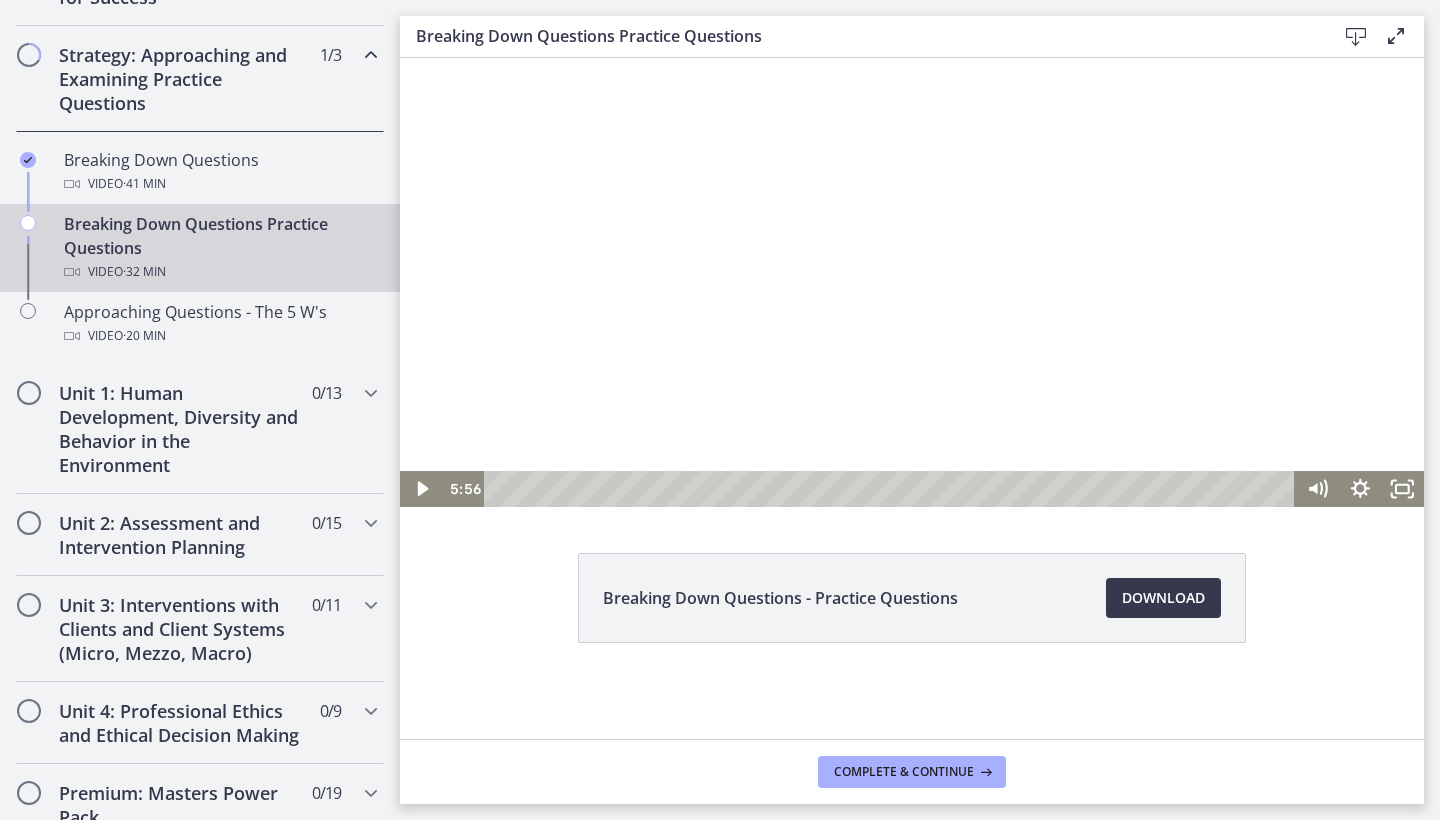 scroll, scrollTop: 66, scrollLeft: 0, axis: vertical 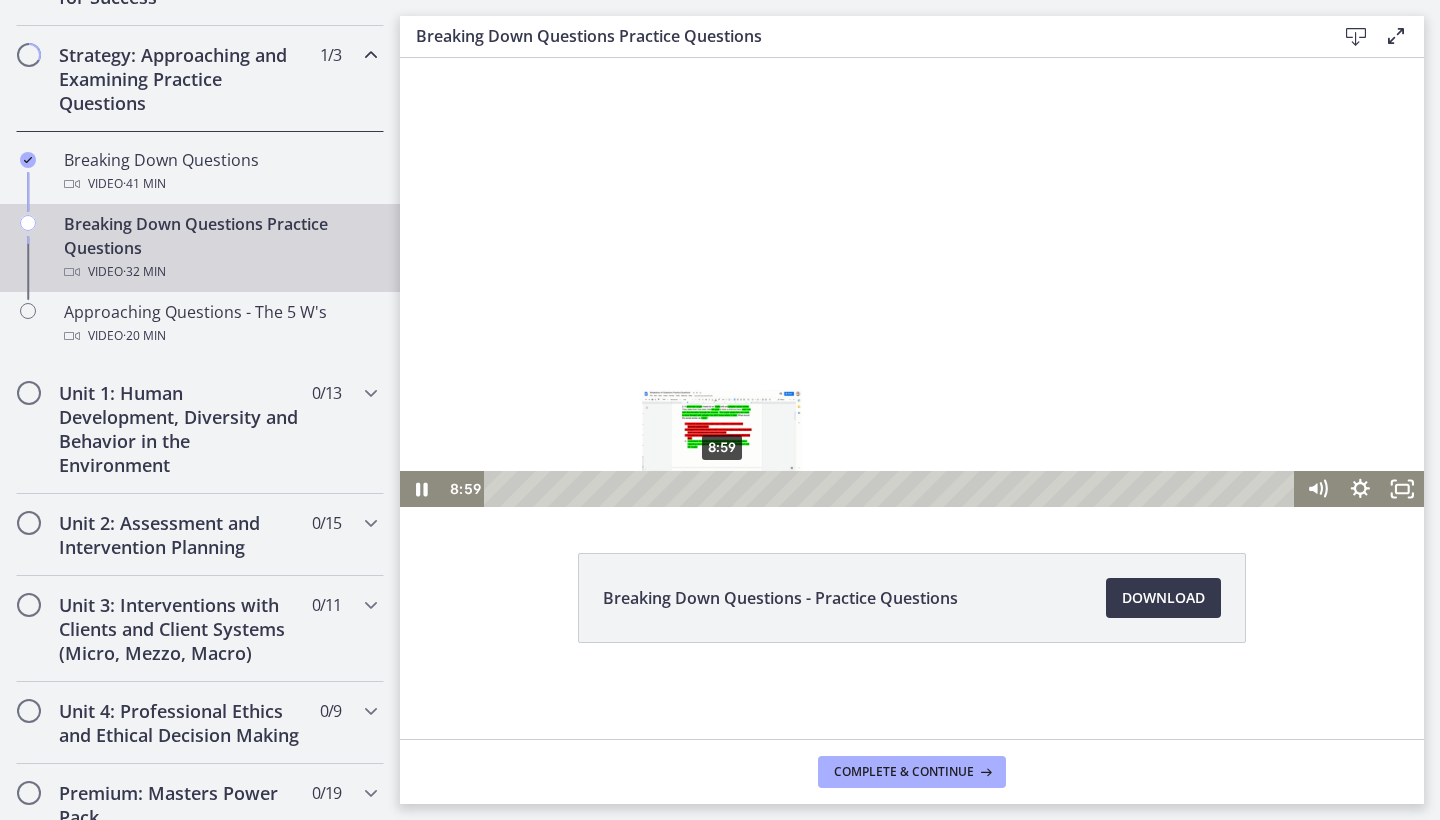 click on "8:59" at bounding box center (893, 489) 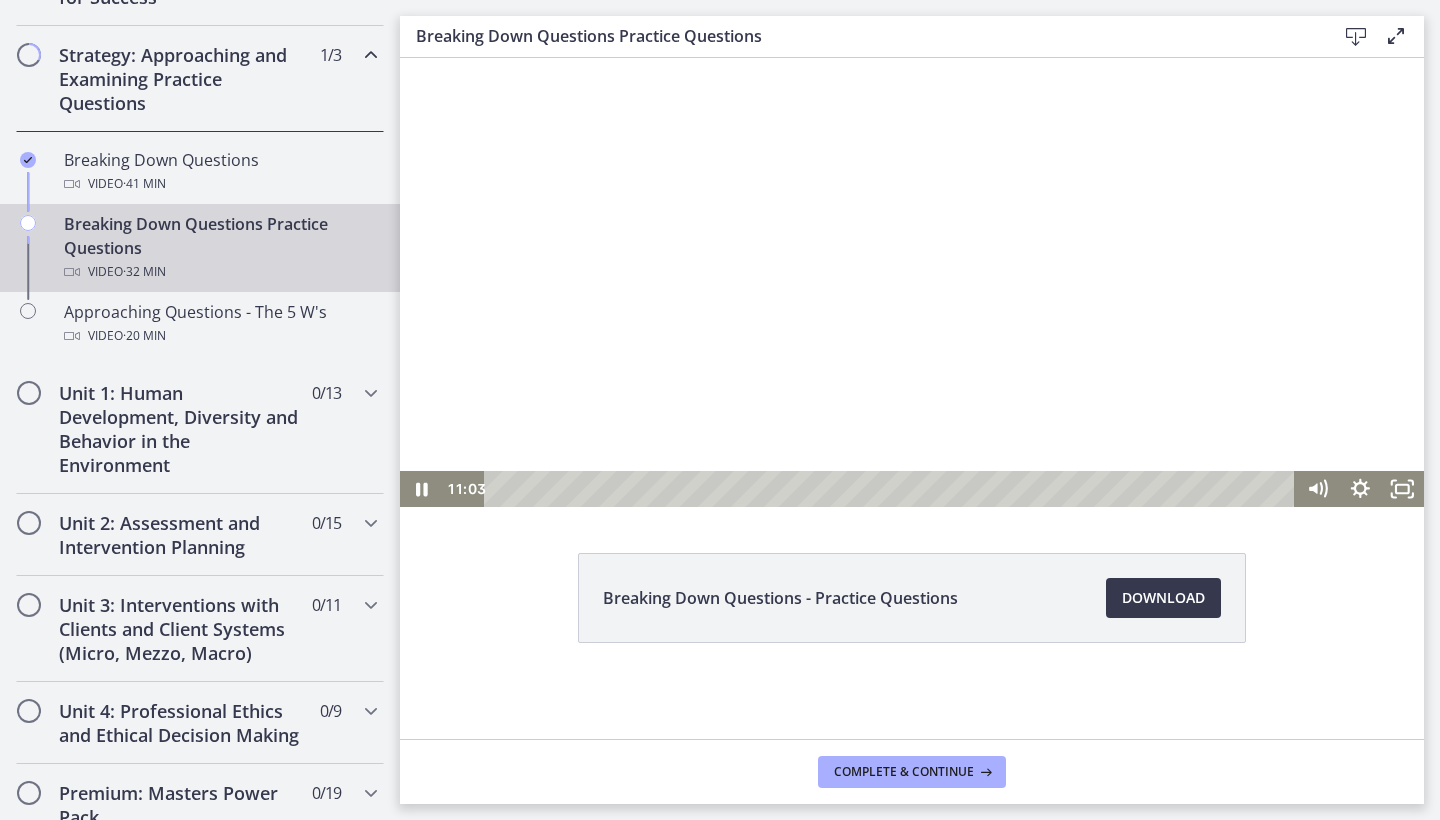 click at bounding box center [912, 249] 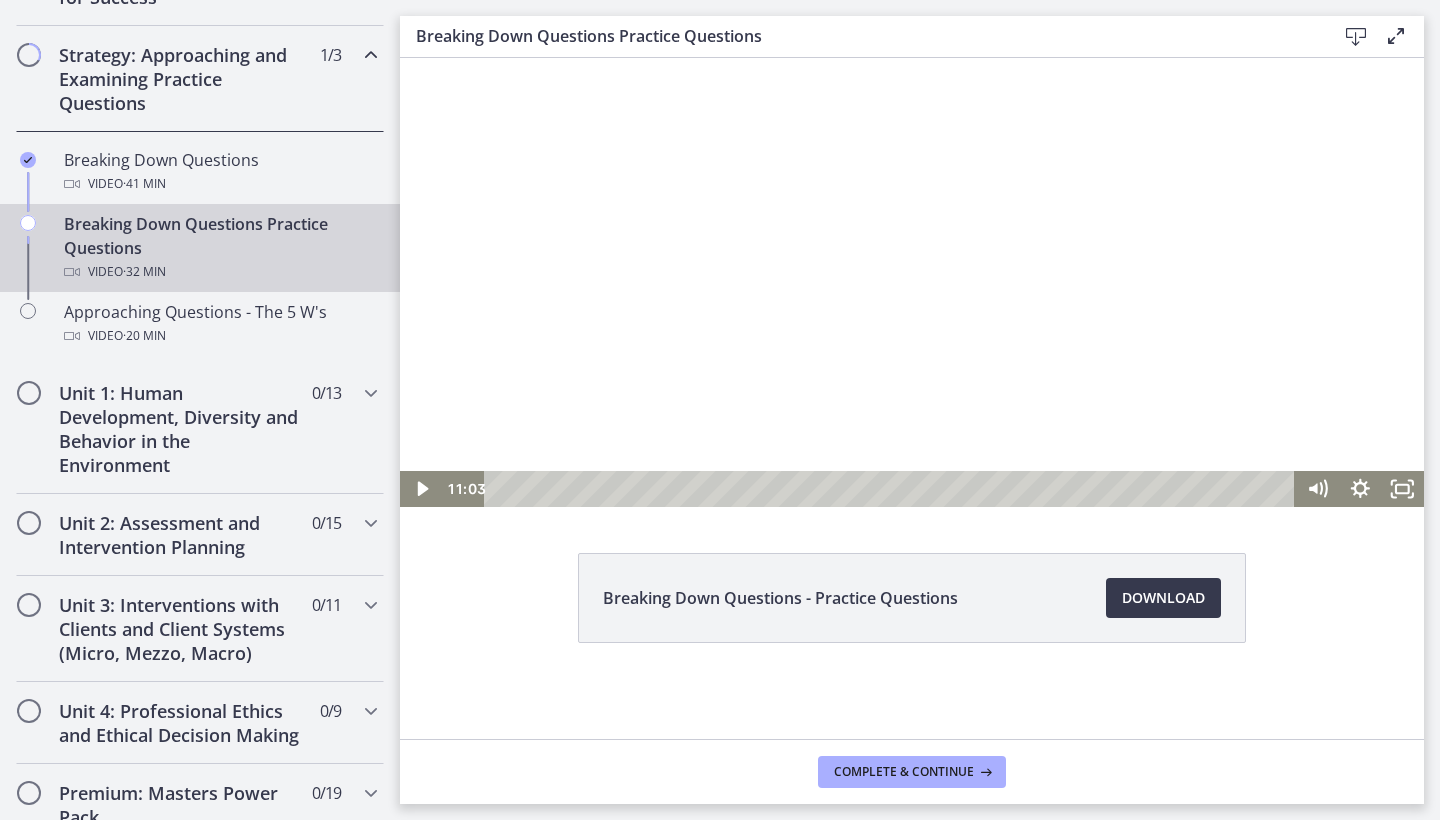 click at bounding box center (912, 249) 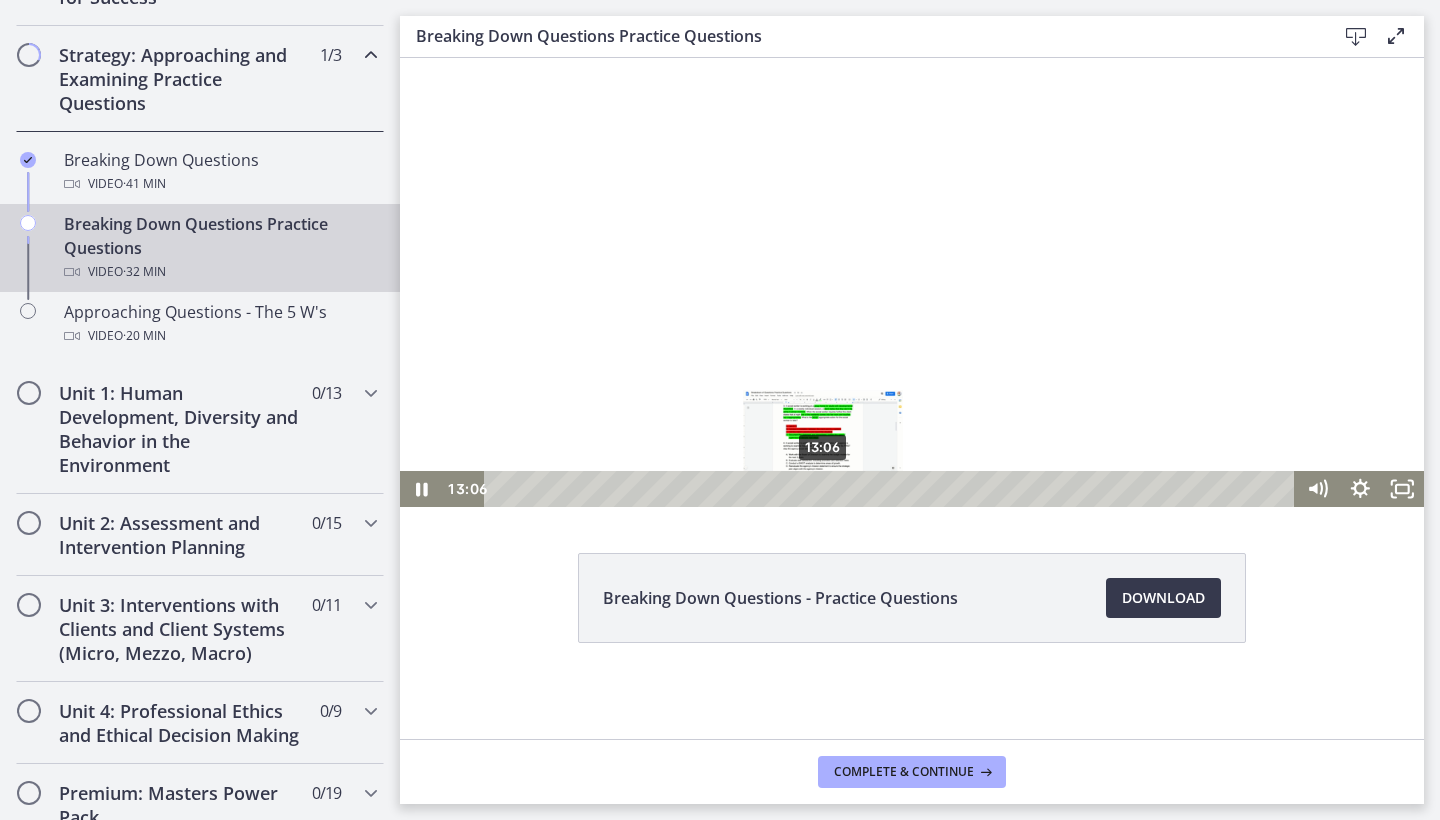 click on "13:06" at bounding box center [893, 489] 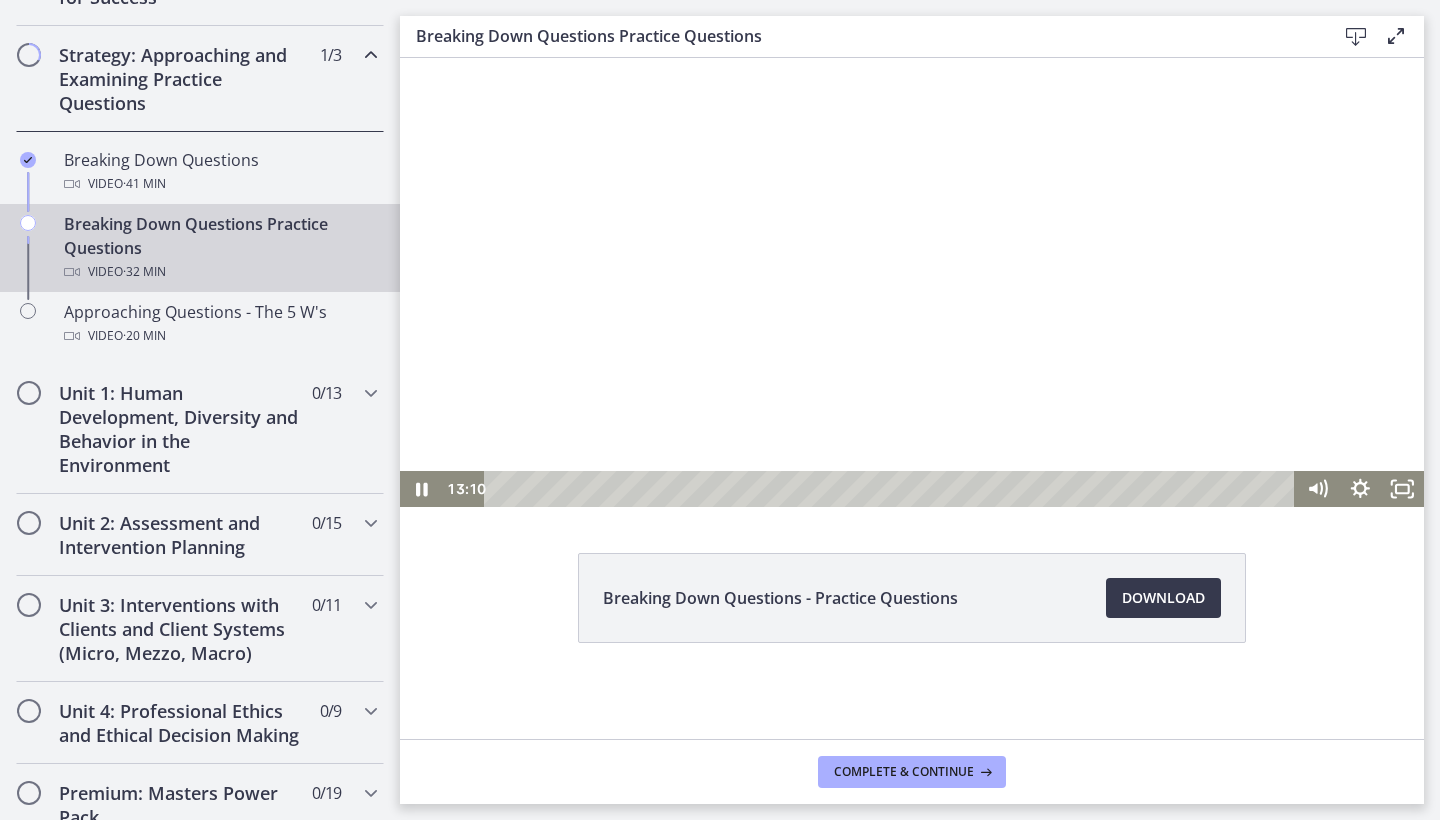 click at bounding box center (912, 249) 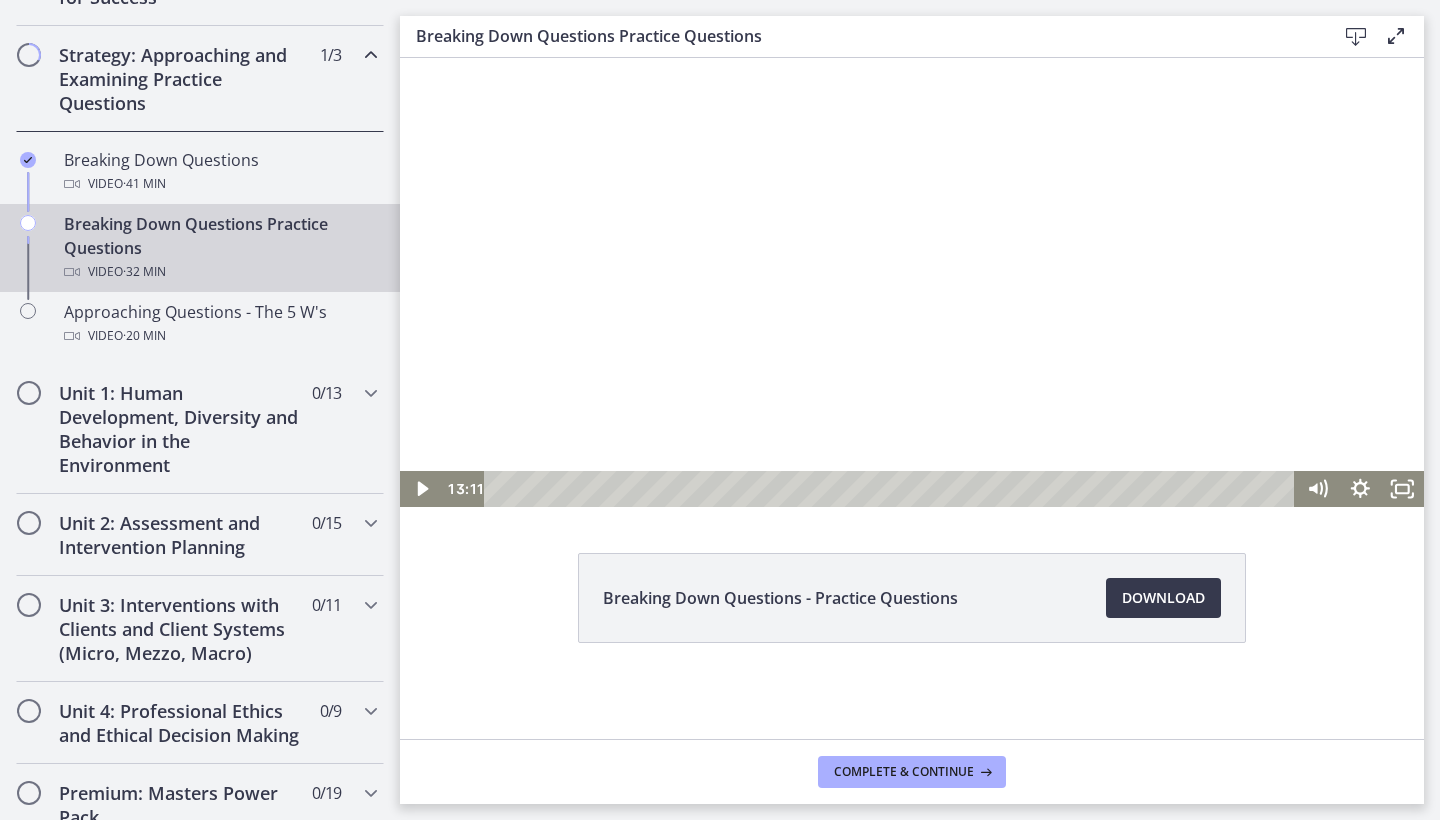 click at bounding box center [912, 249] 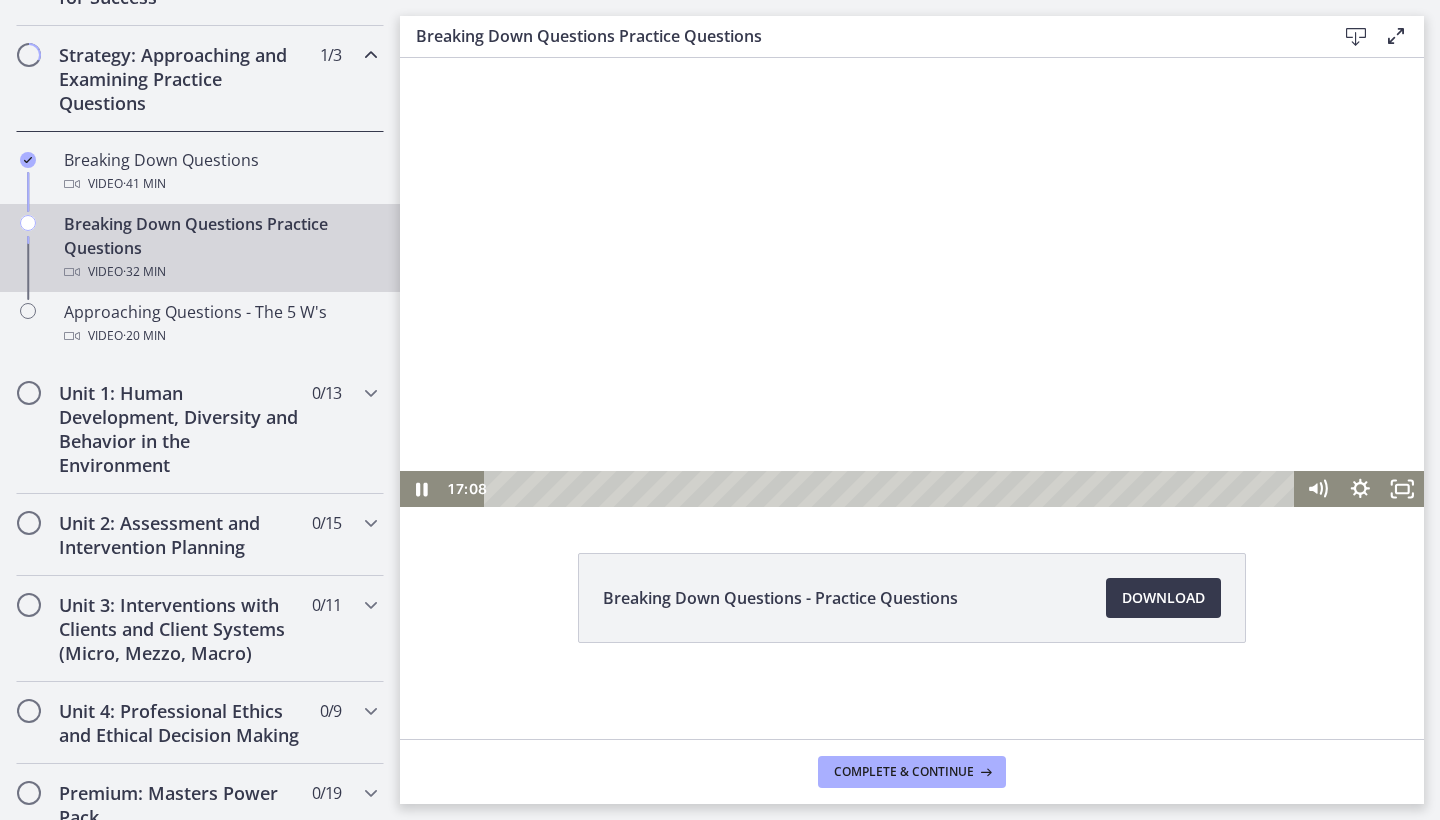 scroll, scrollTop: 0, scrollLeft: 0, axis: both 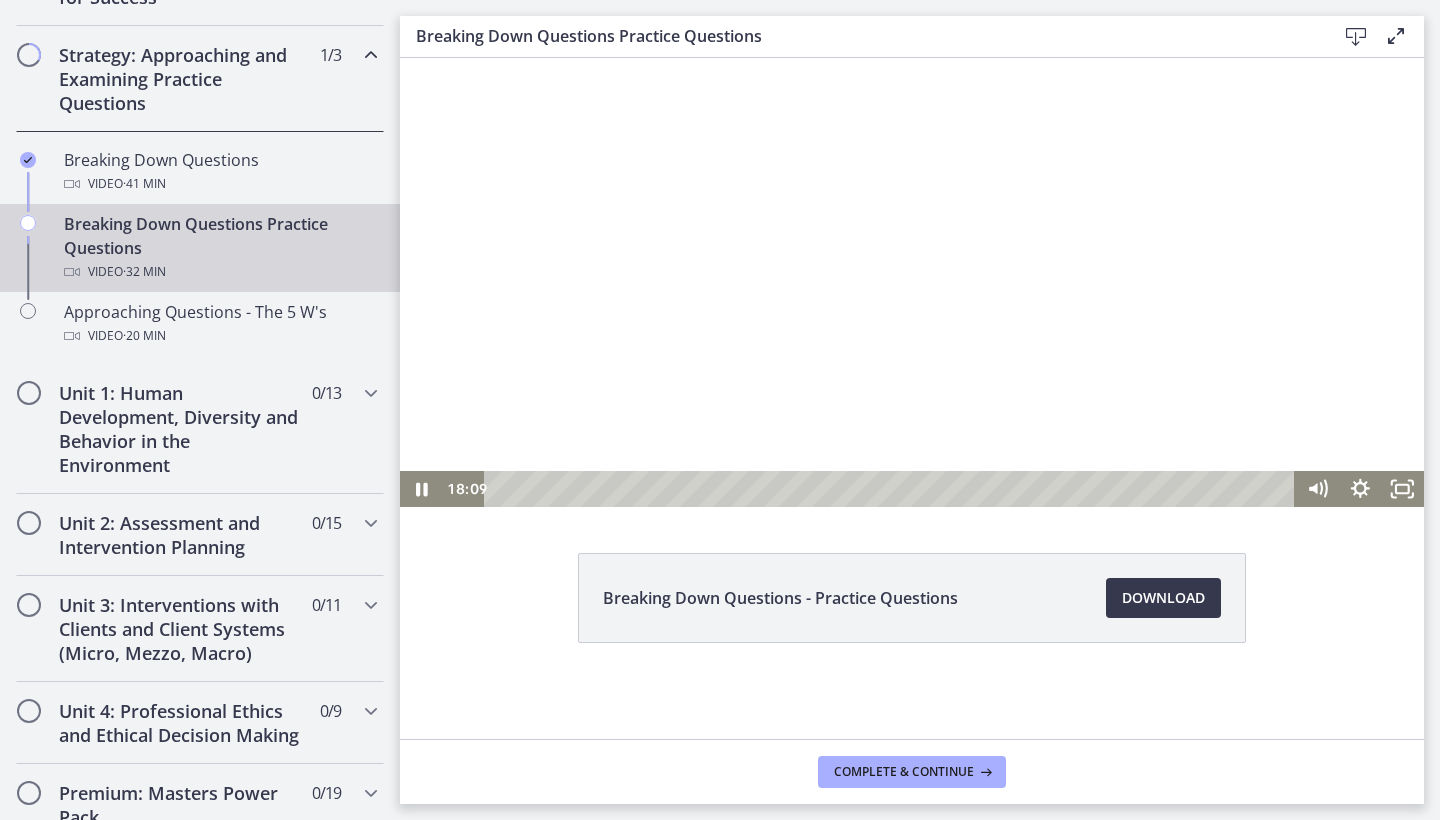 click at bounding box center (912, 249) 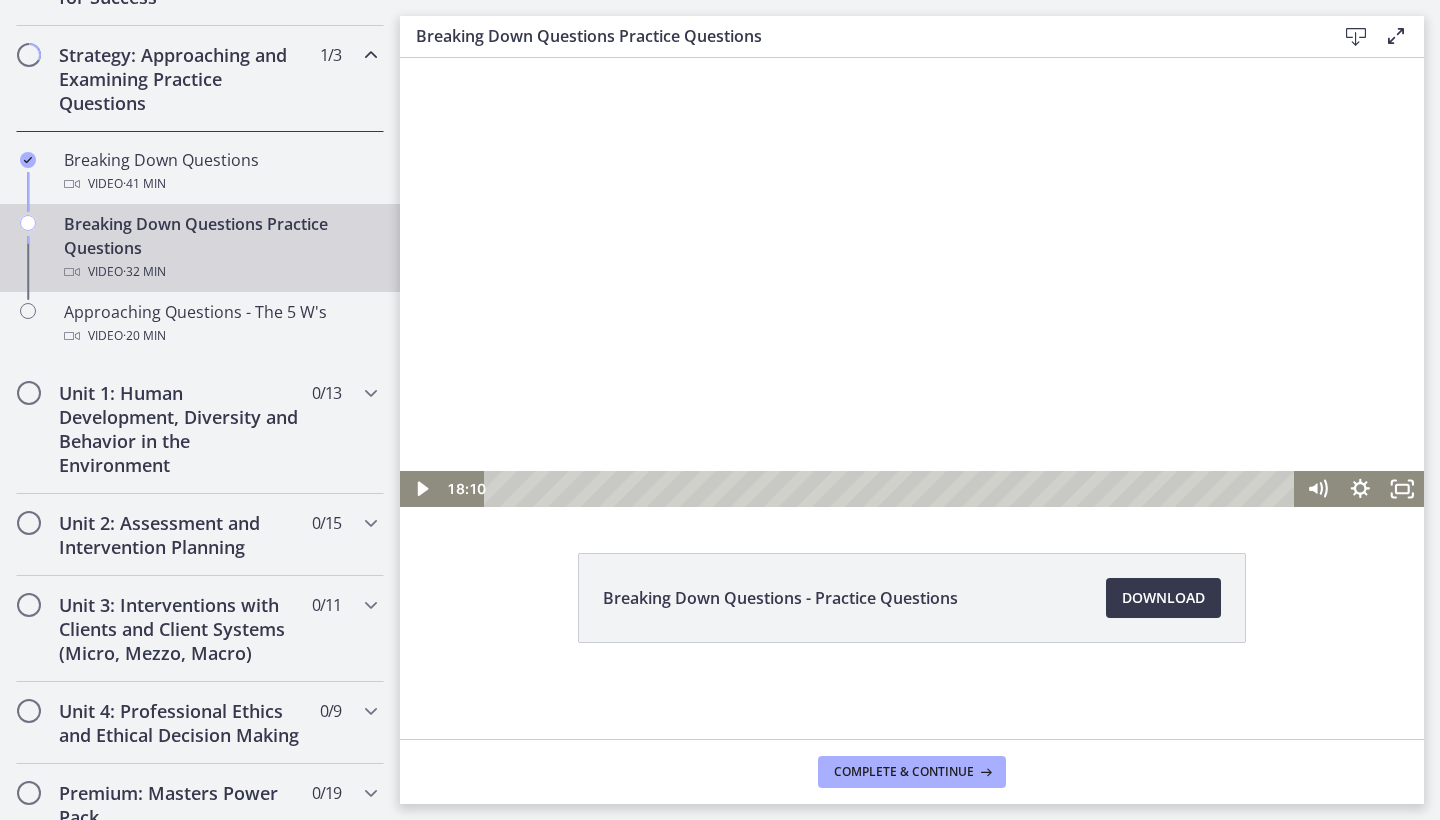 click at bounding box center (912, 249) 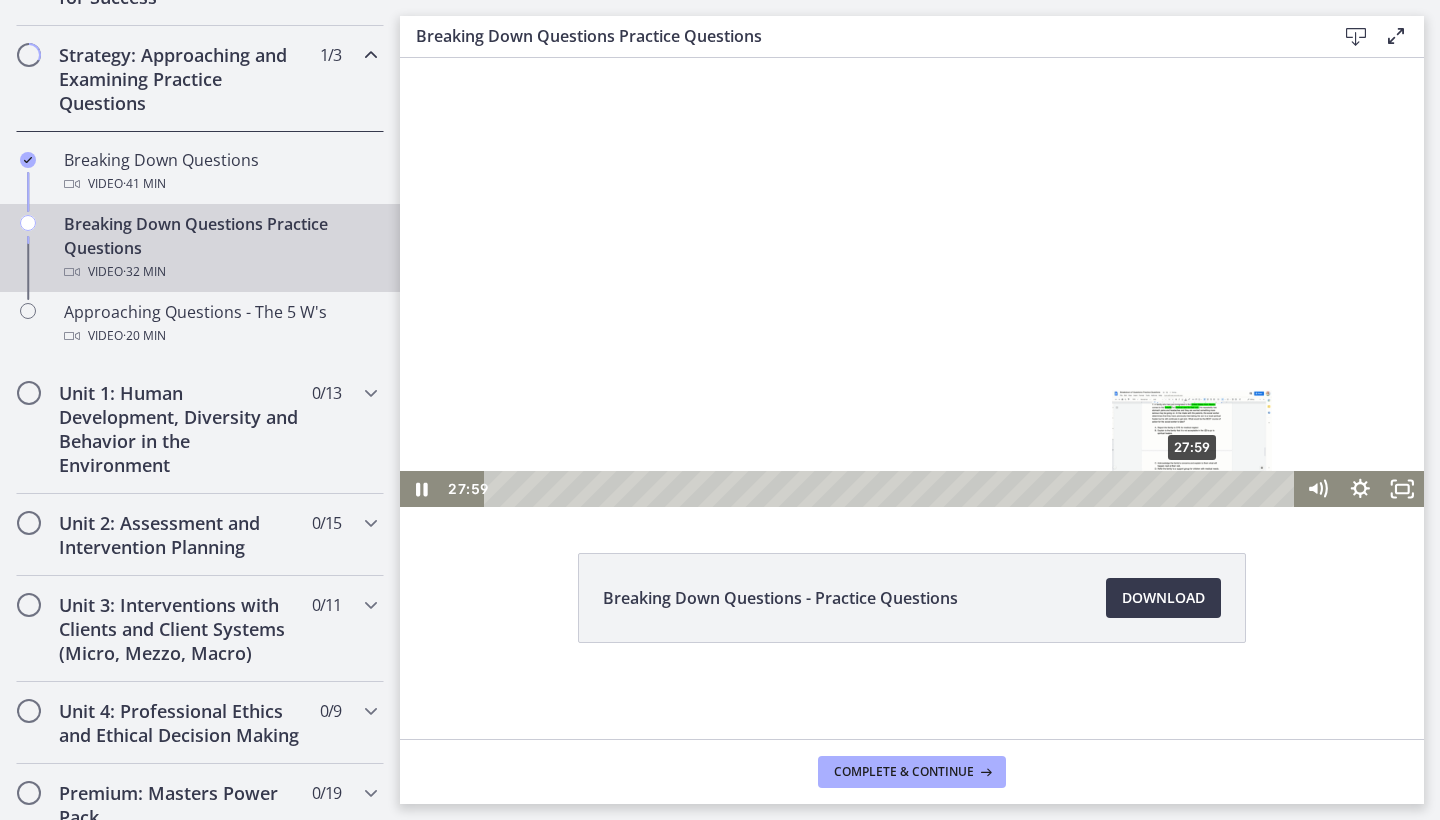 click on "27:59" at bounding box center (893, 489) 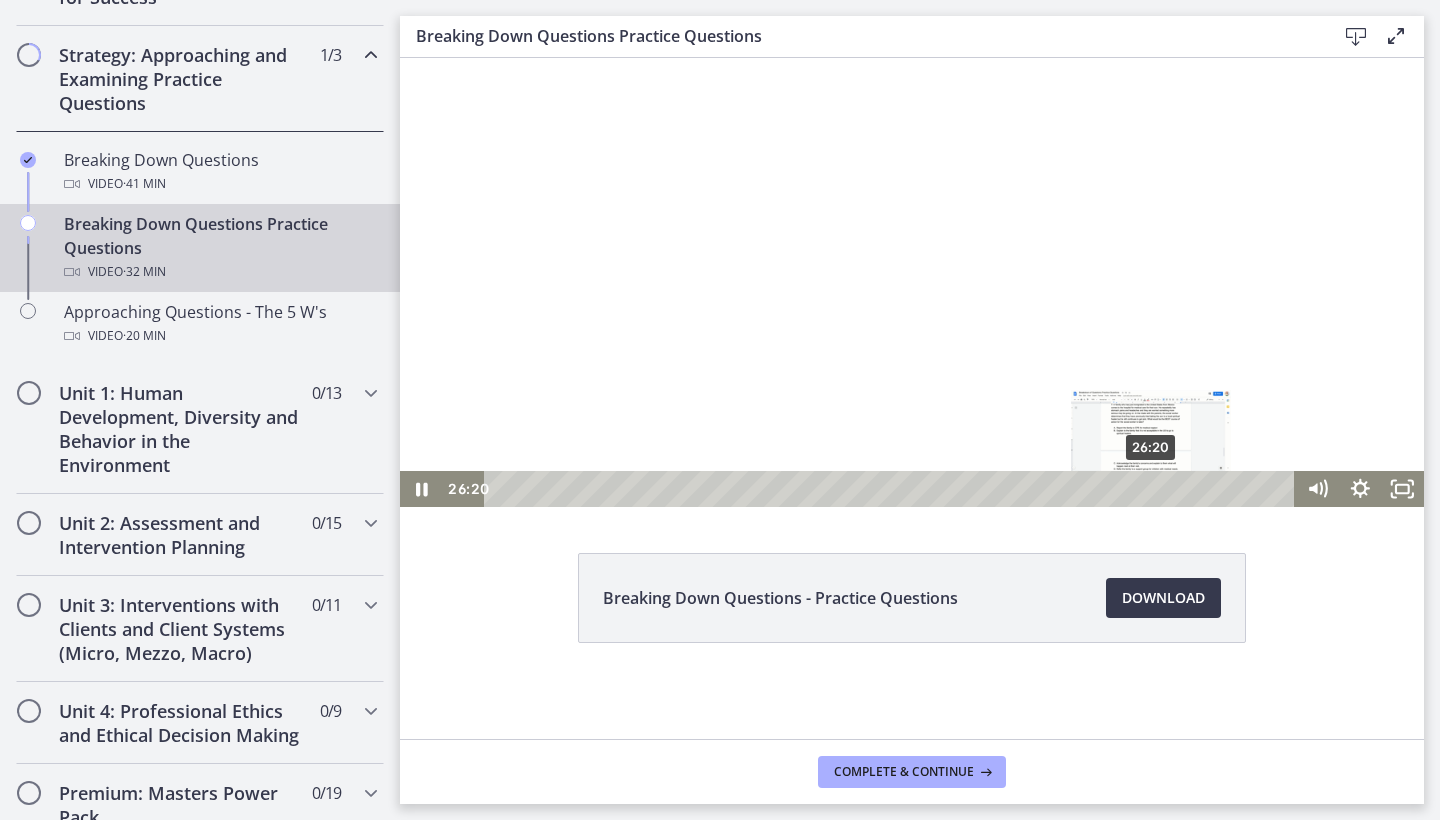 click on "26:20" at bounding box center [893, 489] 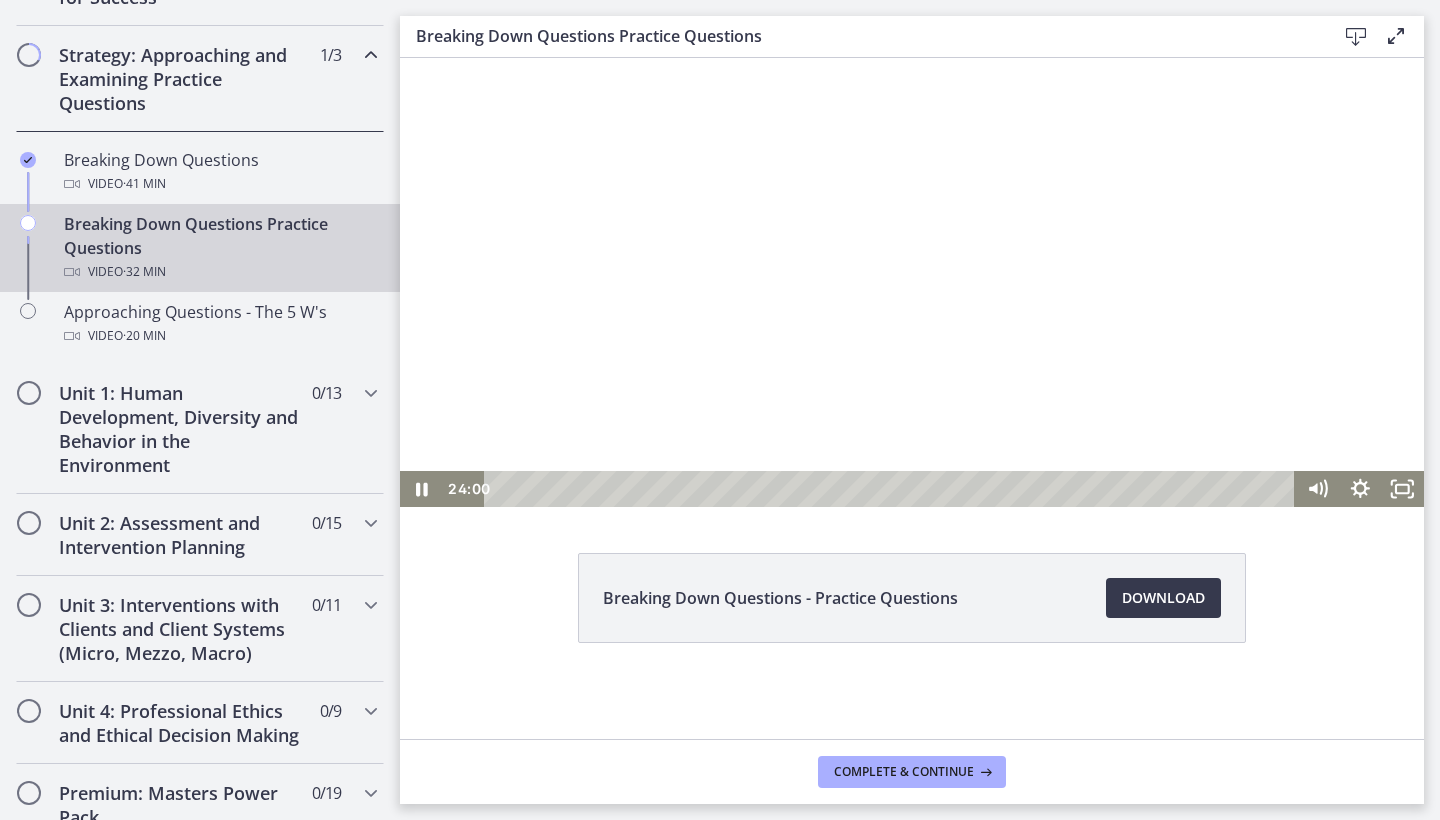click at bounding box center [912, 249] 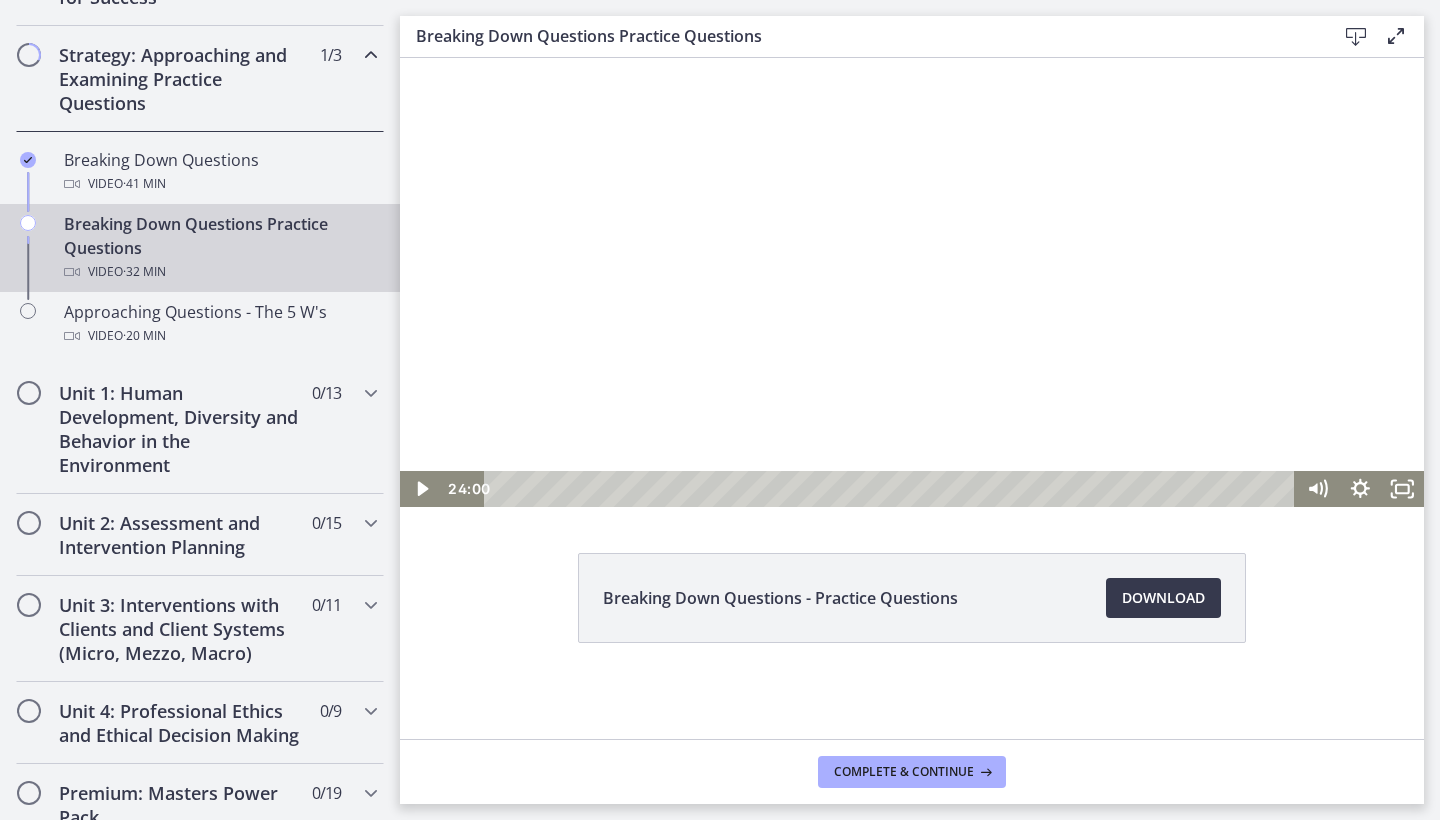 click at bounding box center [912, 249] 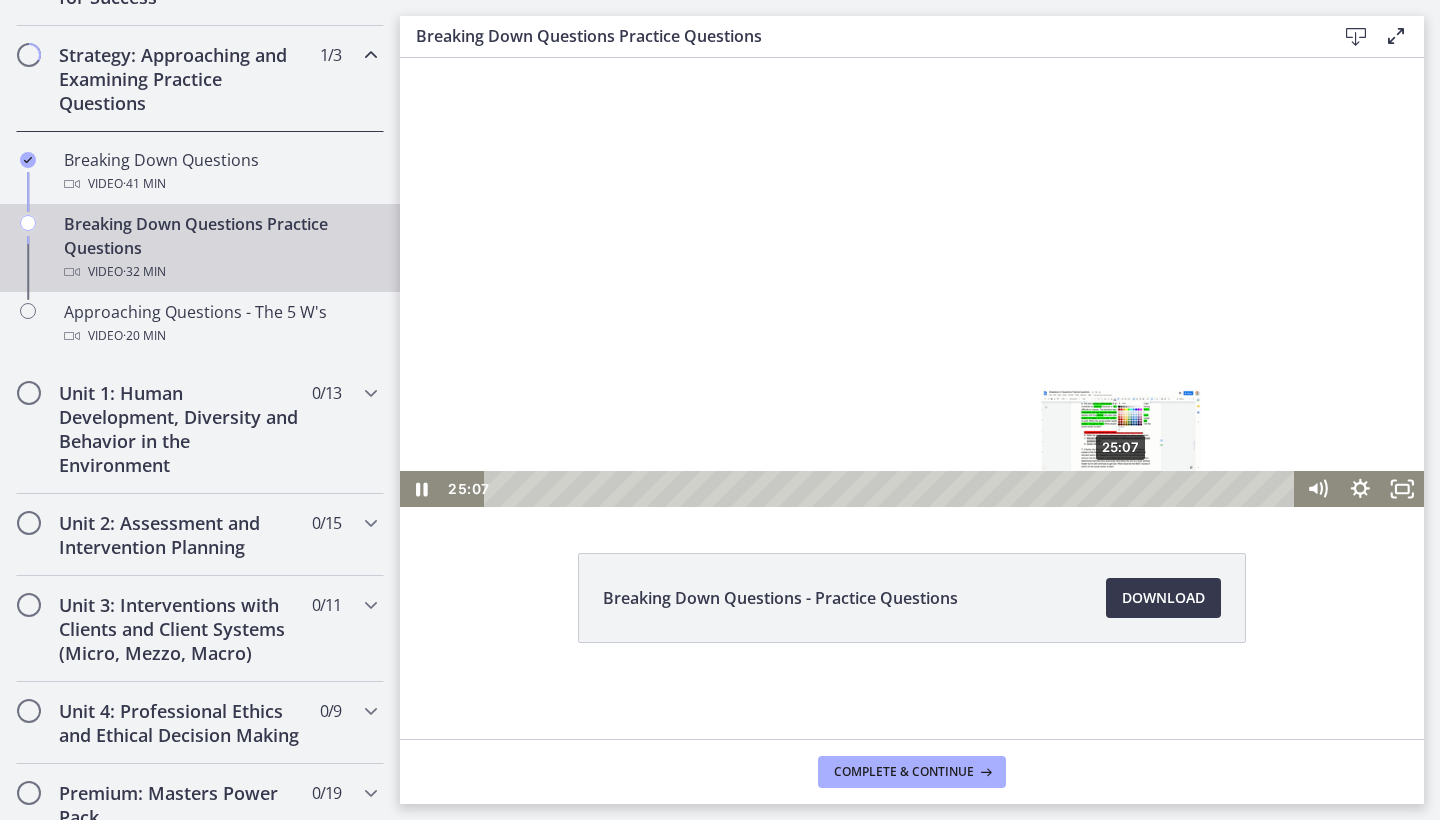 click on "25:07" at bounding box center (893, 489) 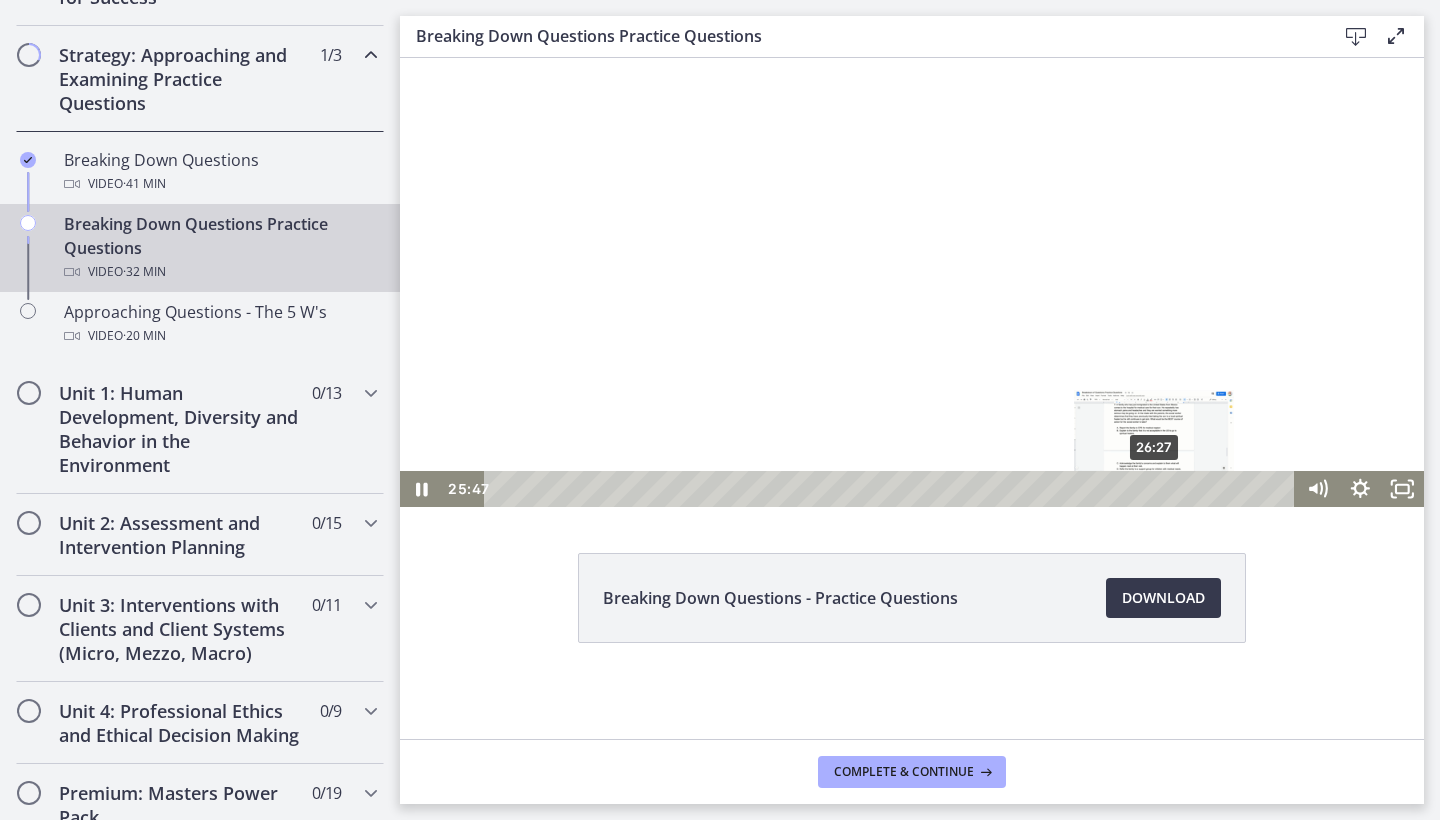 click on "26:27" at bounding box center (893, 489) 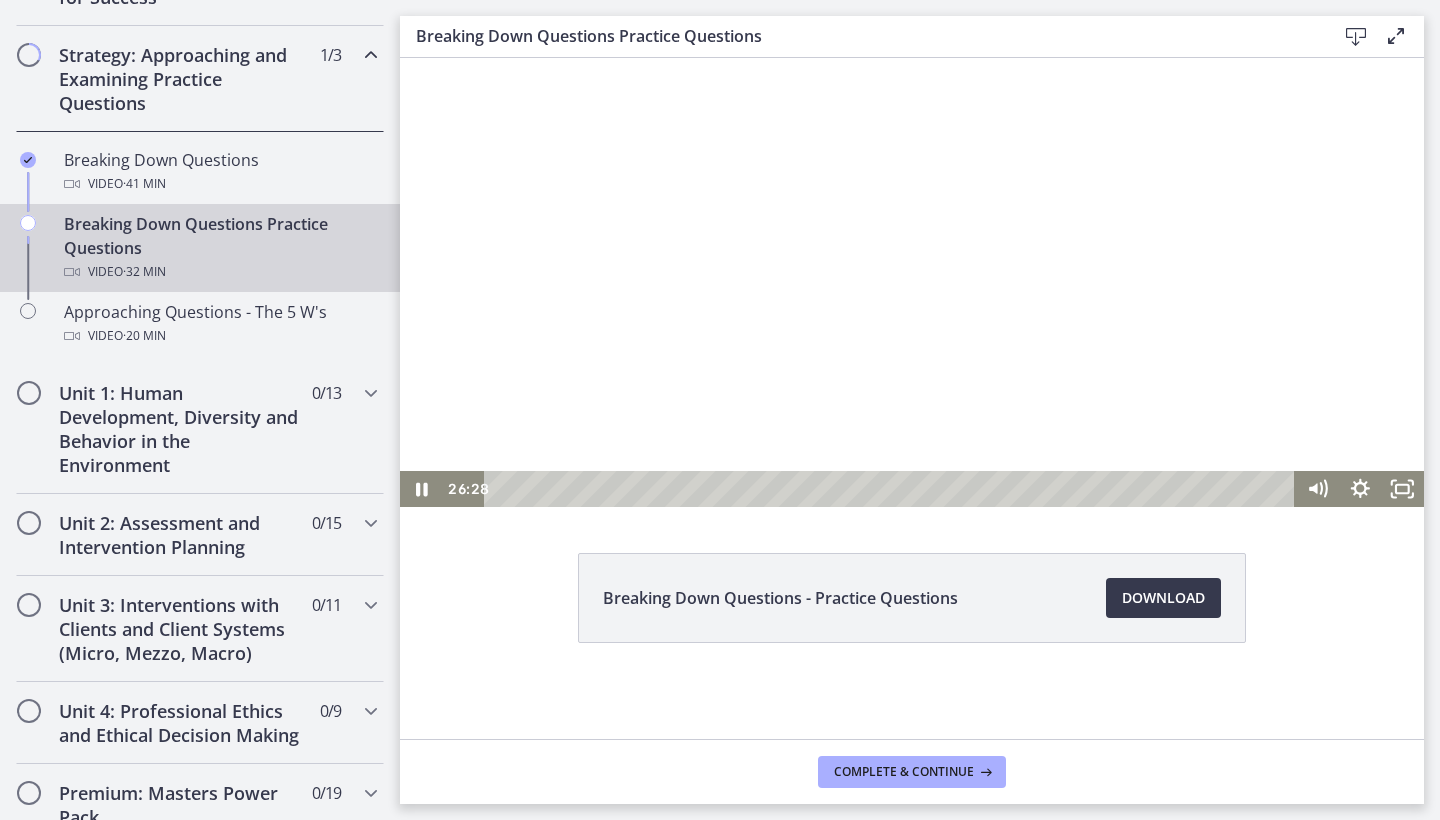 click at bounding box center [912, 249] 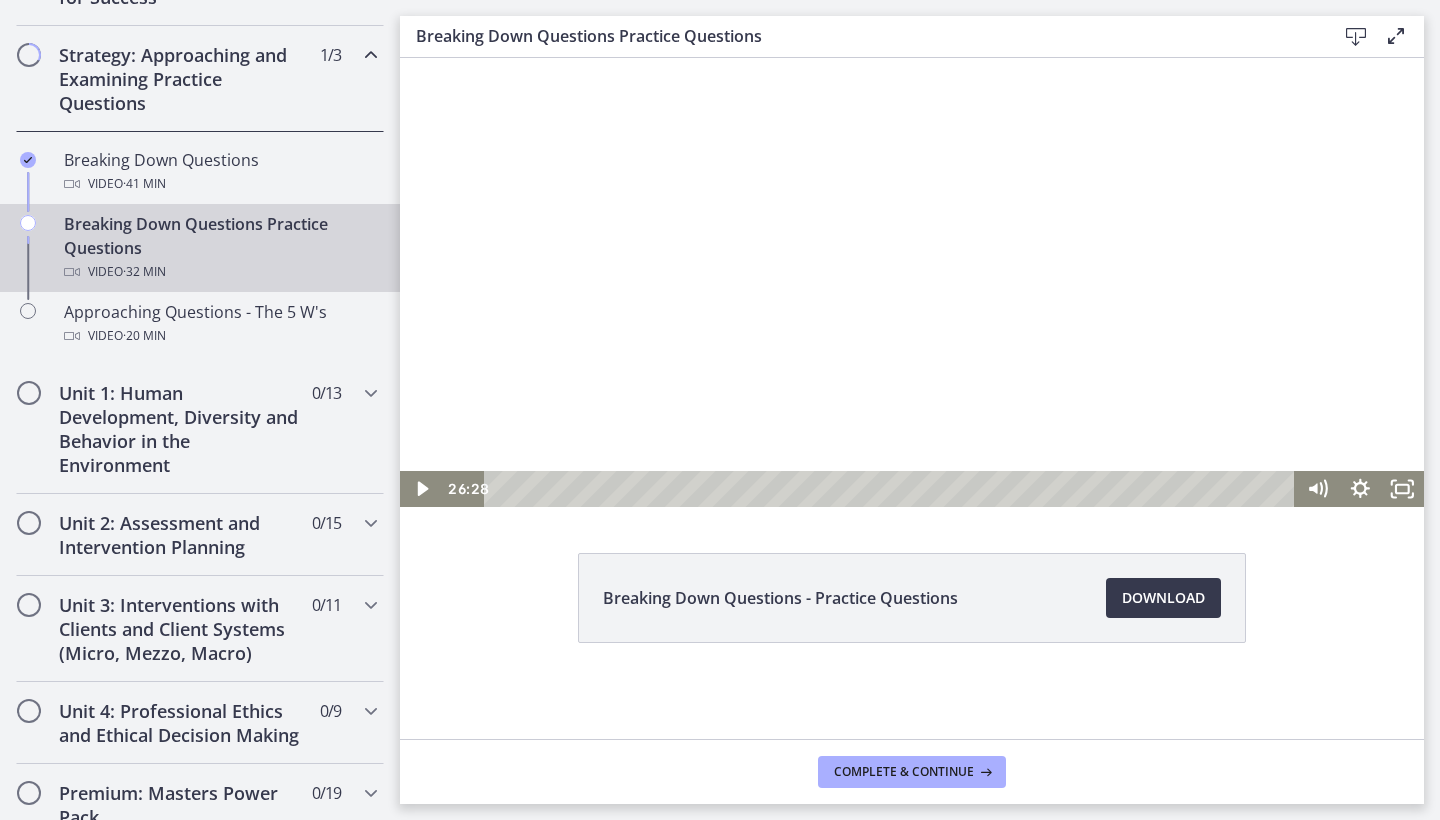 click at bounding box center (912, 249) 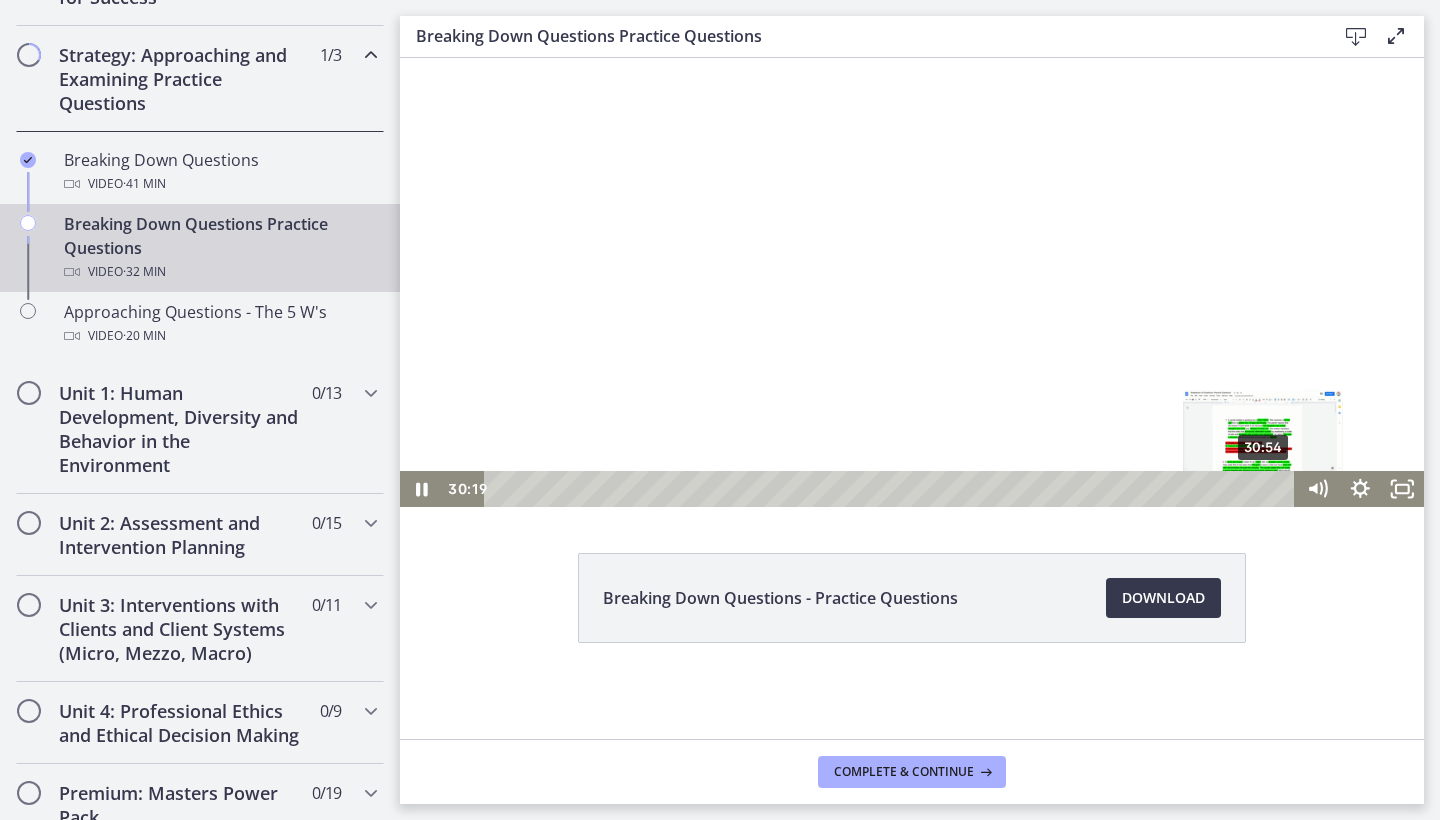 click on "30:54" at bounding box center (893, 489) 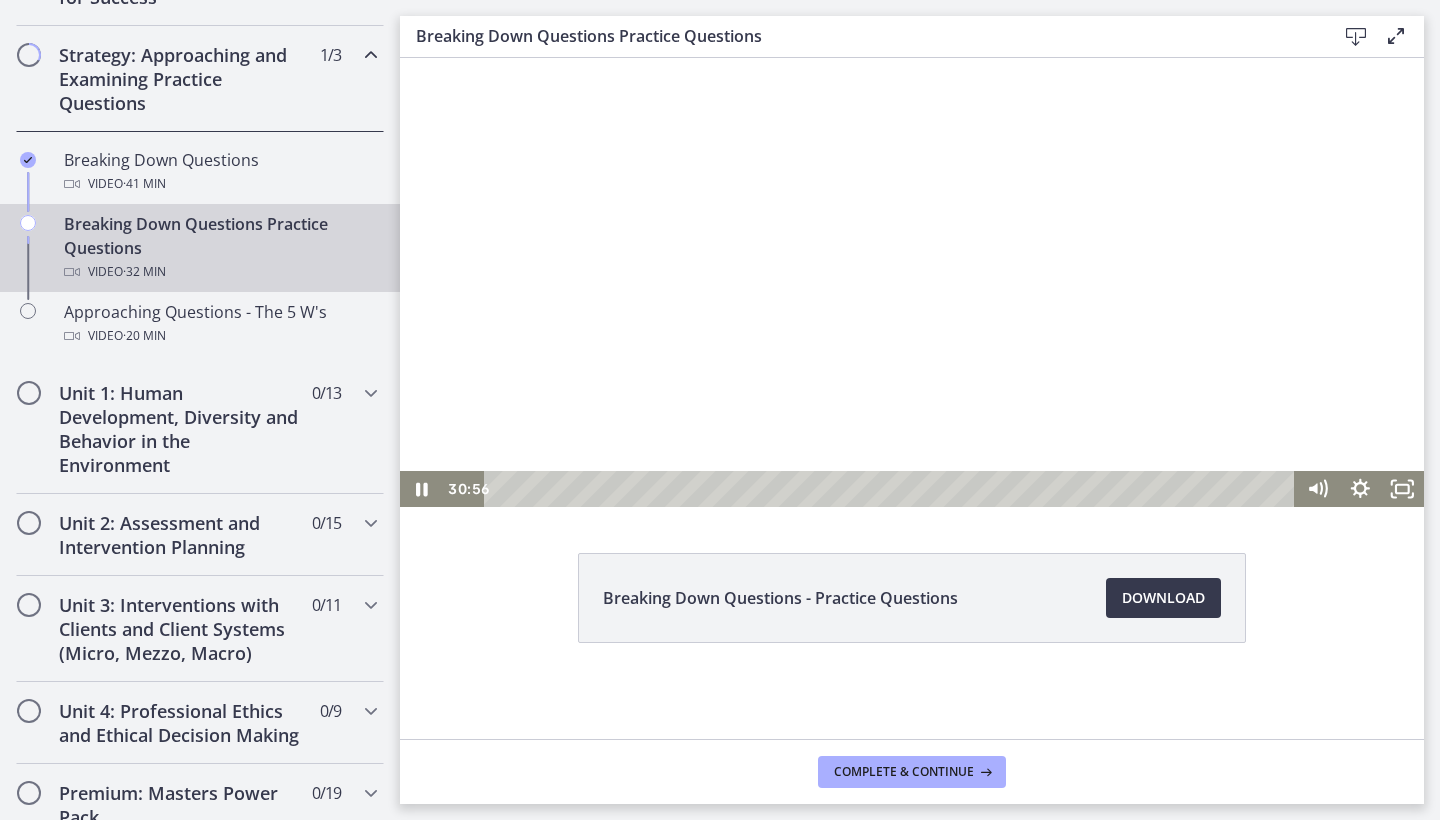 click at bounding box center [912, 249] 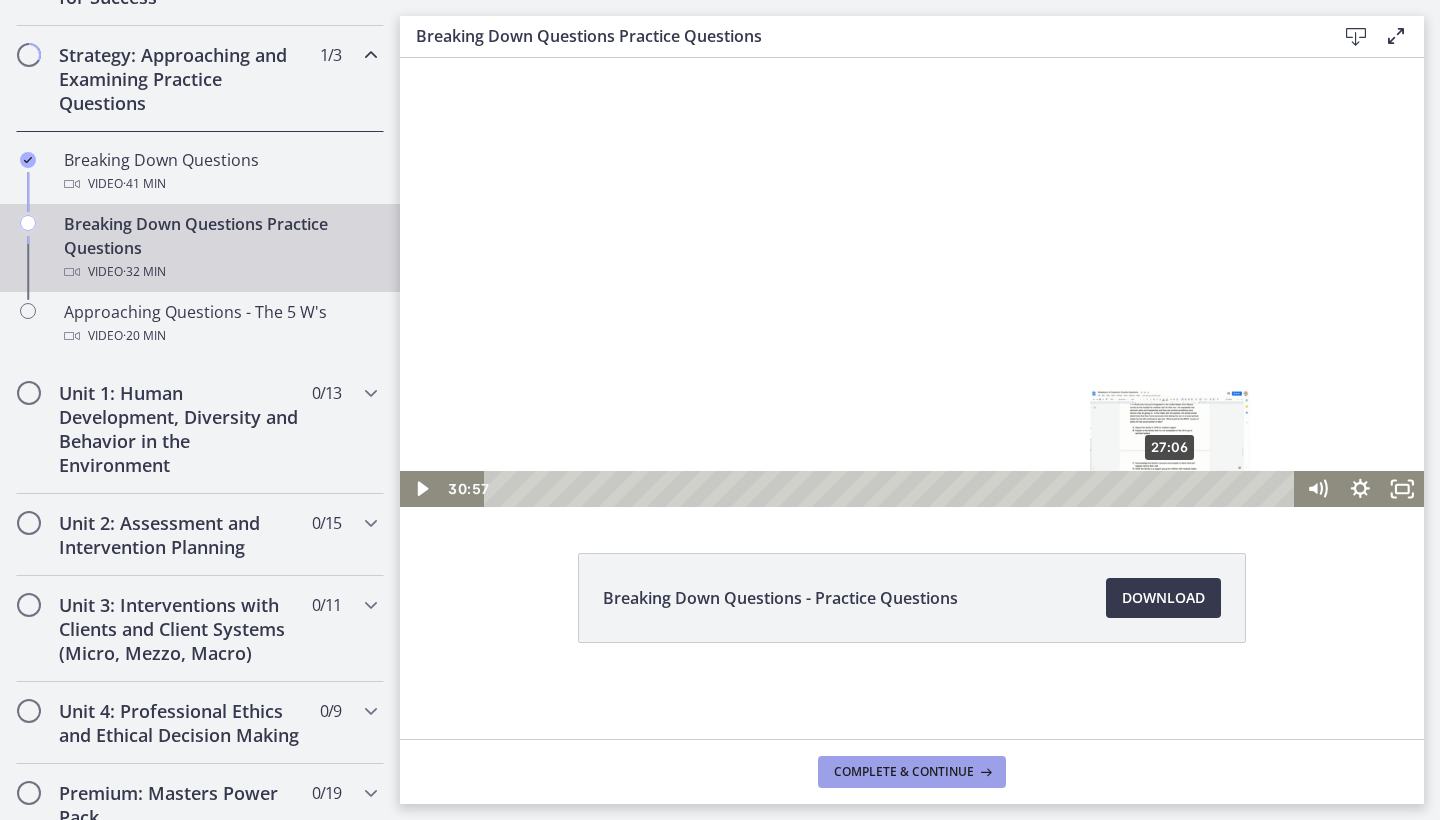 click at bounding box center (984, 772) 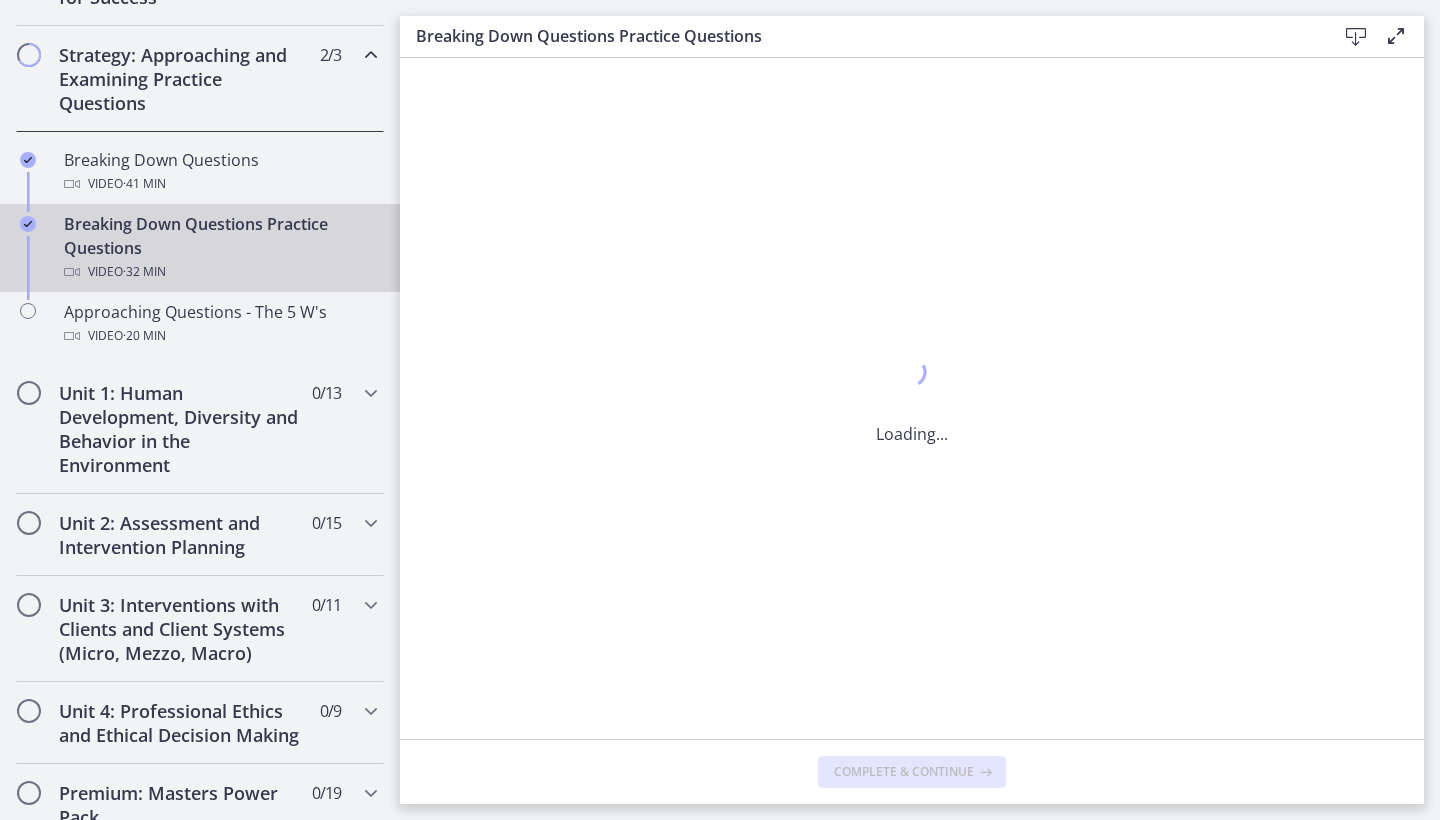 scroll, scrollTop: 0, scrollLeft: 0, axis: both 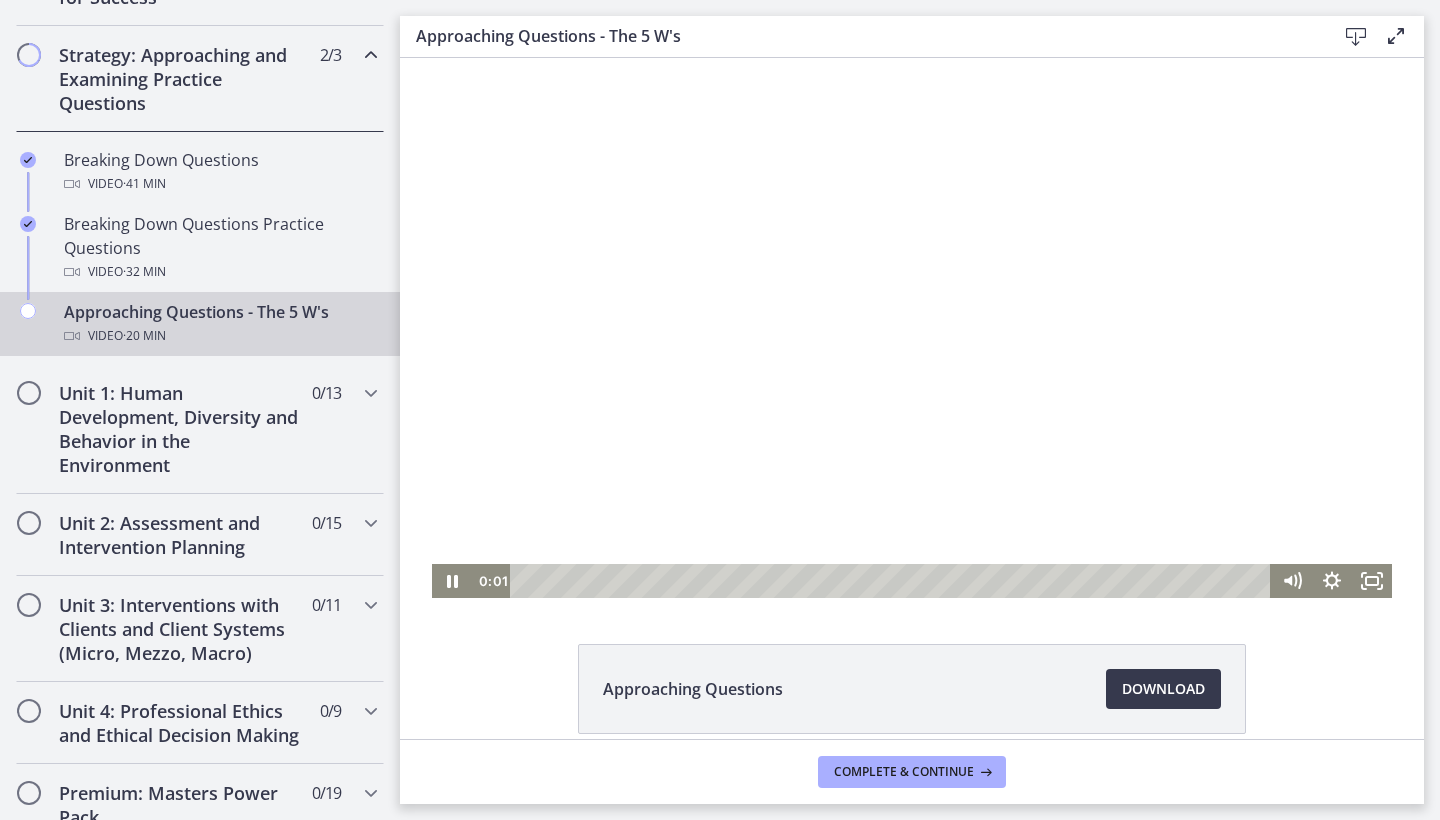 click at bounding box center (912, 328) 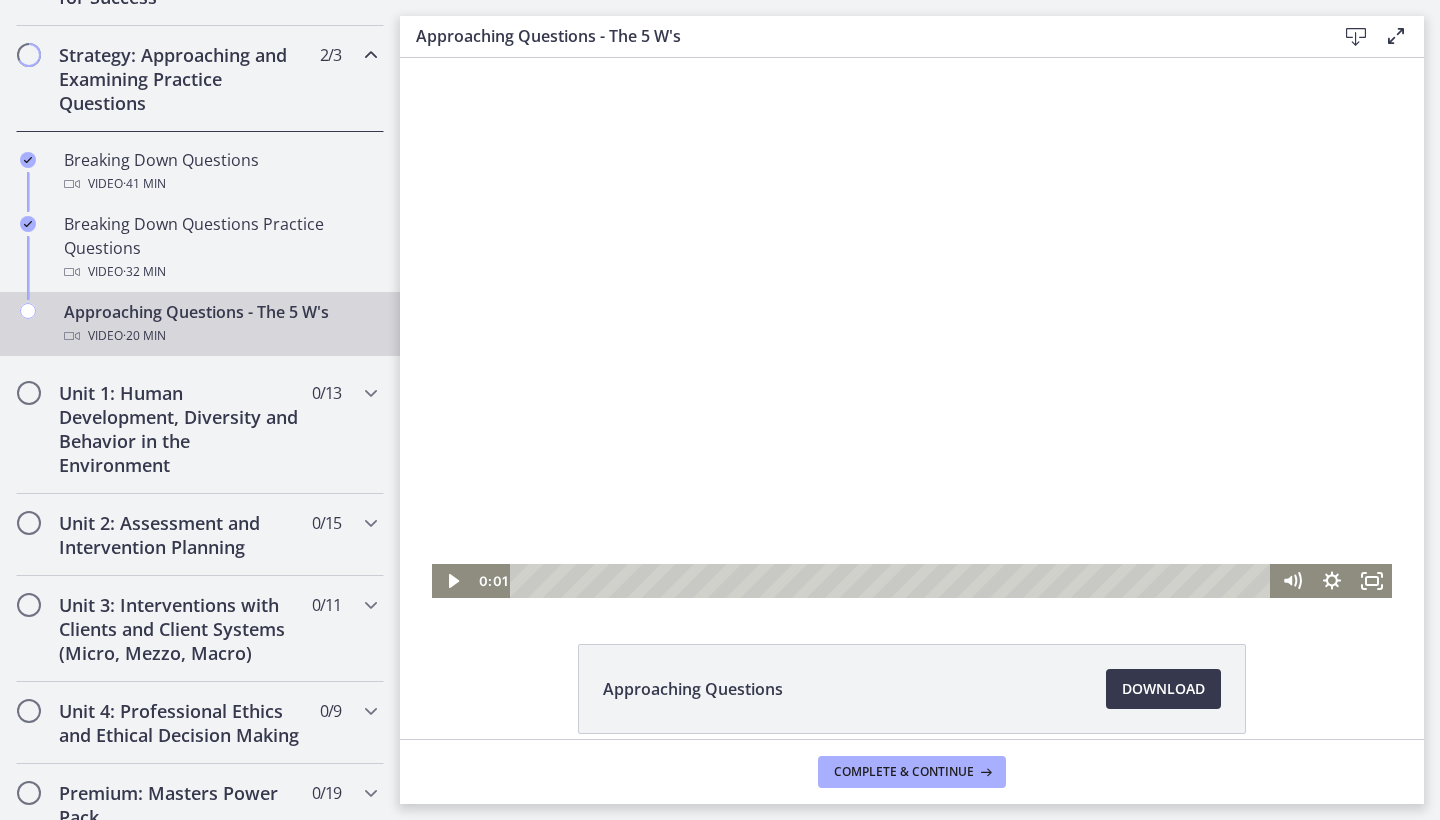 click at bounding box center [912, 328] 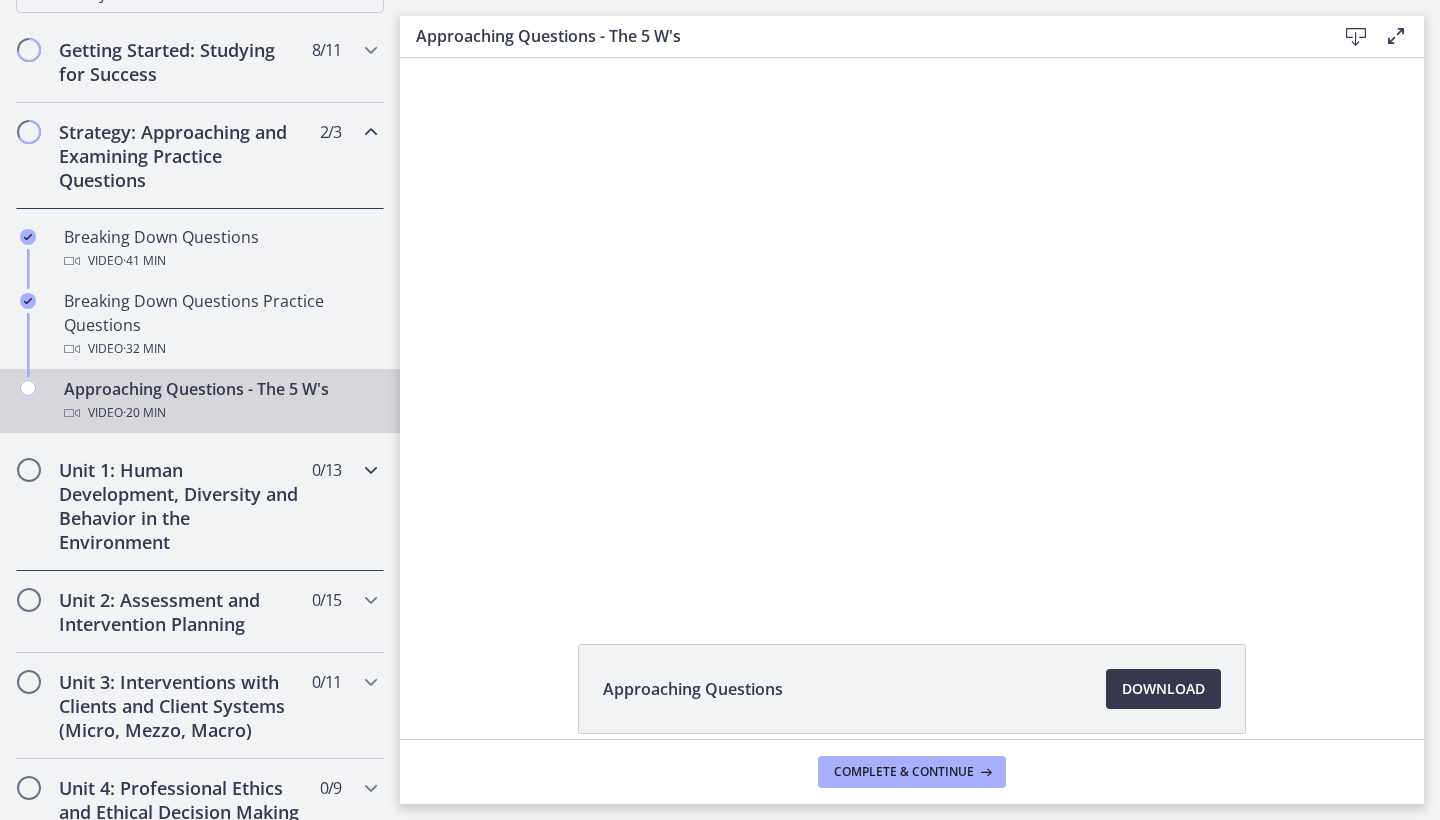 scroll, scrollTop: 423, scrollLeft: 0, axis: vertical 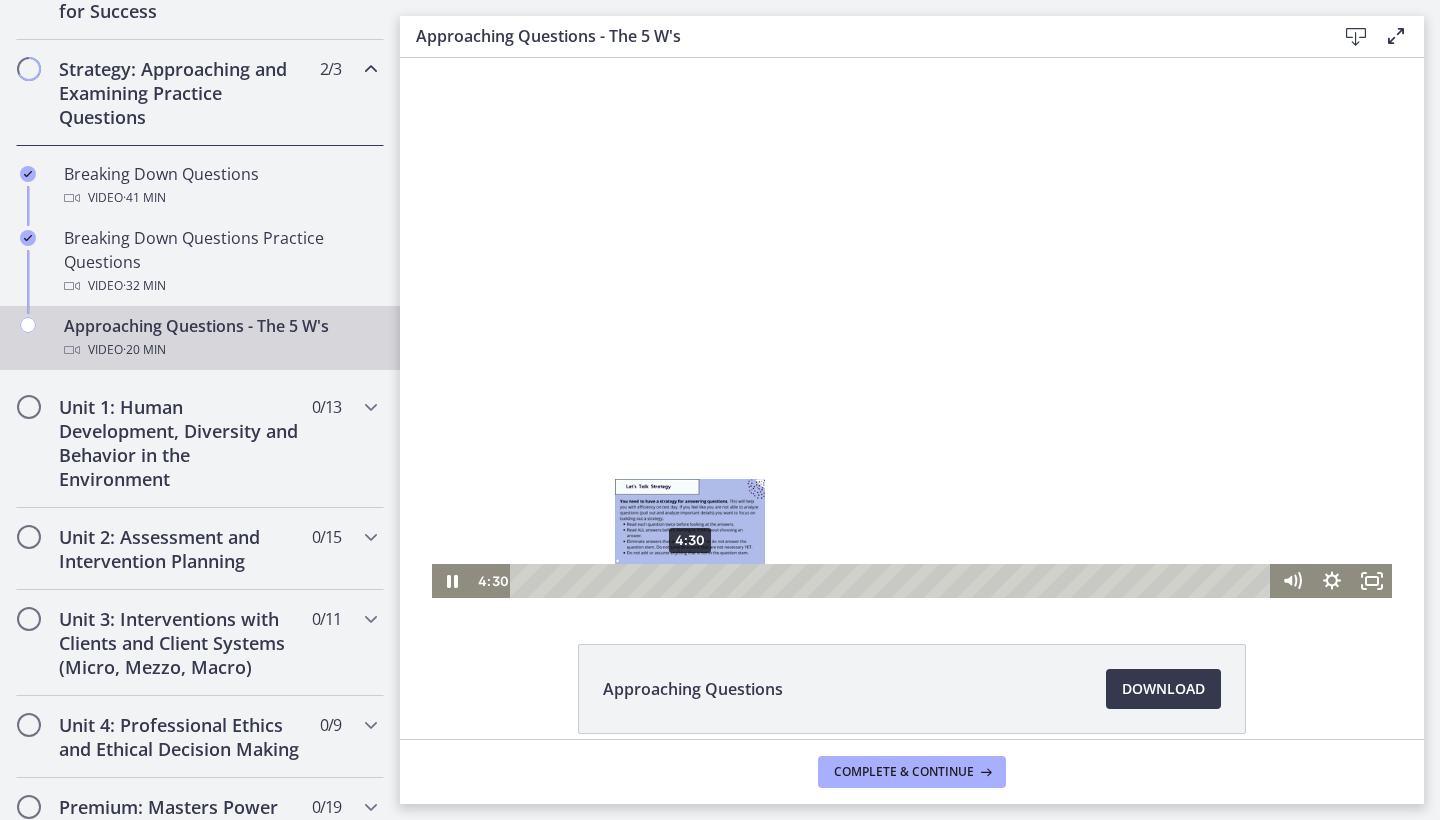 click on "4:30" at bounding box center (893, 581) 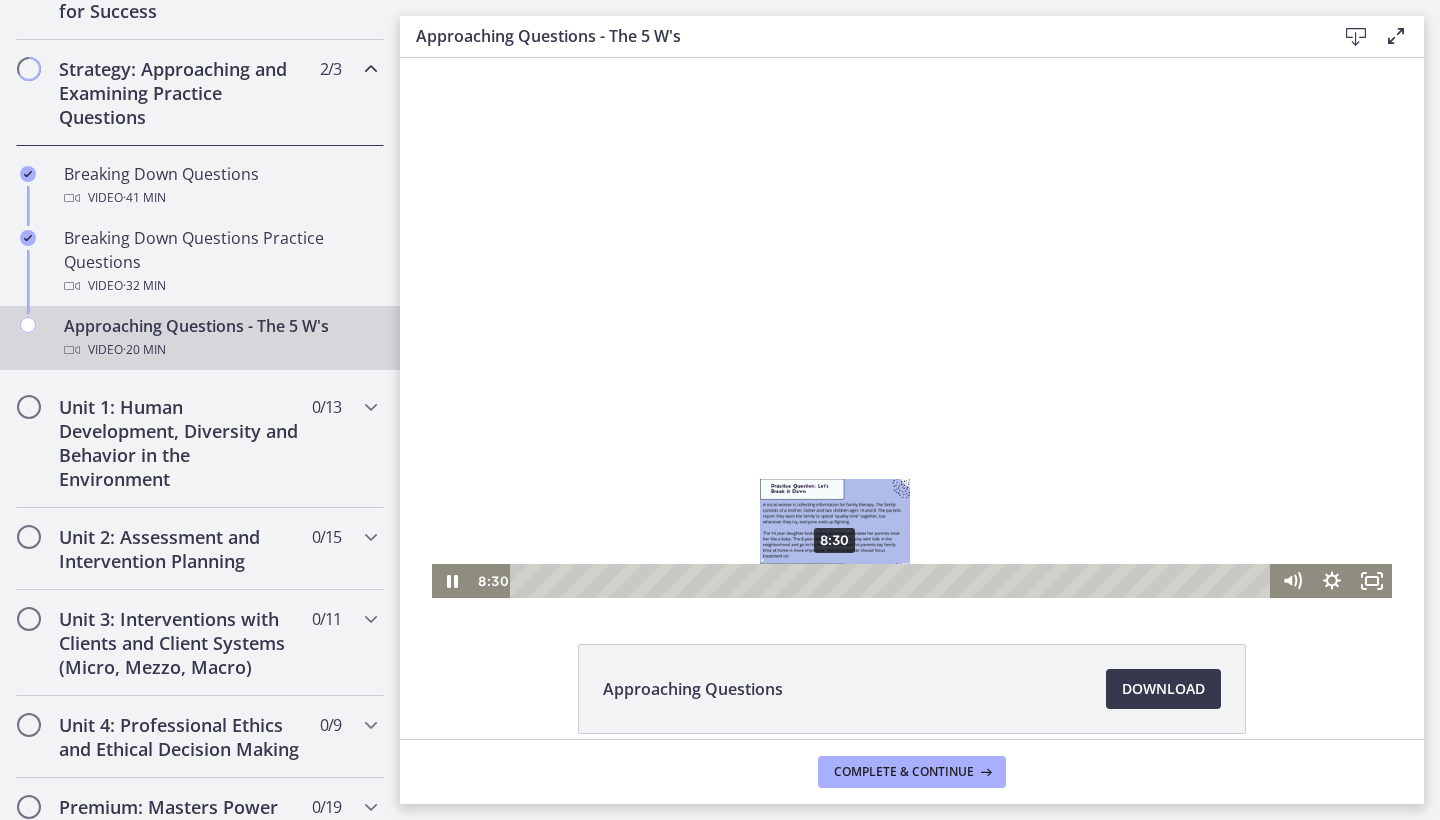 click on "8:30" at bounding box center [893, 581] 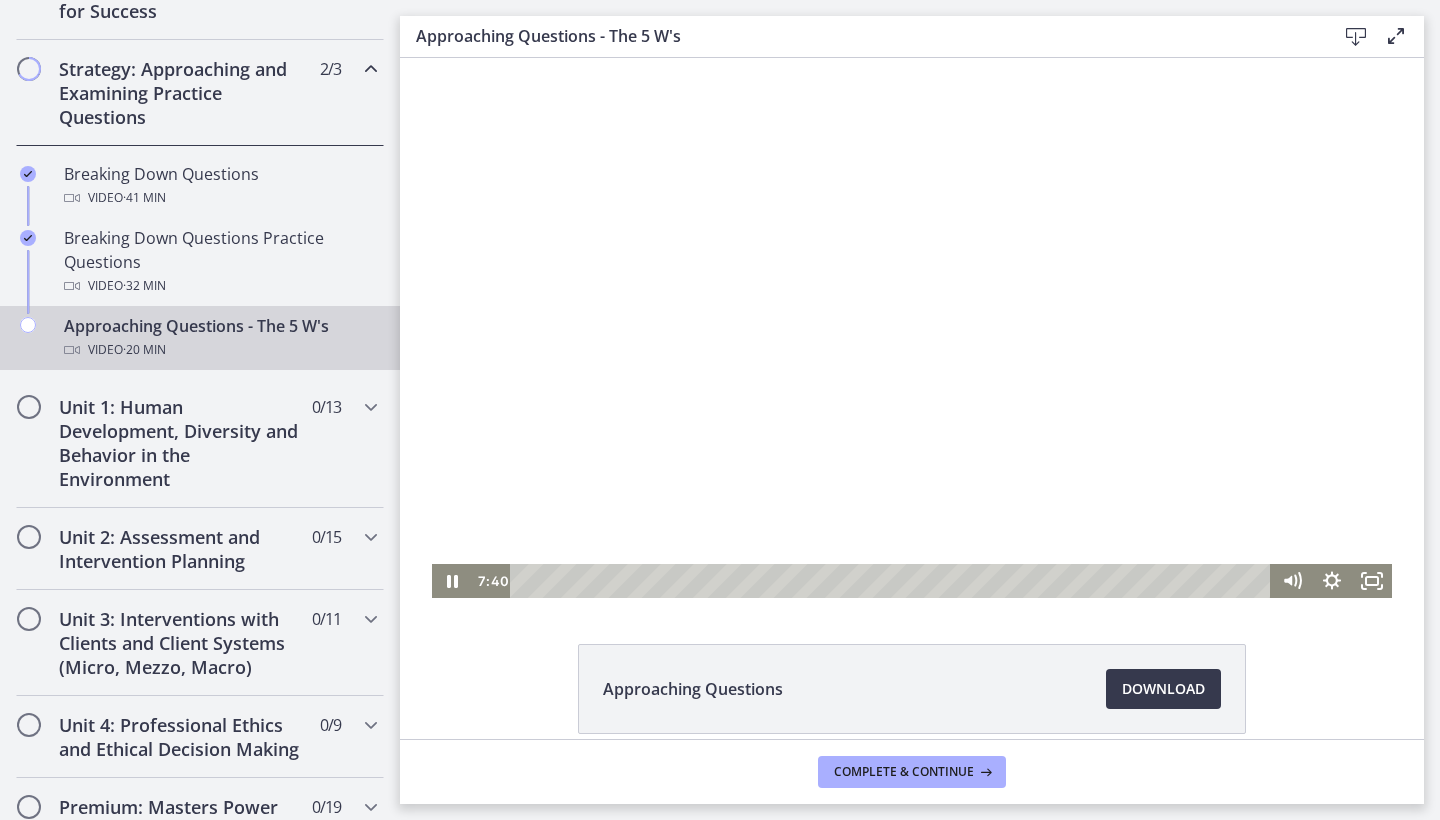 click at bounding box center (912, 328) 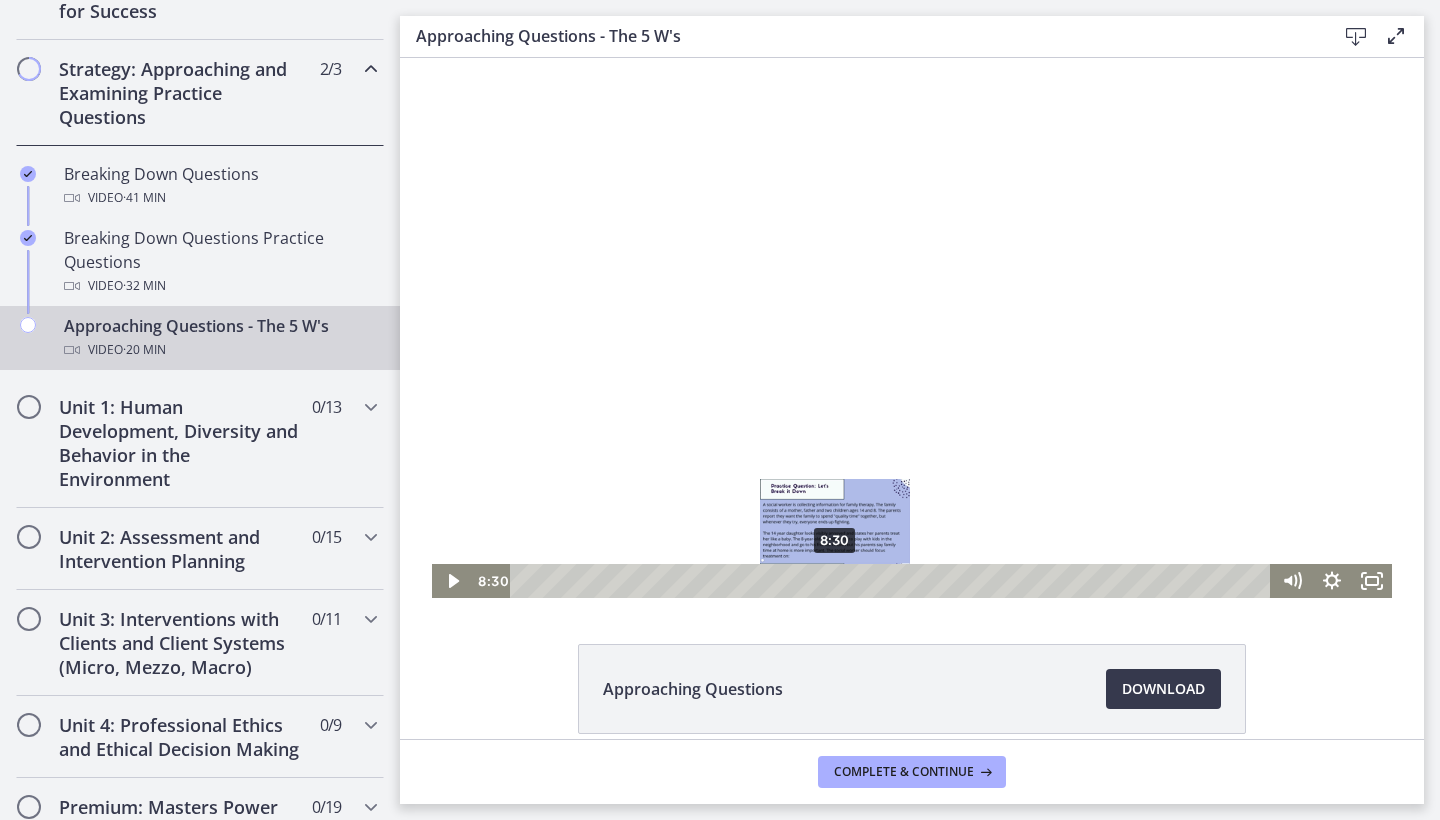 click on "8:30" at bounding box center (893, 581) 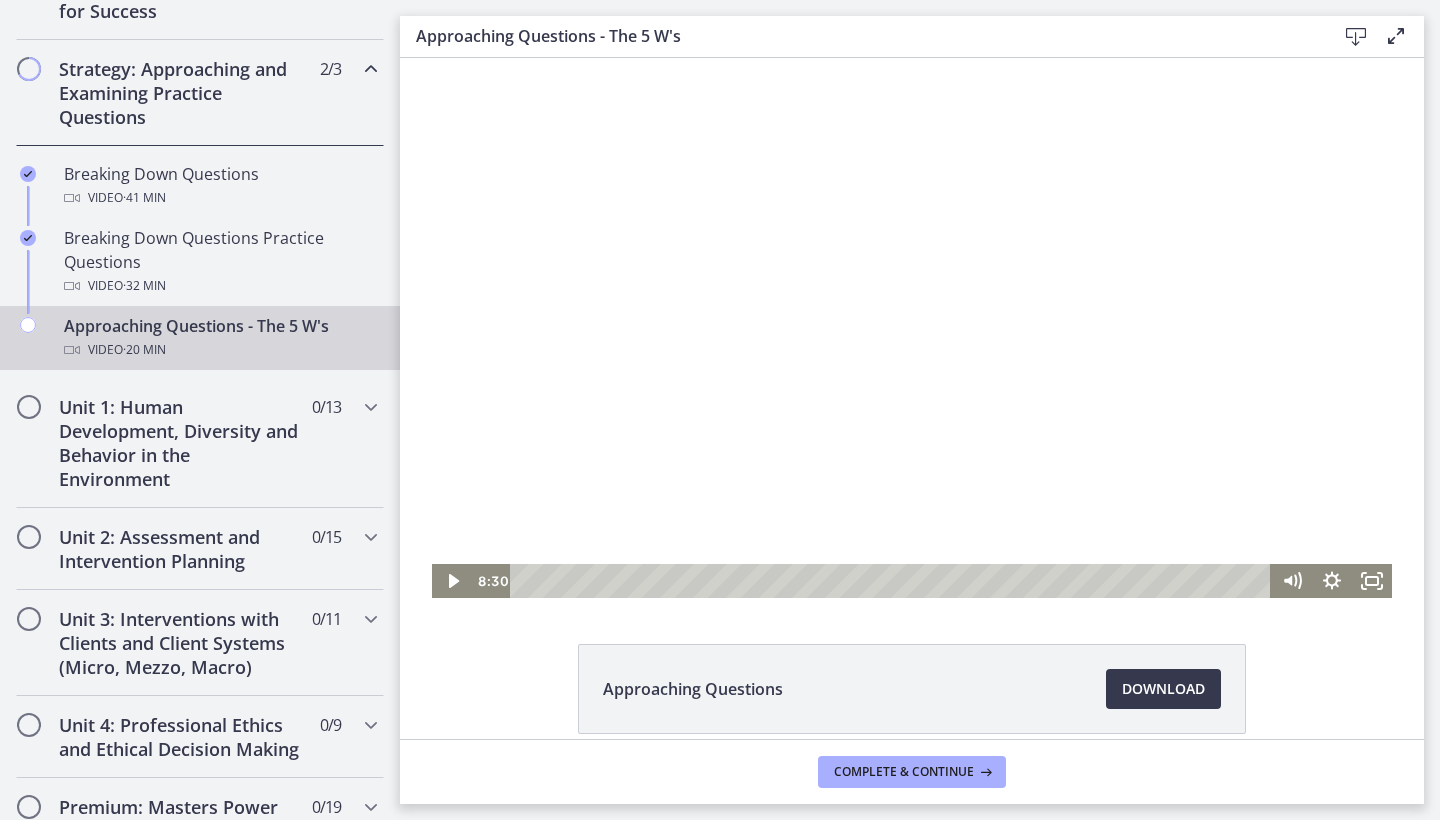 click at bounding box center [912, 328] 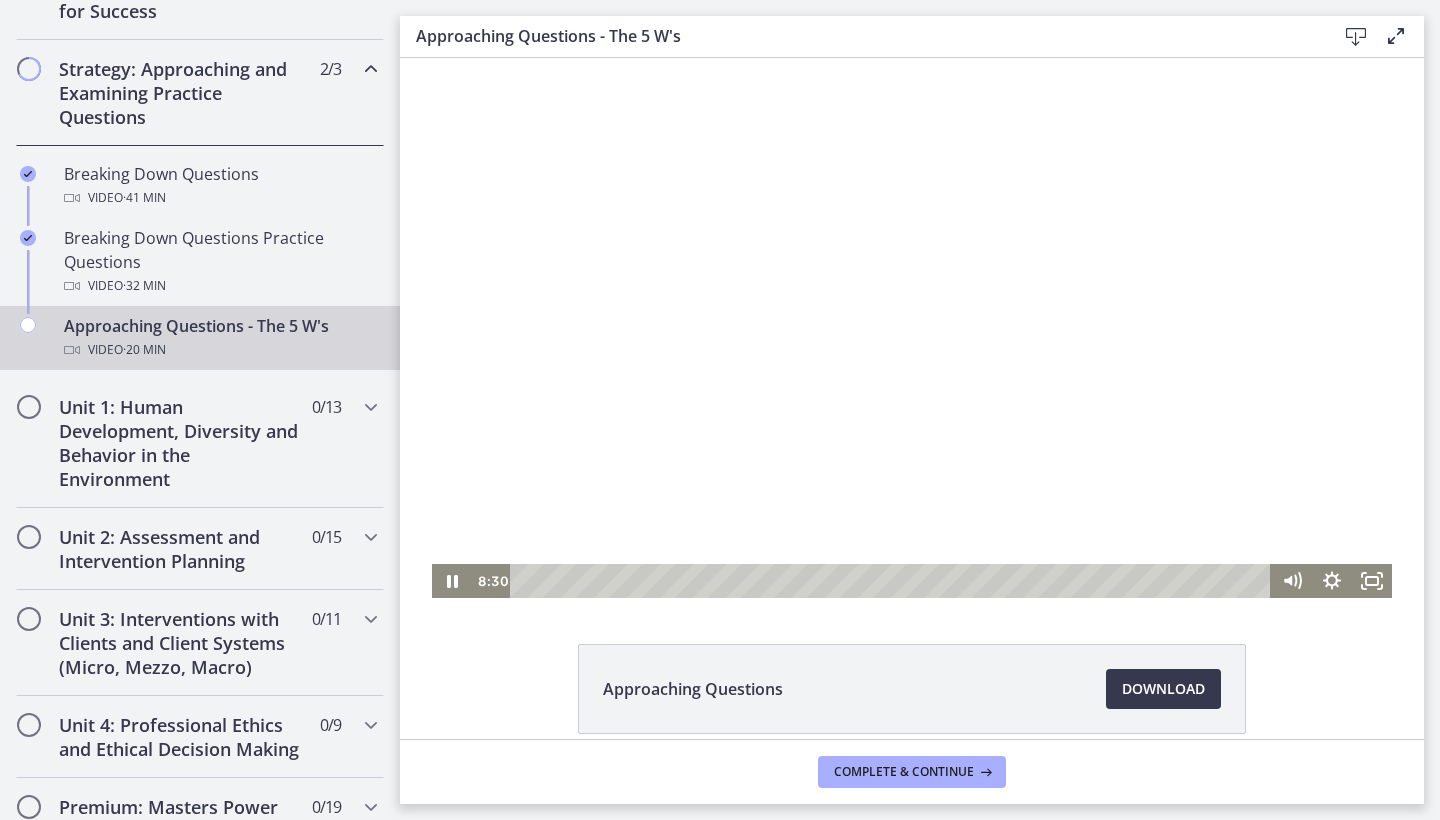 click at bounding box center (912, 328) 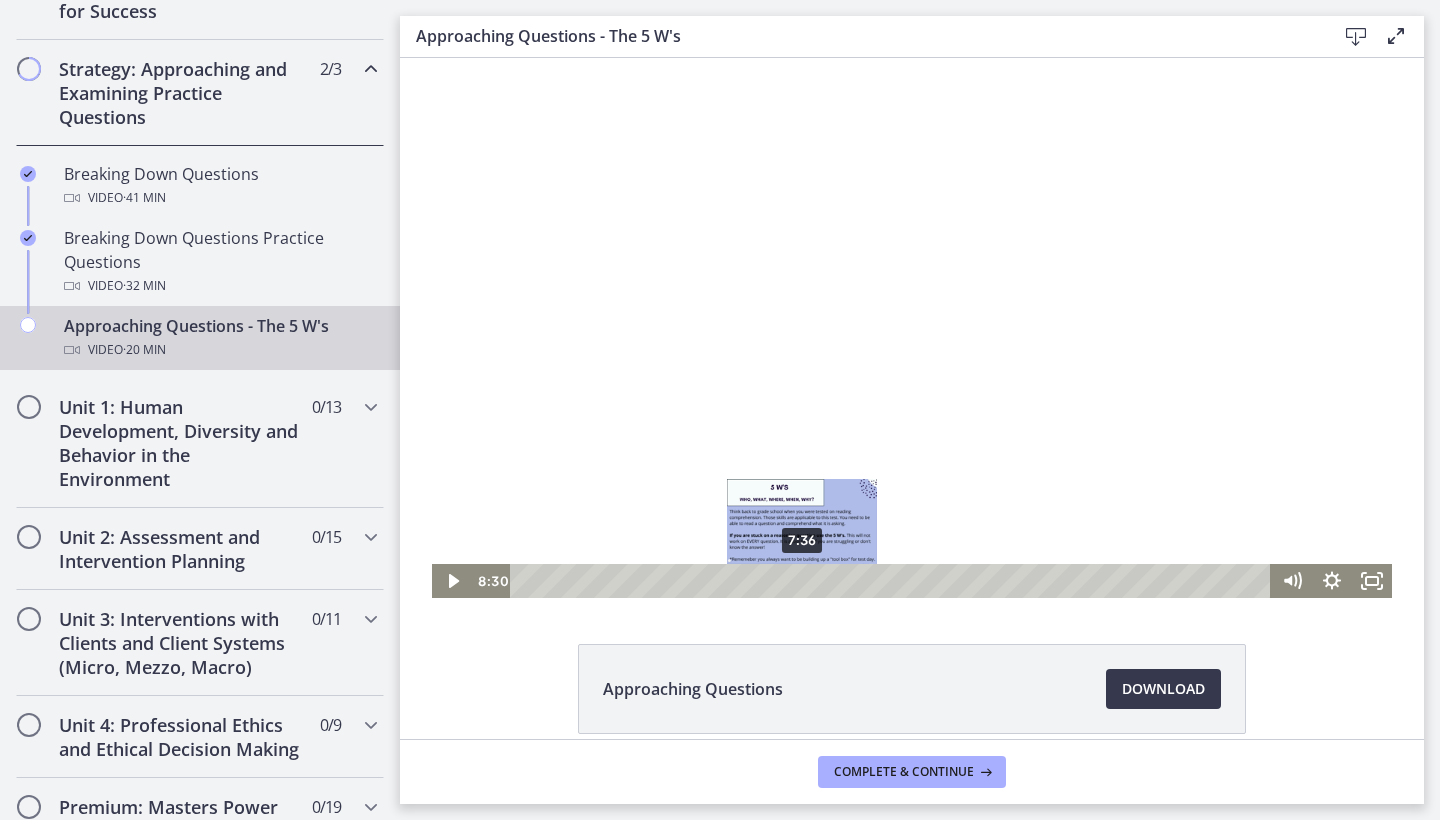 click on "7:36" at bounding box center (893, 581) 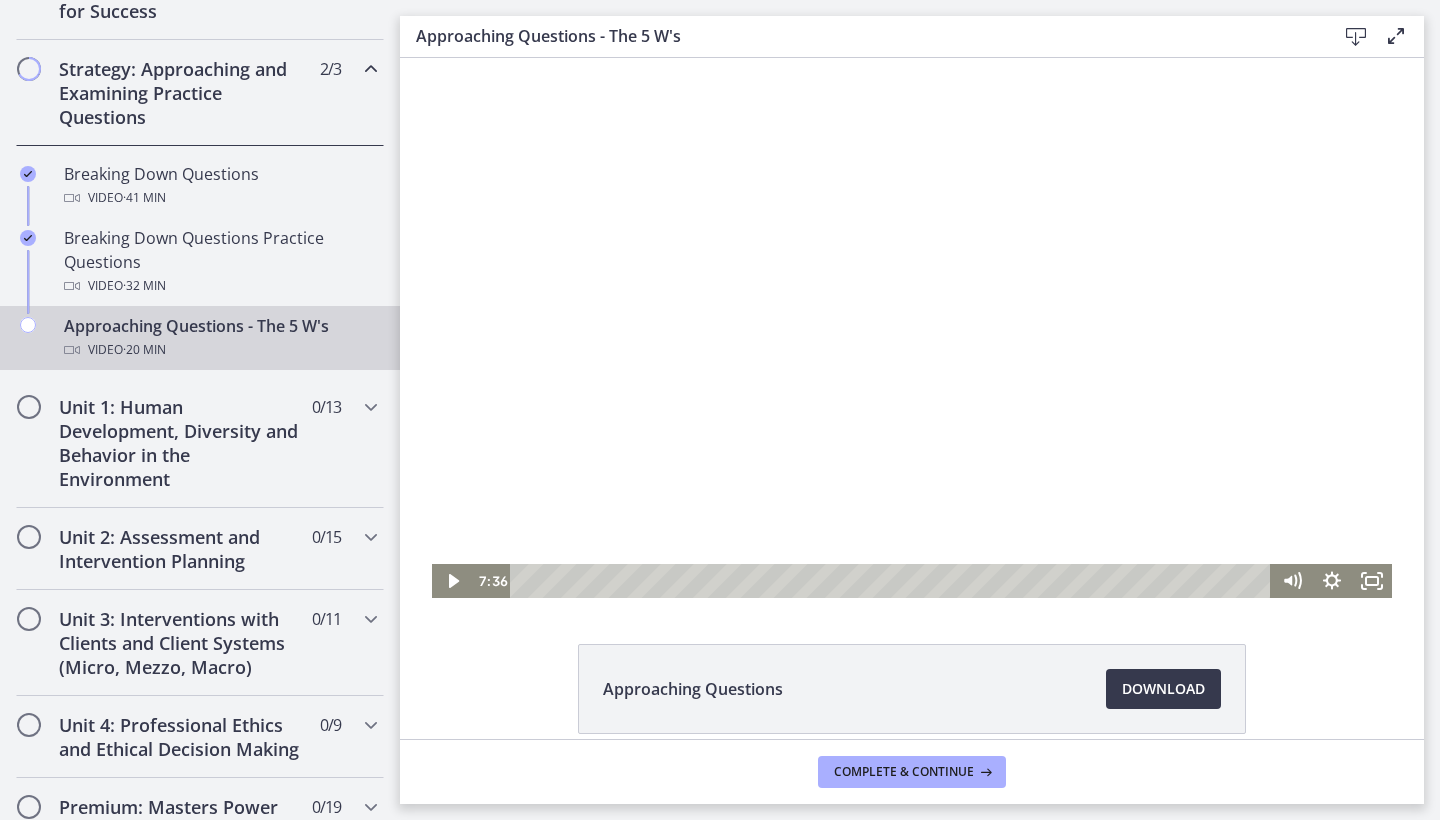 click at bounding box center (912, 328) 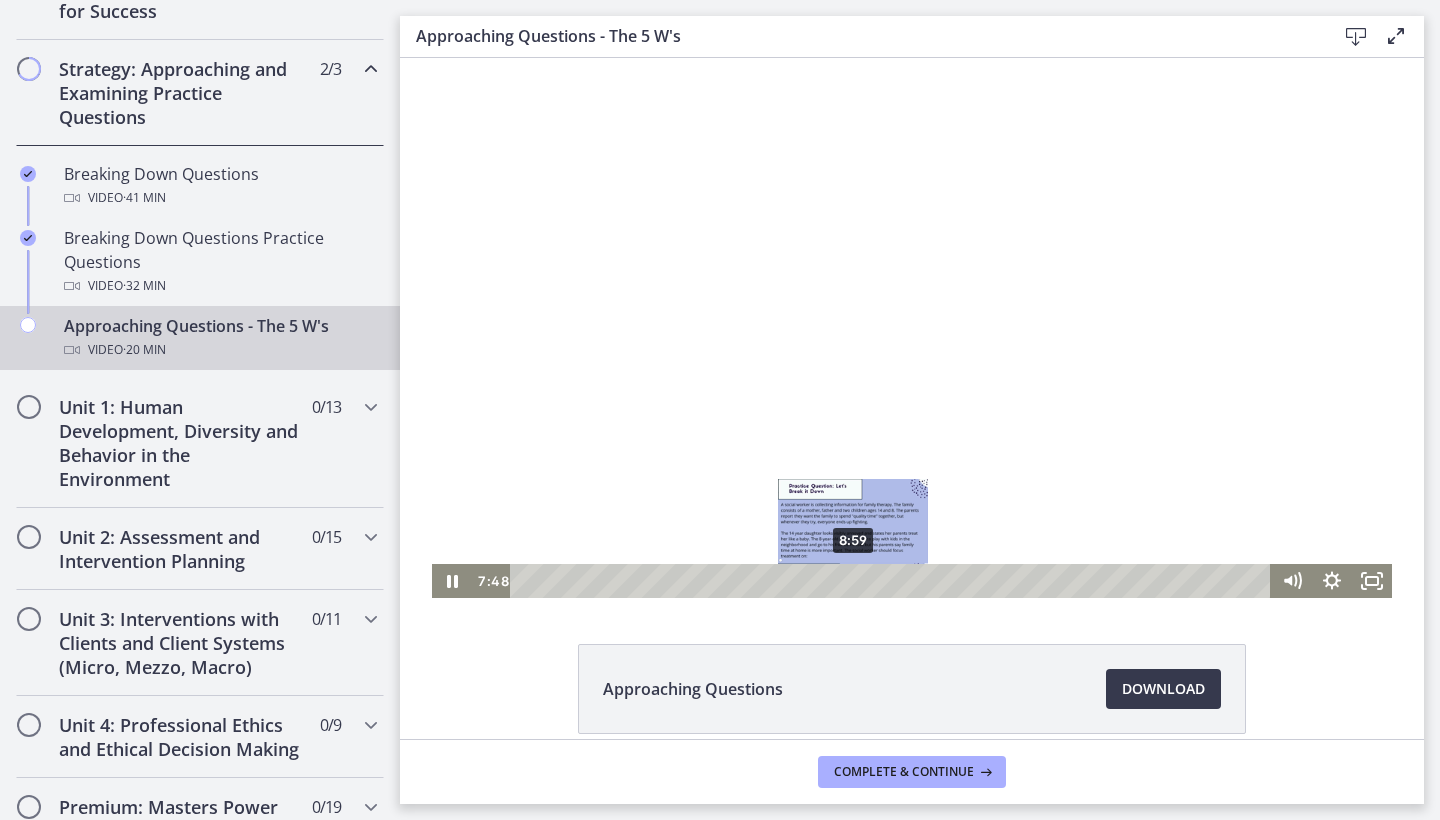 click on "8:59" at bounding box center [893, 581] 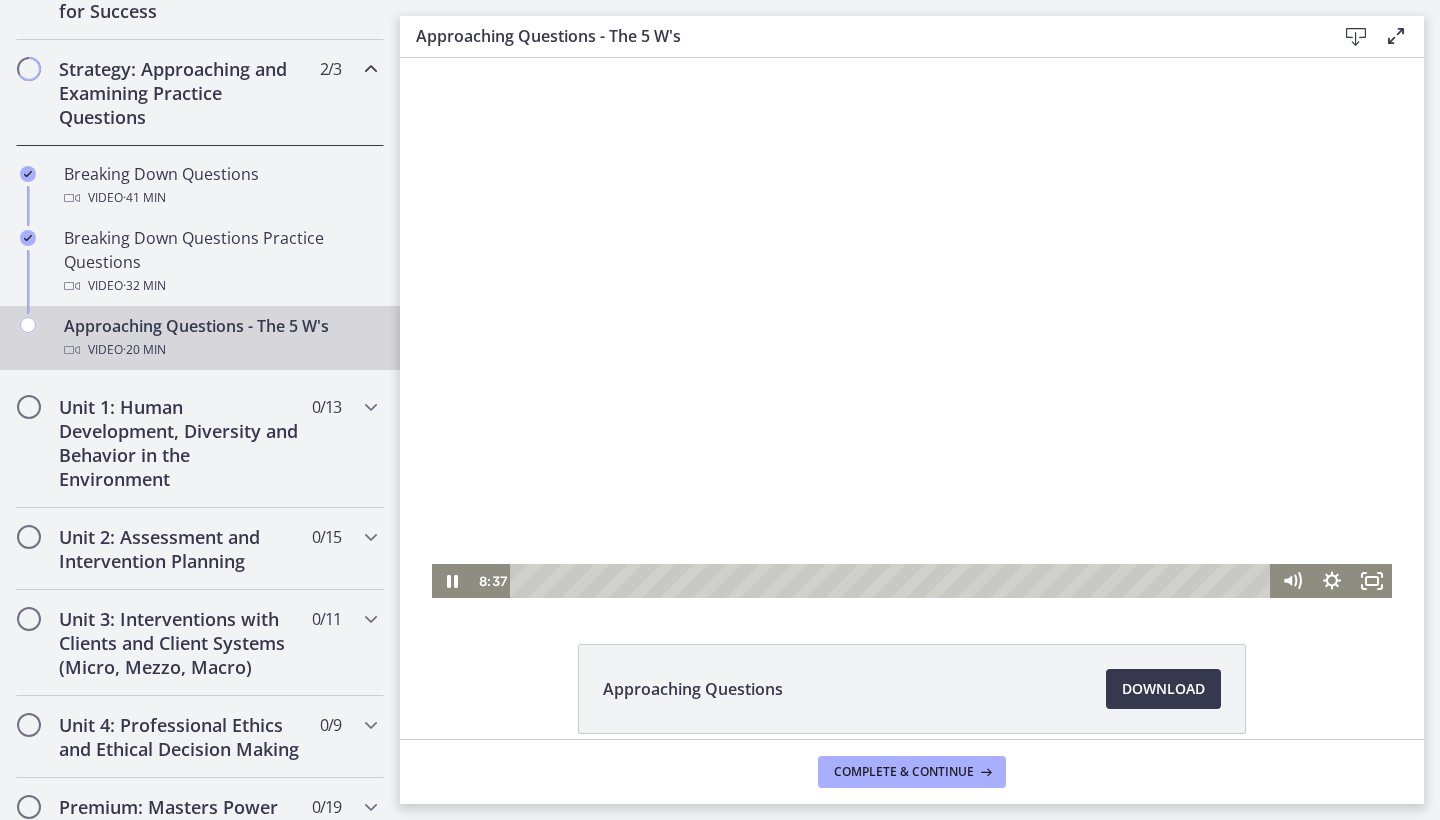 click at bounding box center [912, 328] 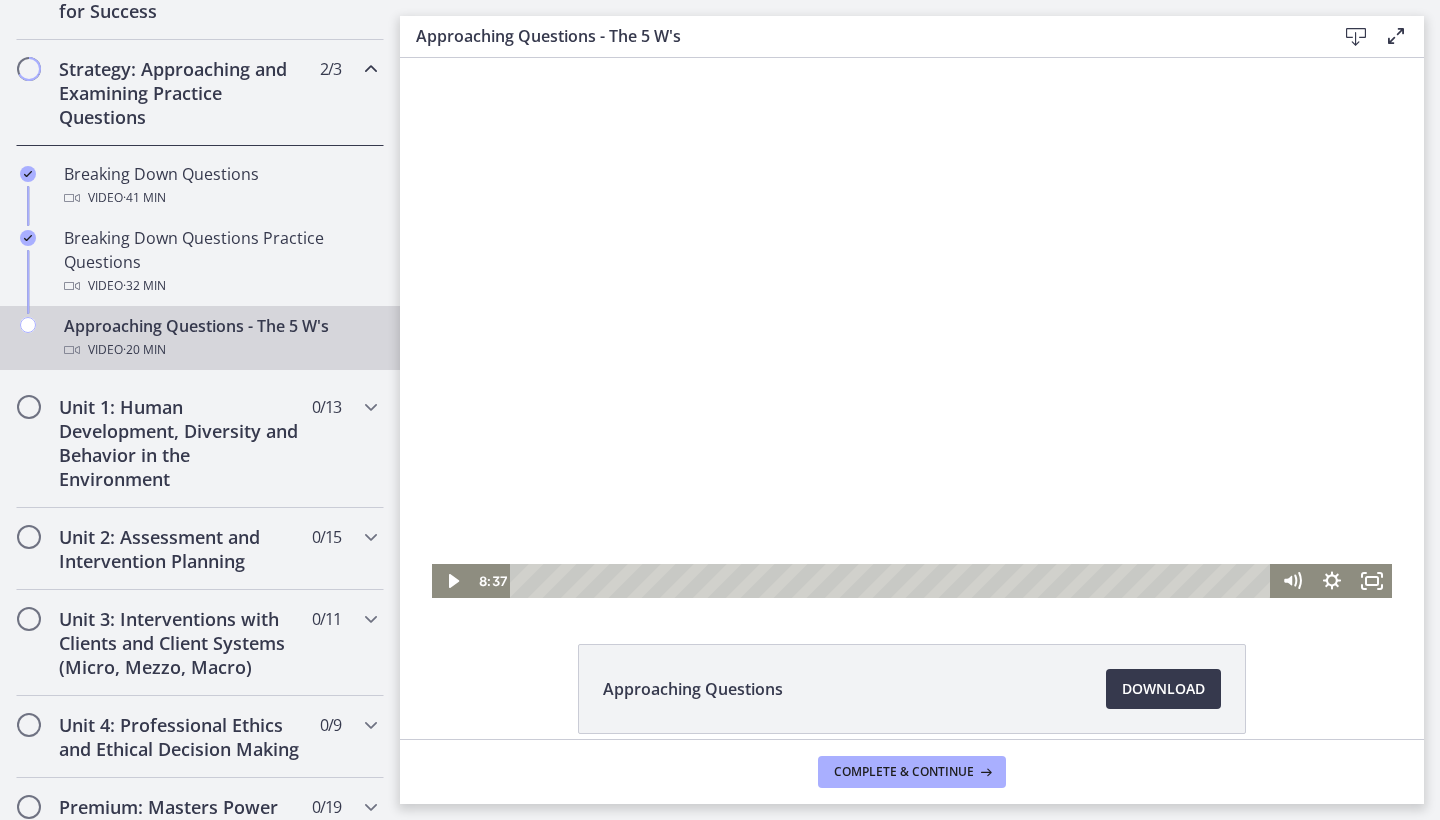 click at bounding box center (912, 328) 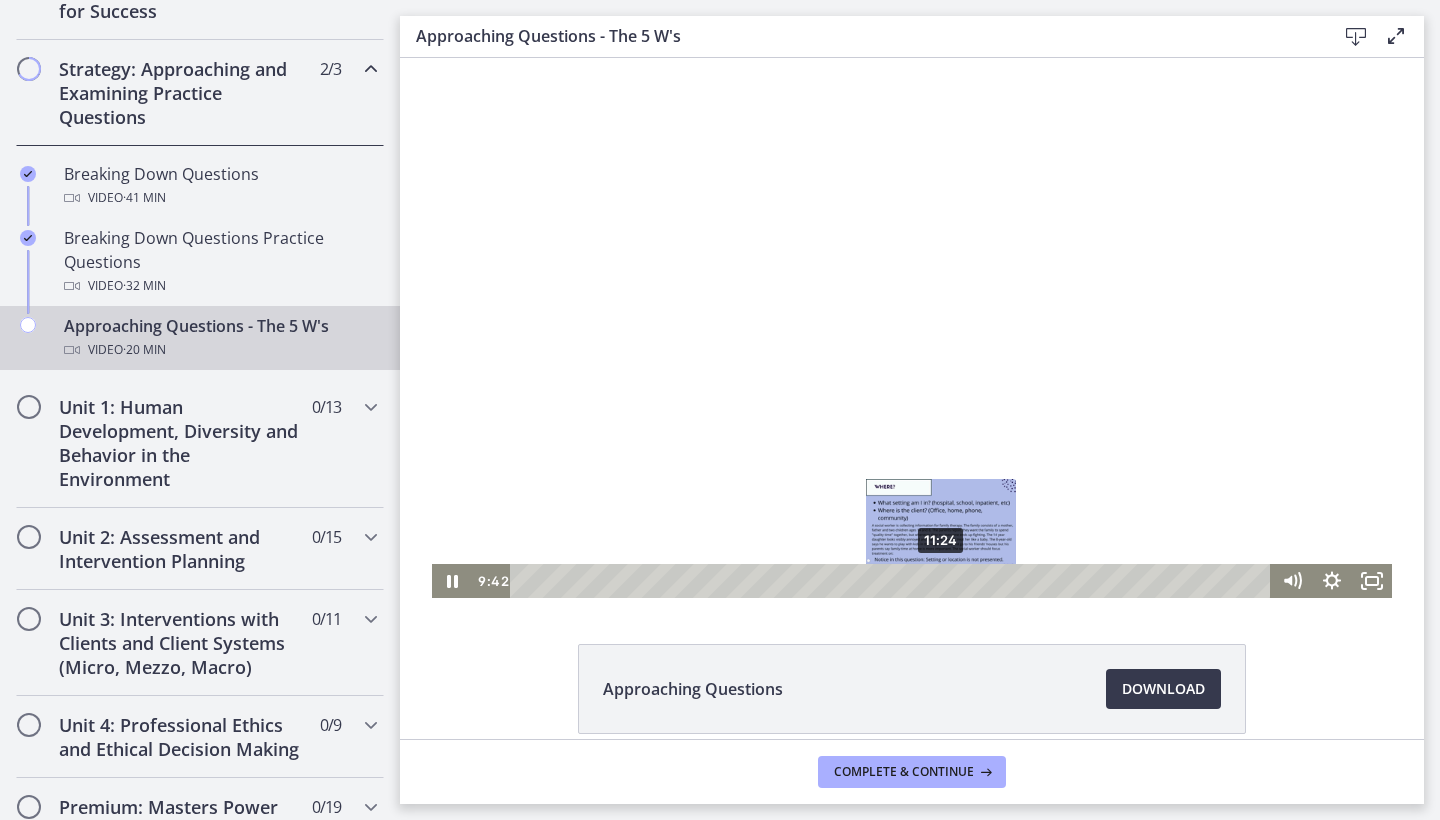 click on "11:24" at bounding box center (893, 581) 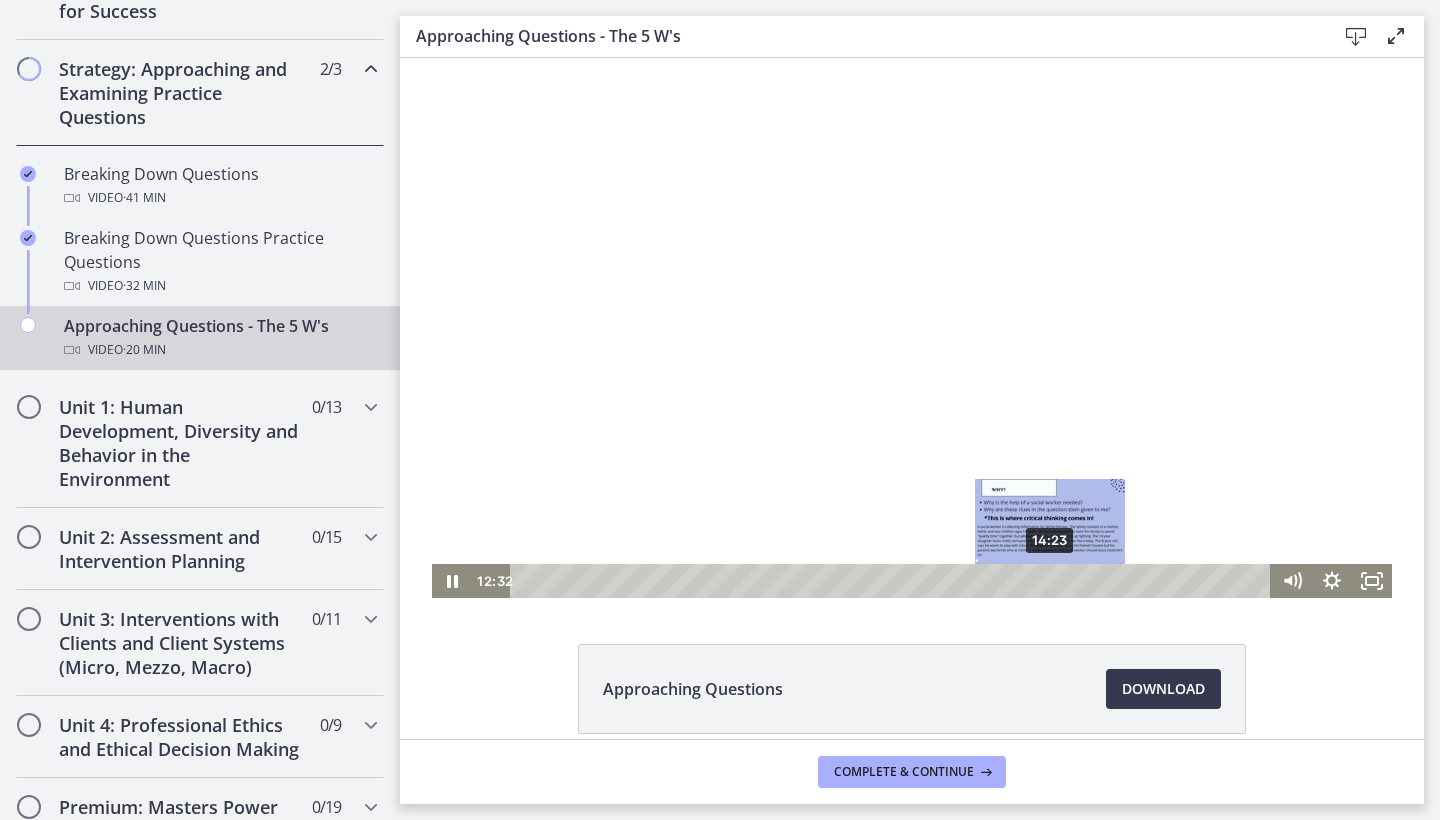 click on "14:23" at bounding box center [893, 581] 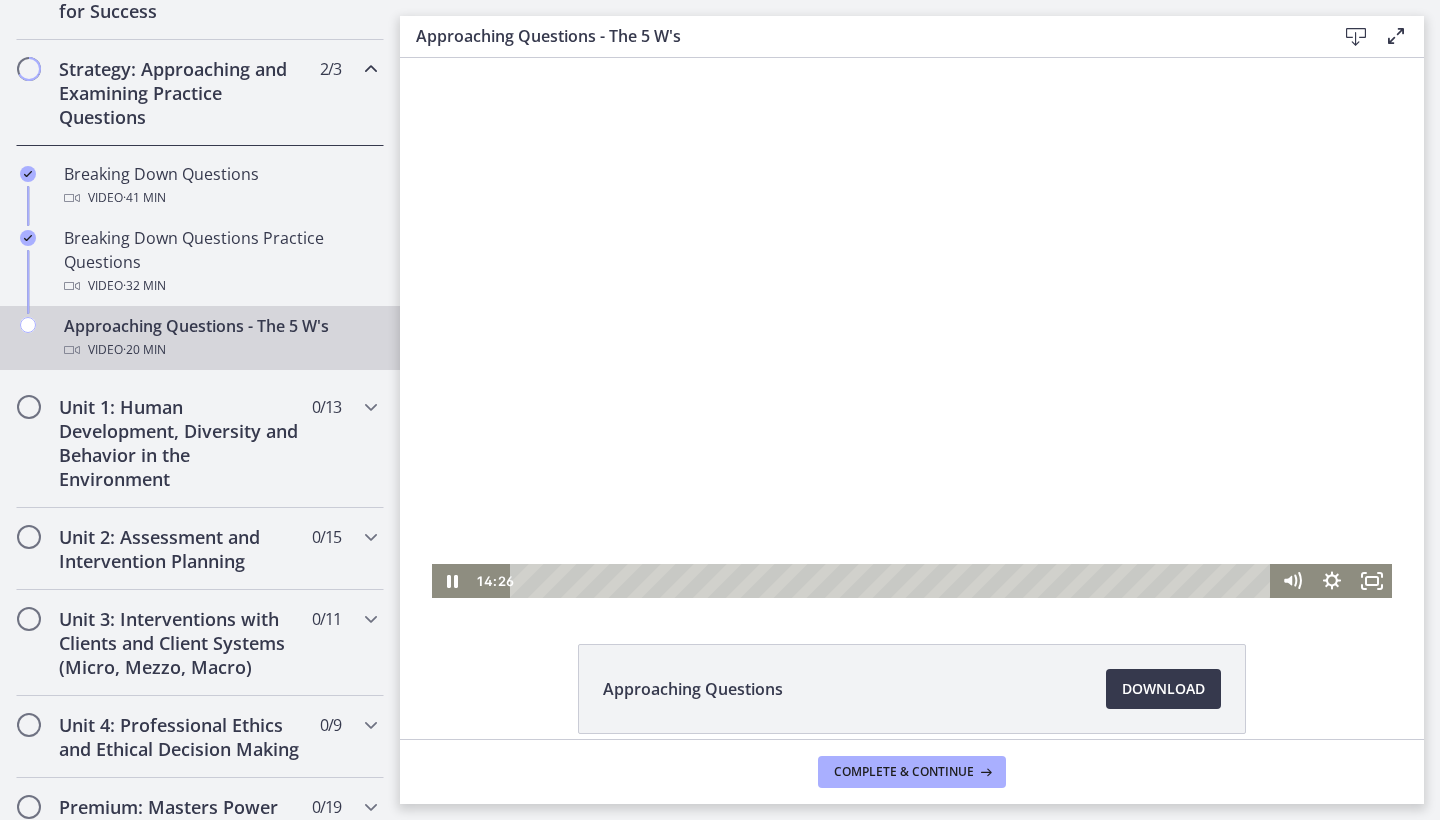 click at bounding box center [912, 328] 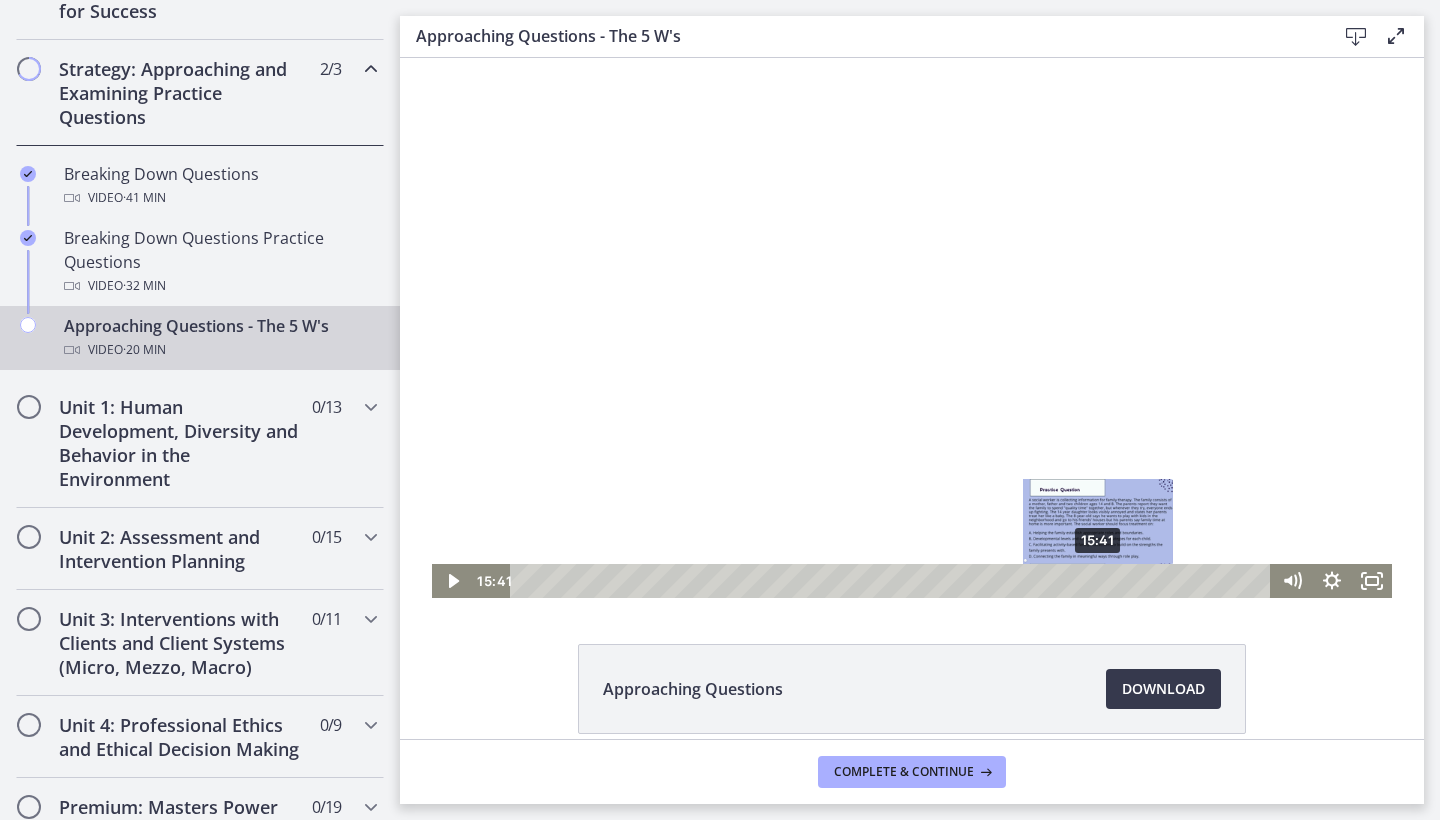 click on "15:41" at bounding box center (893, 581) 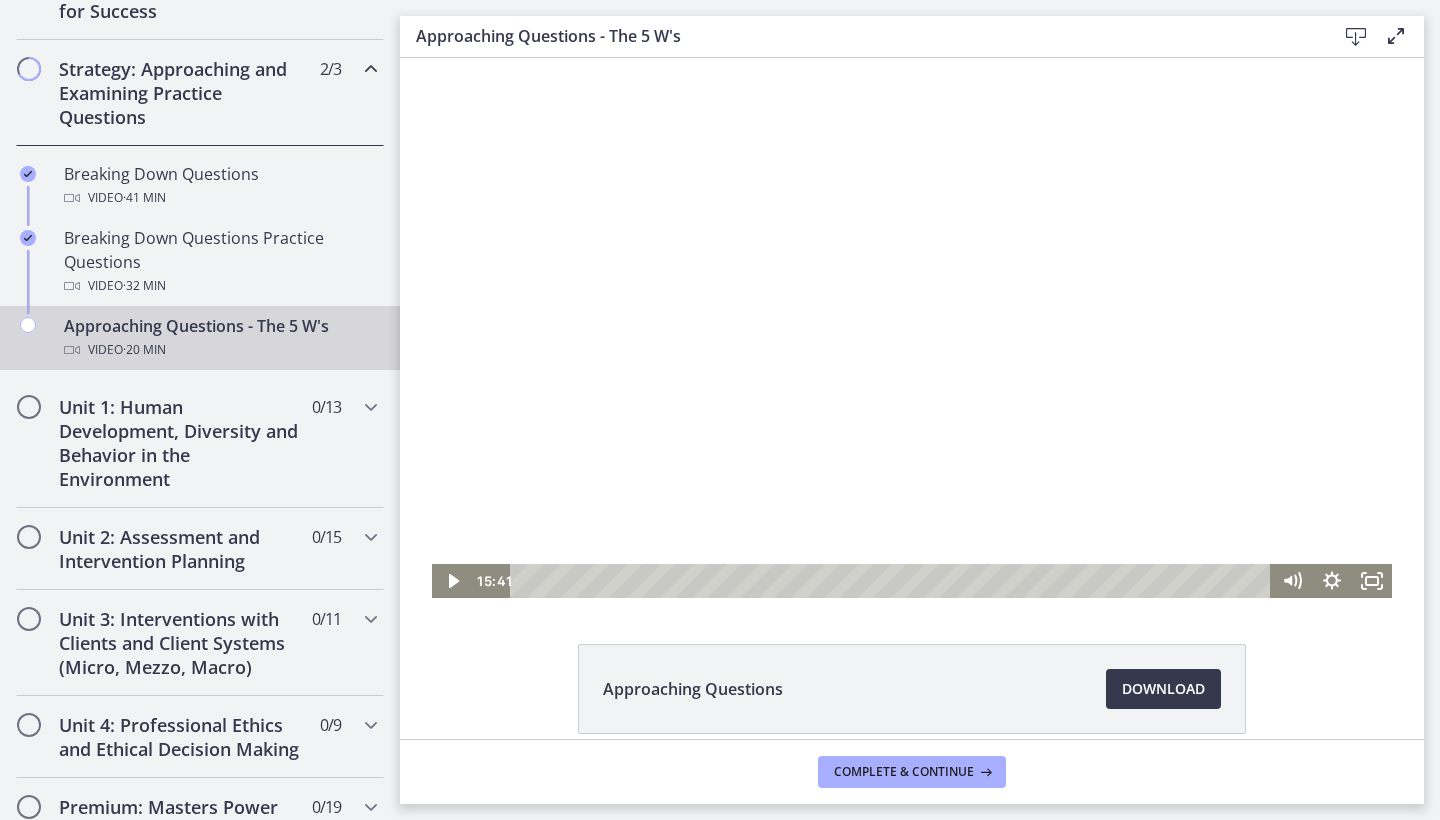 click at bounding box center (912, 328) 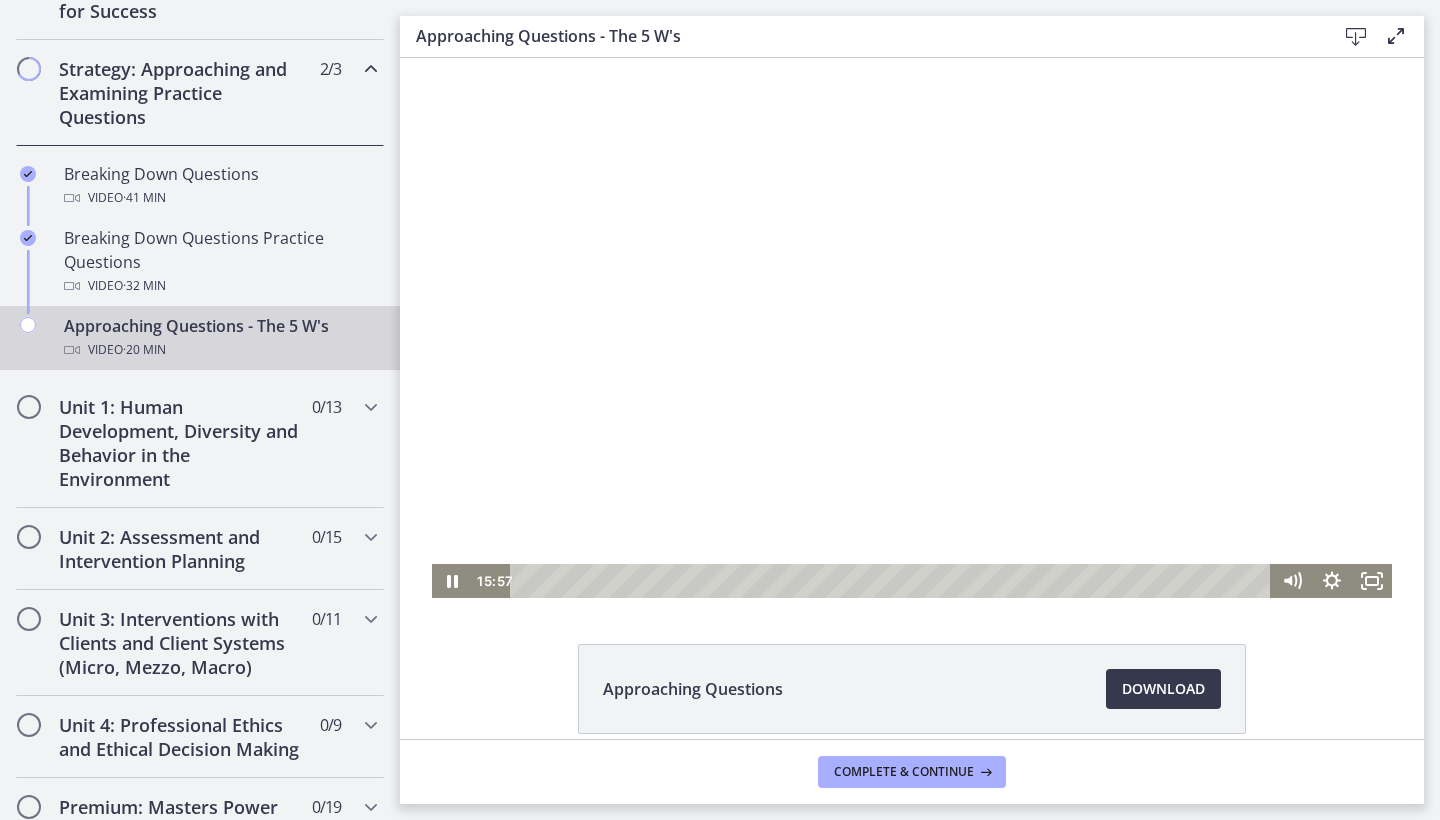 click at bounding box center (912, 328) 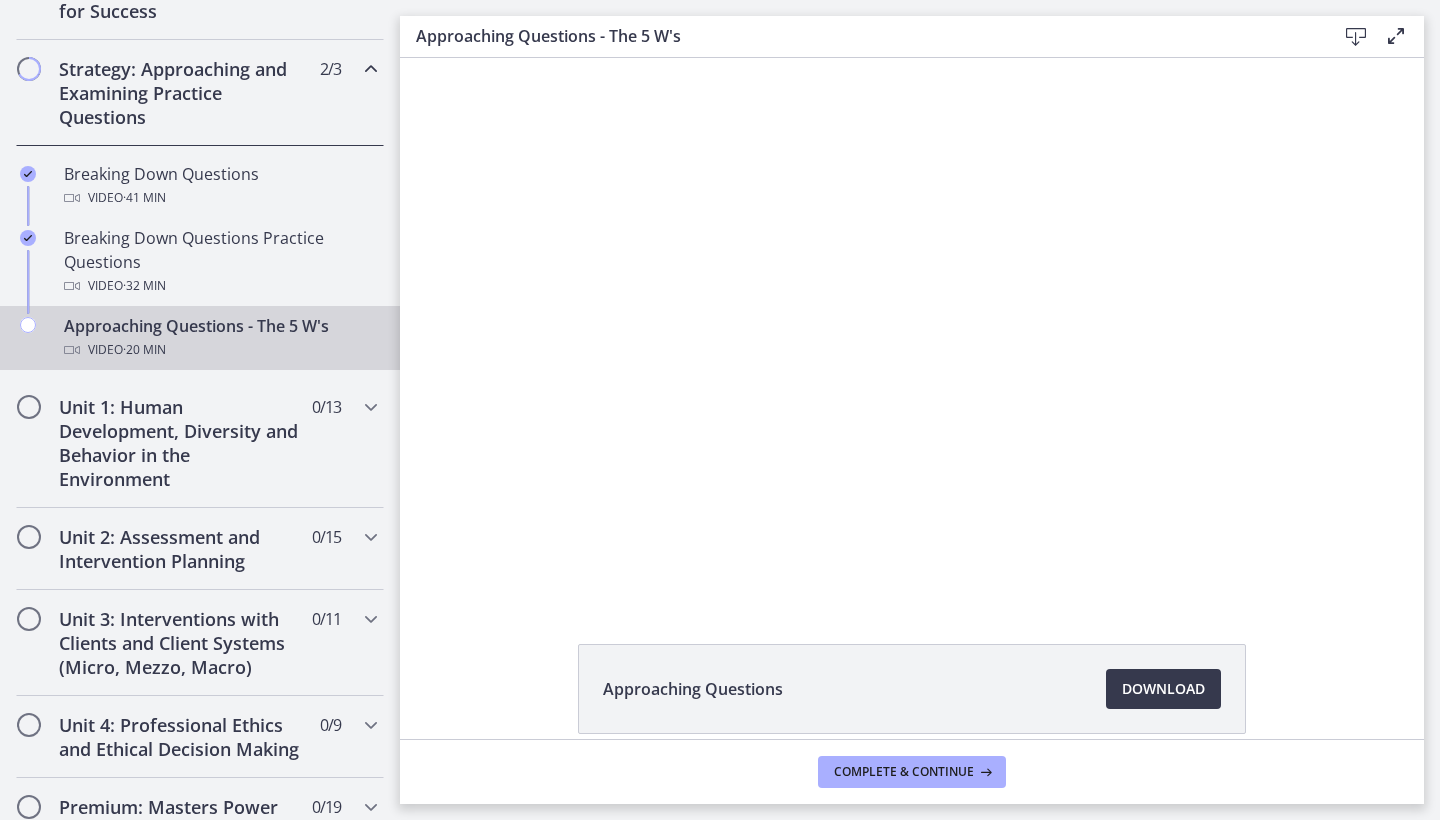 click at bounding box center [912, 328] 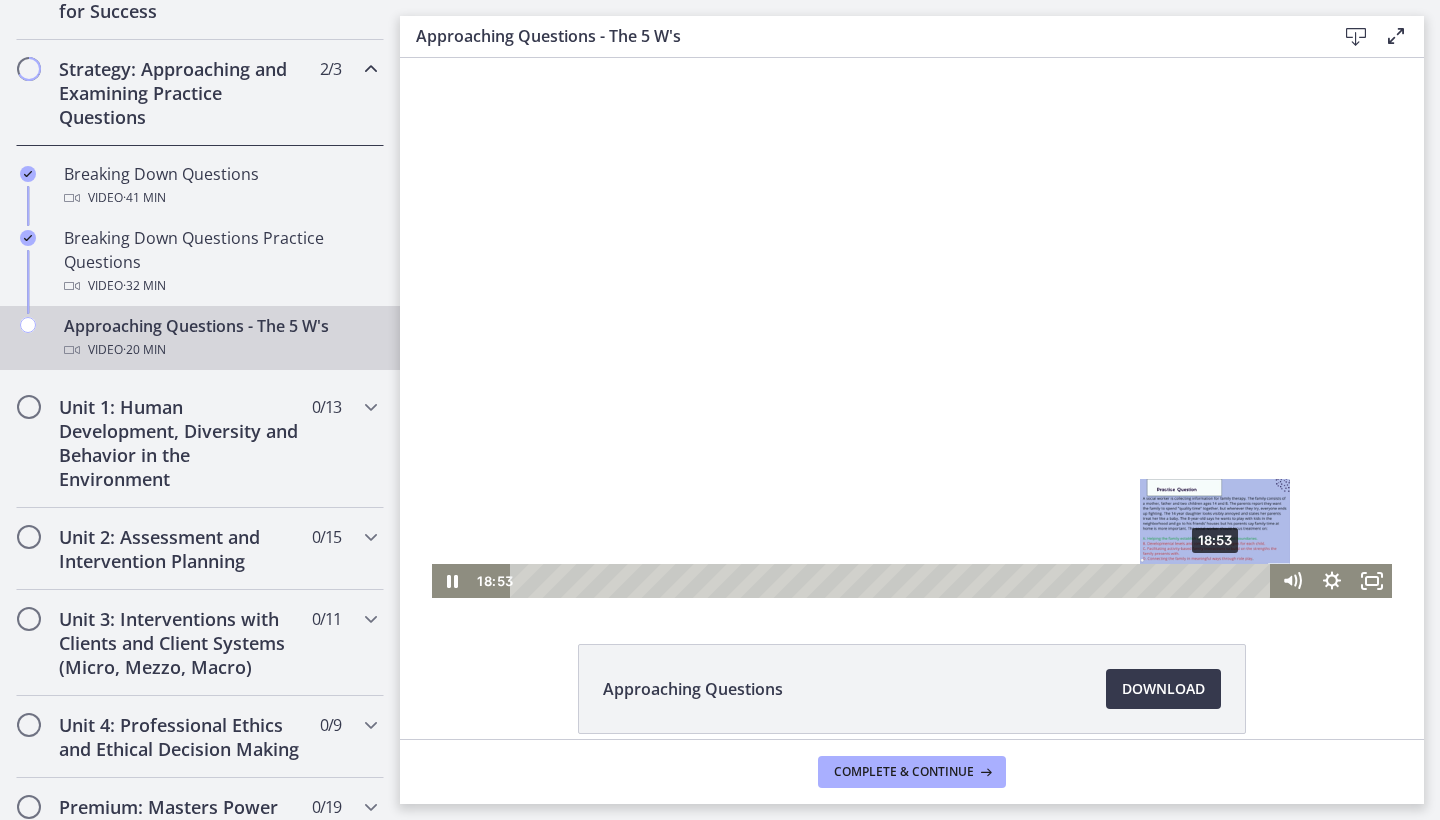 click on "18:53" at bounding box center (893, 581) 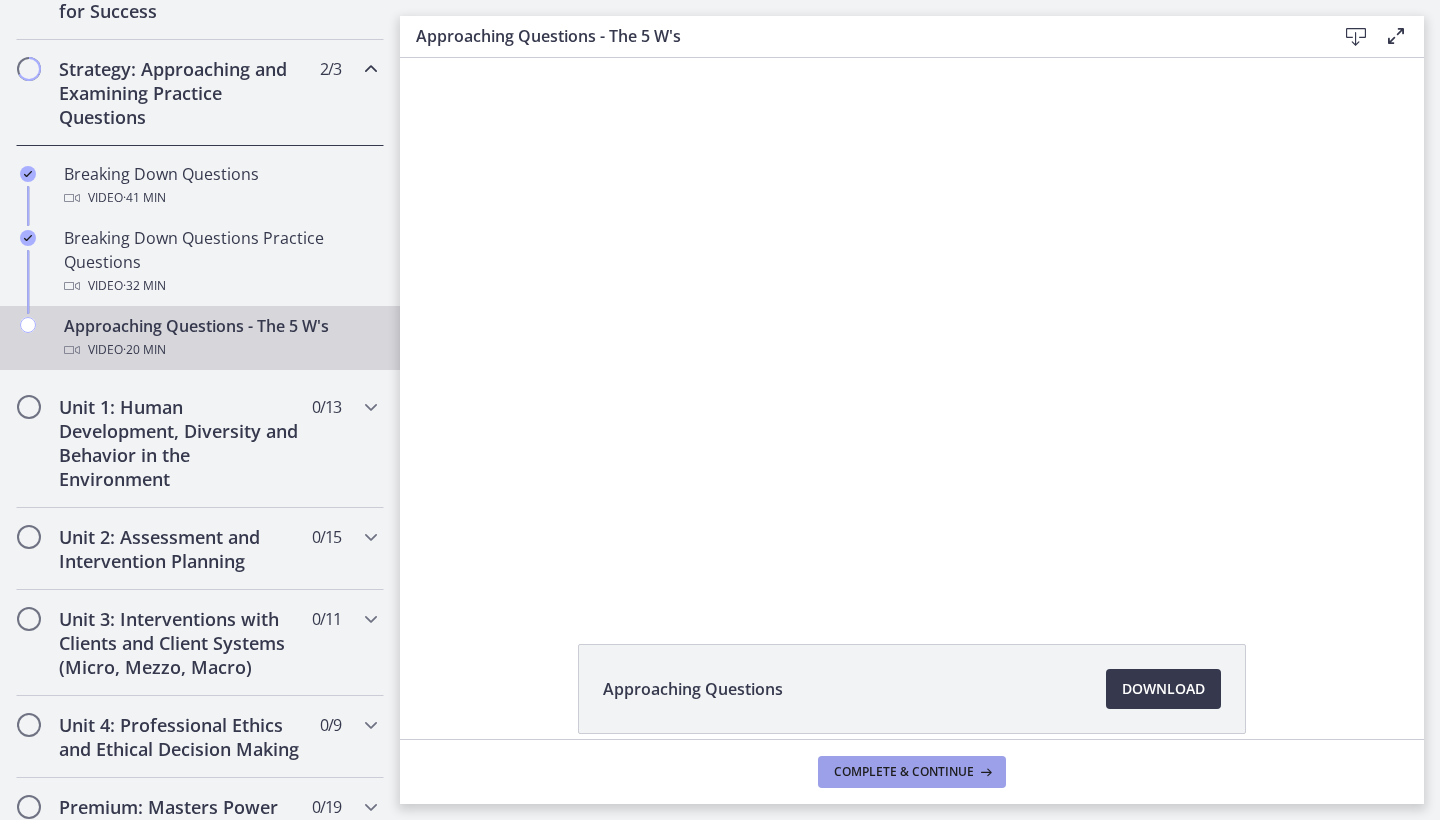 click on "Complete & continue" at bounding box center (904, 772) 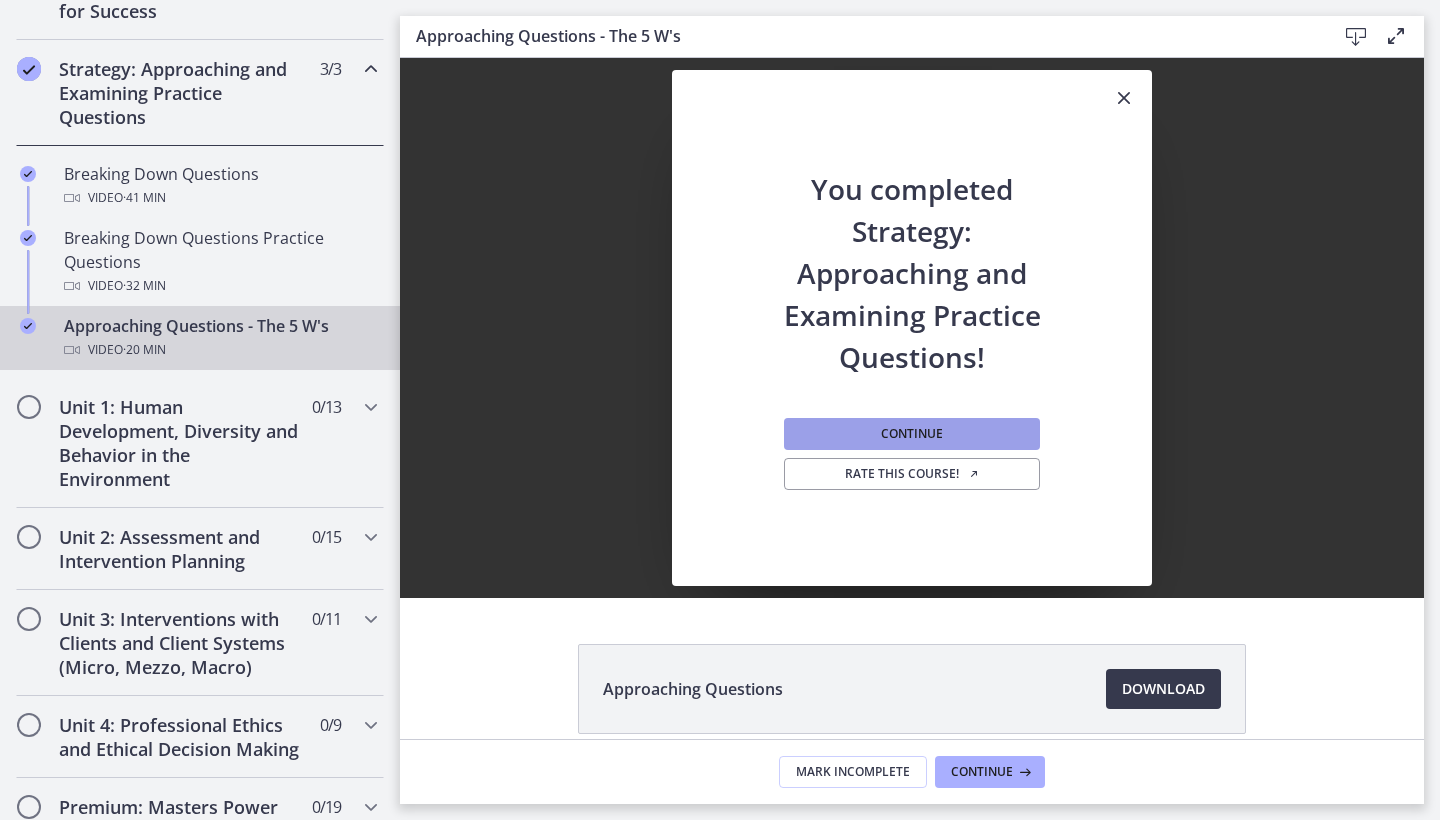 click on "Continue" at bounding box center (912, 434) 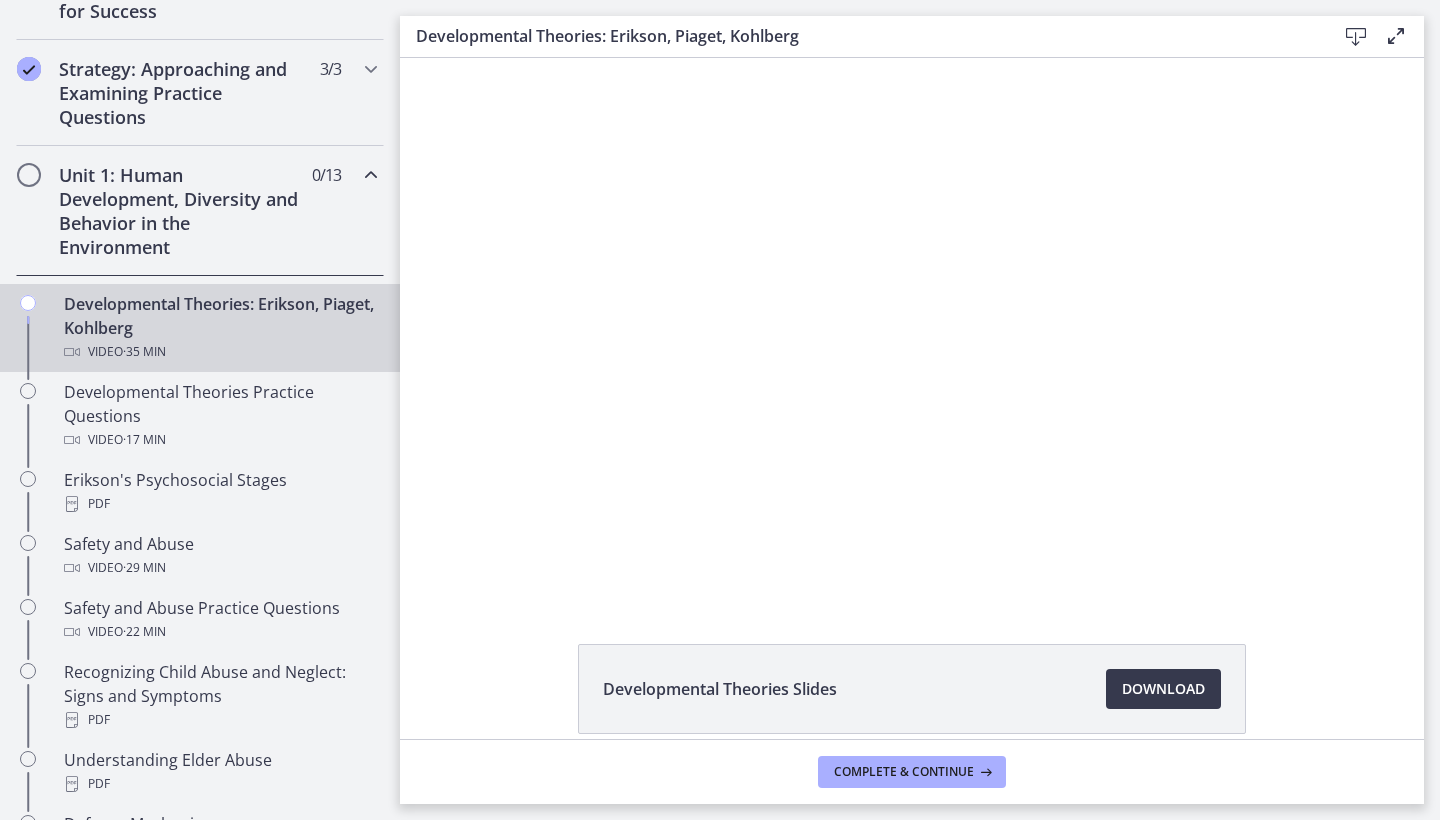 scroll, scrollTop: 0, scrollLeft: 0, axis: both 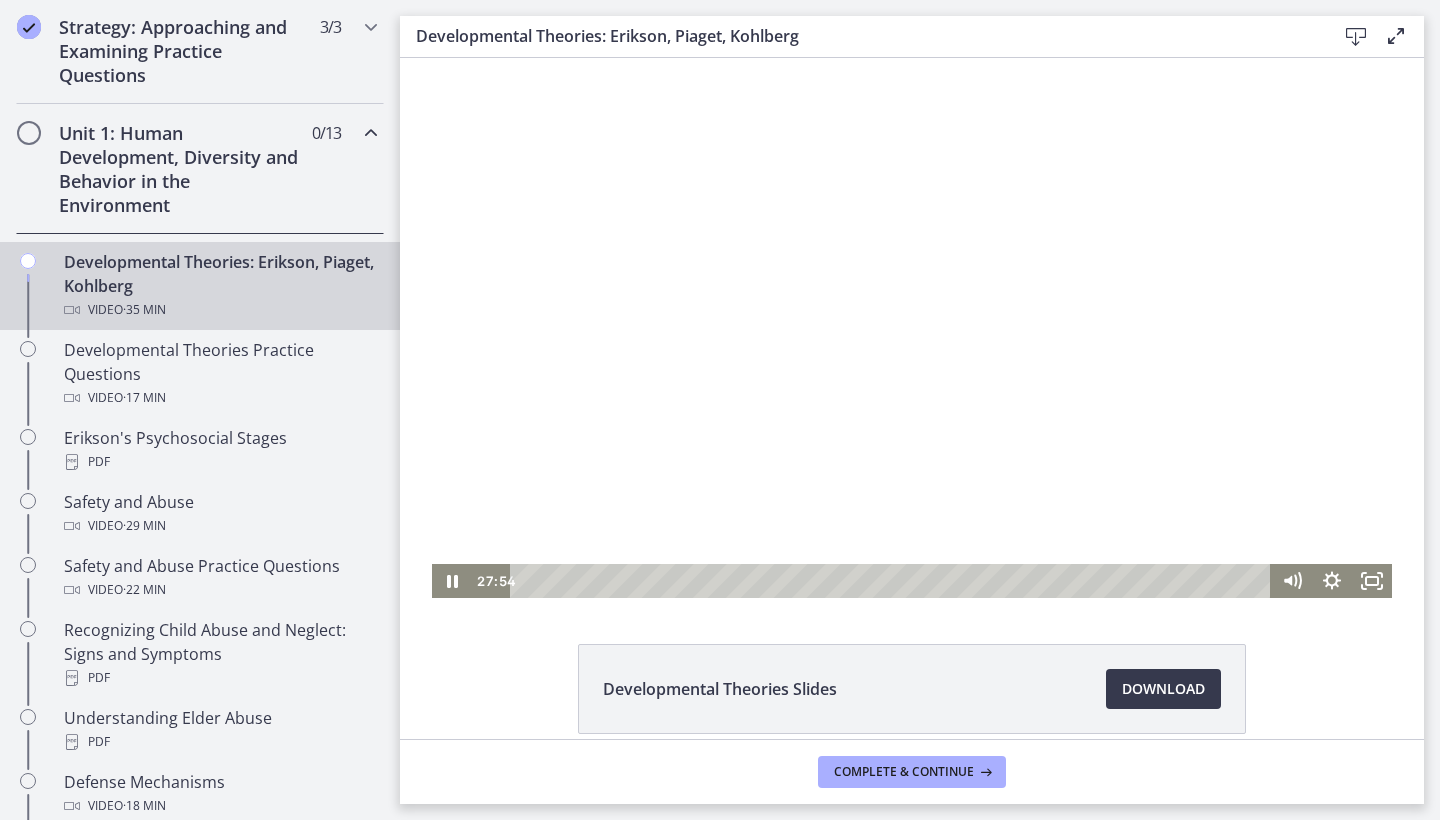 click at bounding box center [912, 328] 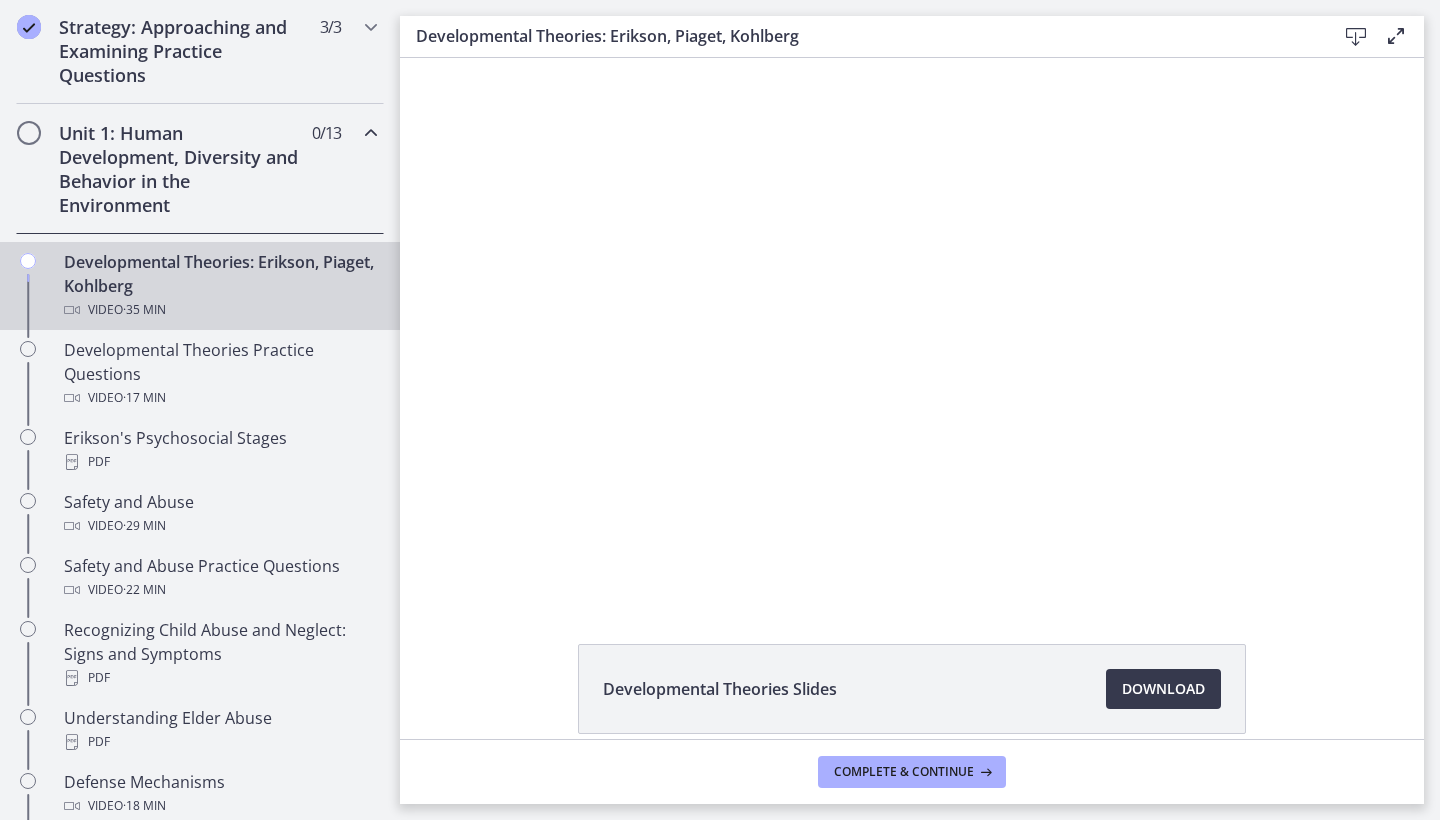 click at bounding box center (912, 328) 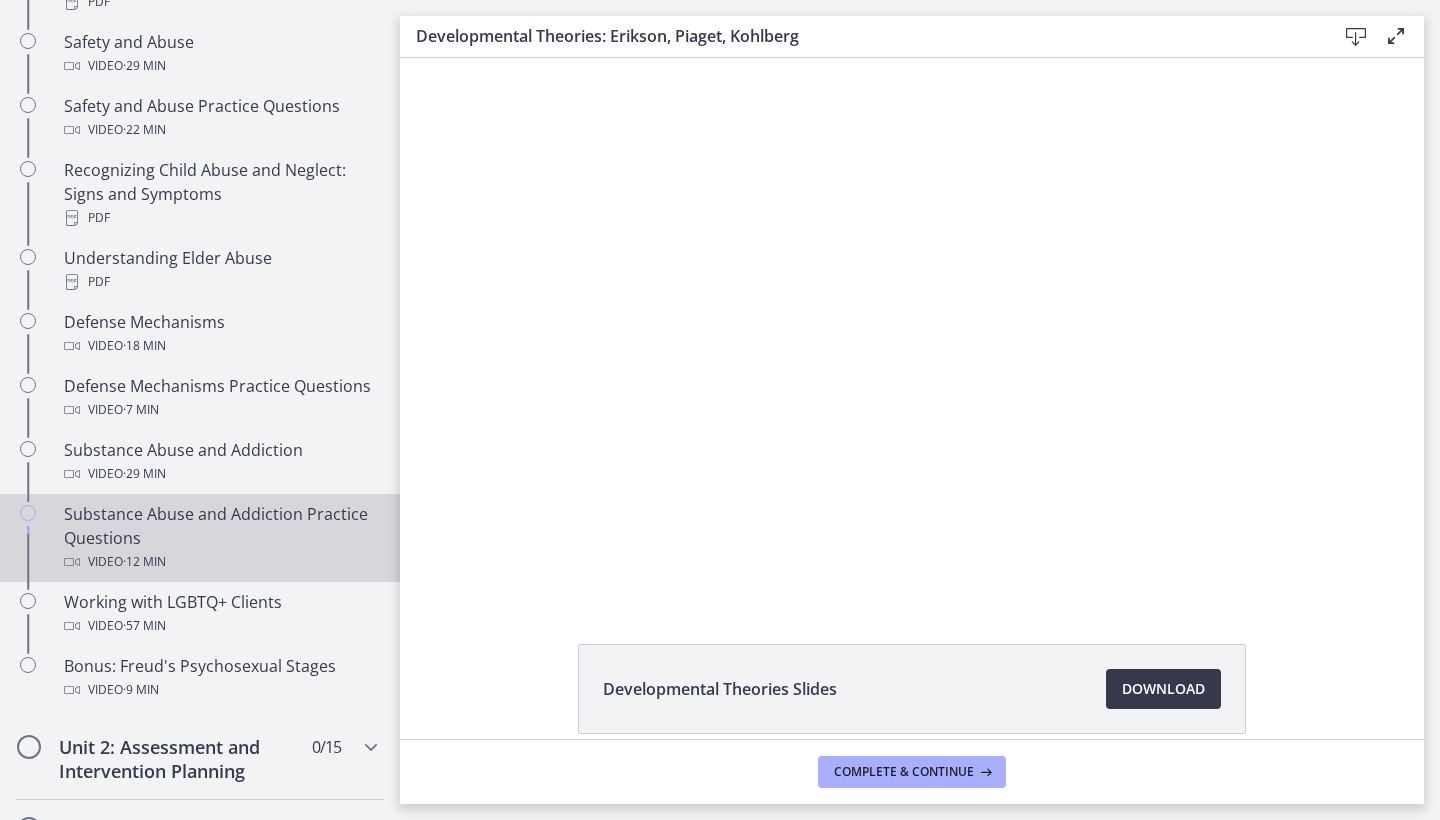 scroll, scrollTop: 915, scrollLeft: 0, axis: vertical 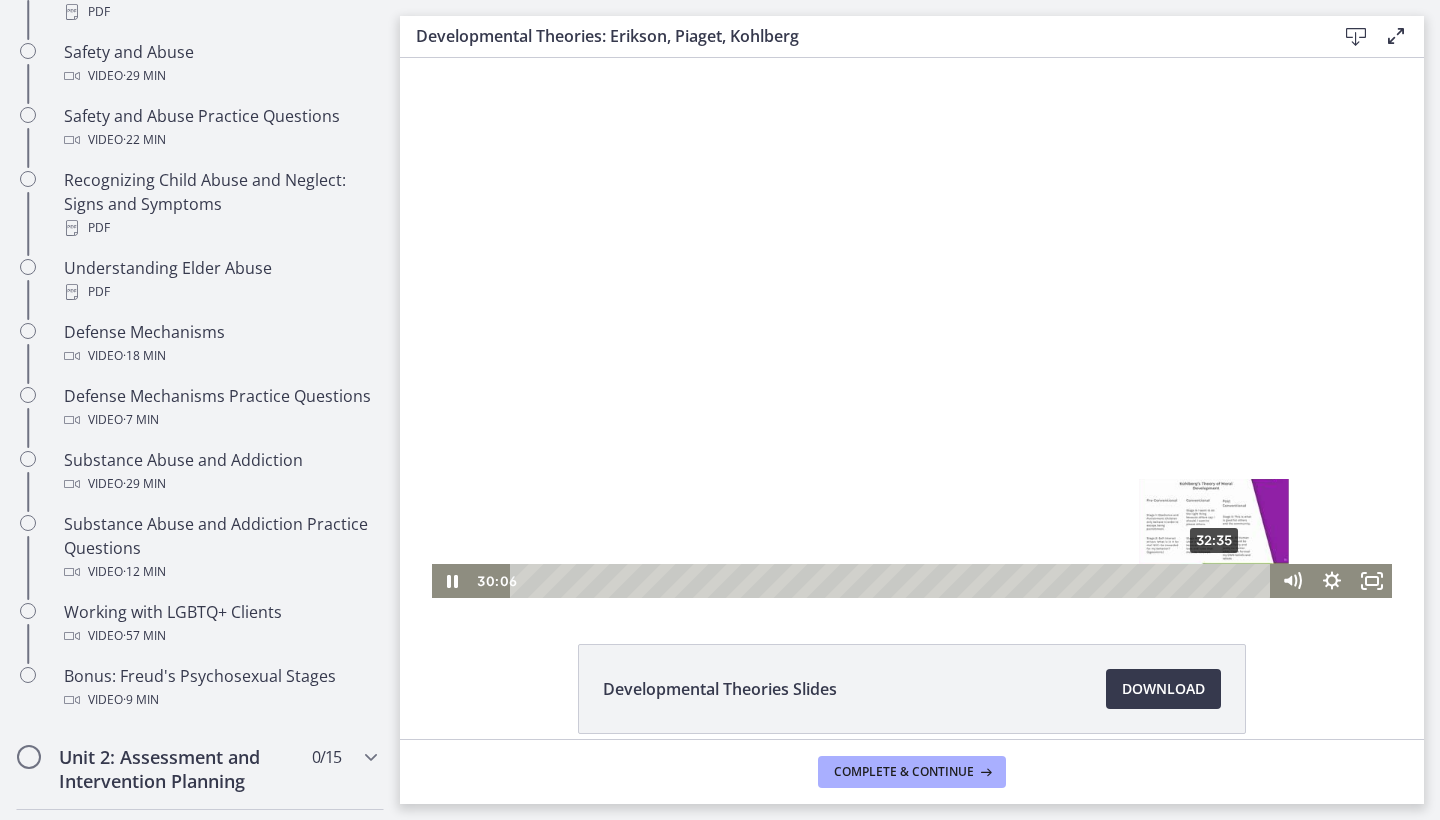 click on "32:35" at bounding box center [893, 581] 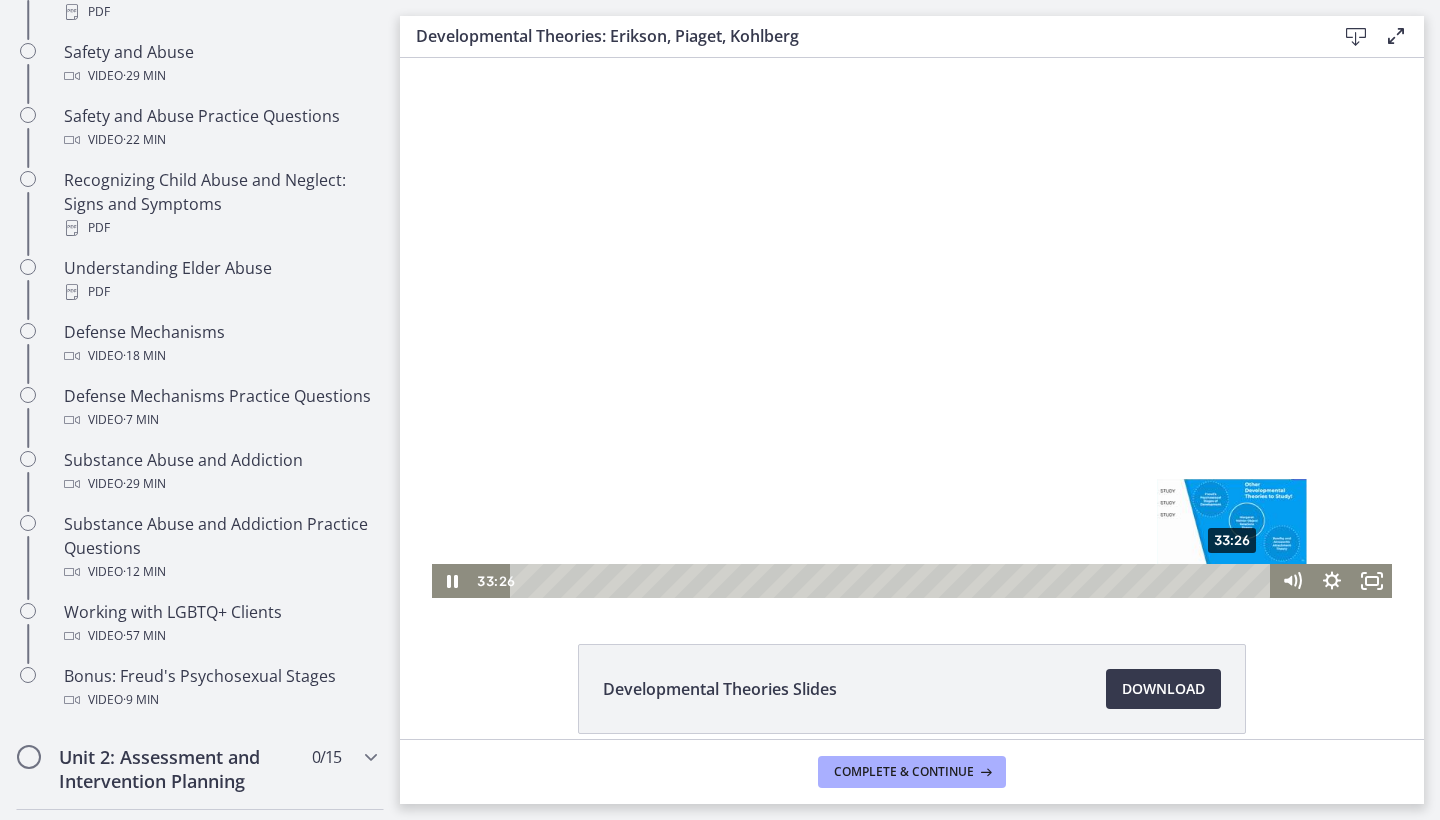 click on "33:26" at bounding box center (893, 581) 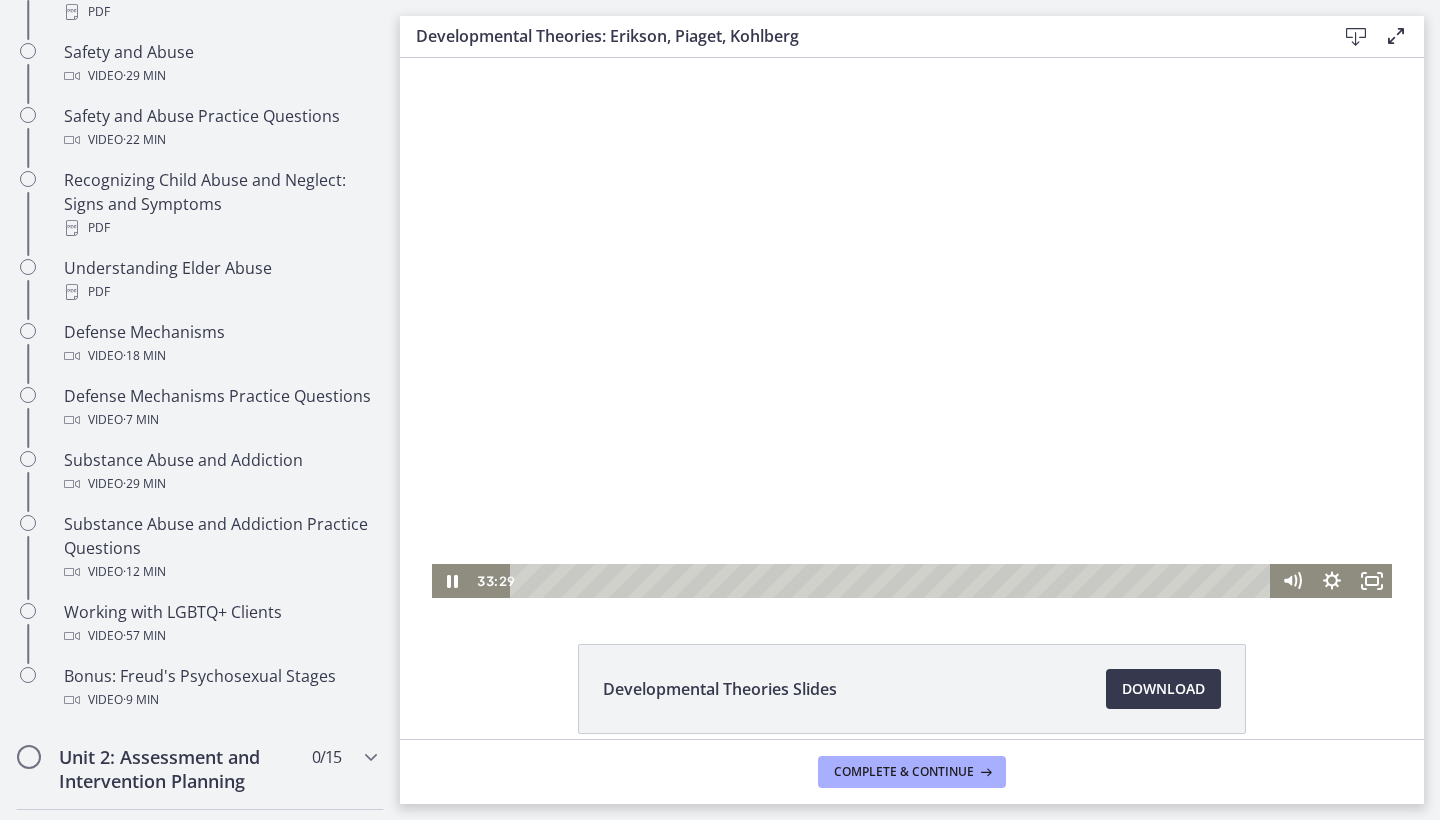 click at bounding box center [912, 328] 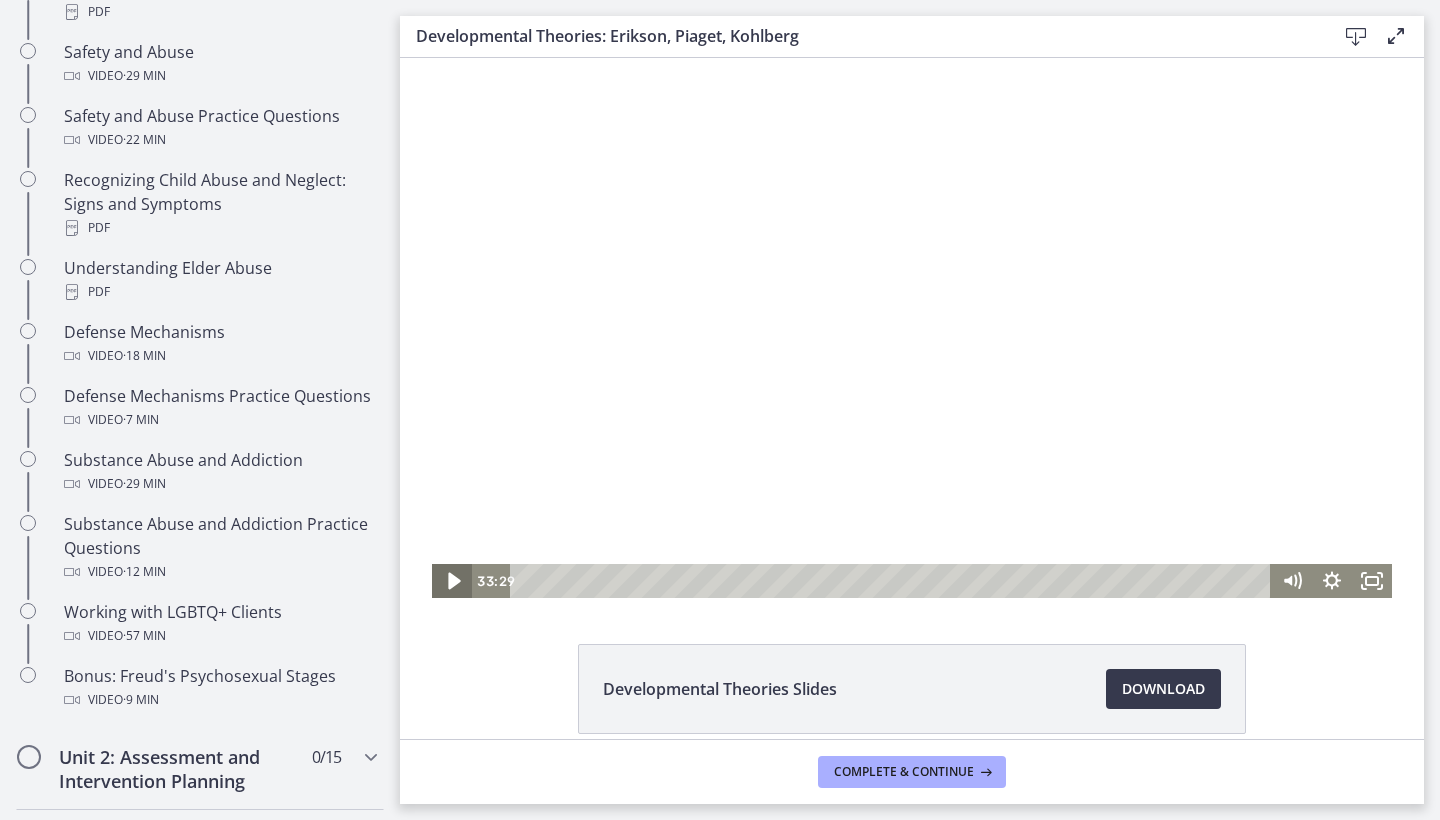 click 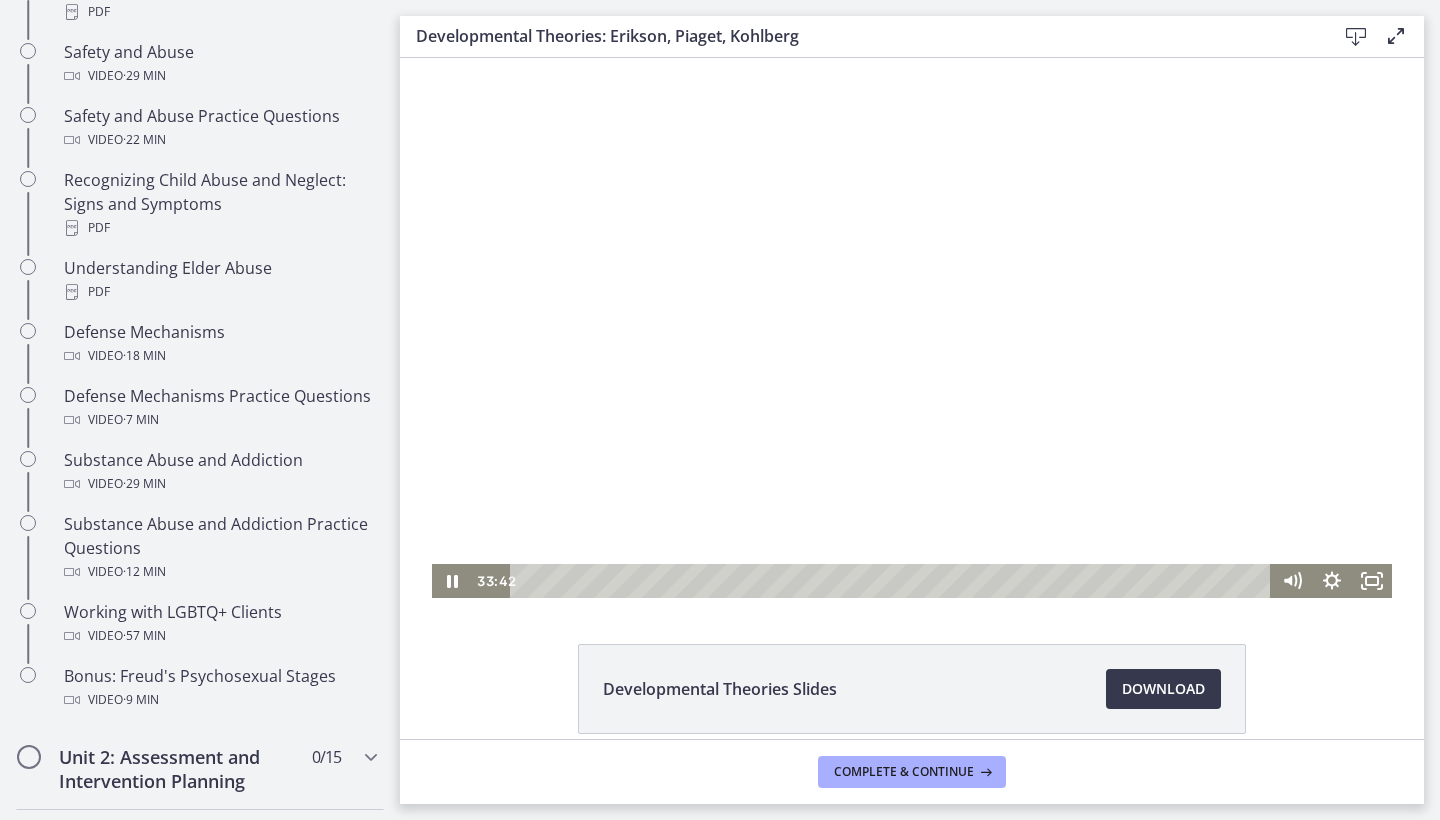 drag, startPoint x: 602, startPoint y: 500, endPoint x: 473, endPoint y: 449, distance: 138.71553 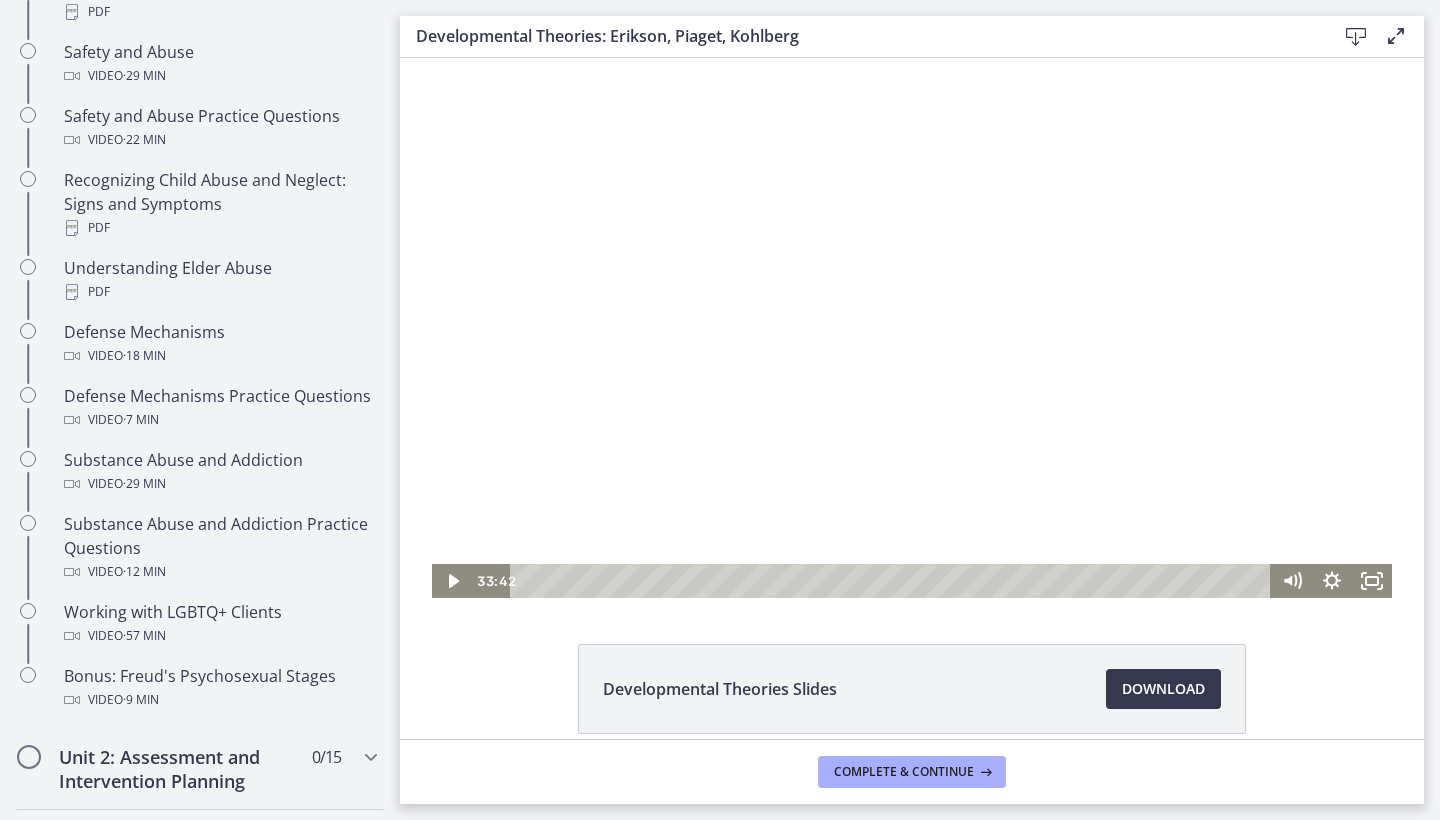 click at bounding box center [912, 328] 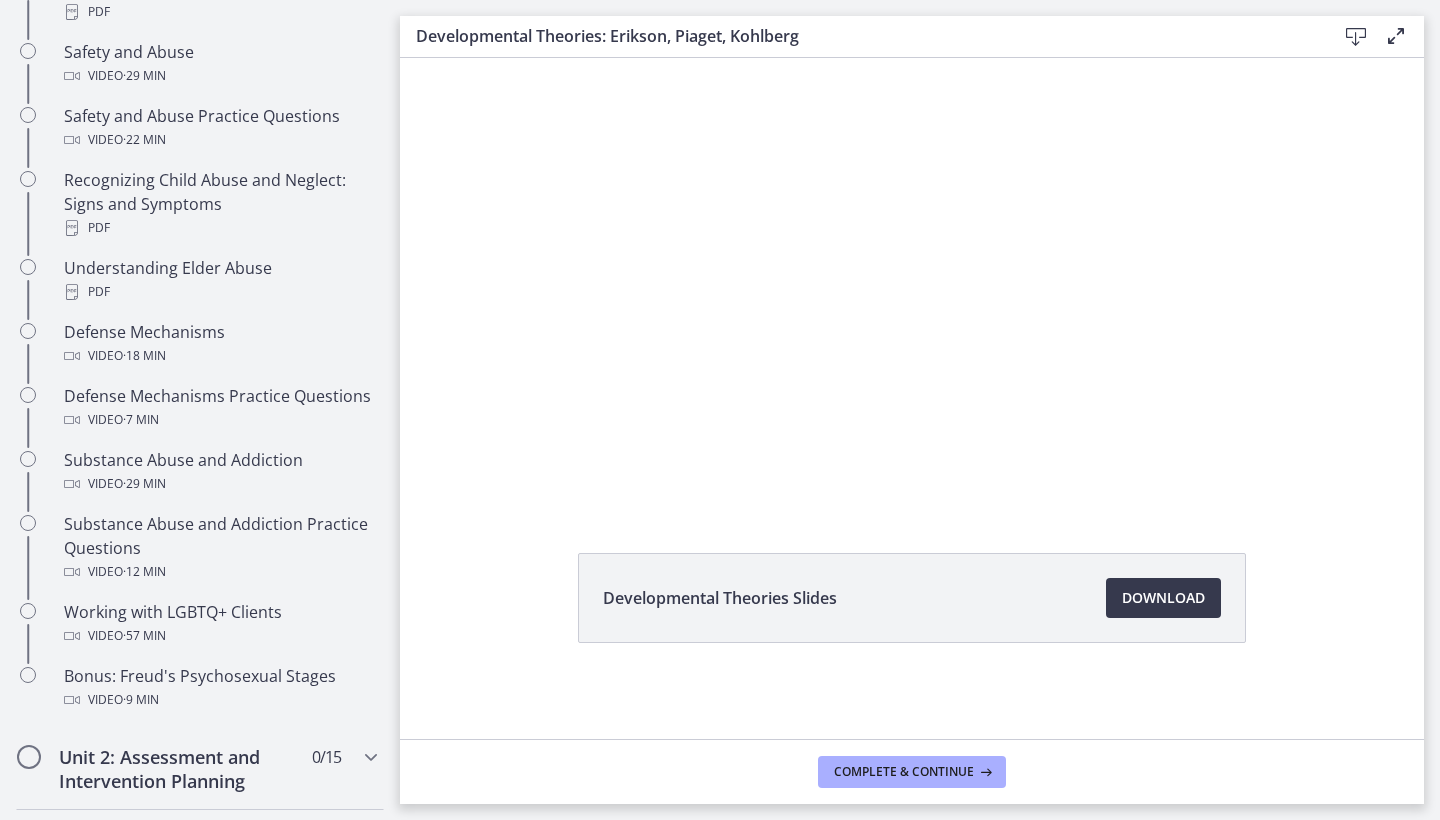 scroll, scrollTop: 91, scrollLeft: 0, axis: vertical 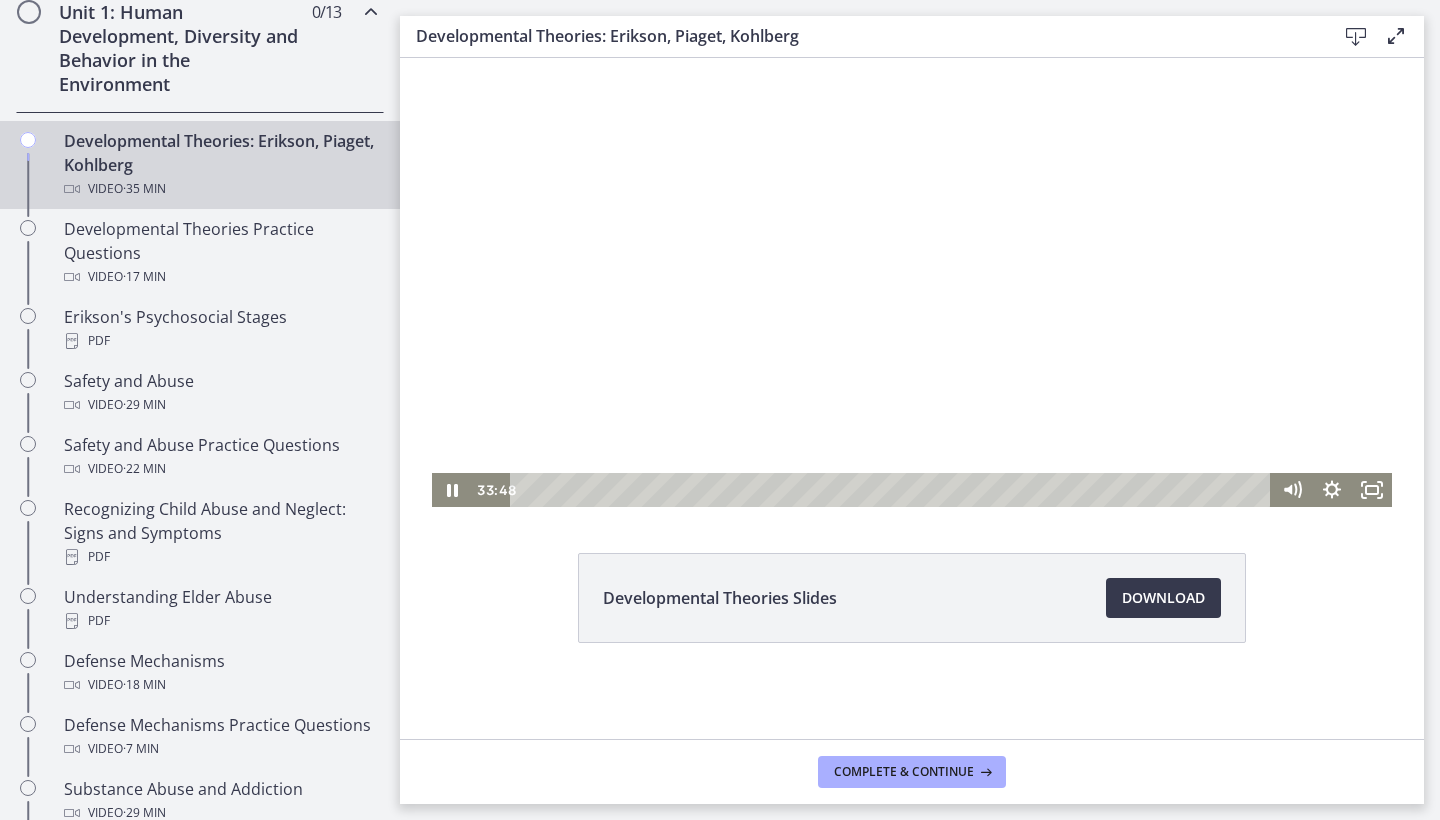 click at bounding box center [912, 237] 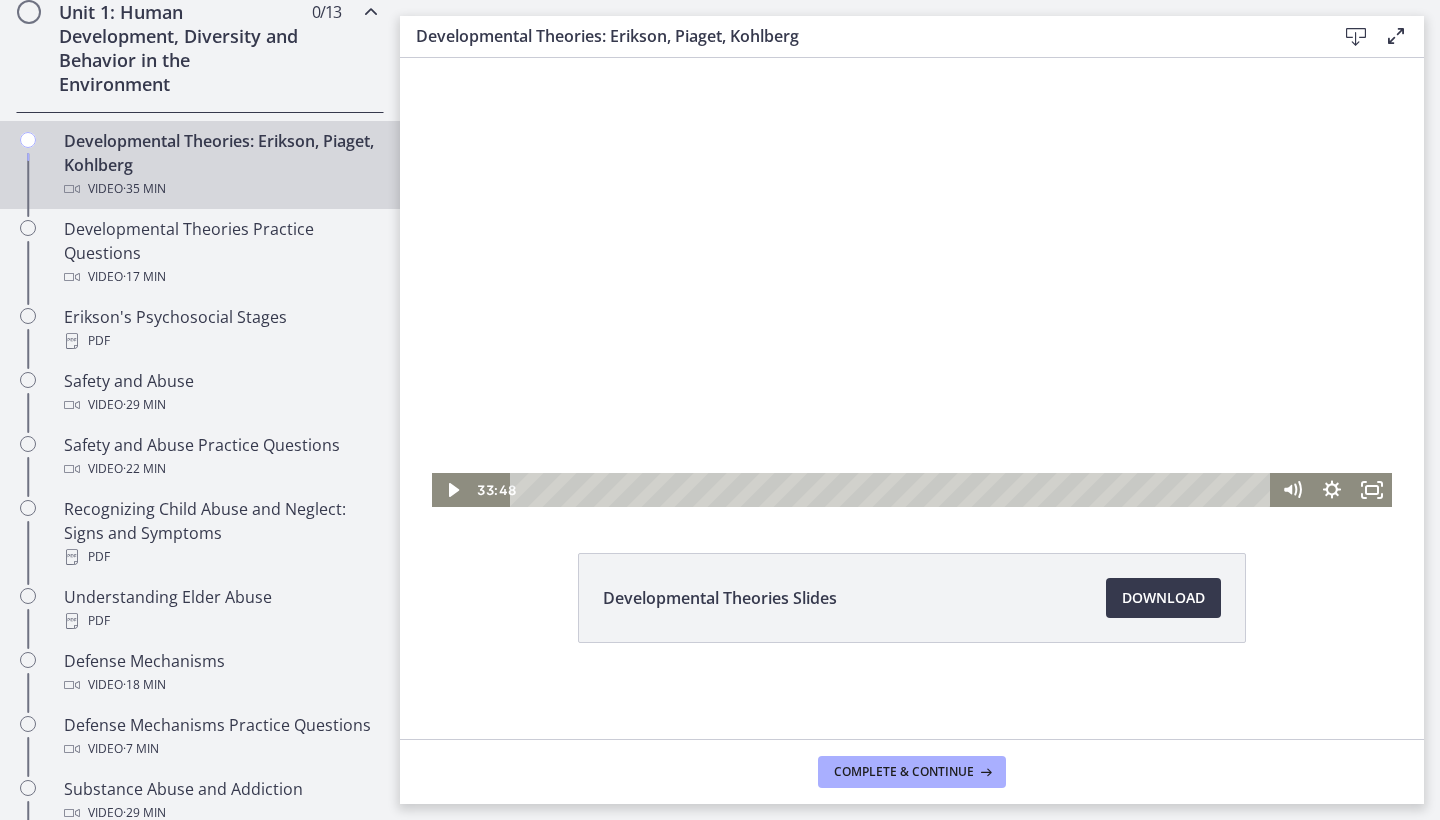 click at bounding box center (912, 237) 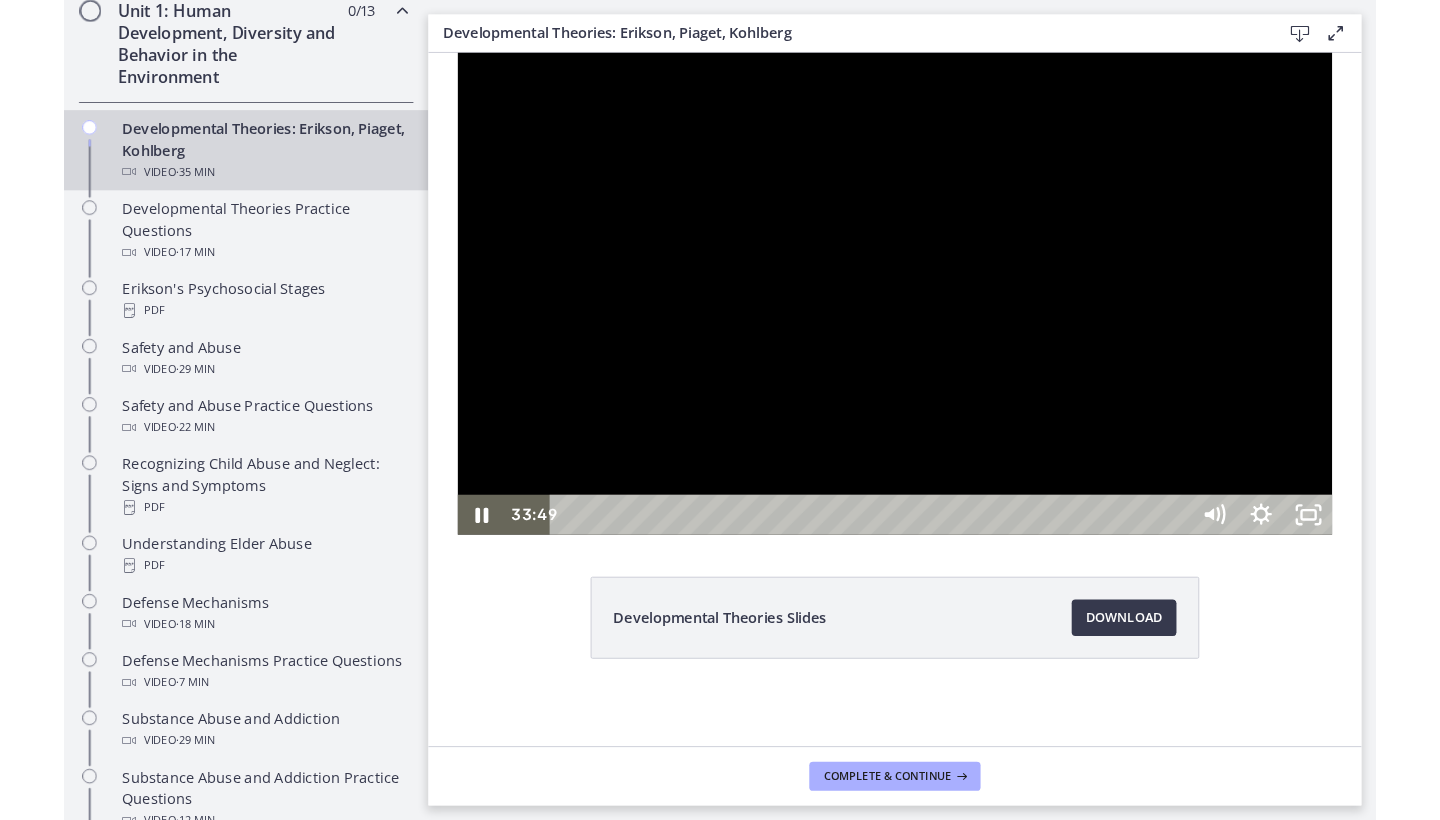 scroll, scrollTop: 0, scrollLeft: 0, axis: both 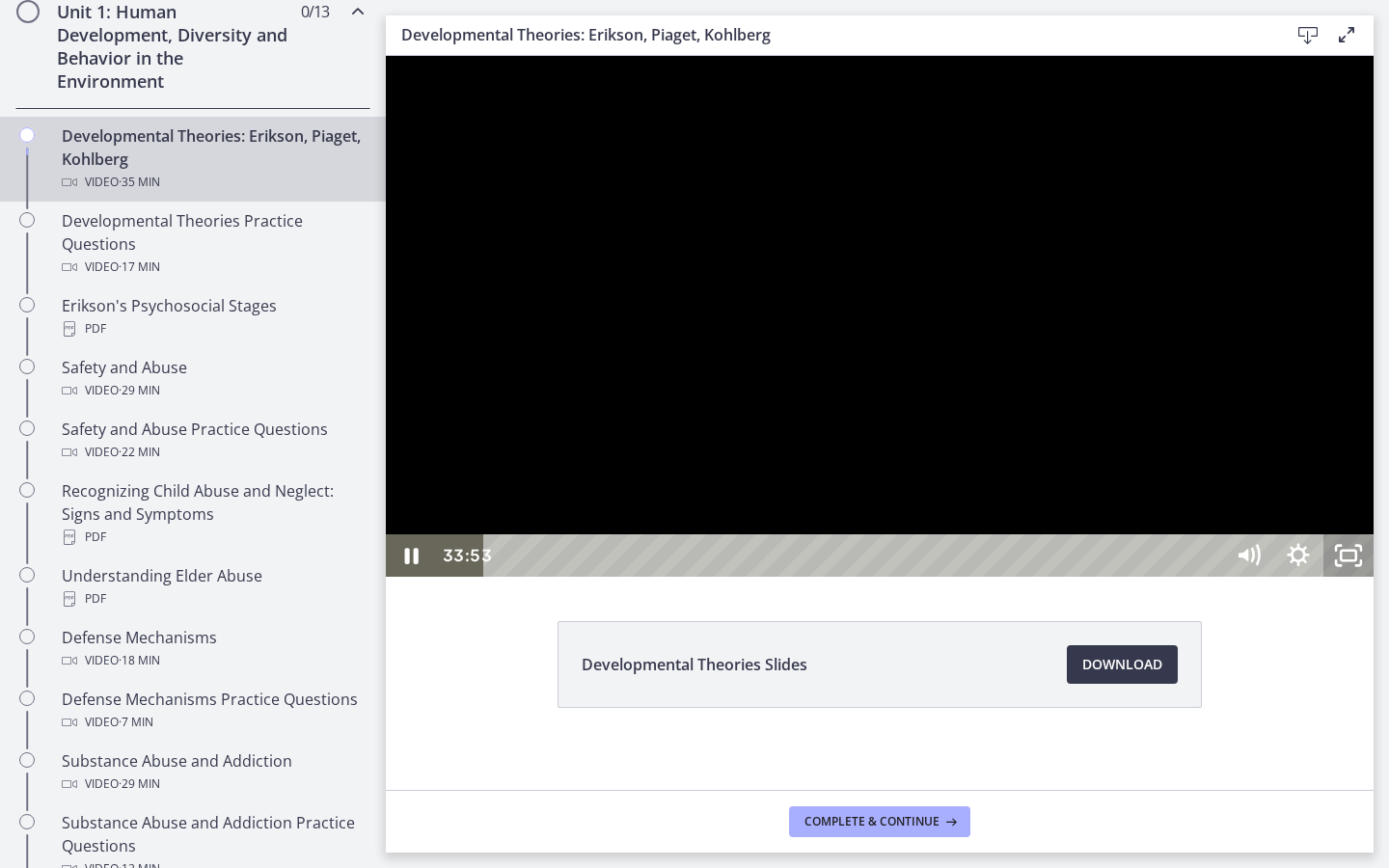 click 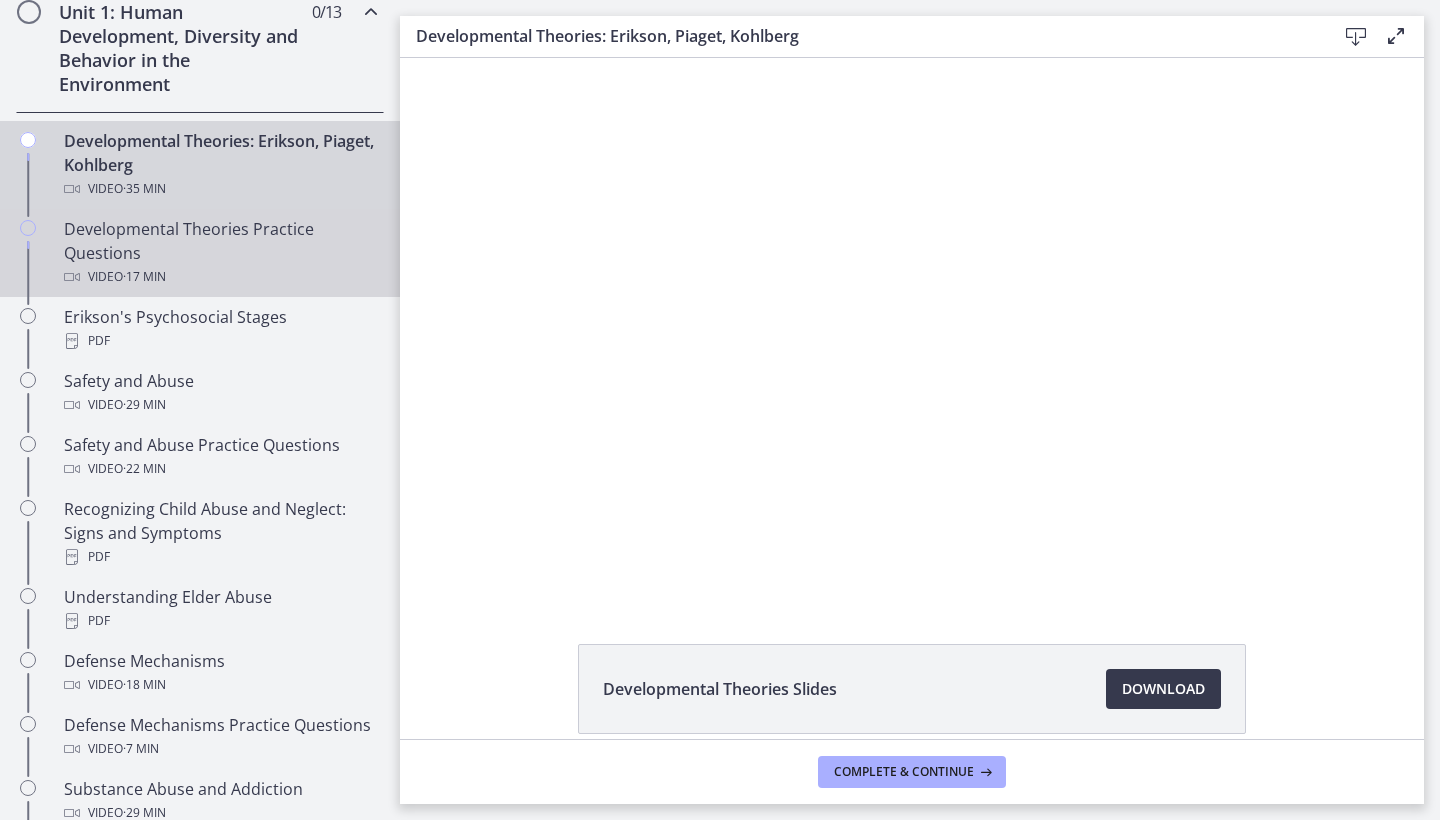 click on "Developmental Theories Practice Questions
Video
·  17 min" at bounding box center [220, 253] 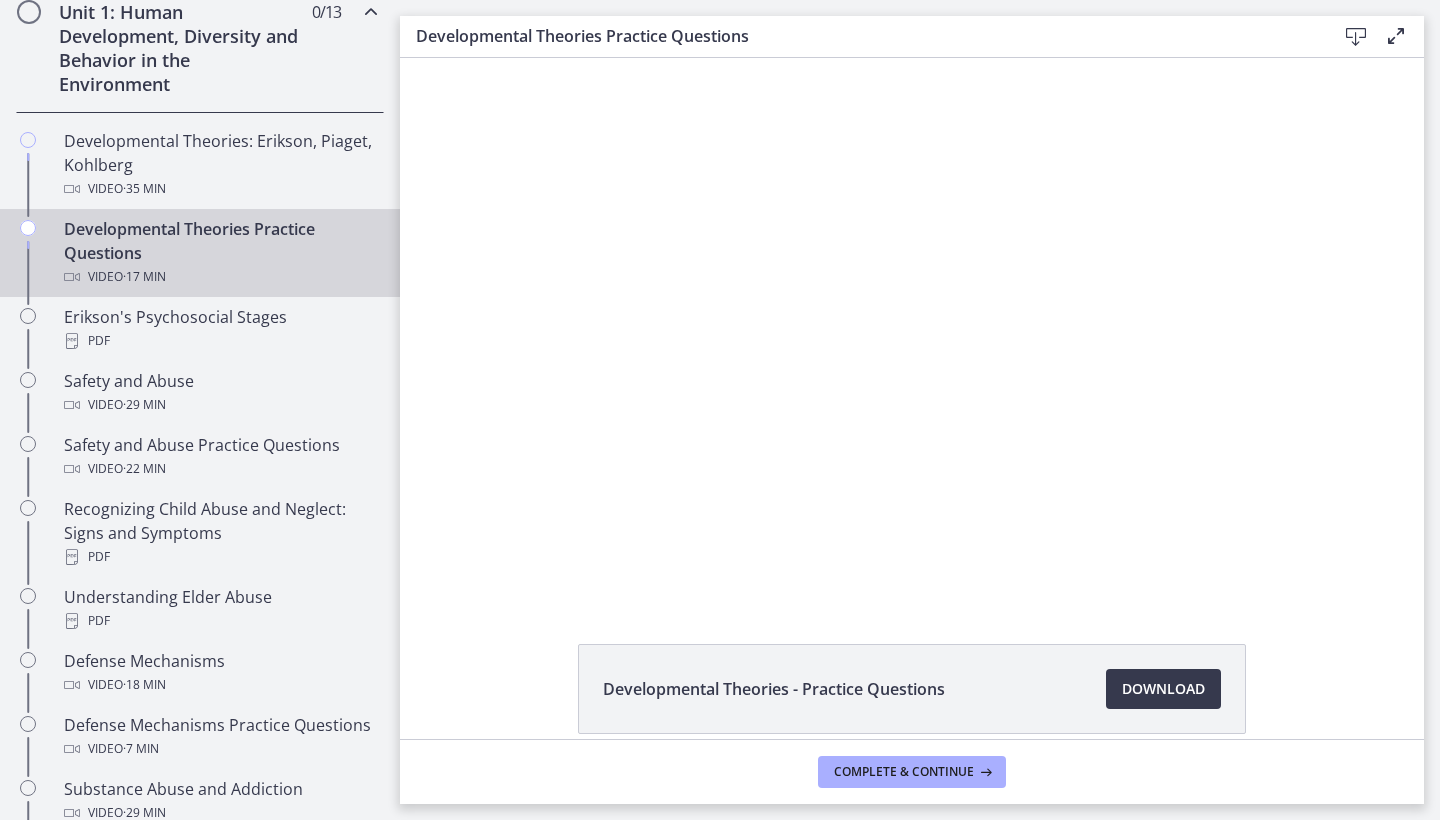 scroll, scrollTop: 0, scrollLeft: 0, axis: both 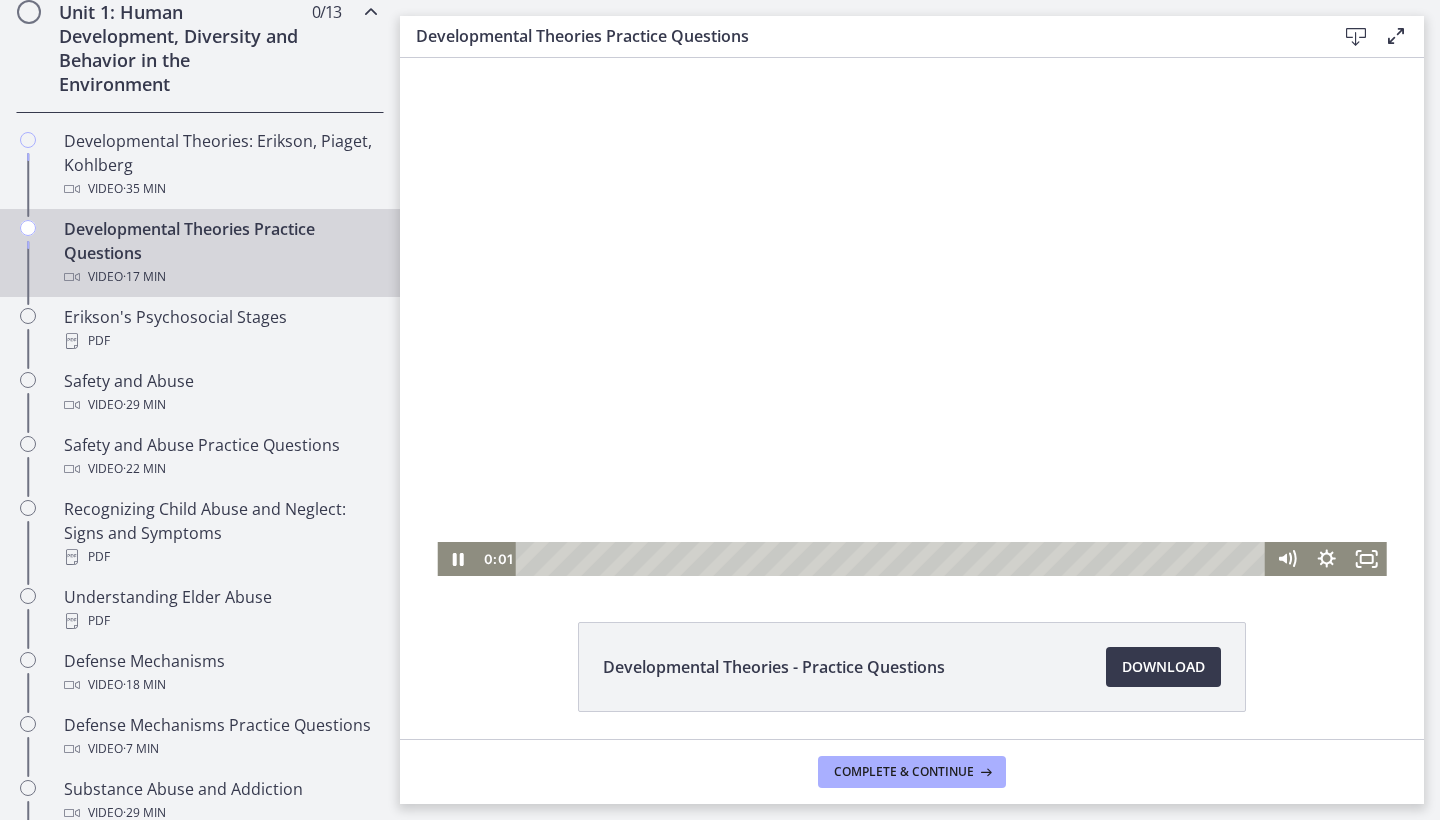 click at bounding box center [911, 306] 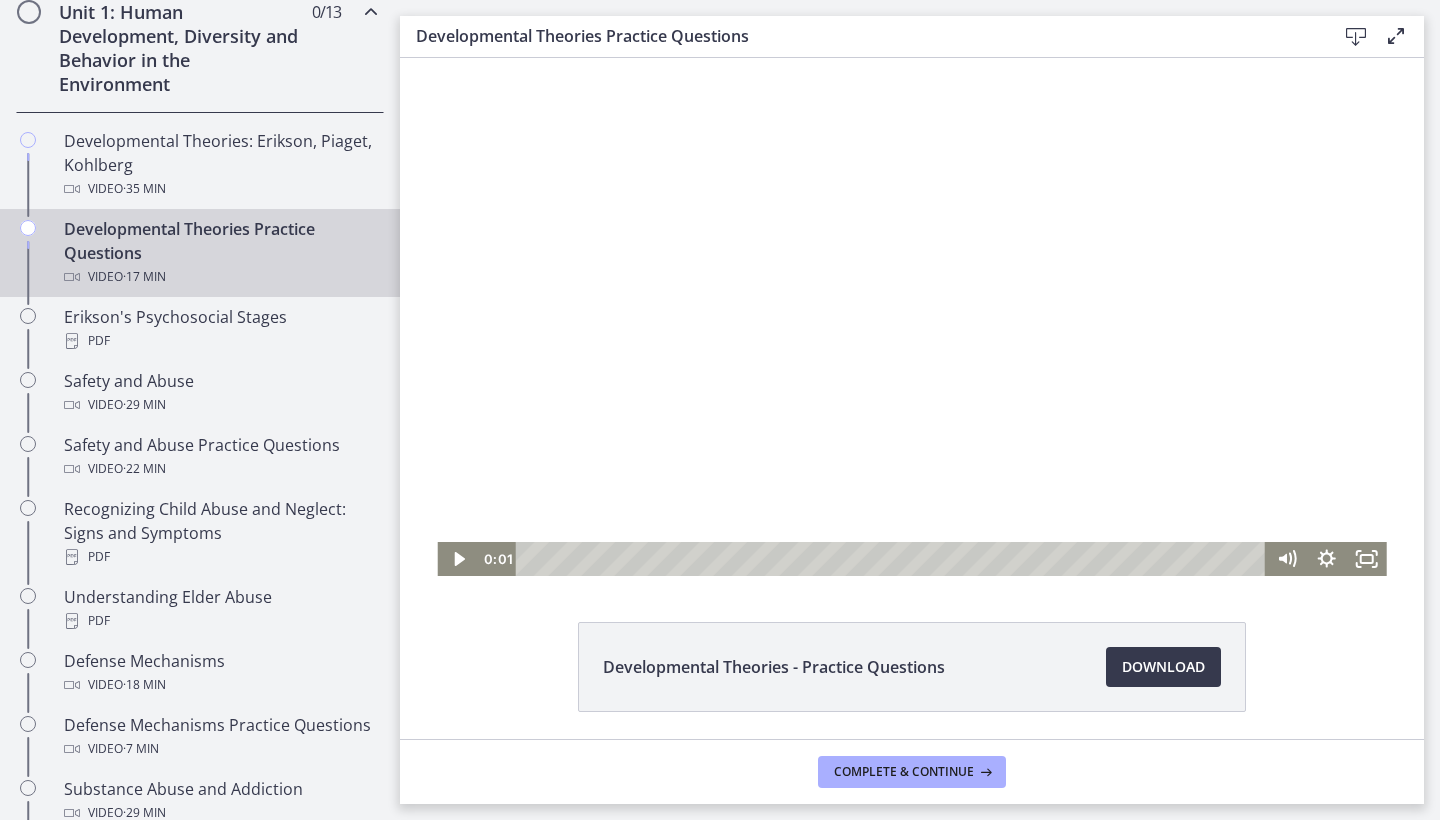 click at bounding box center (911, 306) 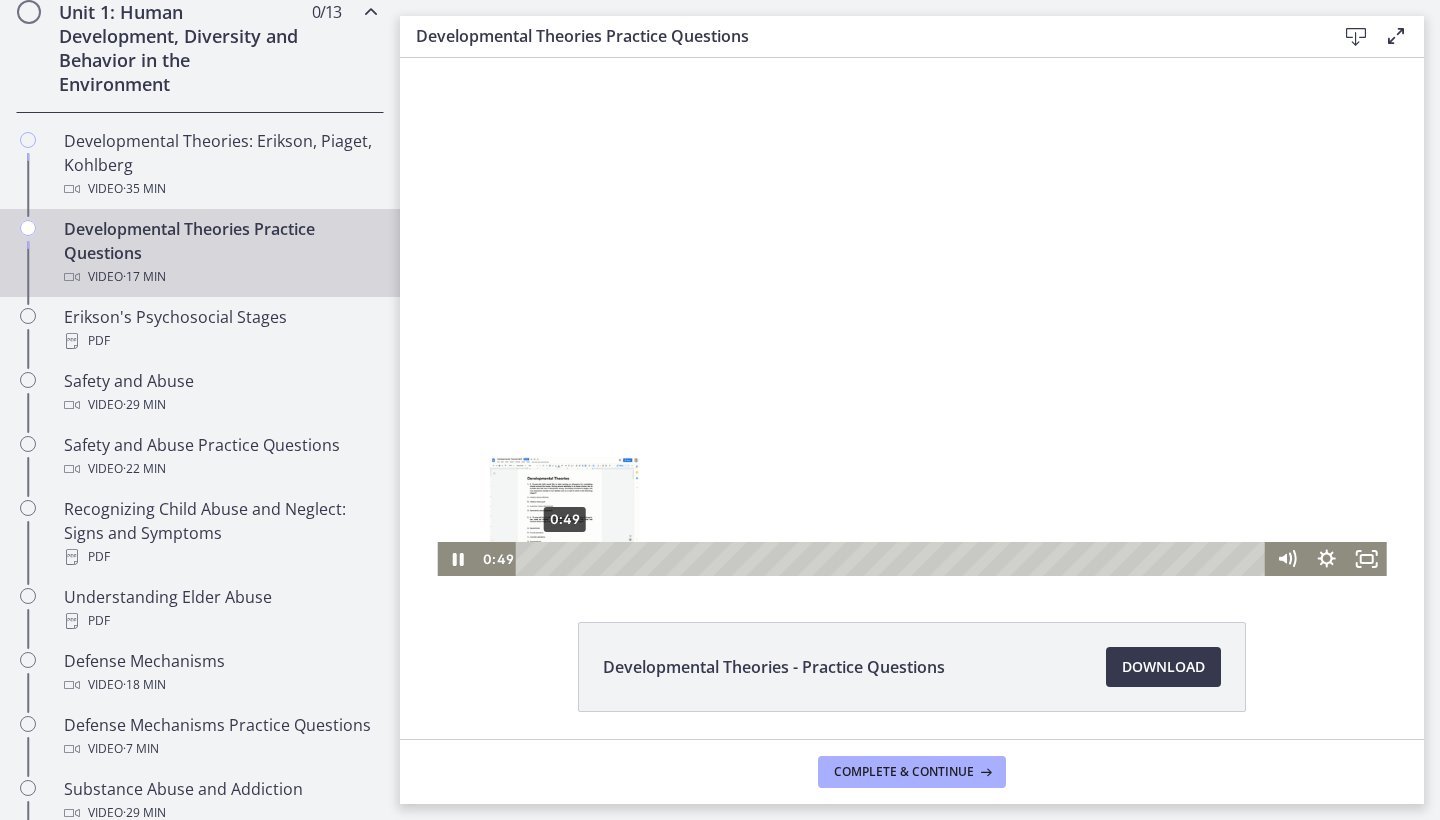 click on "0:49" at bounding box center [894, 559] 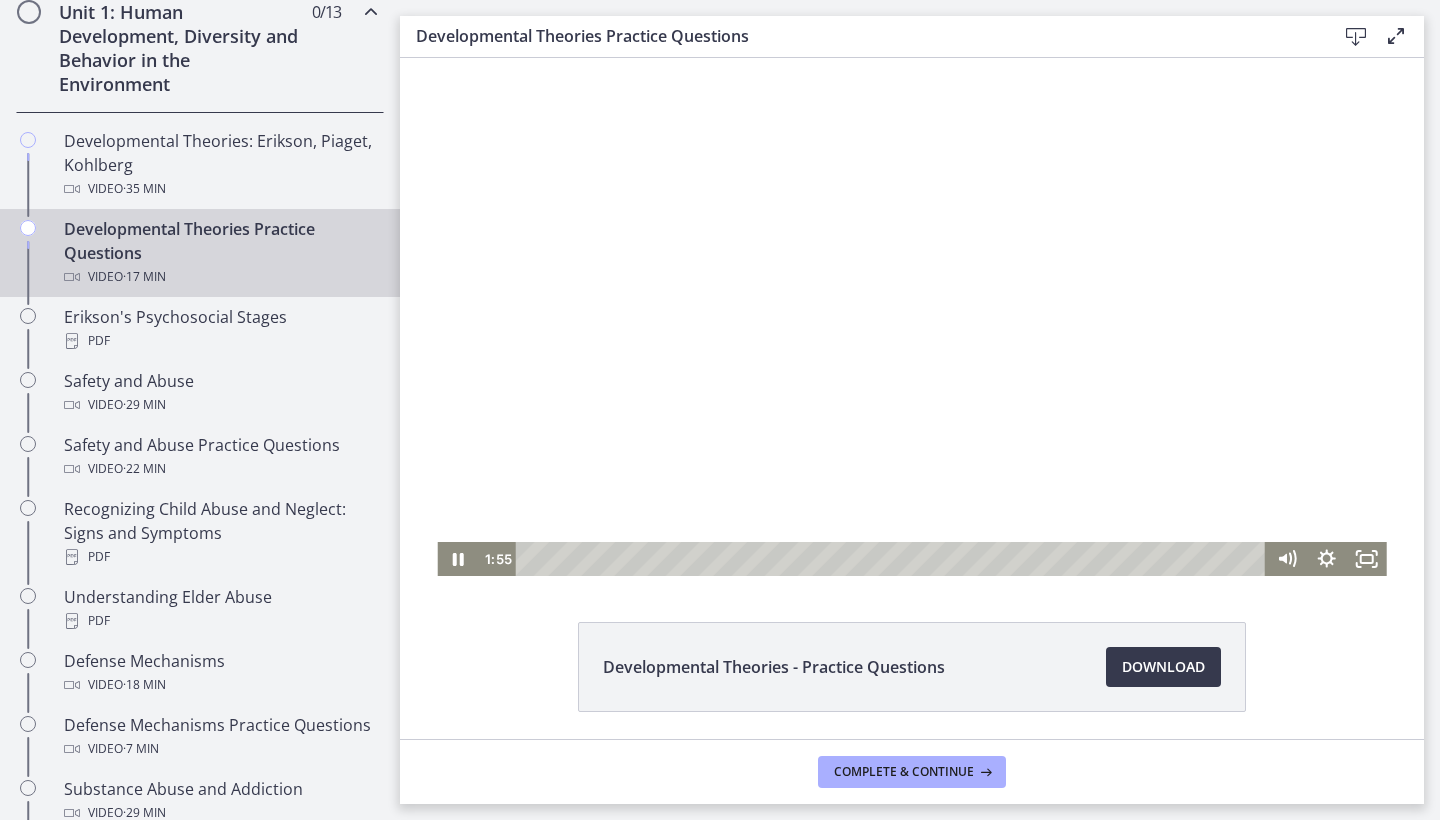 click at bounding box center (911, 306) 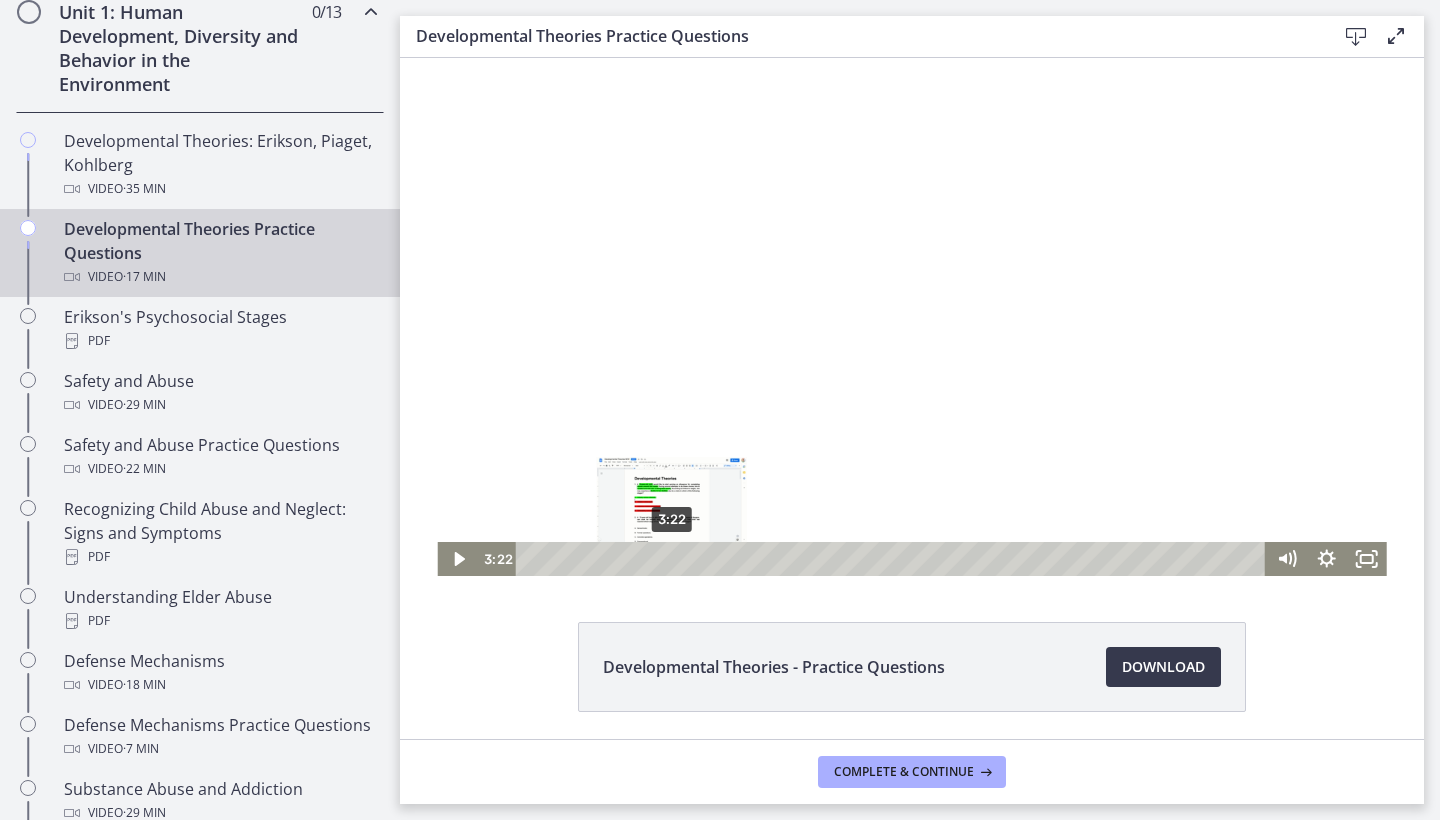 click on "3:22" at bounding box center [894, 559] 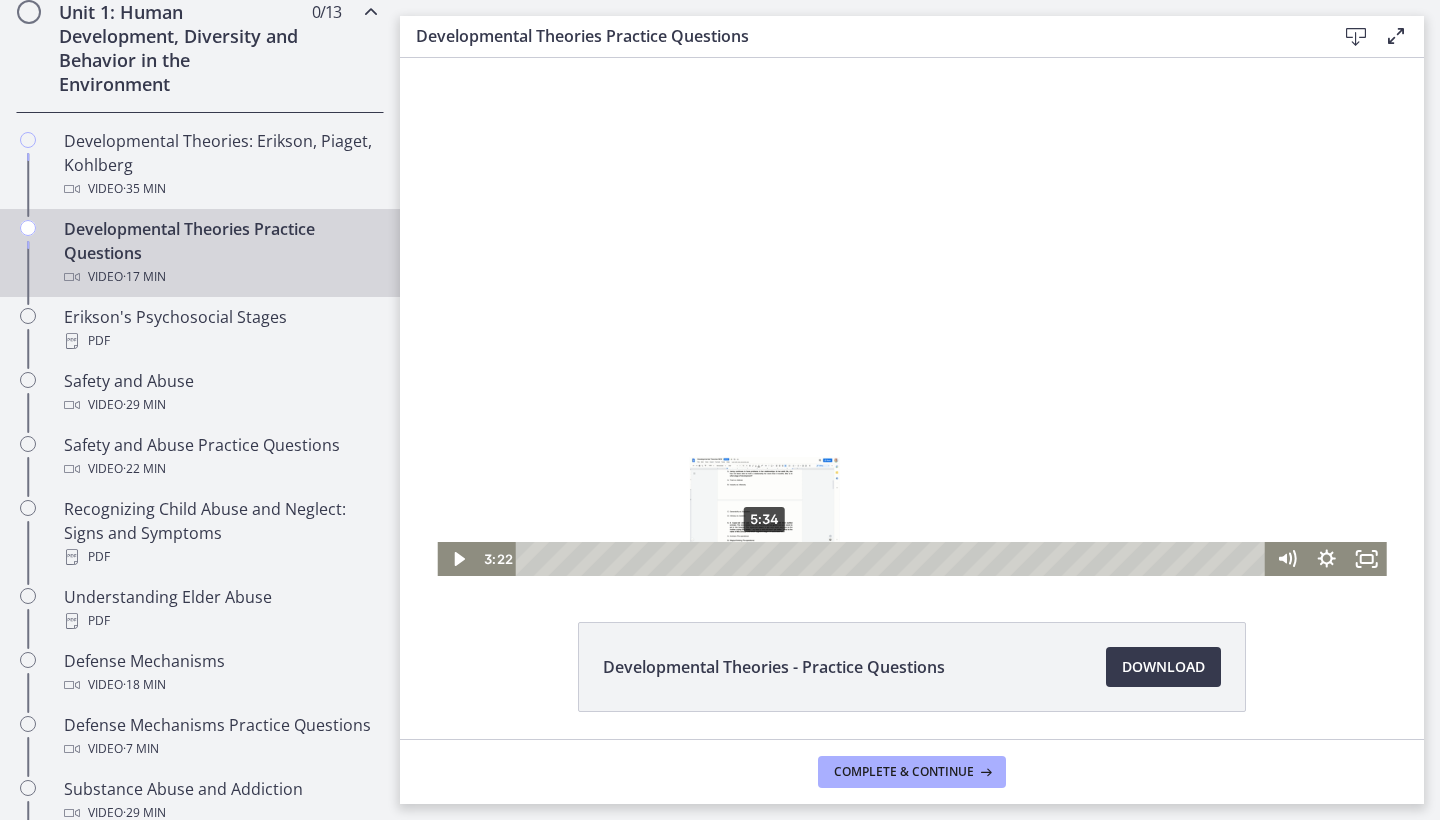 click on "5:34" at bounding box center [894, 559] 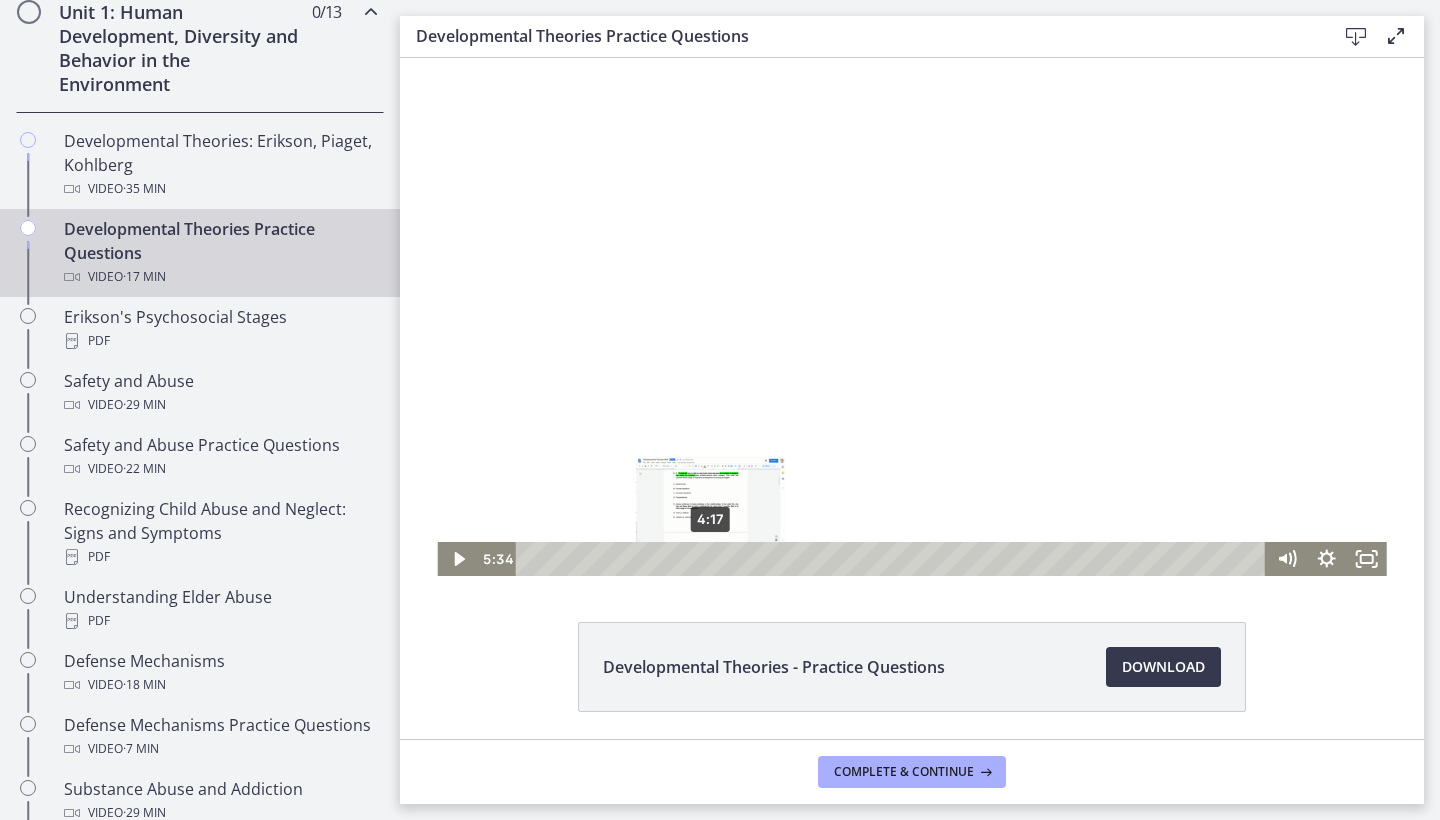 click on "4:17" at bounding box center (894, 559) 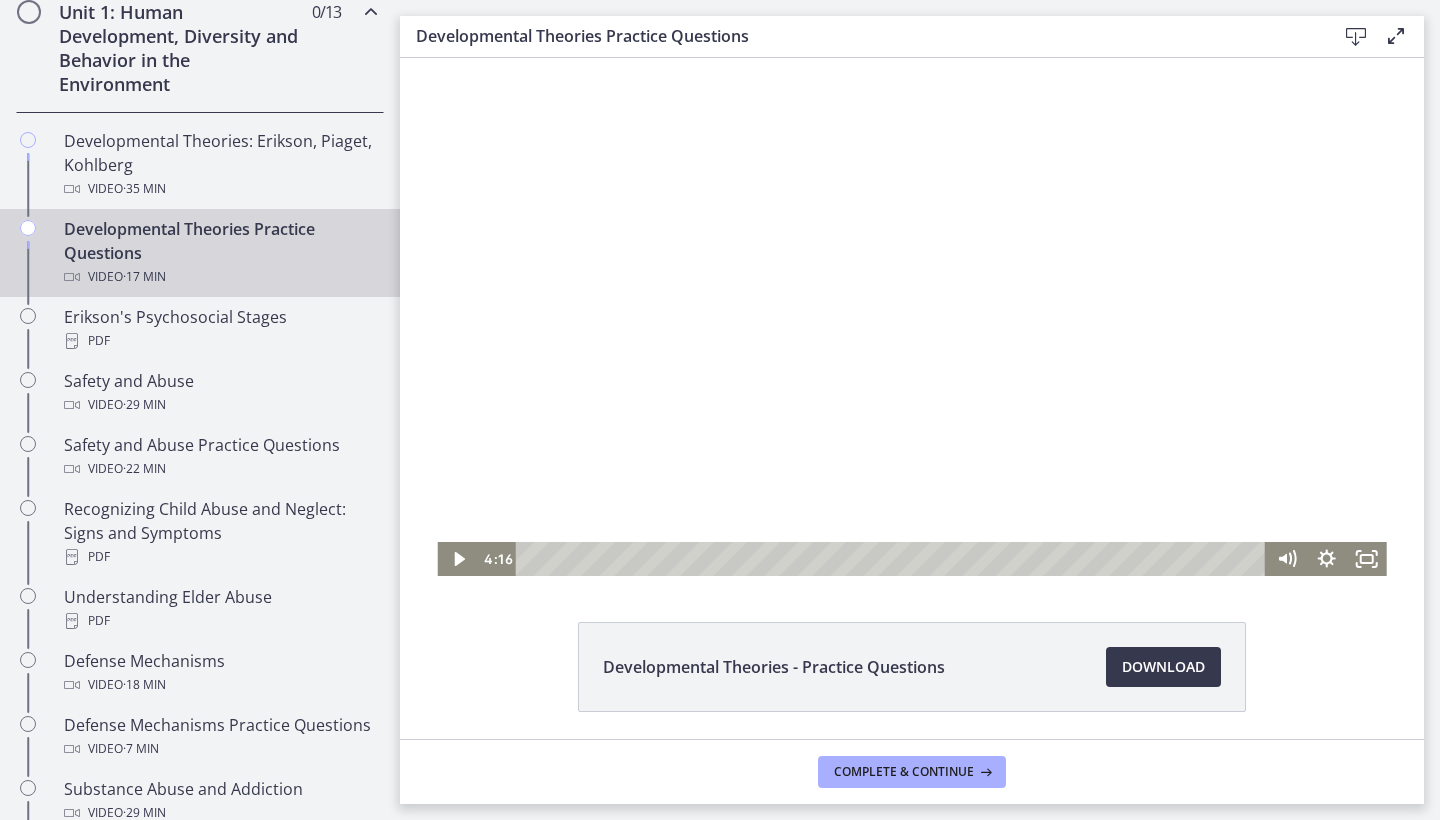 click at bounding box center [911, 306] 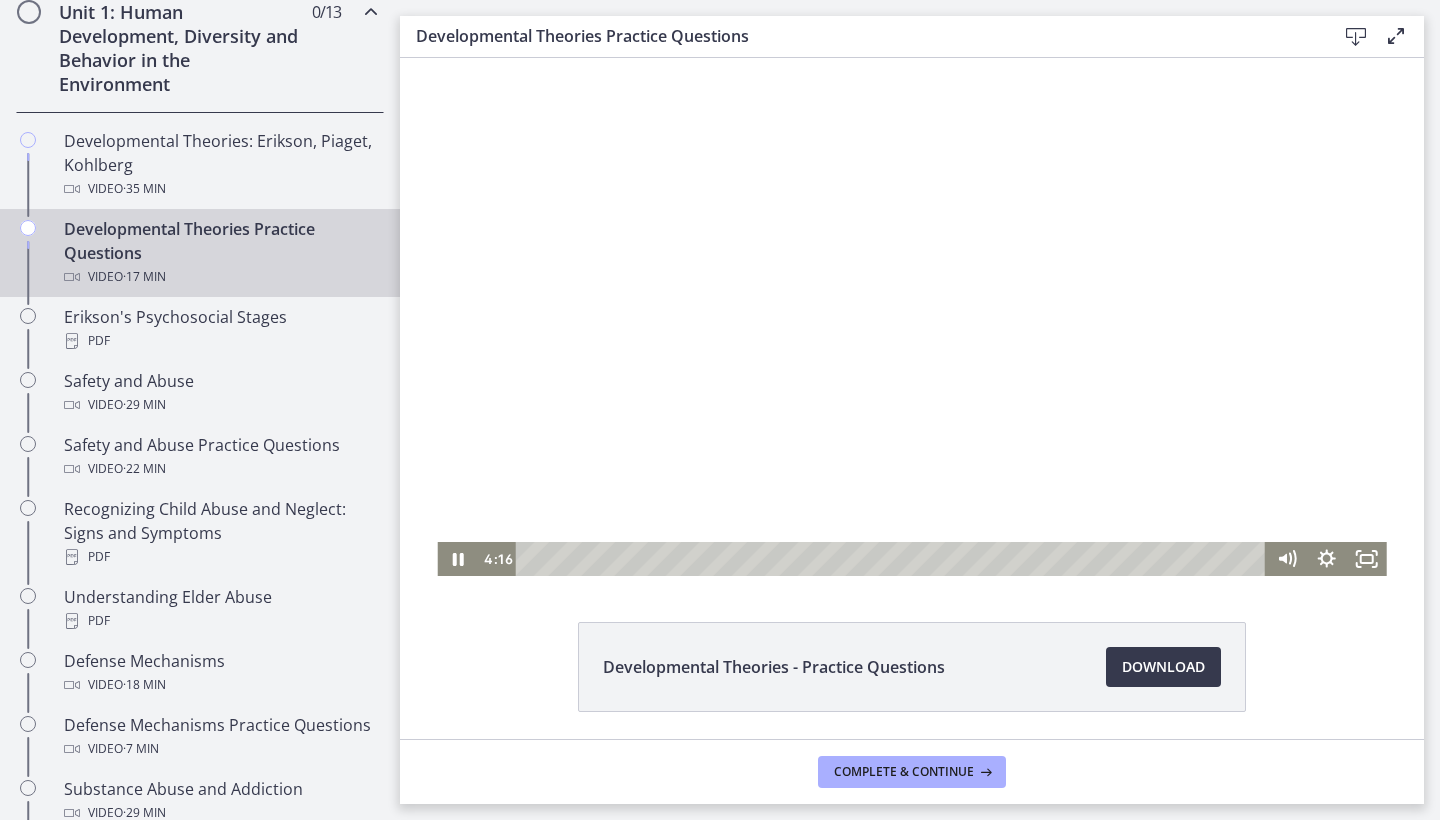 click at bounding box center (911, 306) 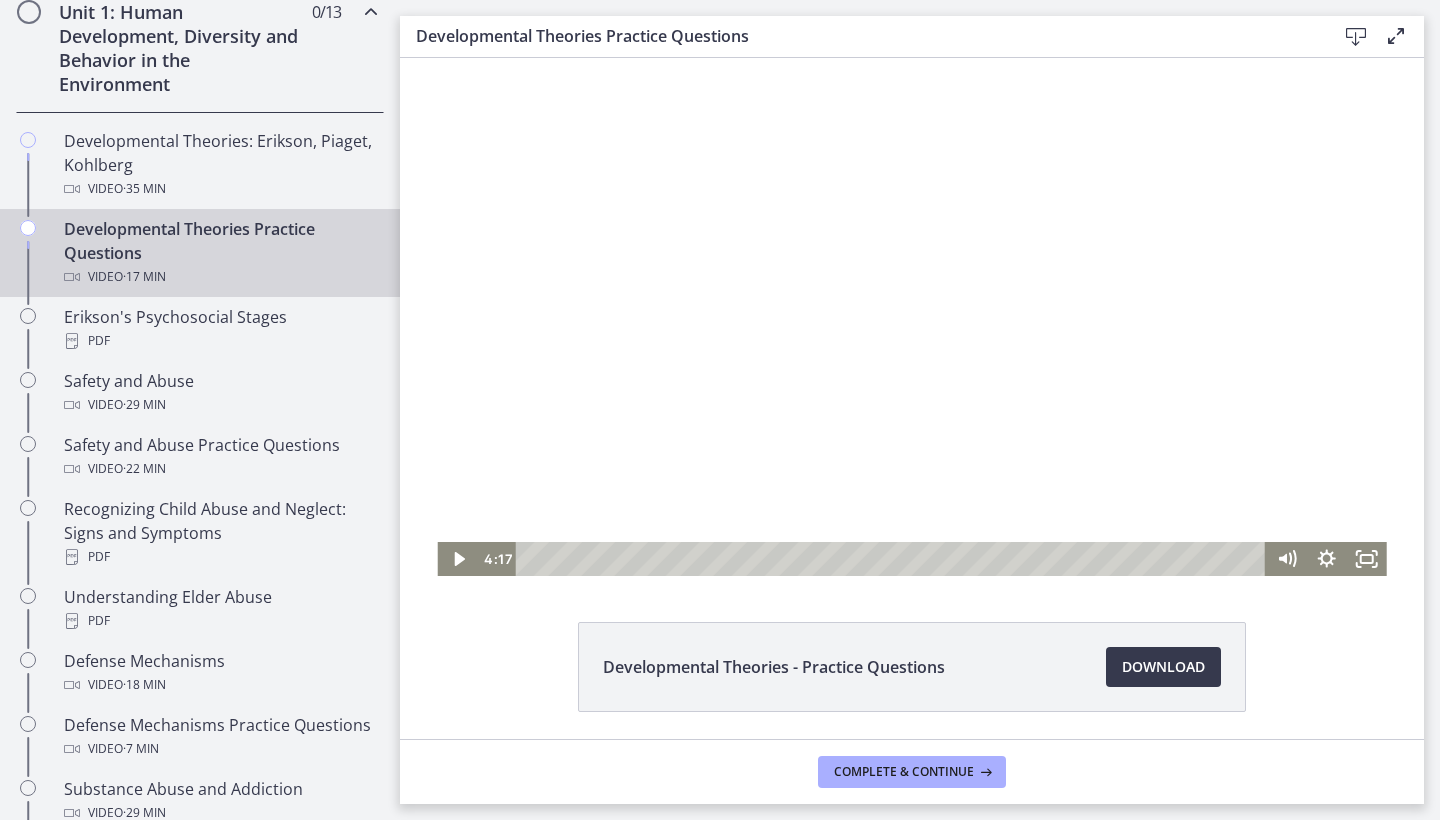 click at bounding box center [911, 306] 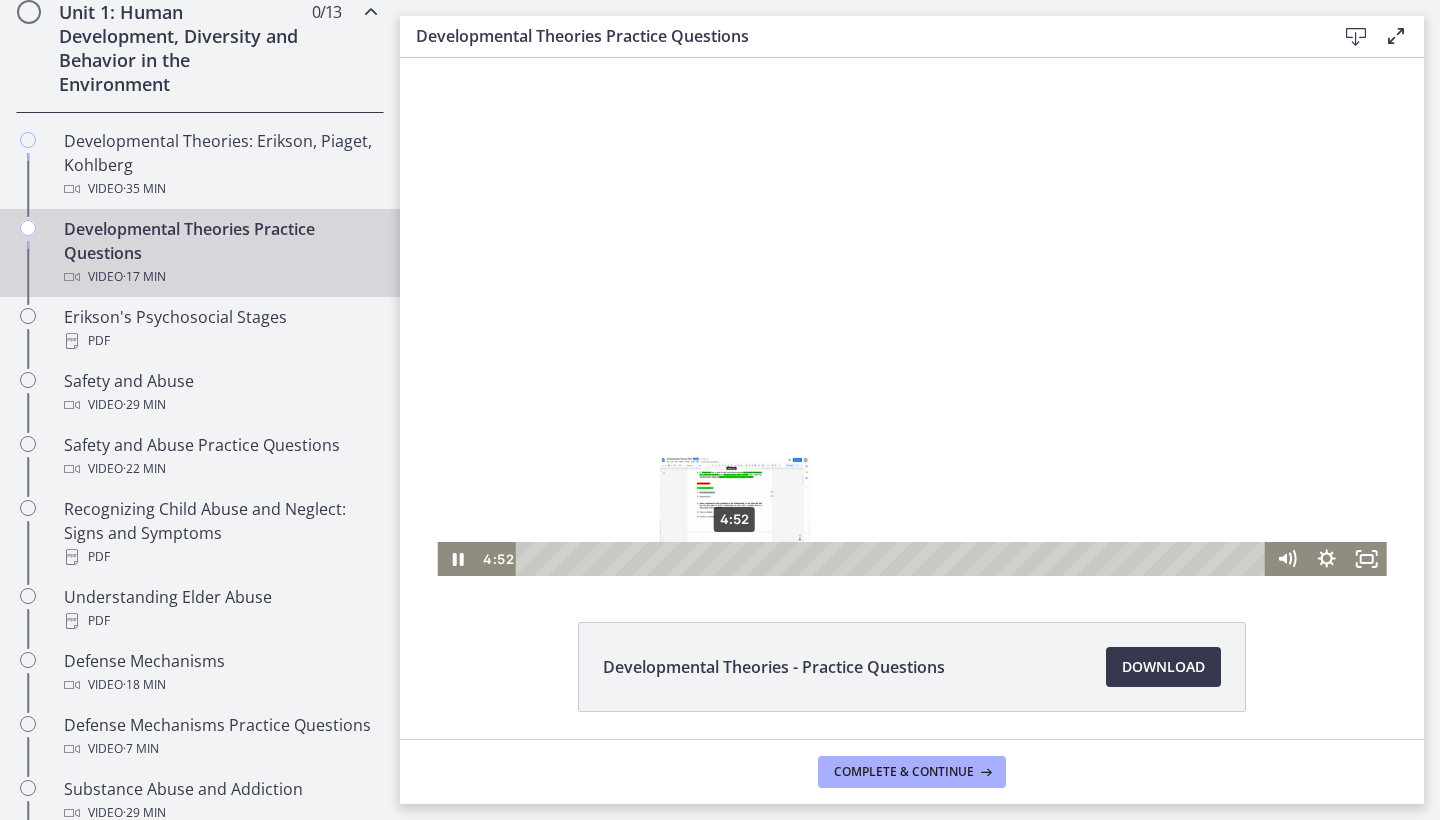 click on "4:52" at bounding box center [894, 559] 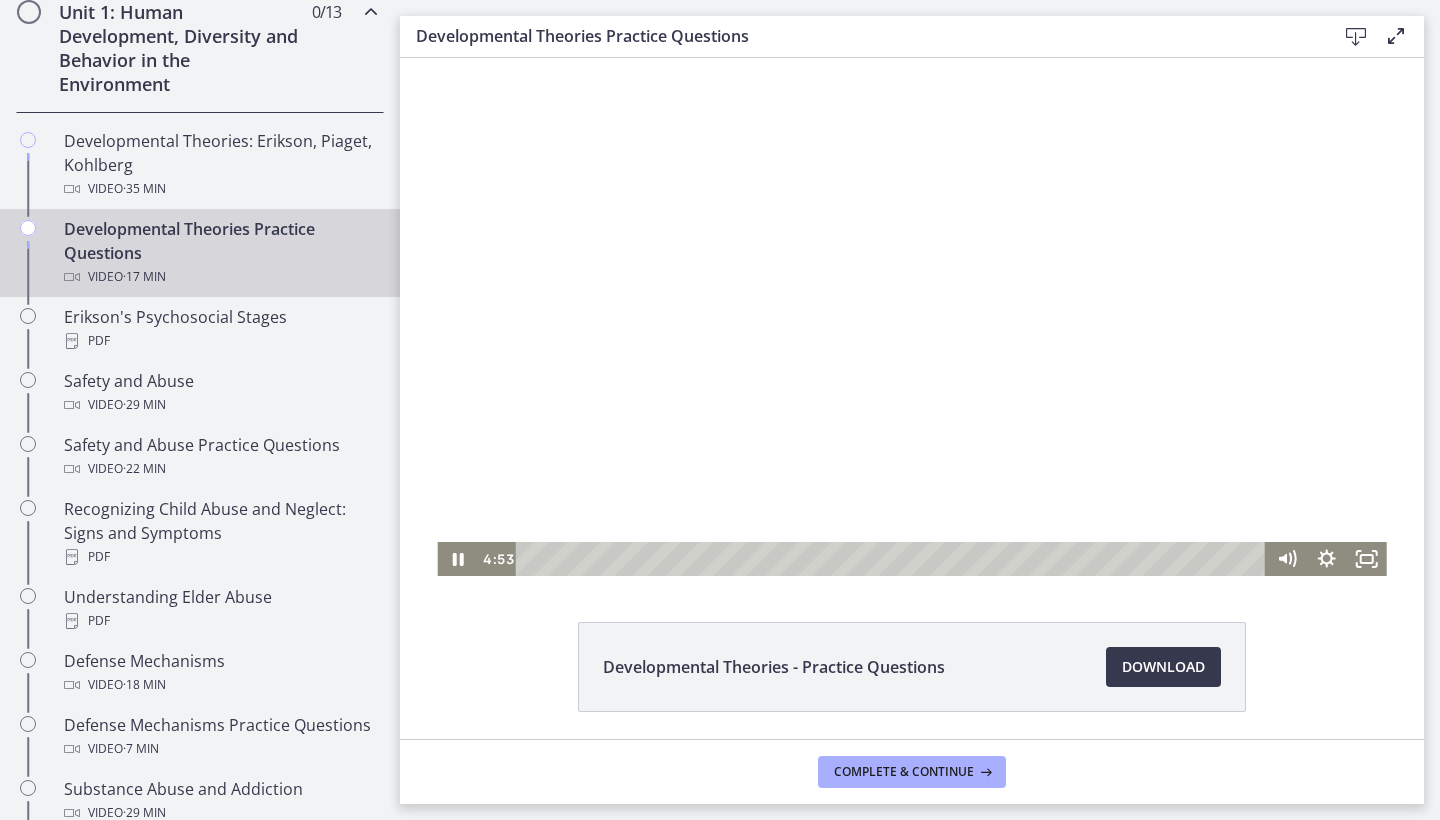 click at bounding box center [911, 306] 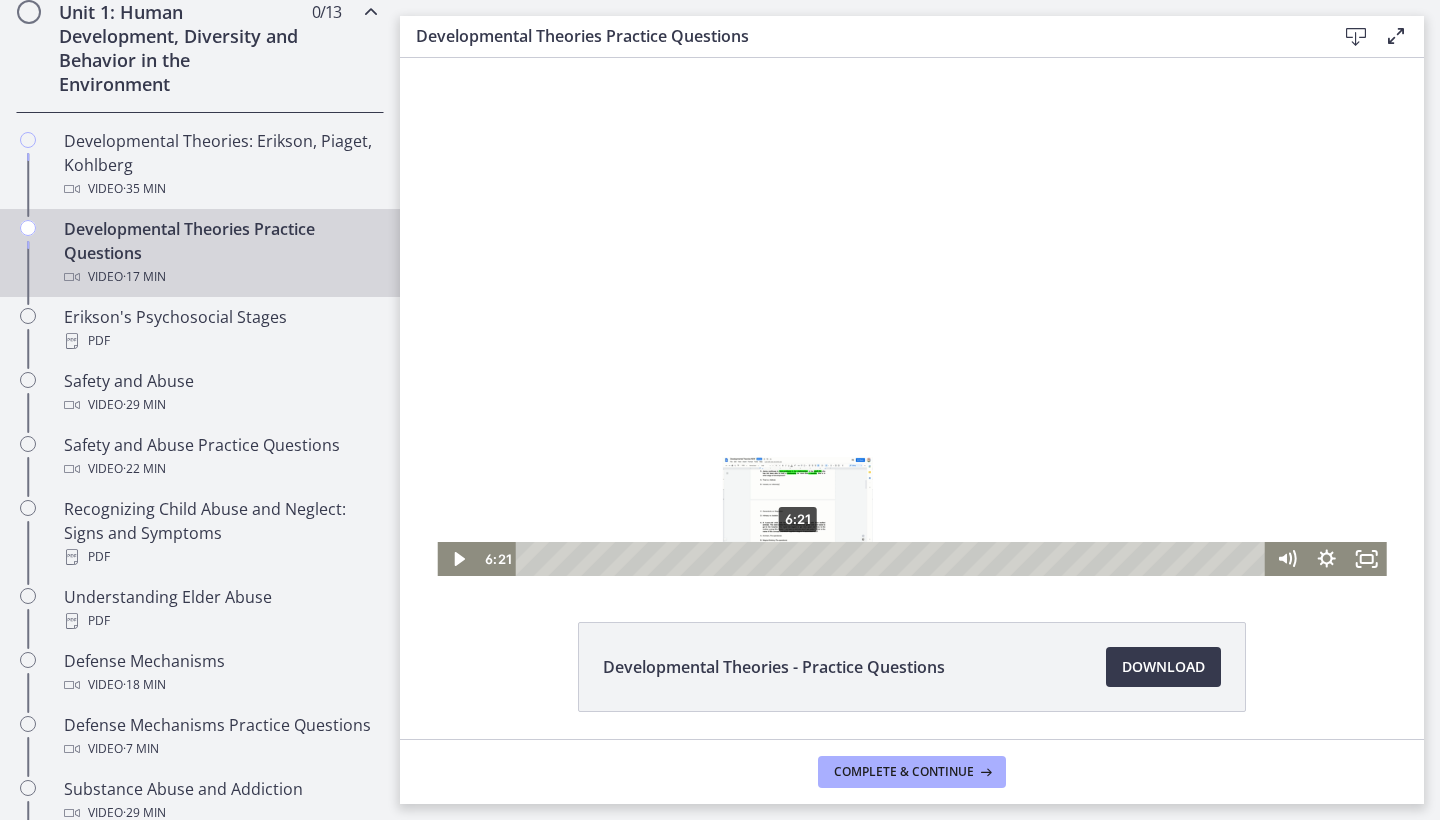 click on "6:21" at bounding box center (894, 559) 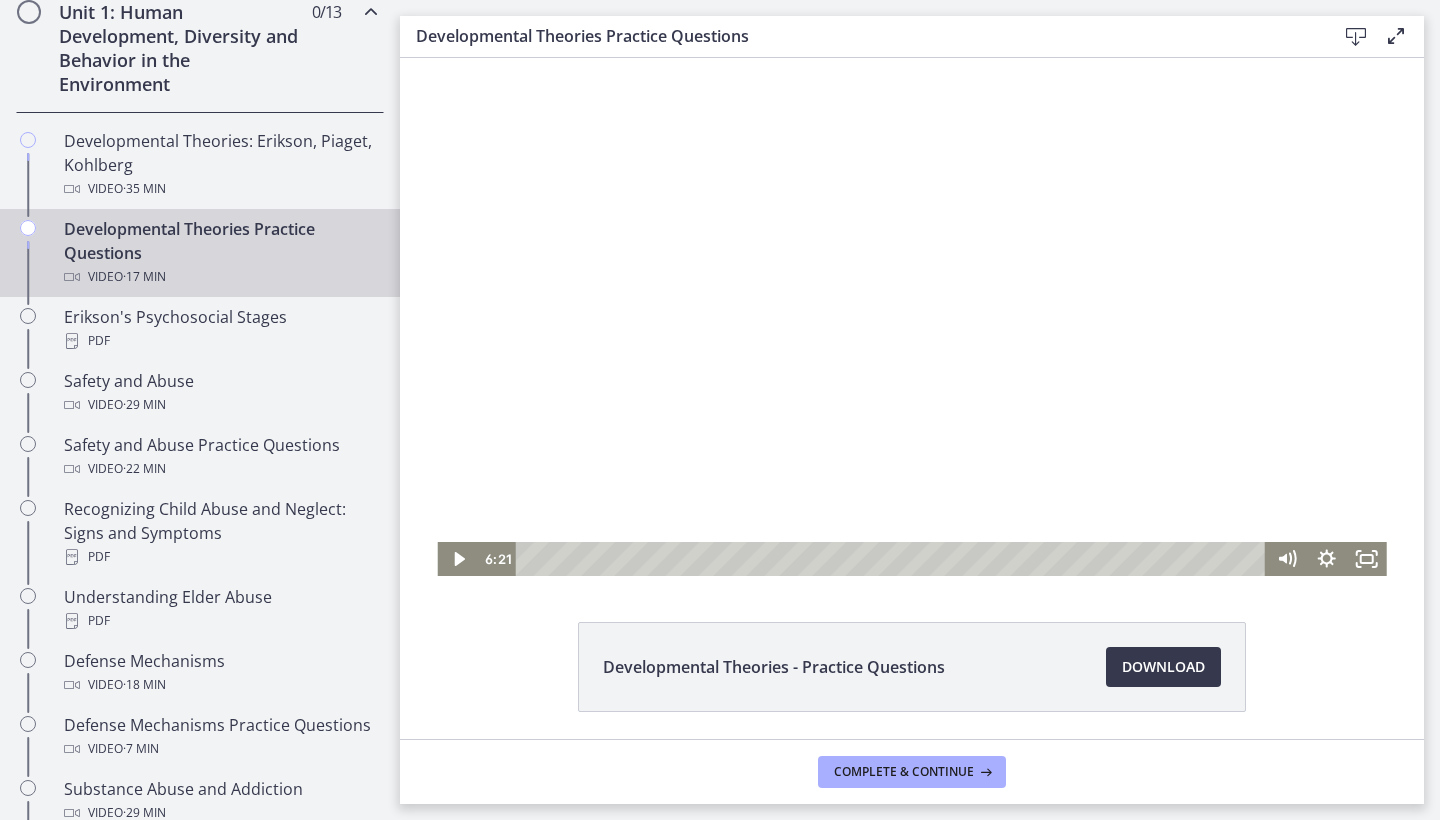 click at bounding box center (911, 306) 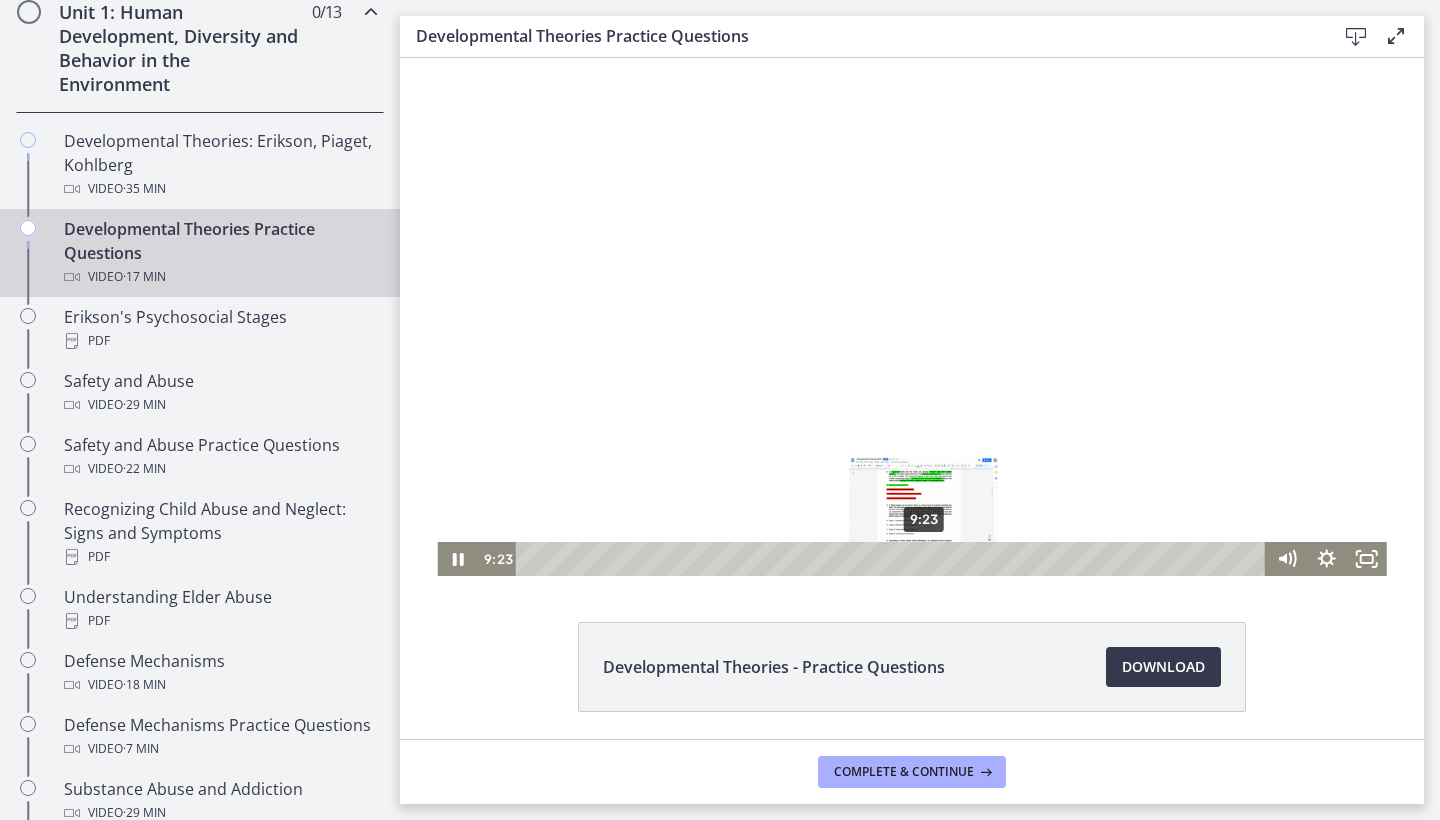 click on "9:23" at bounding box center (894, 559) 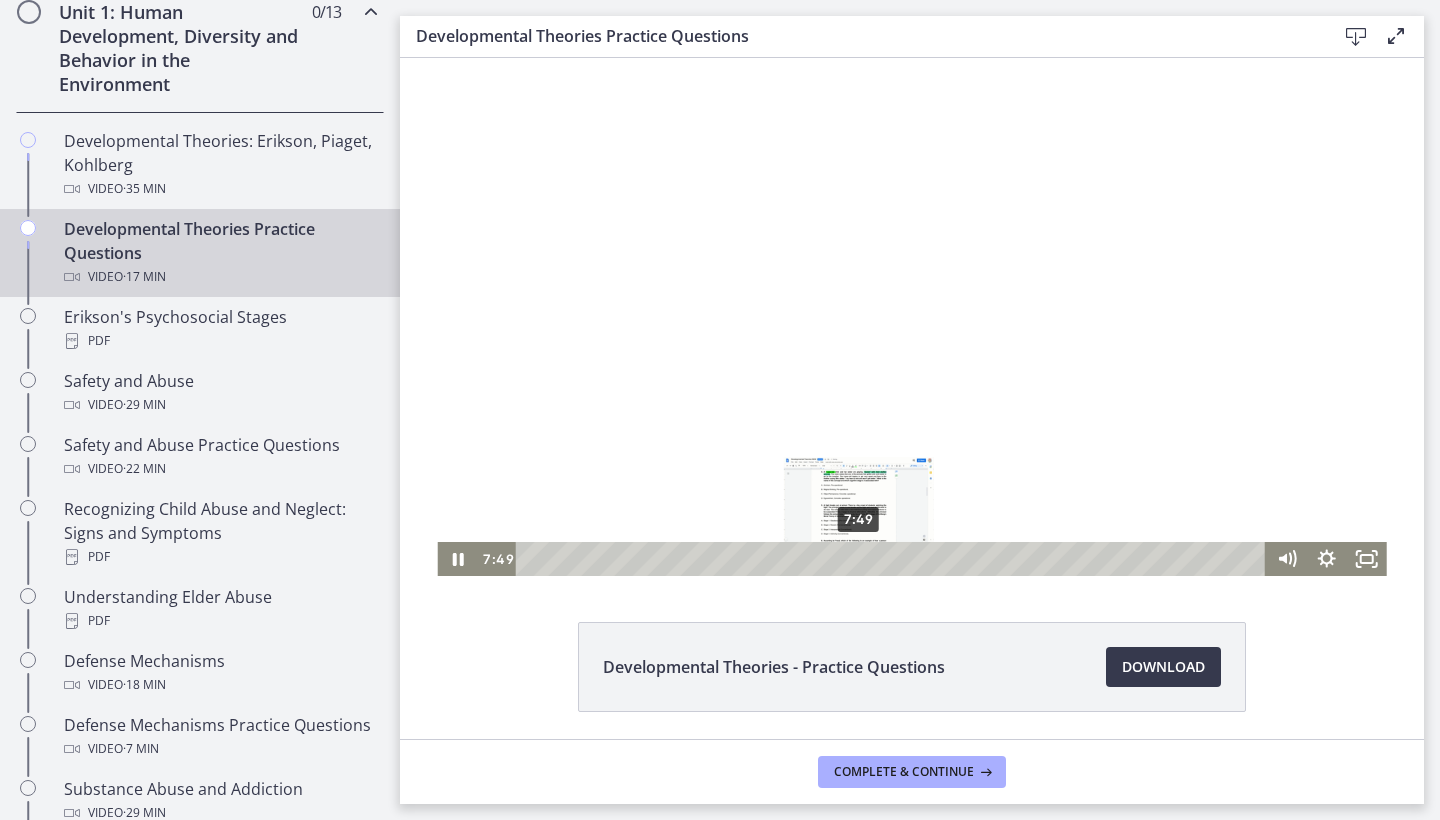 click on "7:49" at bounding box center (894, 559) 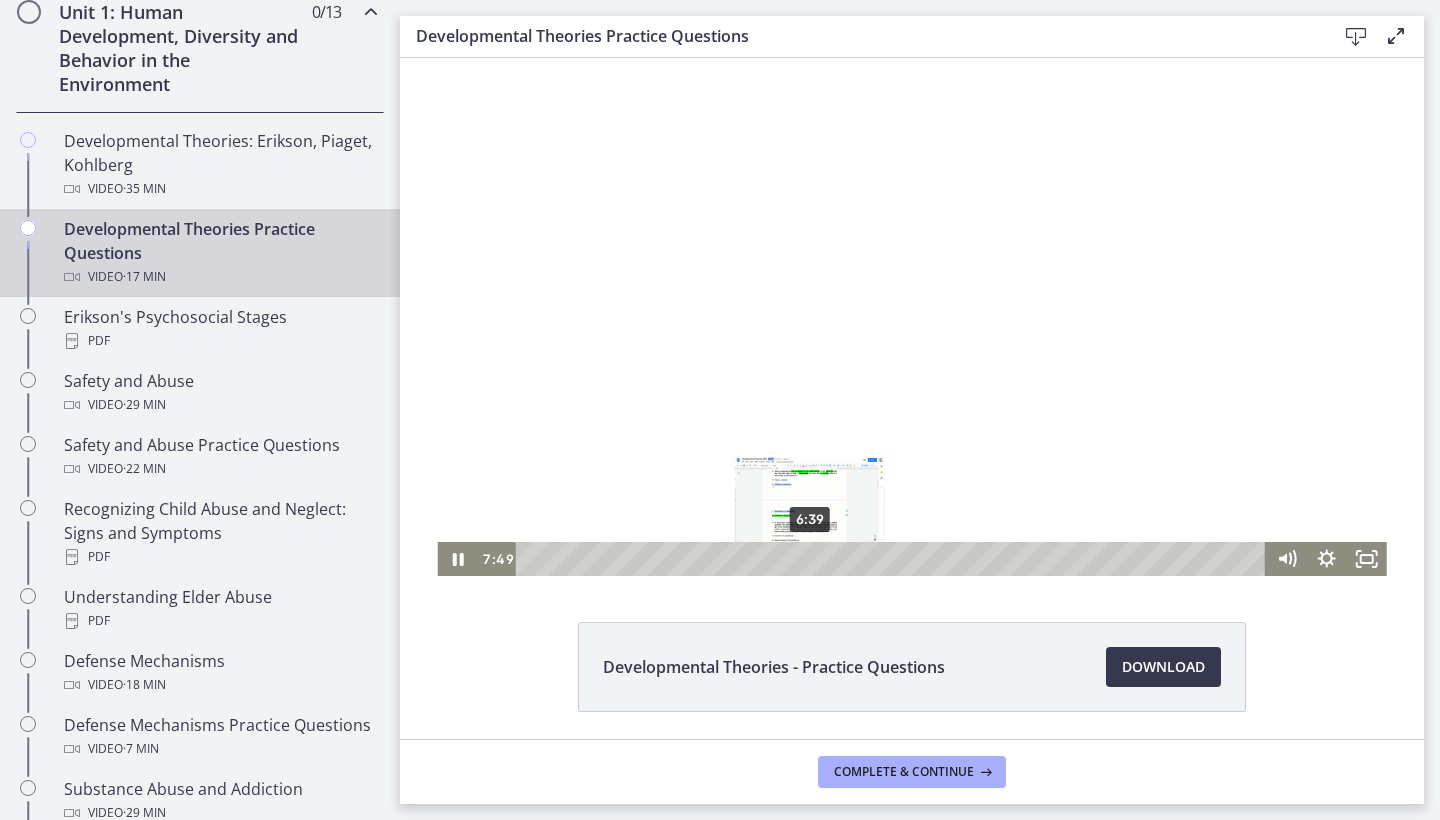 click on "6:39" at bounding box center [894, 559] 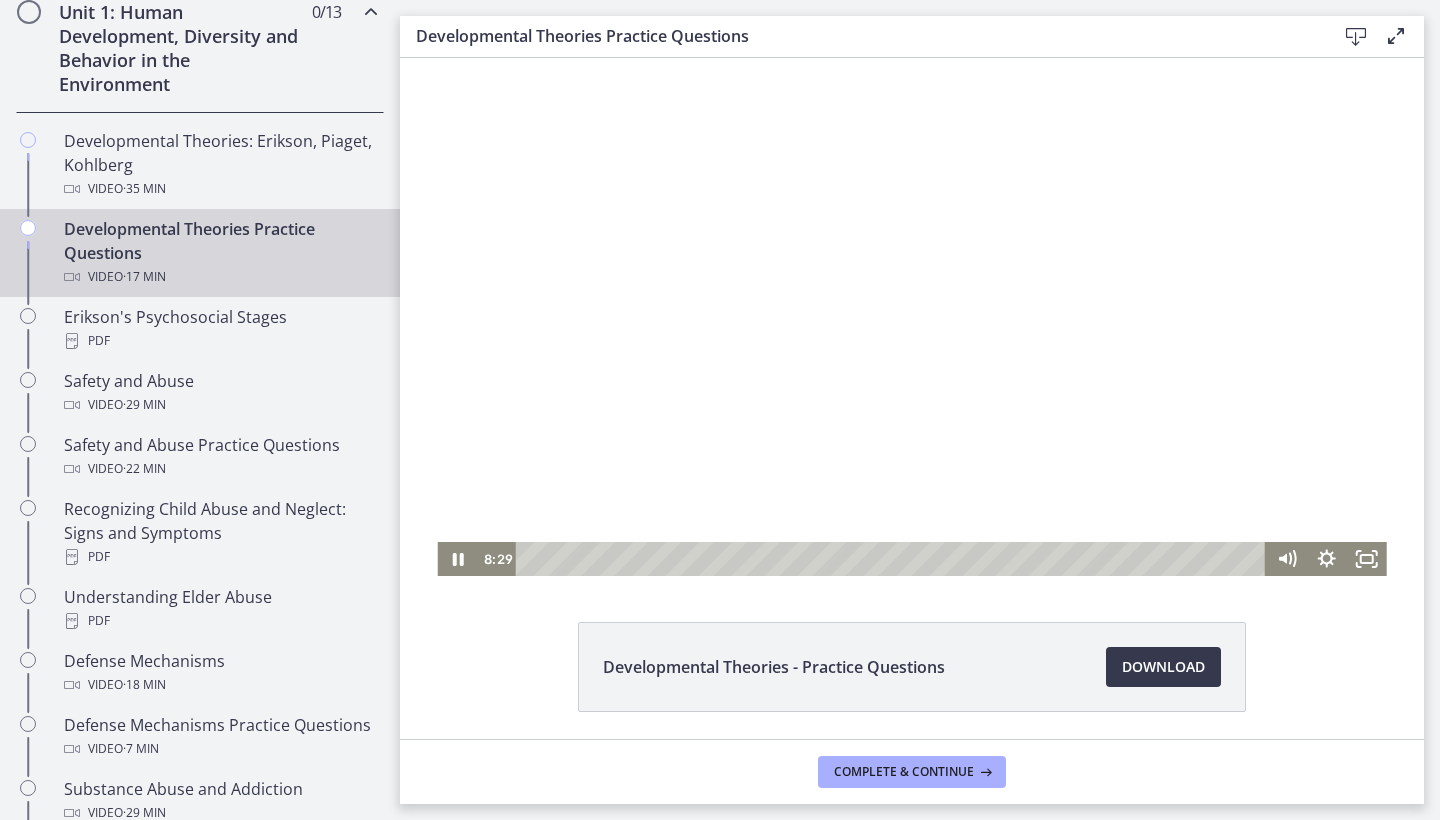 click at bounding box center [911, 306] 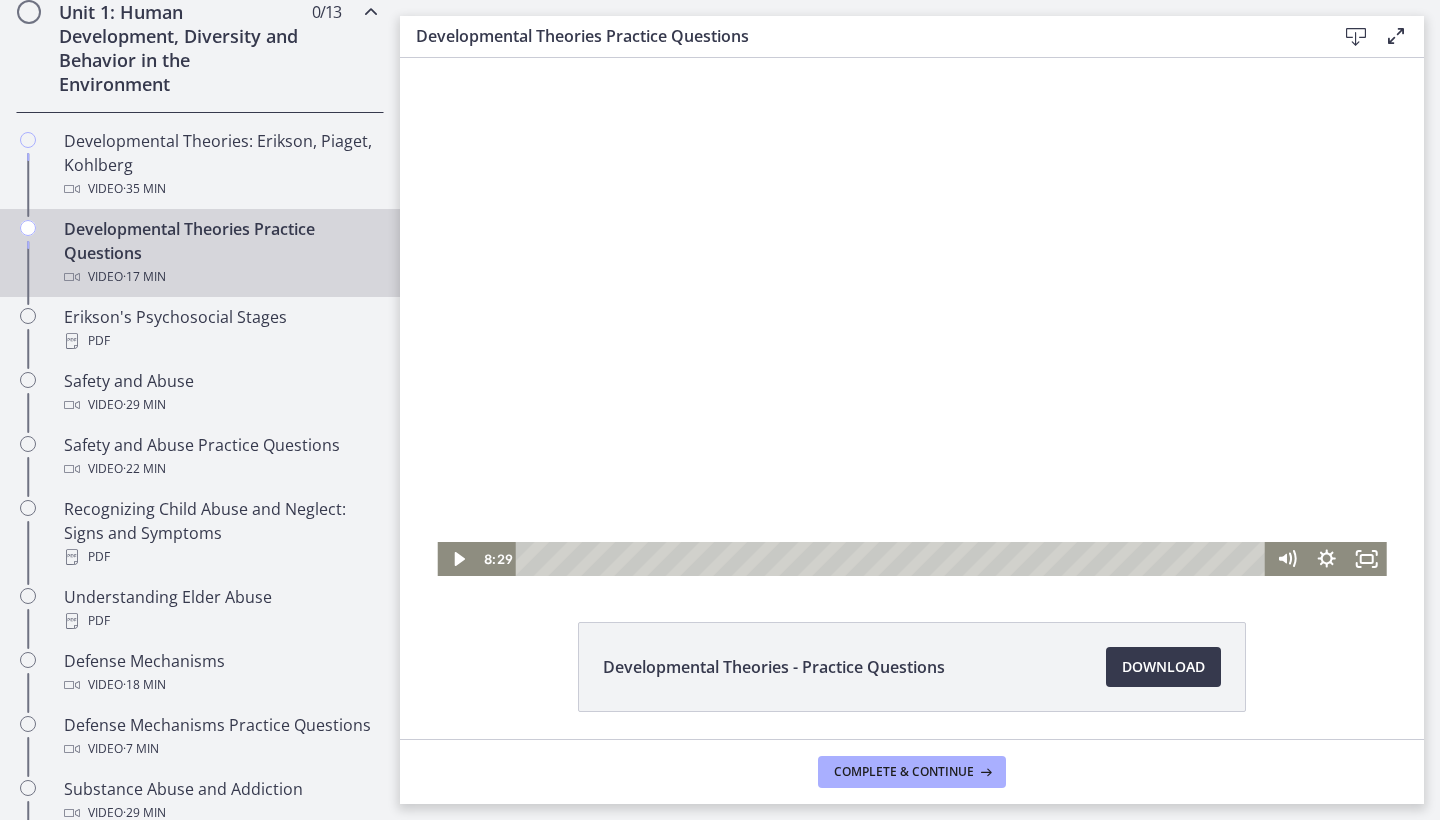 click at bounding box center [911, 306] 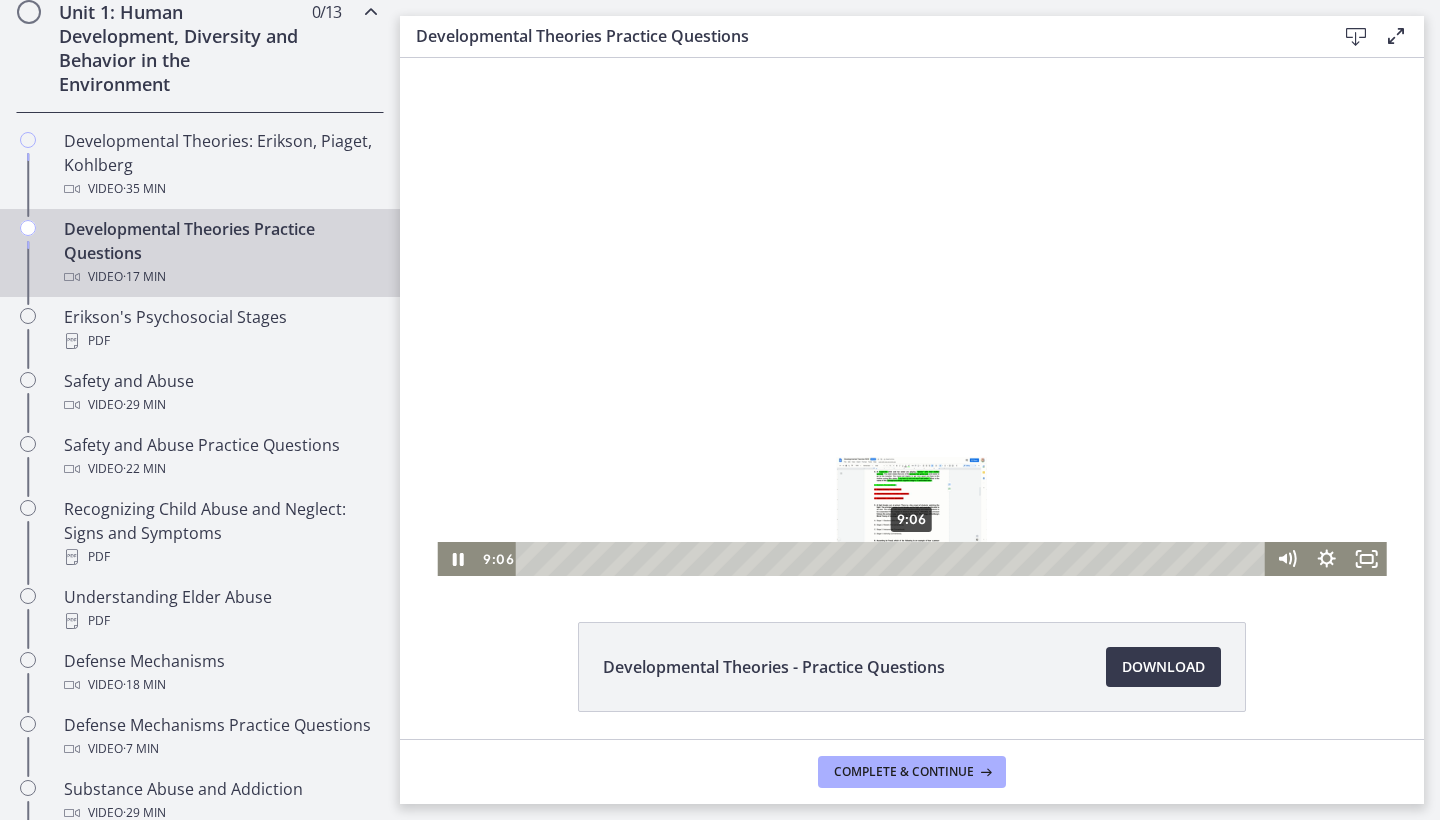 click on "9:06" at bounding box center [894, 559] 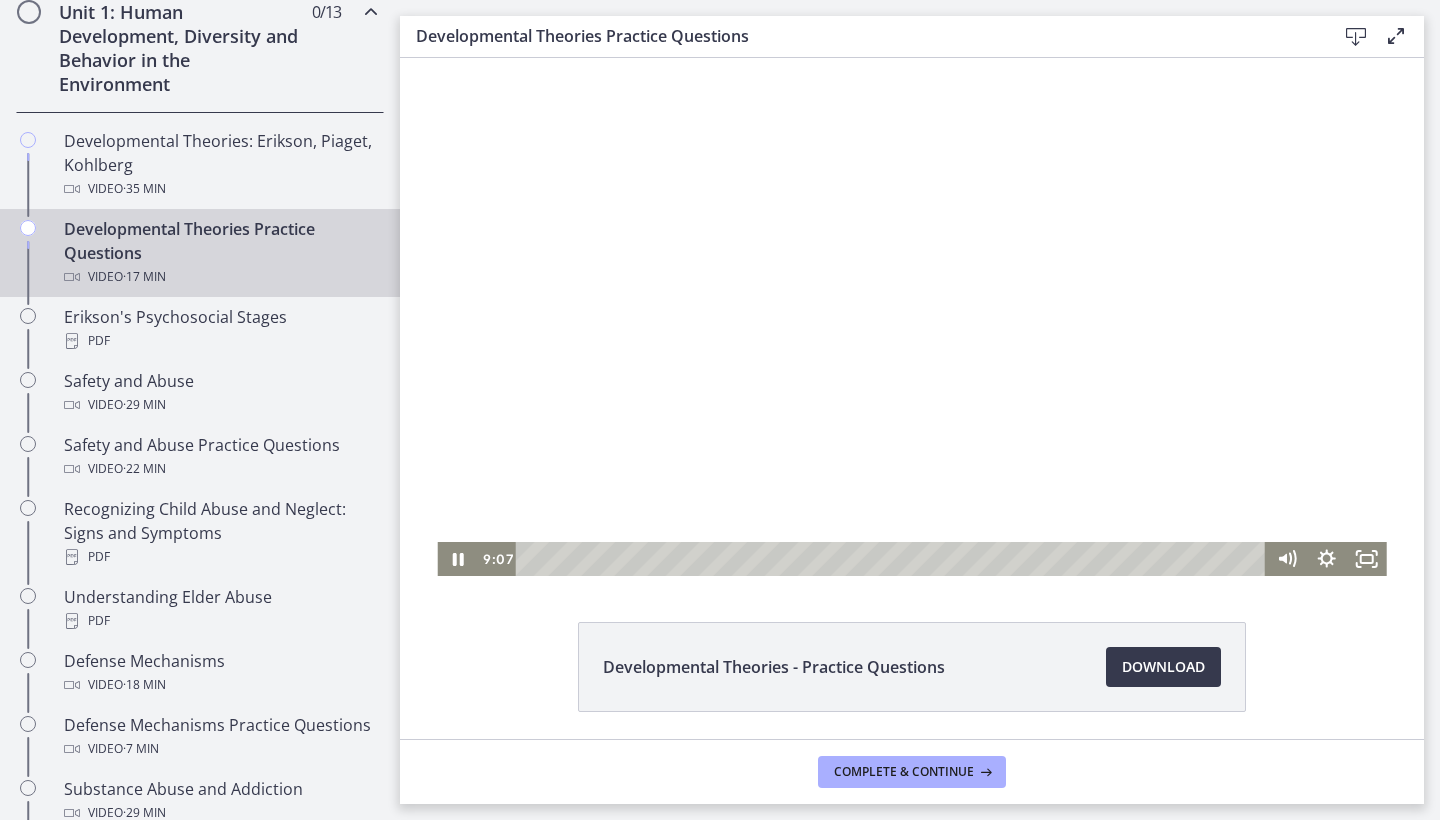 click at bounding box center (911, 306) 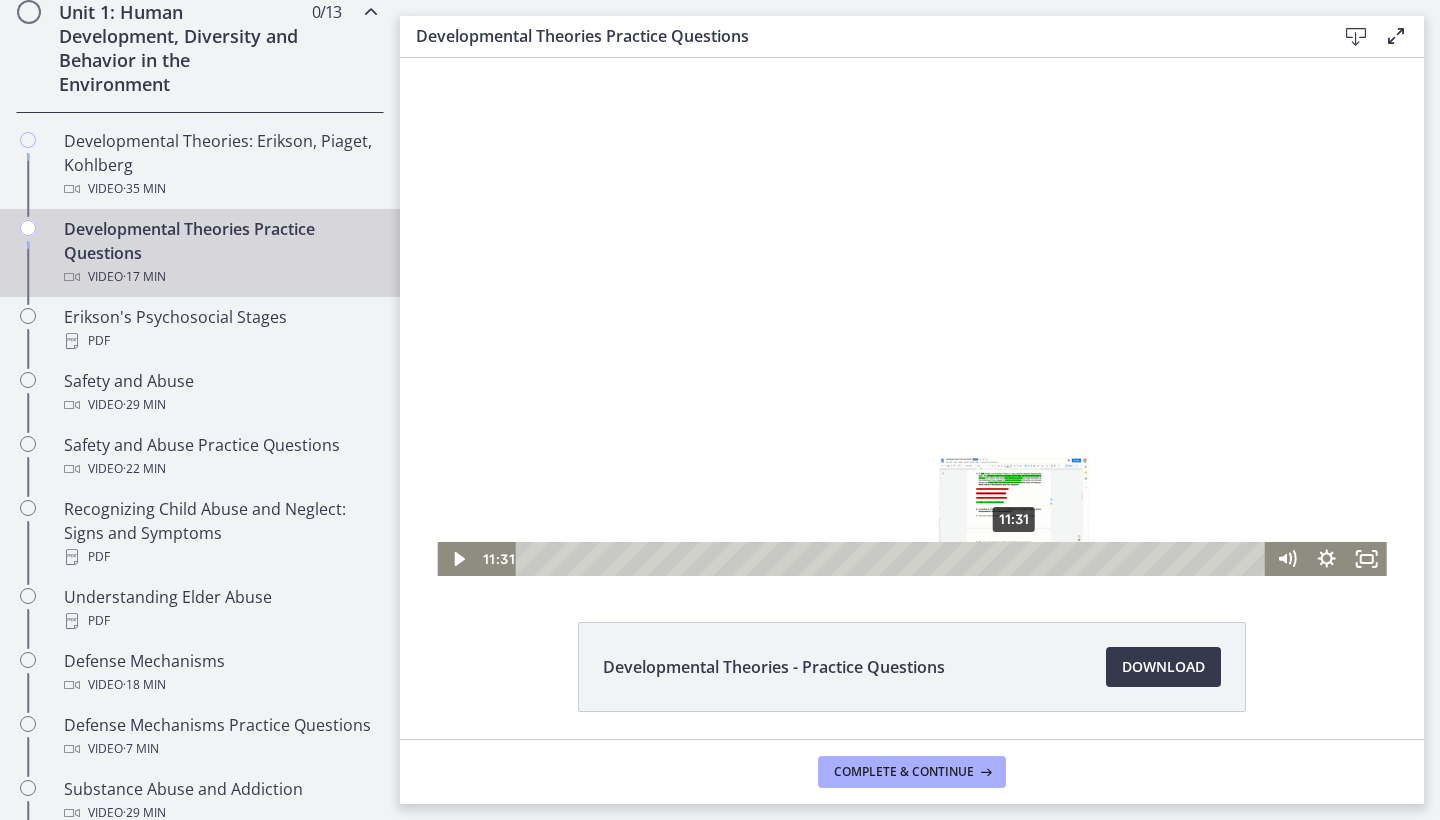 click on "11:31" at bounding box center [894, 559] 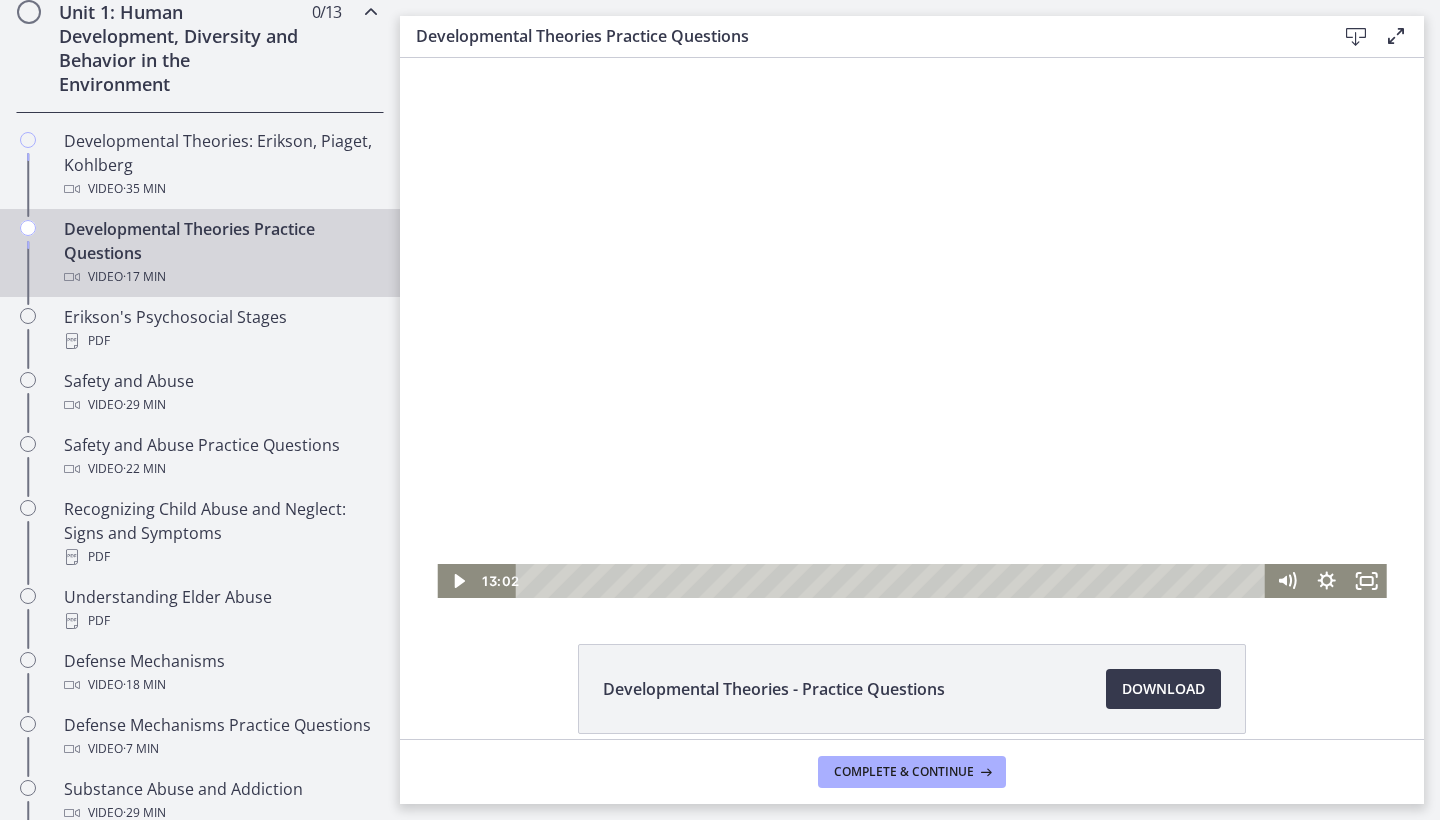 scroll, scrollTop: 0, scrollLeft: 0, axis: both 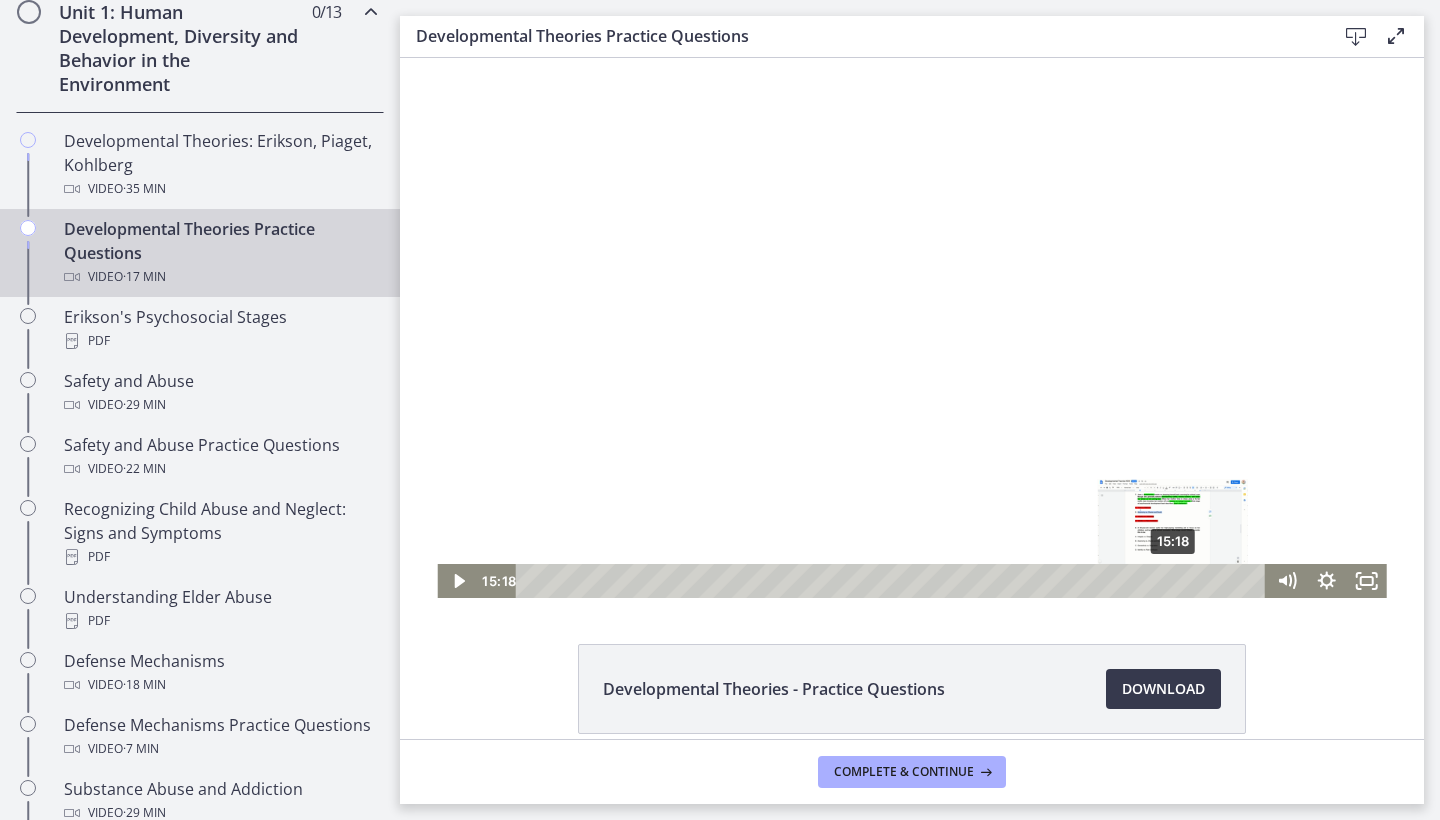 click on "15:18" at bounding box center (894, 581) 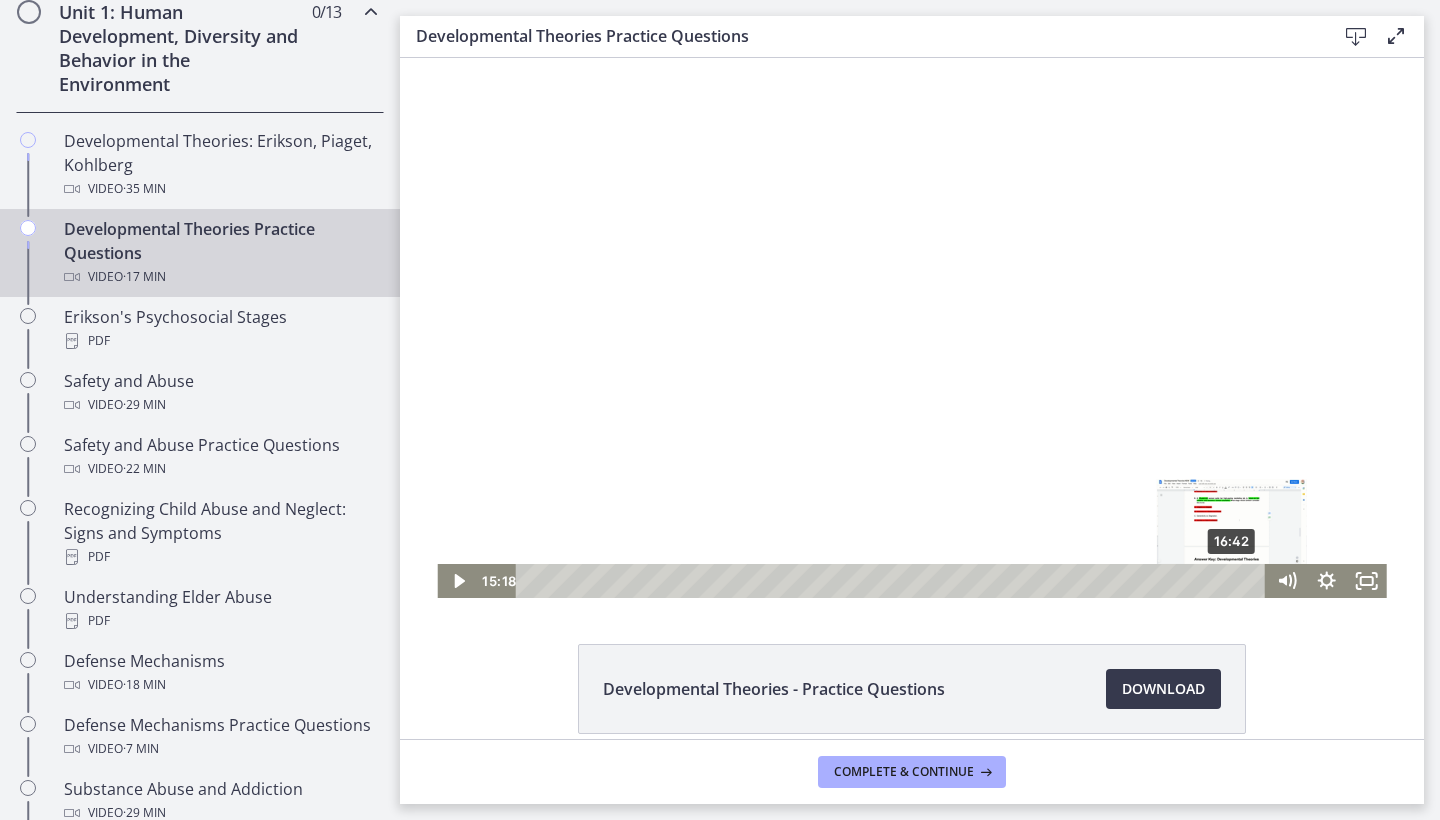 click on "16:42" at bounding box center (894, 581) 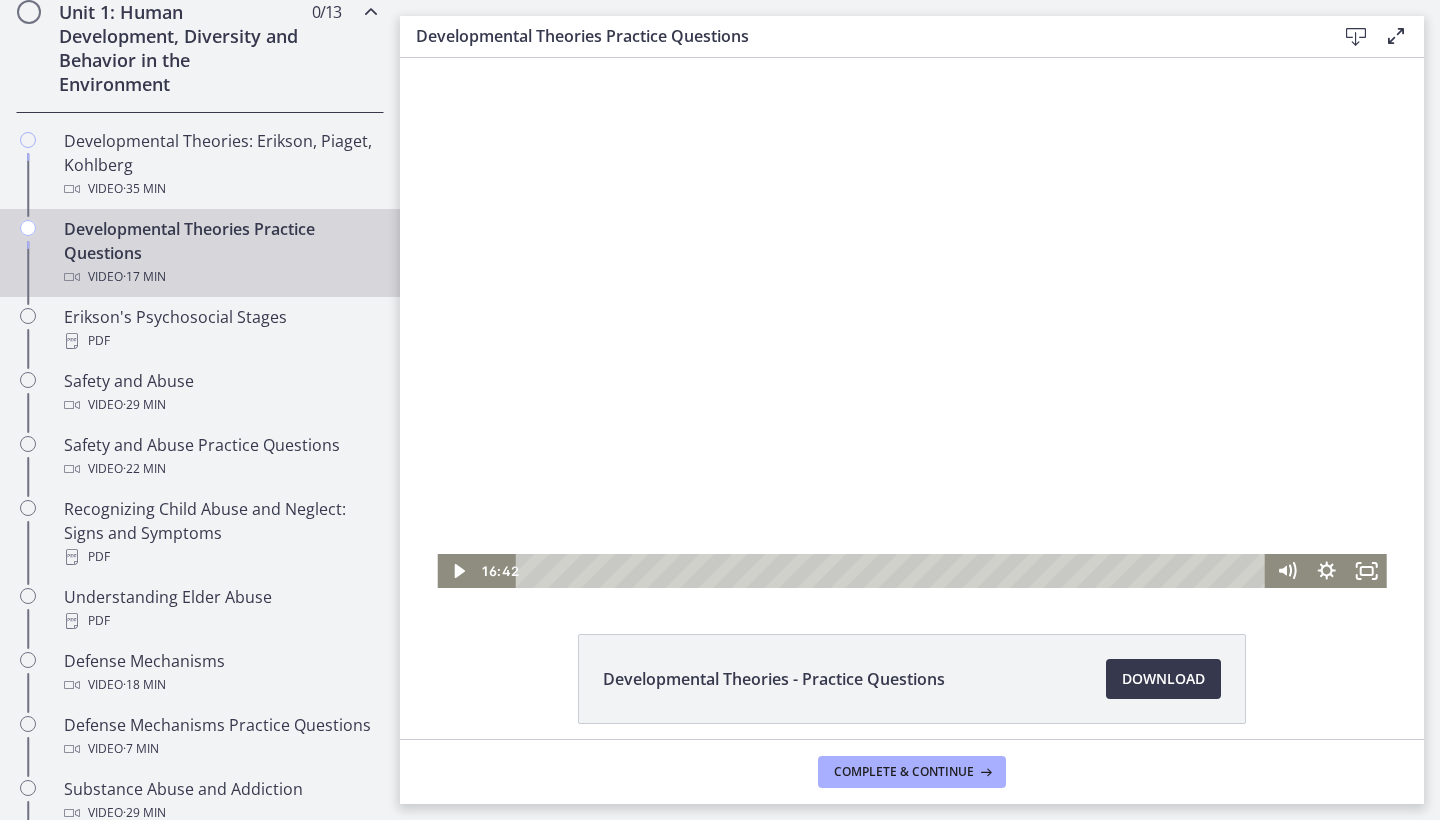 scroll, scrollTop: 17, scrollLeft: 0, axis: vertical 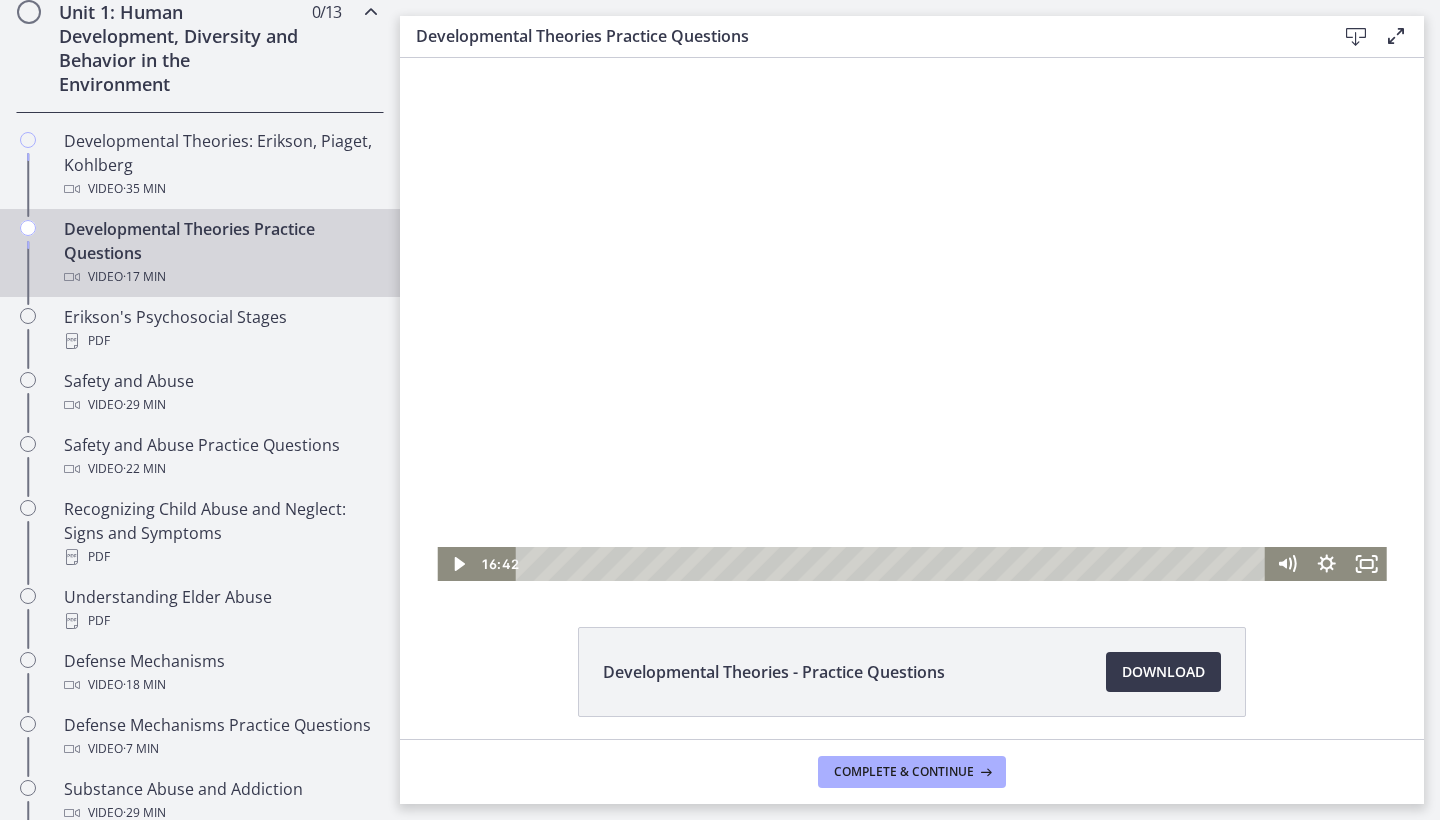 click at bounding box center [911, 311] 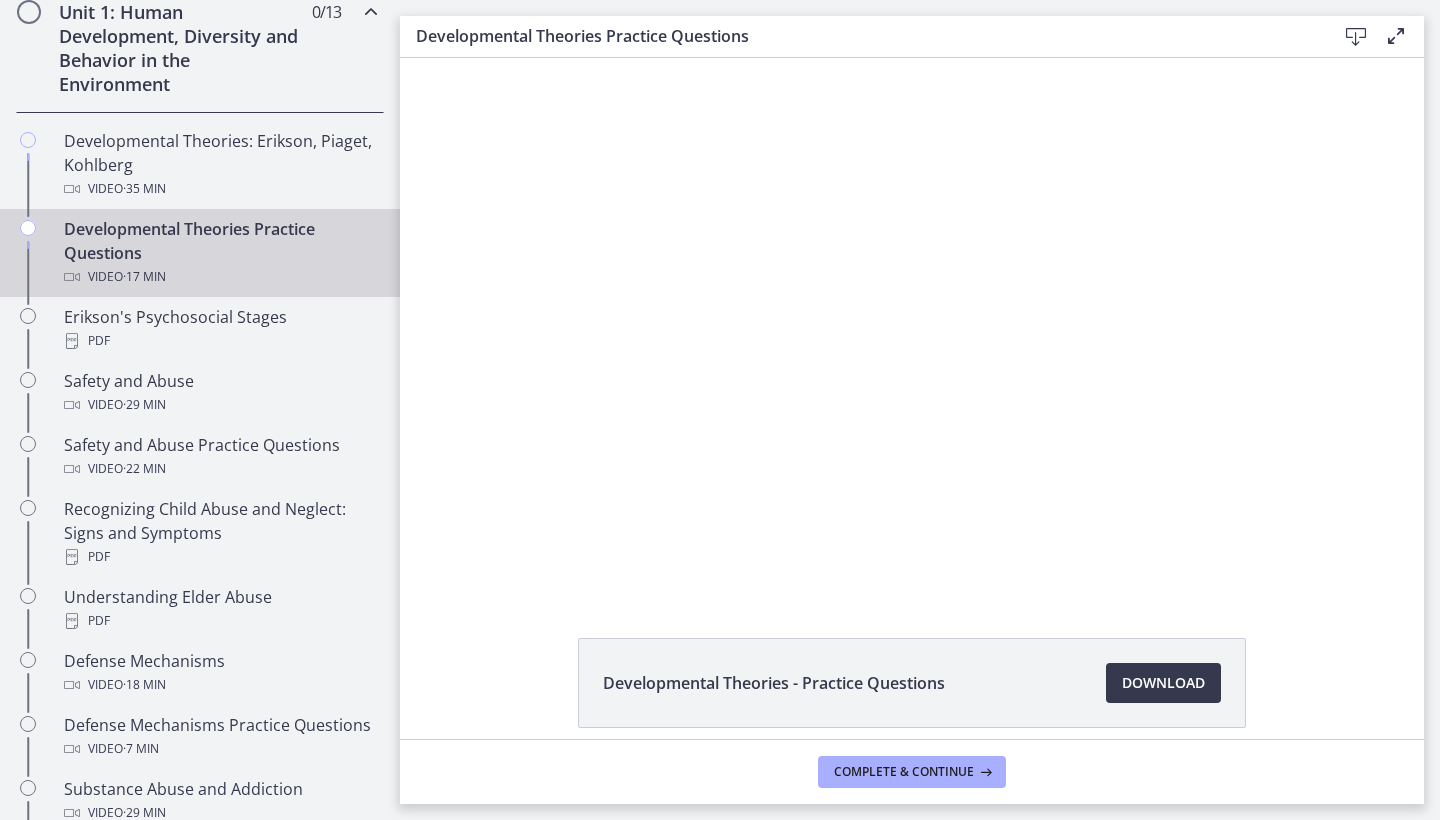 scroll, scrollTop: 10, scrollLeft: 0, axis: vertical 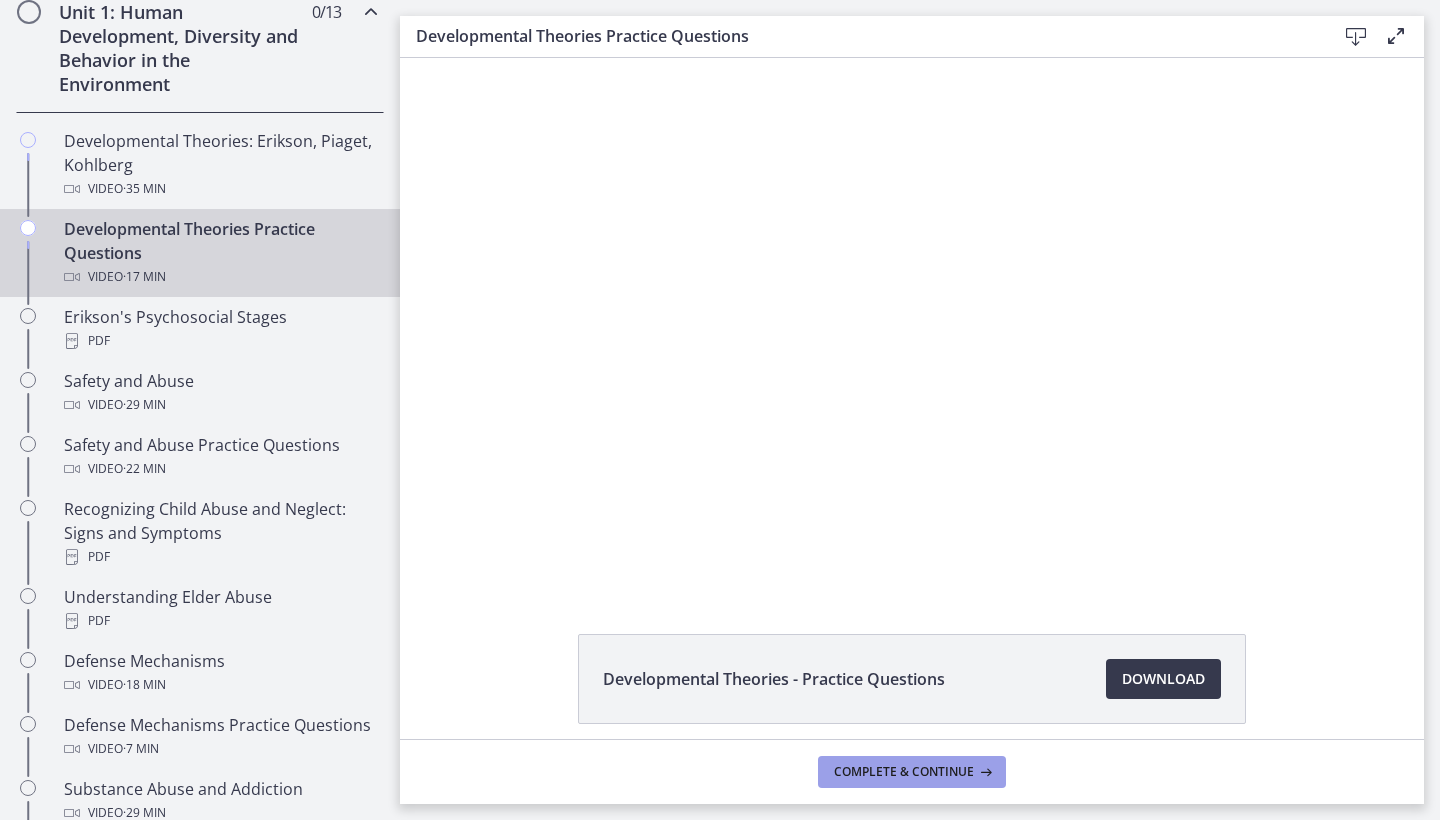click on "Complete & continue" at bounding box center [912, 772] 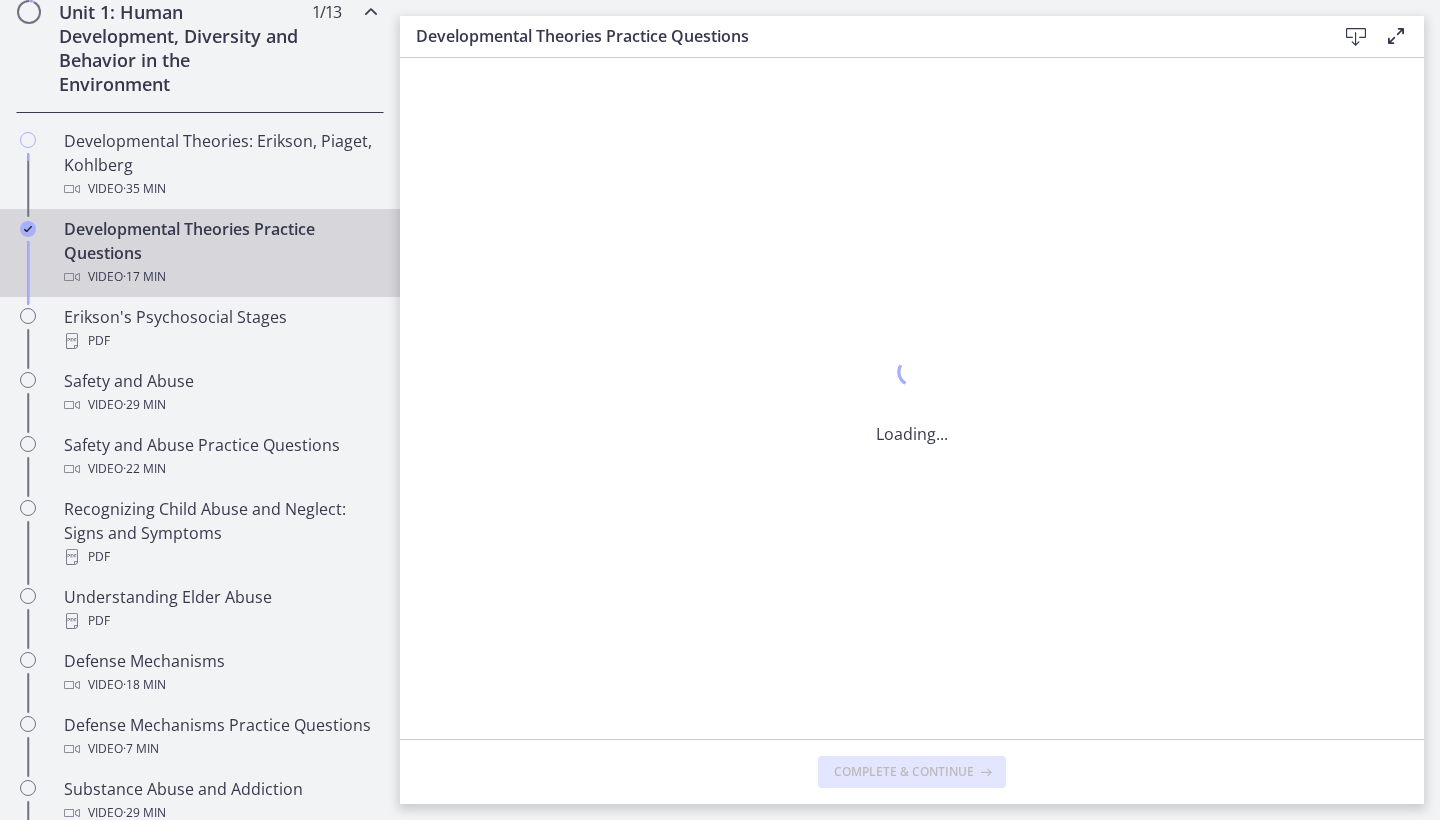 scroll, scrollTop: 0, scrollLeft: 0, axis: both 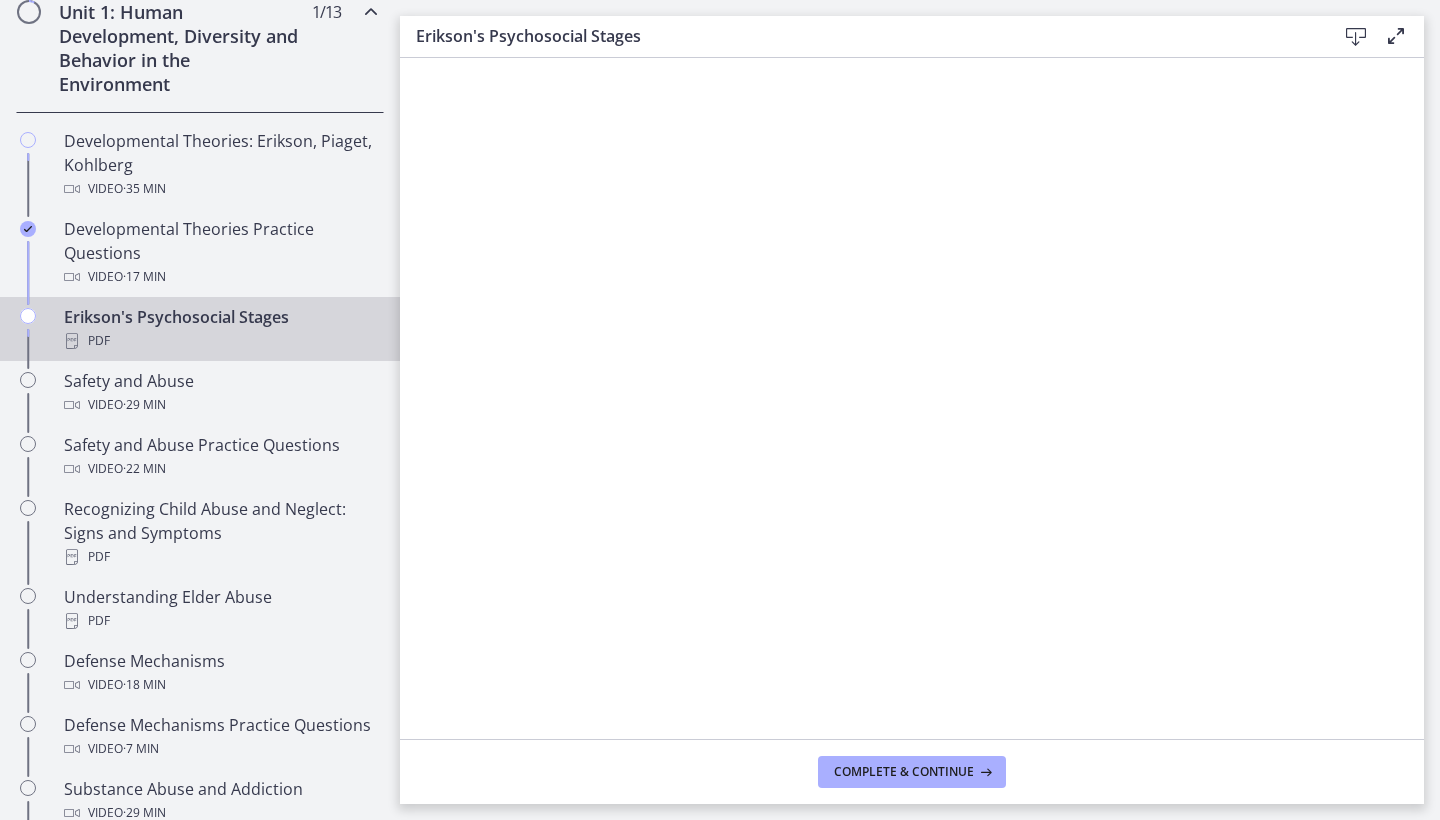 click at bounding box center [1356, 37] 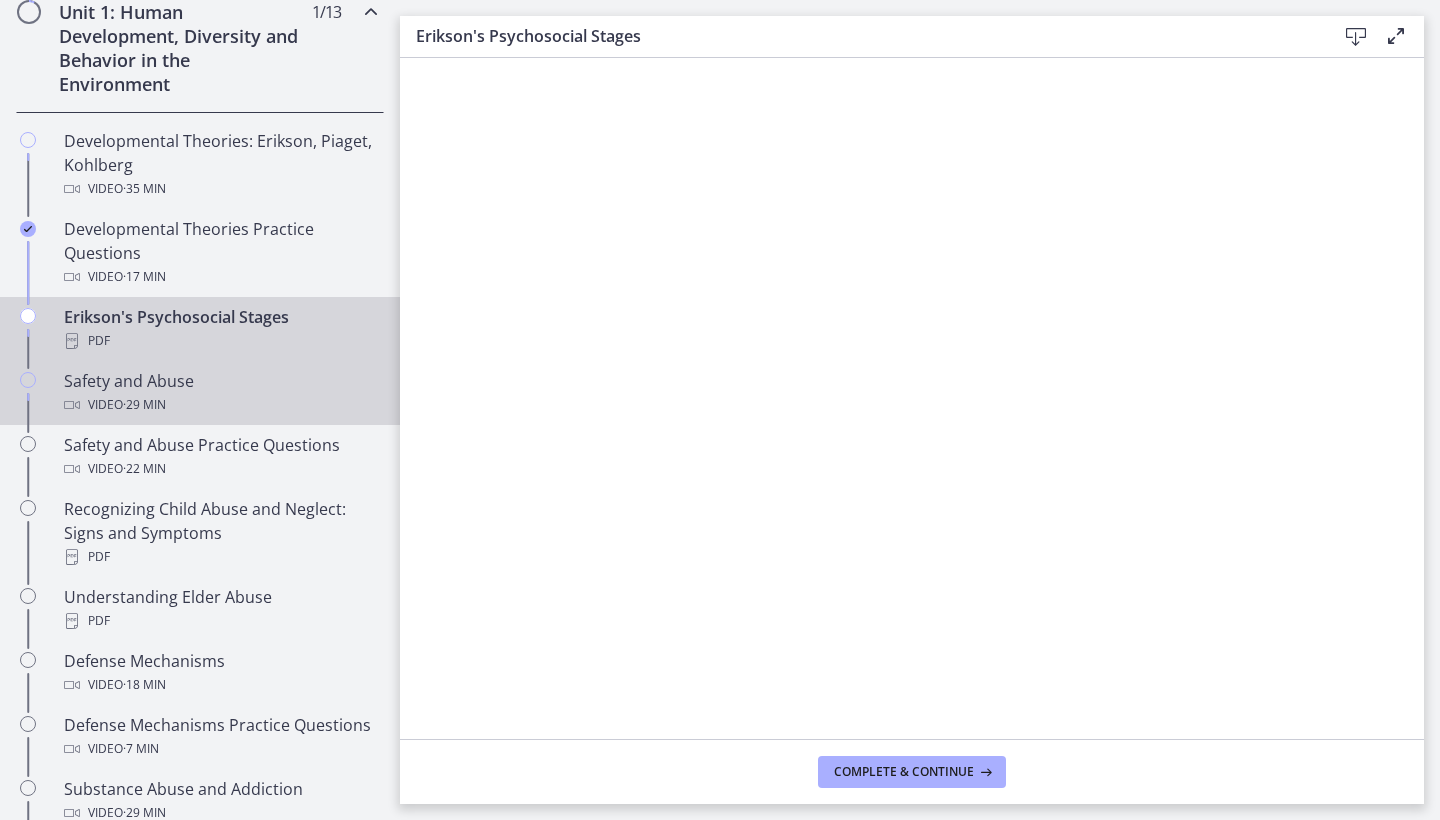 click on "Safety and Abuse
Video
·  29 min" at bounding box center [220, 393] 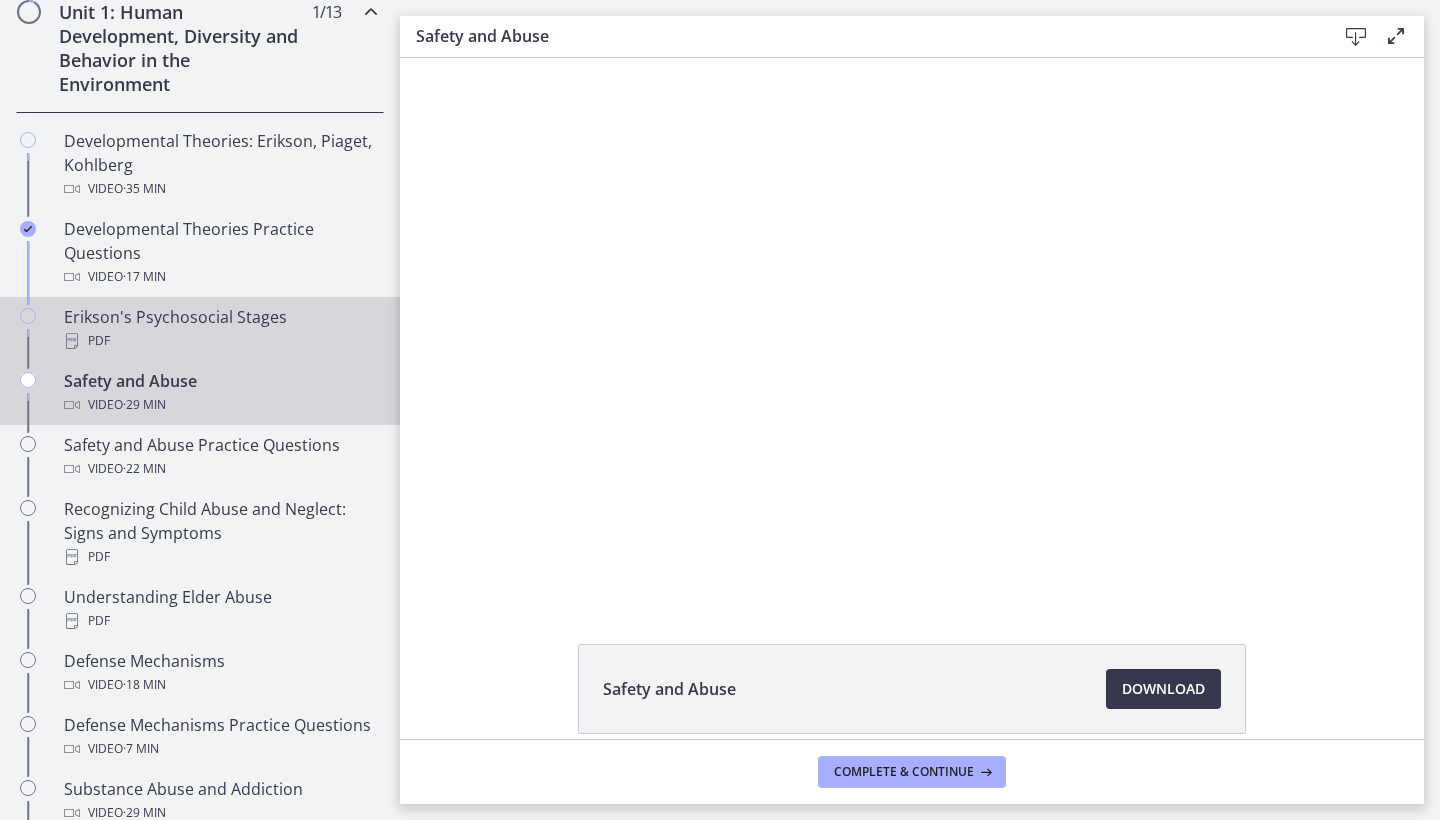 scroll, scrollTop: 0, scrollLeft: 0, axis: both 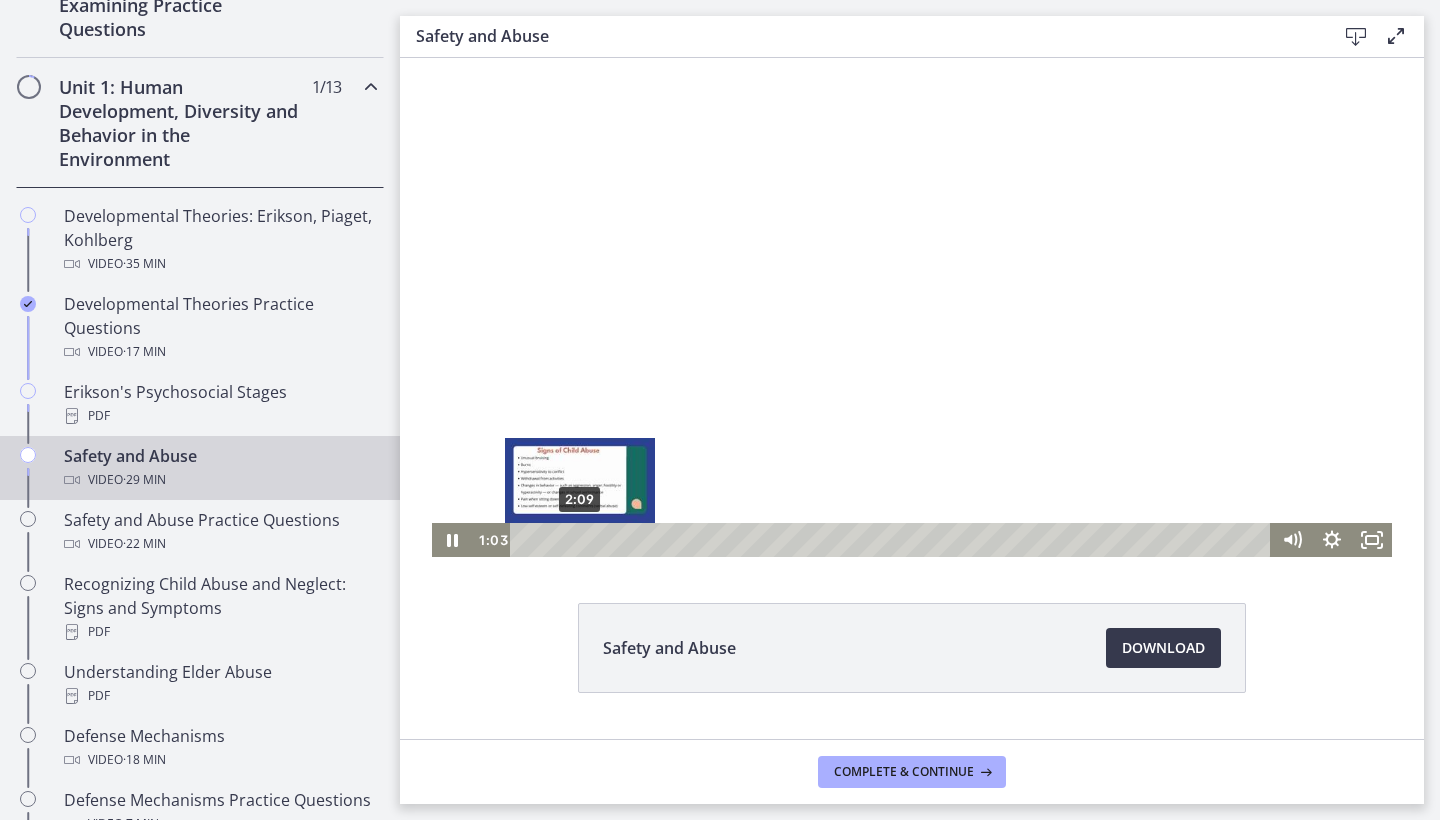 click on "2:09" at bounding box center (893, 540) 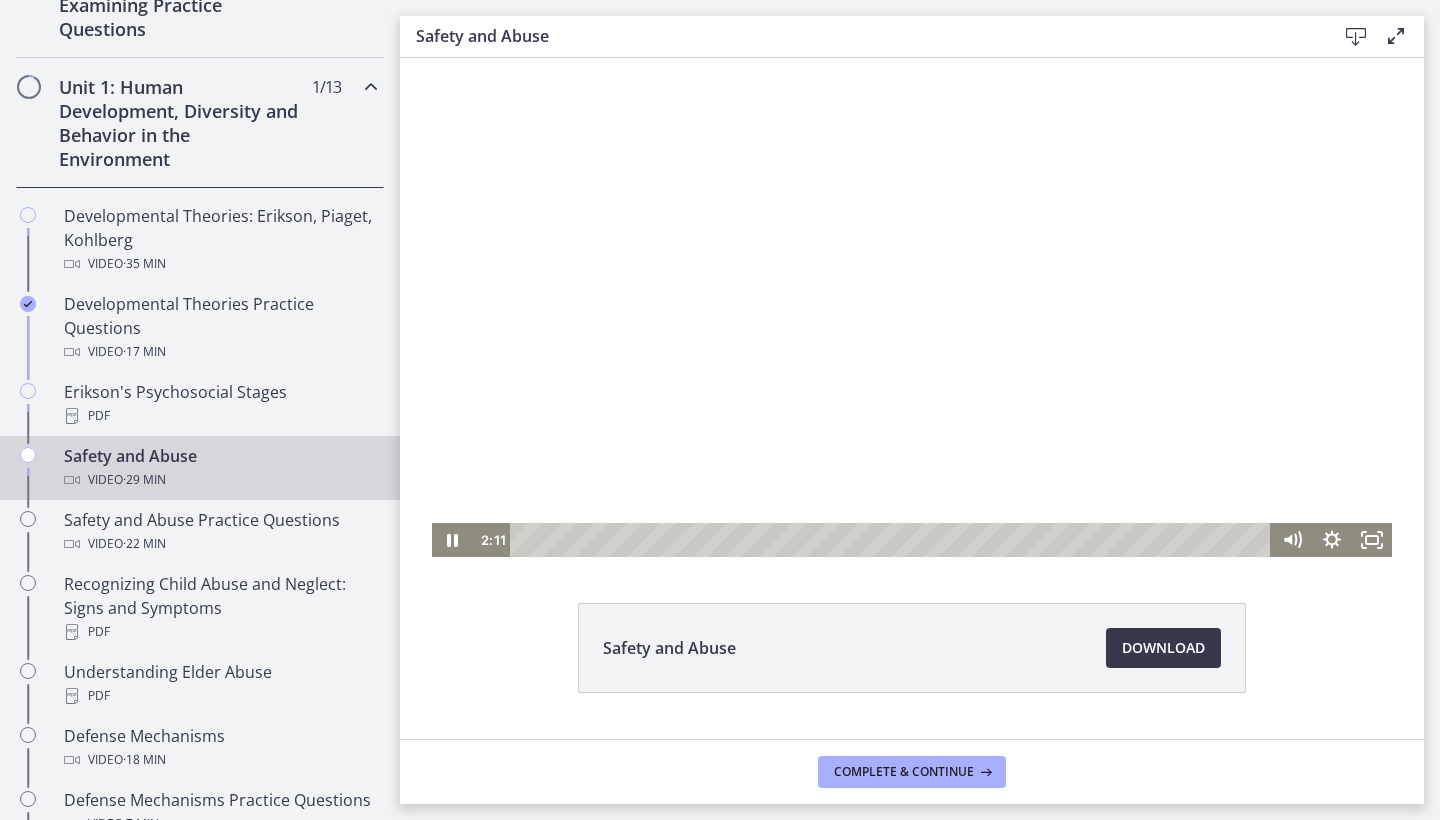 click at bounding box center [912, 287] 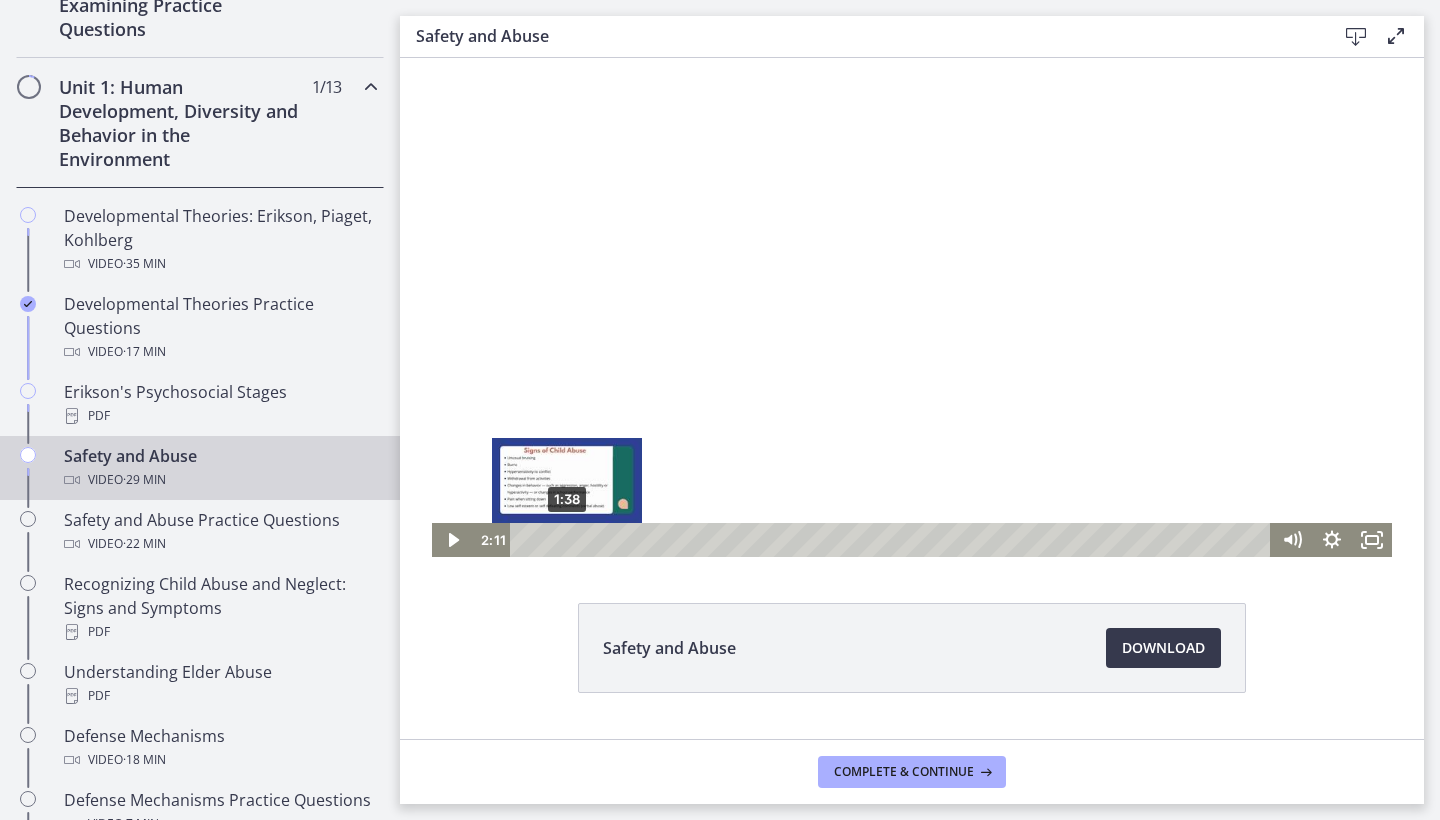 click on "1:38" at bounding box center (893, 540) 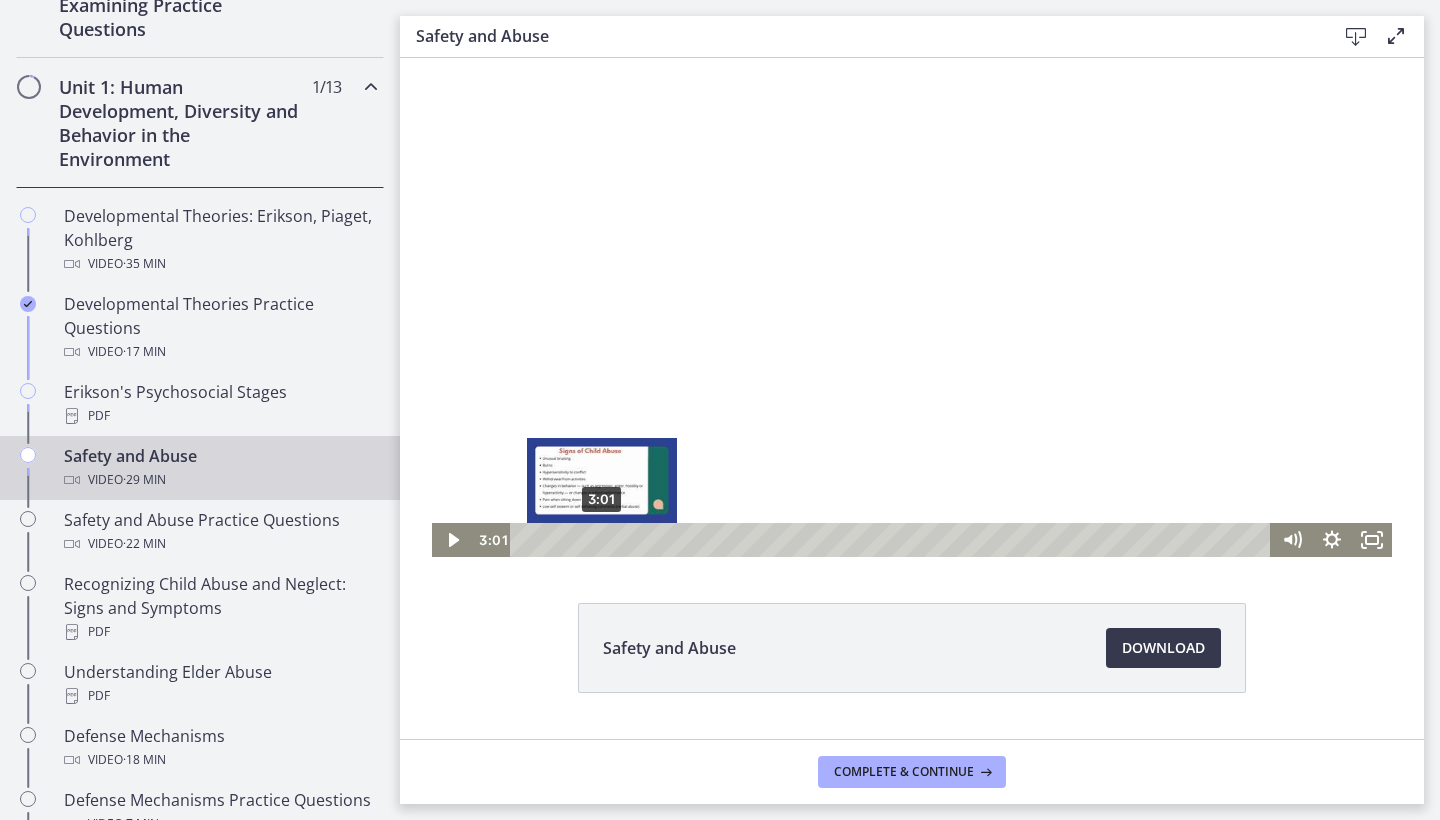 click on "3:01" at bounding box center [893, 540] 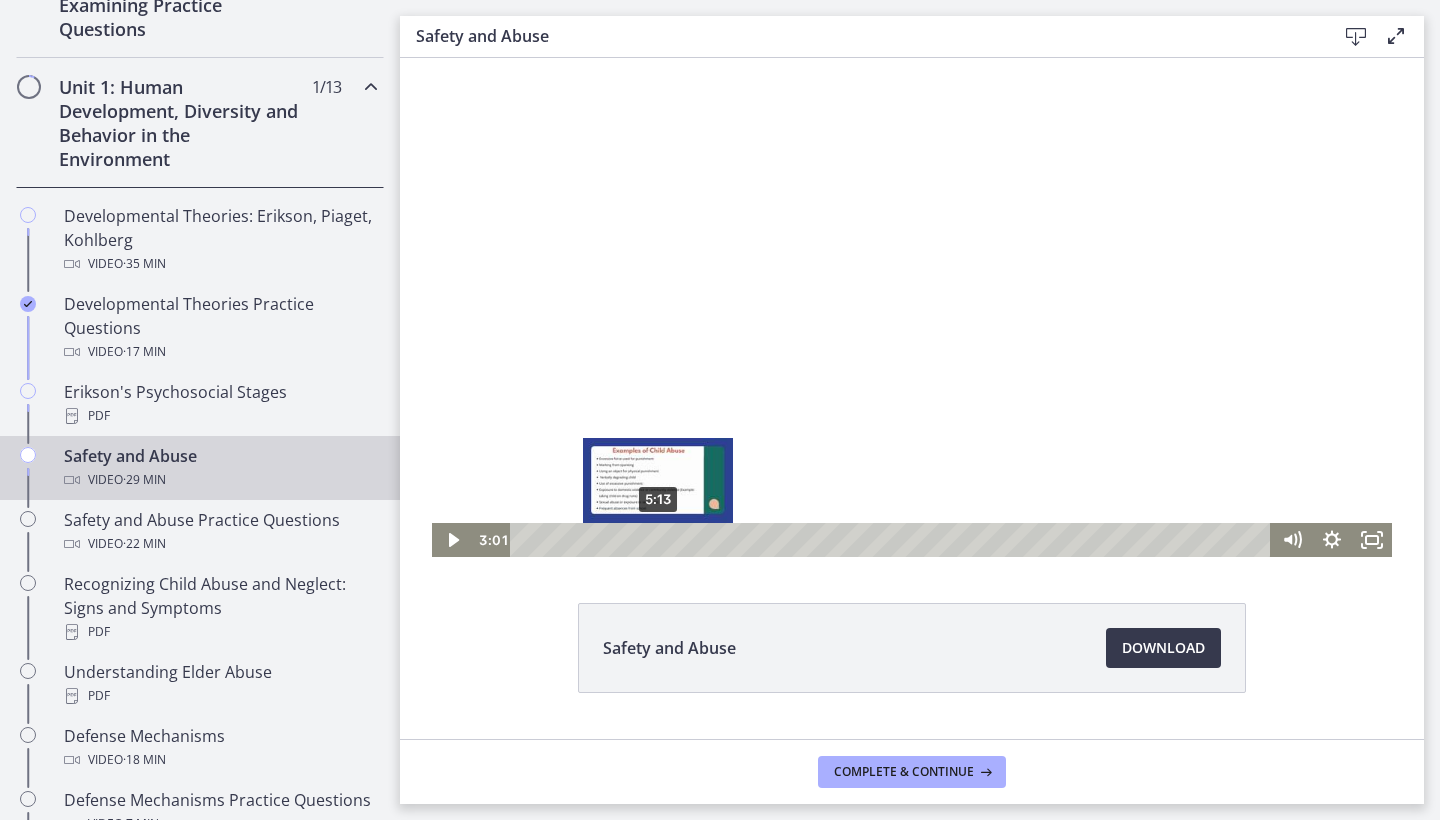 click on "5:13" at bounding box center (893, 540) 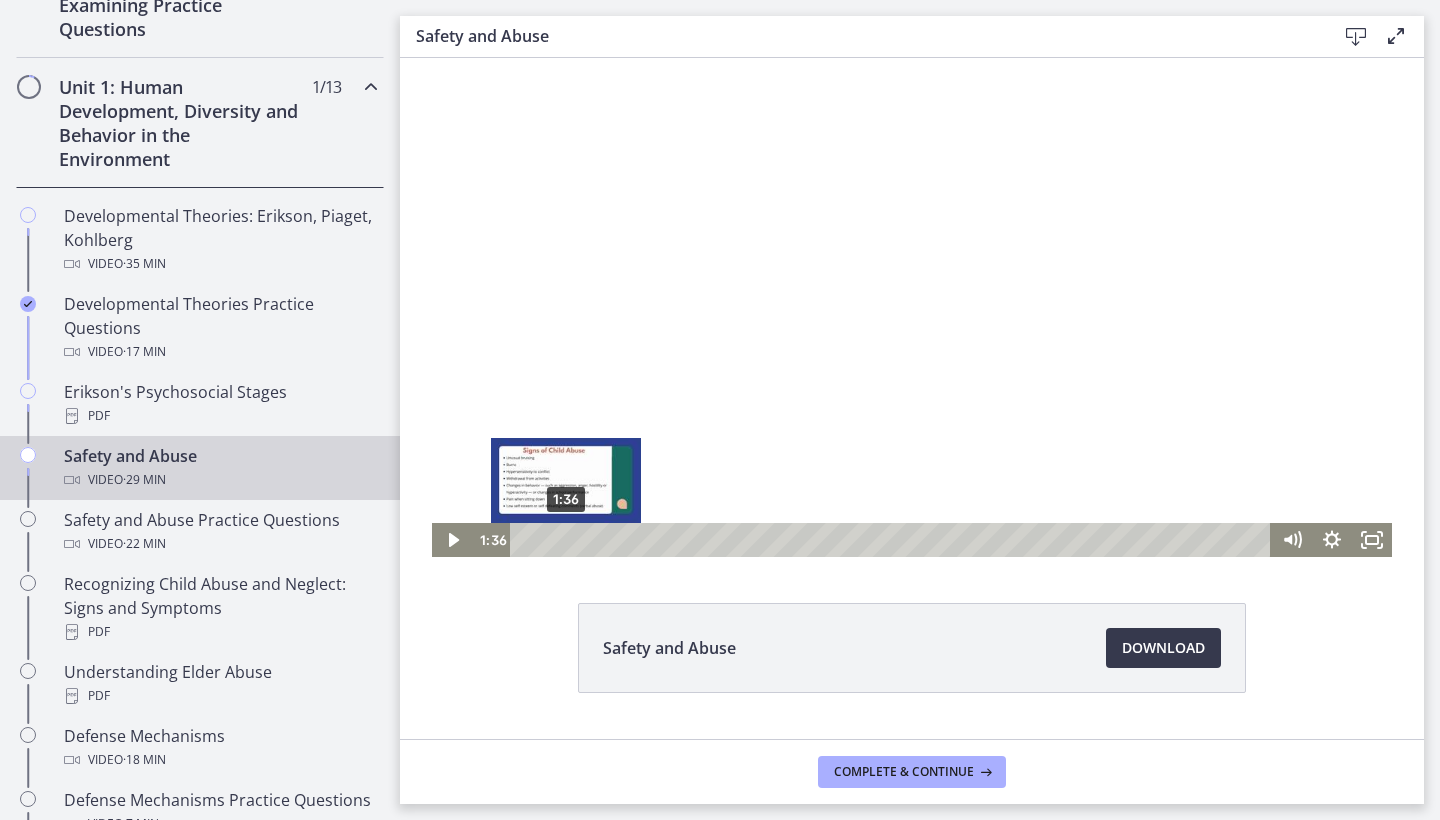 click on "1:36" at bounding box center (893, 540) 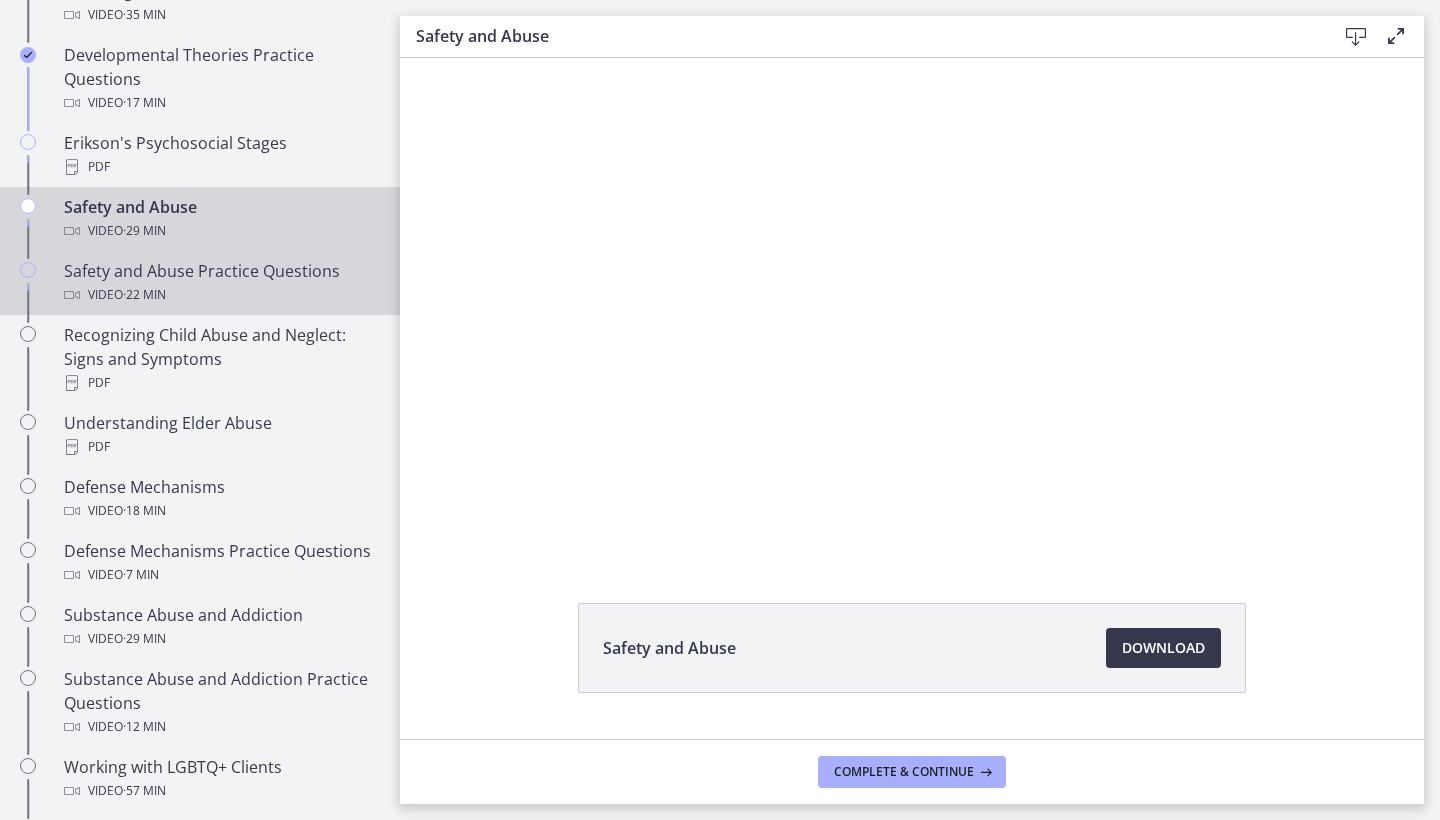 scroll, scrollTop: 753, scrollLeft: 0, axis: vertical 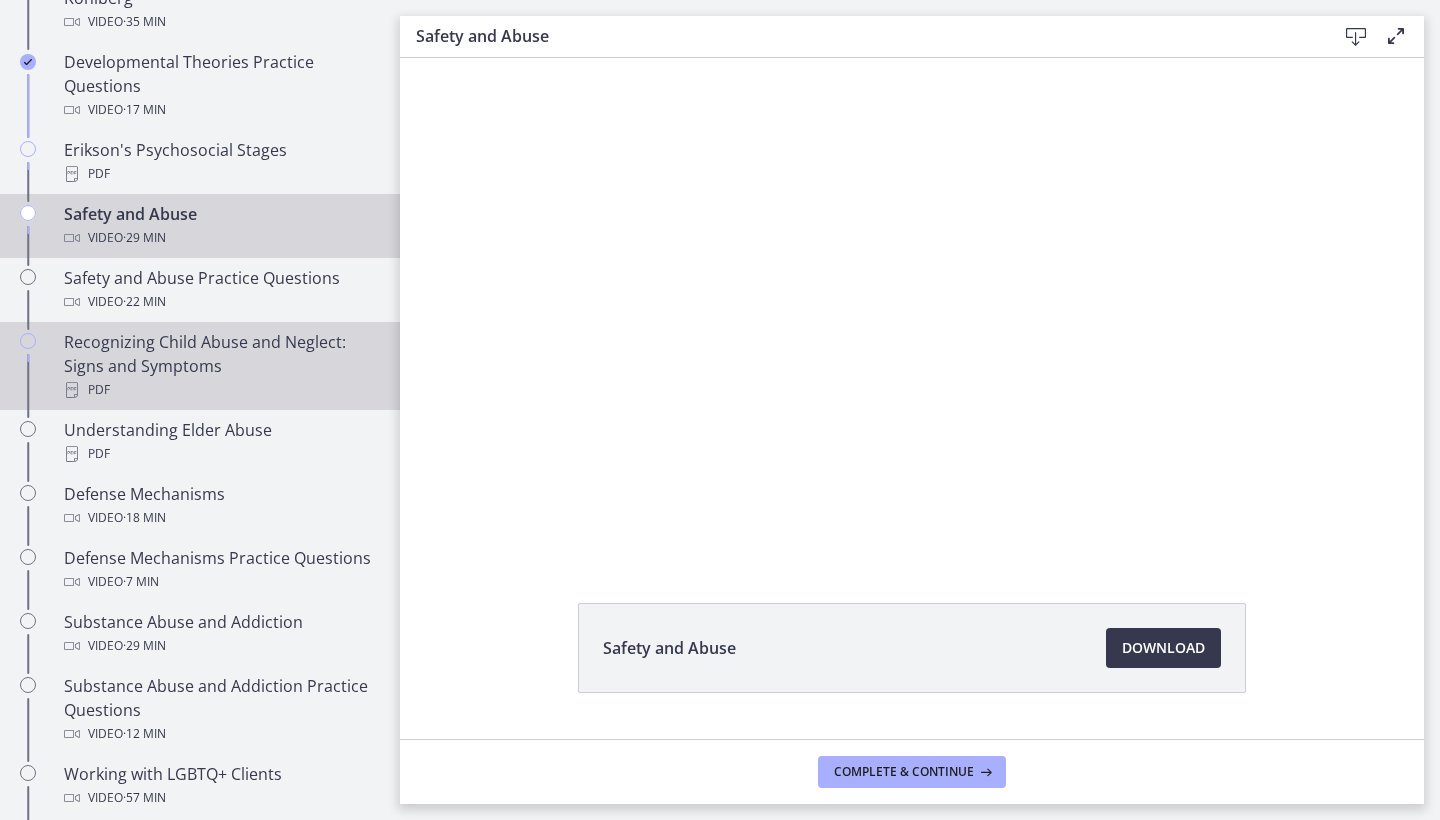click on "Recognizing Child Abuse and Neglect: Signs and Symptoms
PDF" at bounding box center (220, 366) 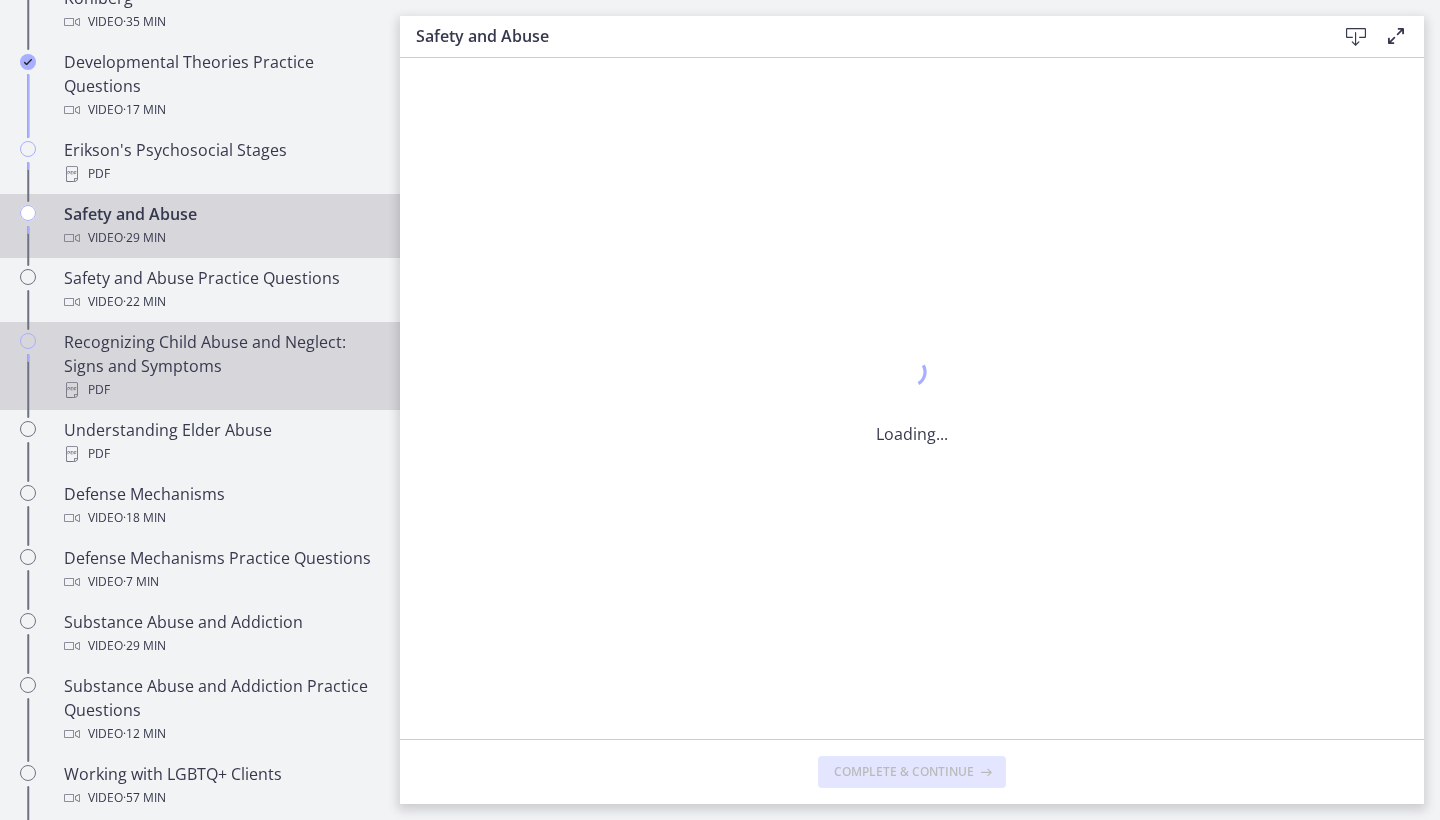 scroll, scrollTop: 0, scrollLeft: 0, axis: both 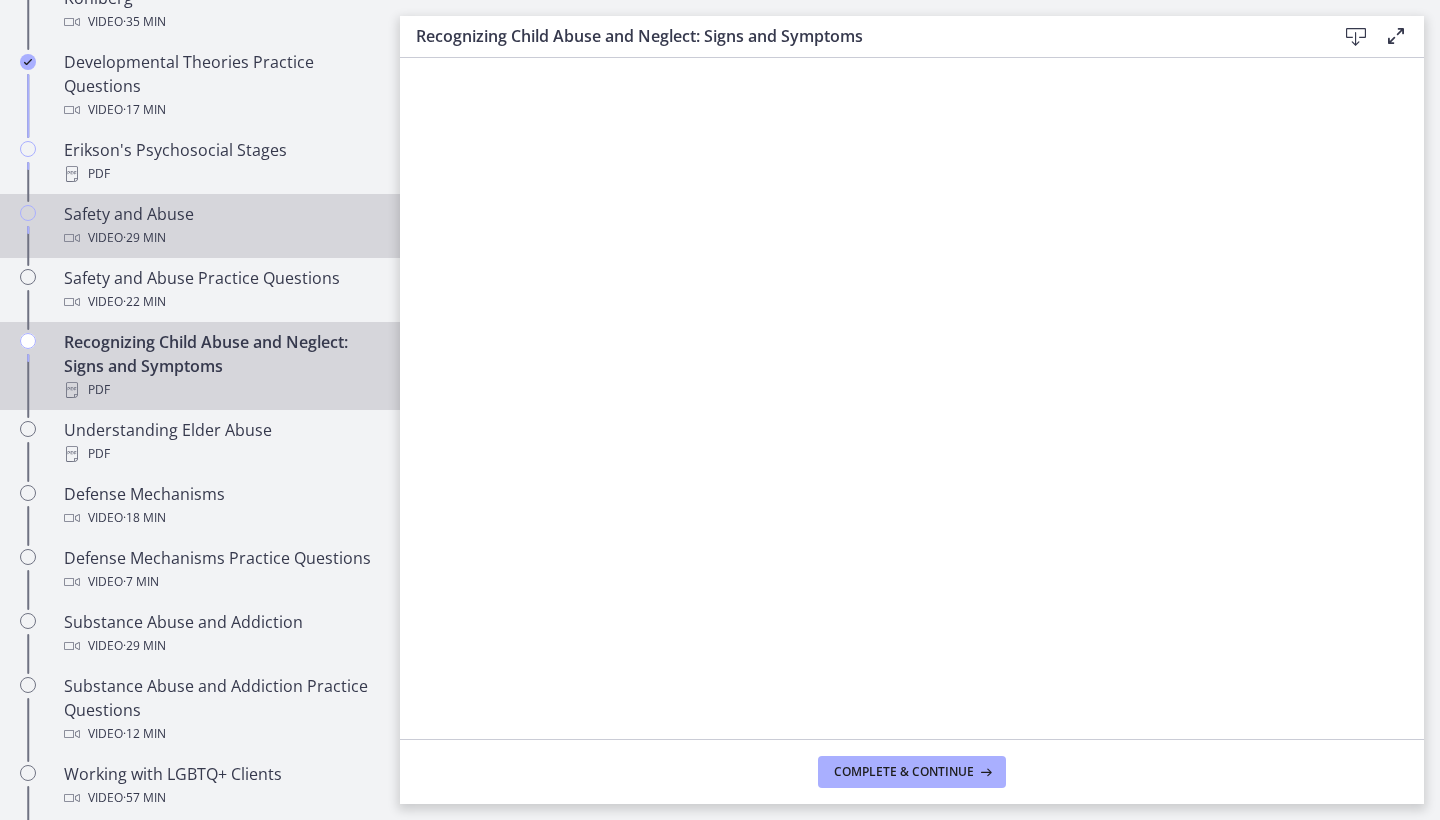 click on "Video
·  29 min" at bounding box center [220, 238] 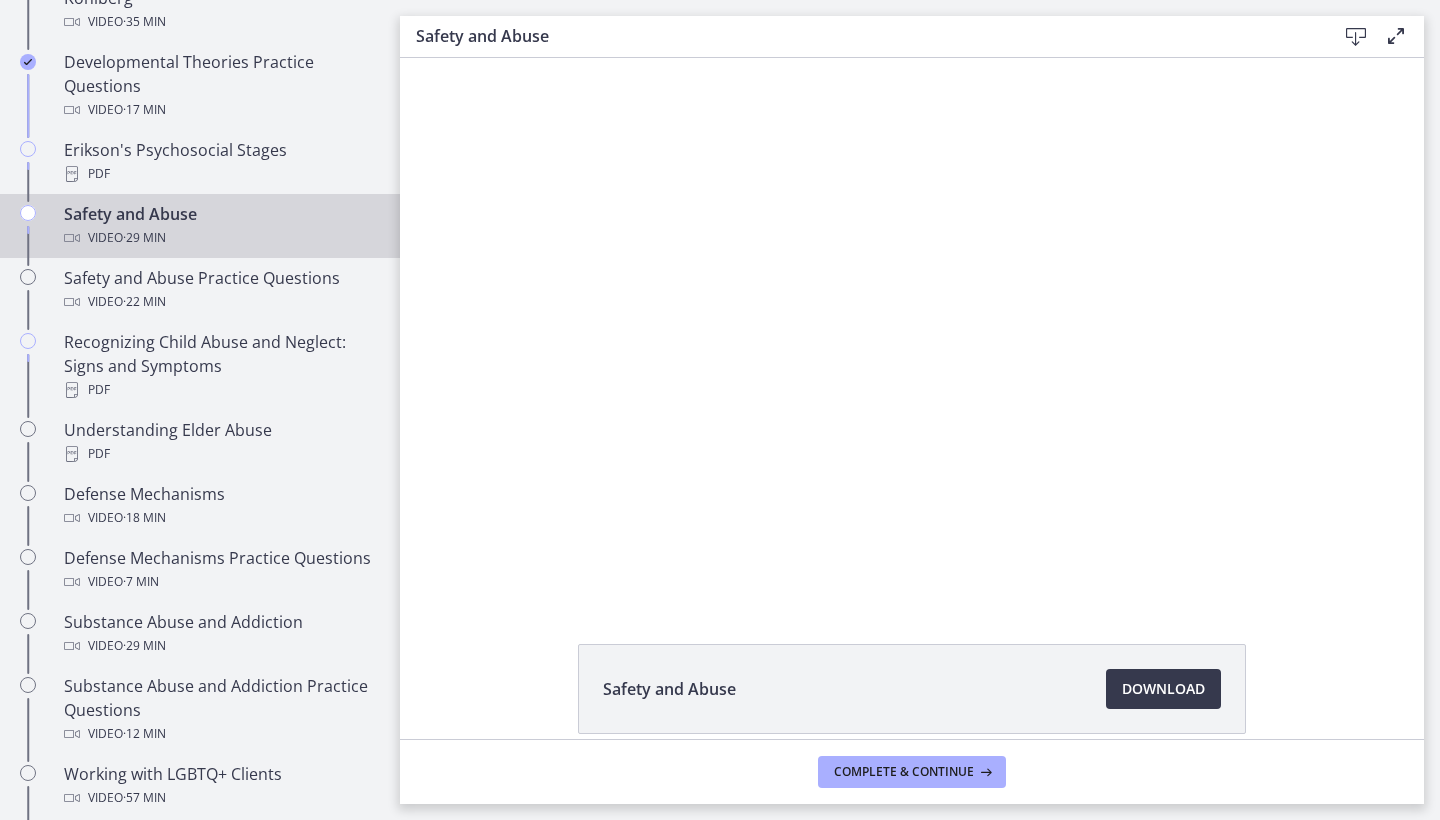 scroll, scrollTop: 0, scrollLeft: 0, axis: both 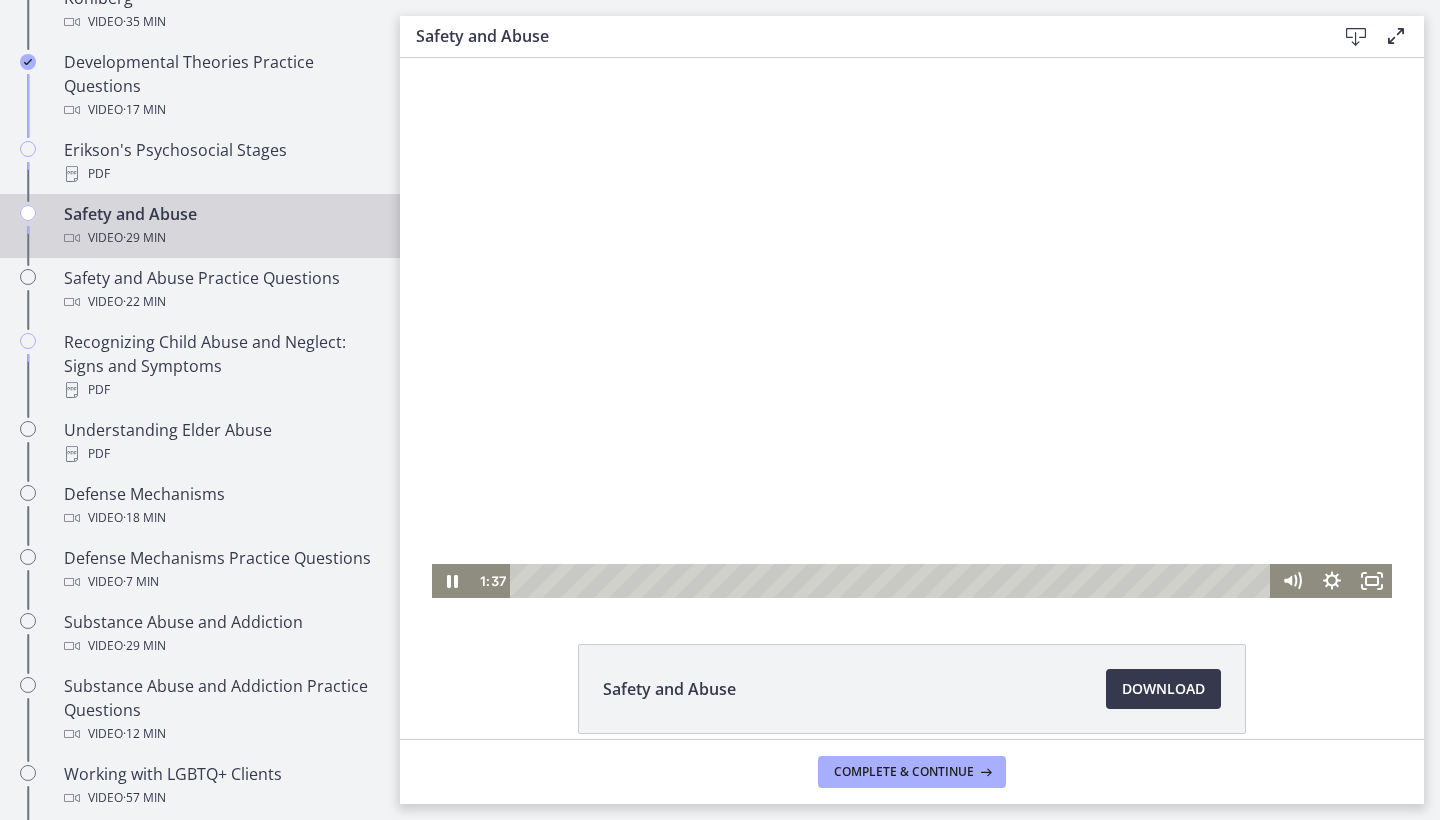 click at bounding box center [912, 328] 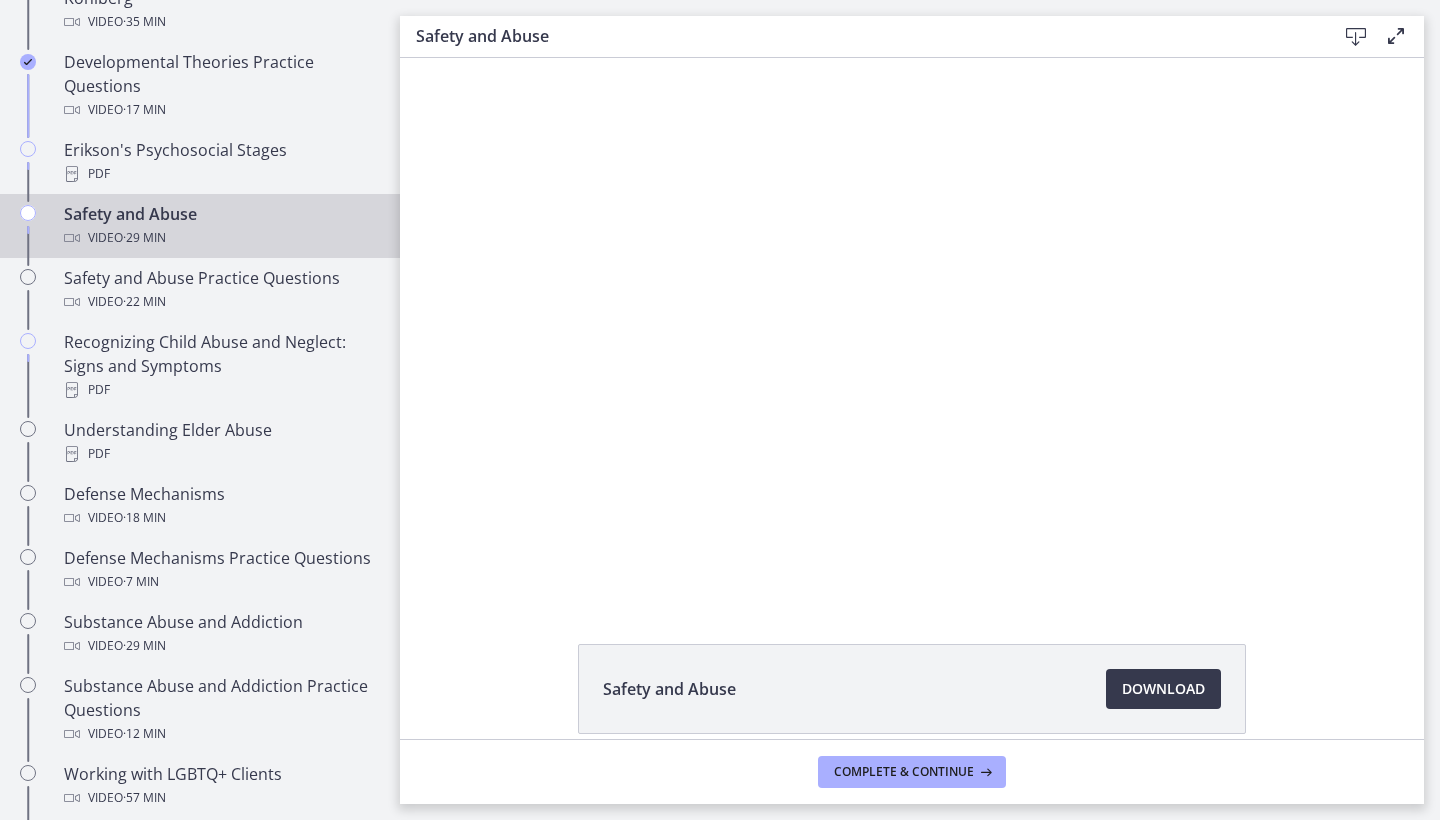 click at bounding box center (912, 328) 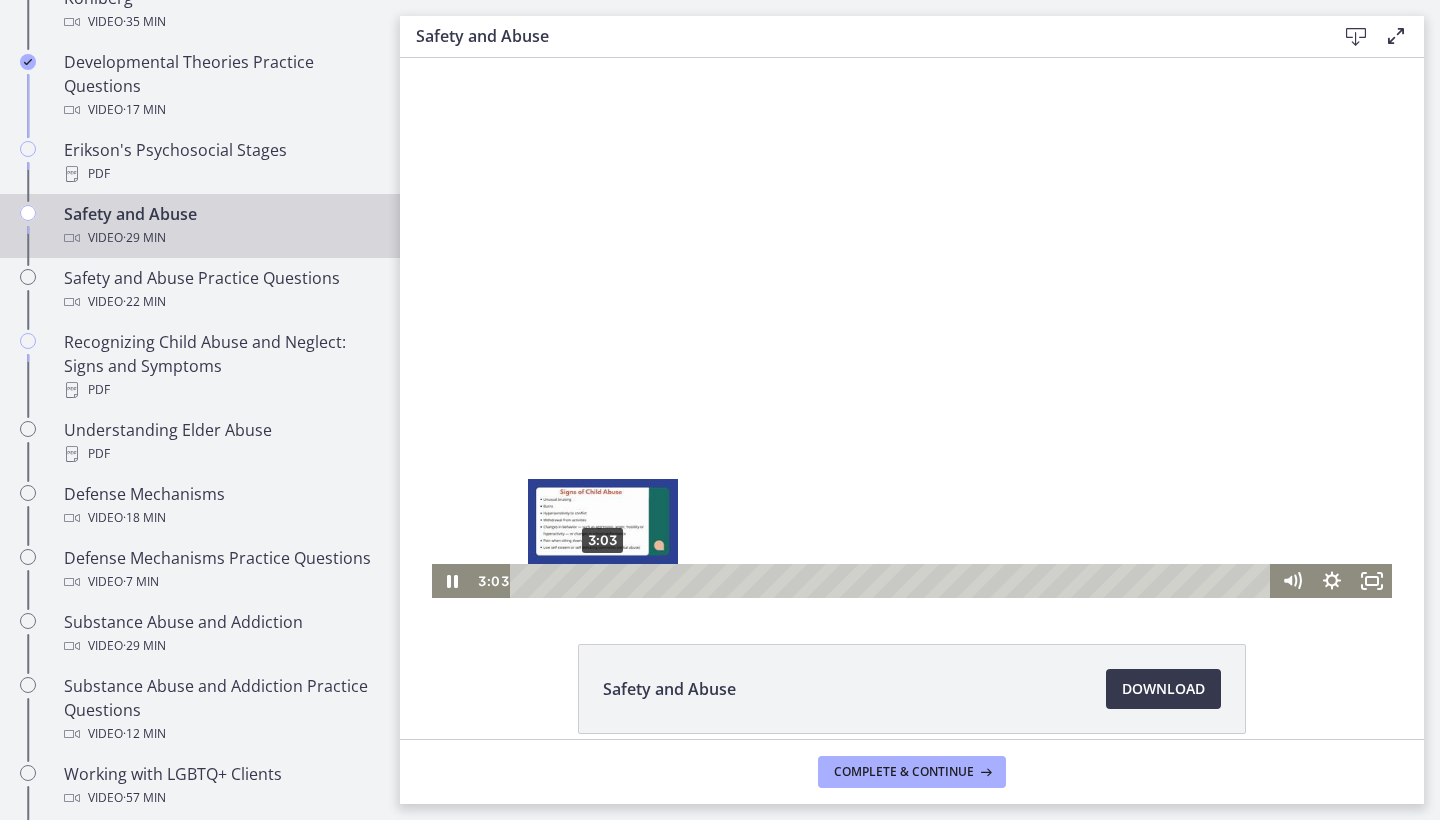 click on "3:03" at bounding box center [893, 581] 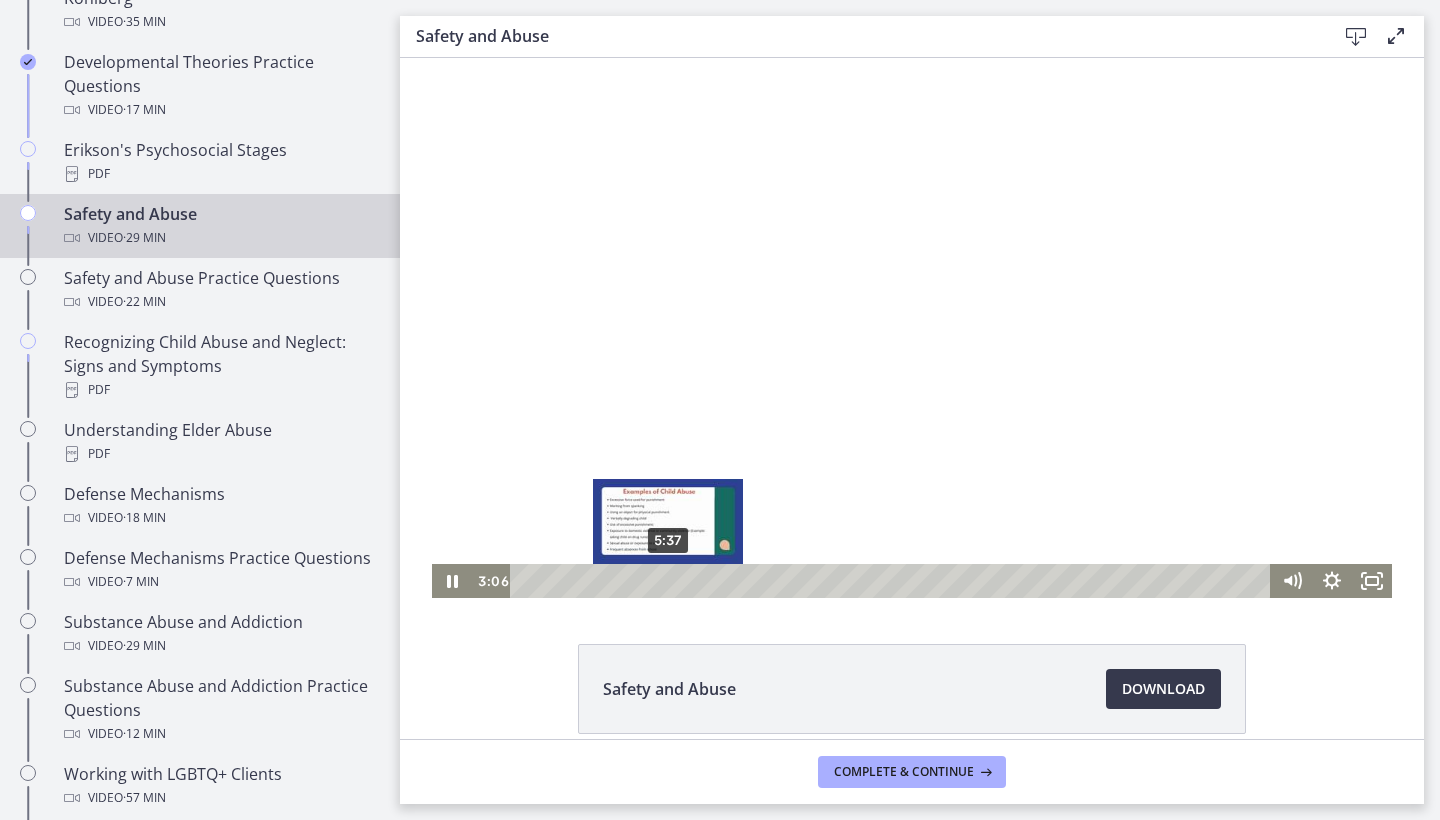 click on "5:37" at bounding box center [893, 581] 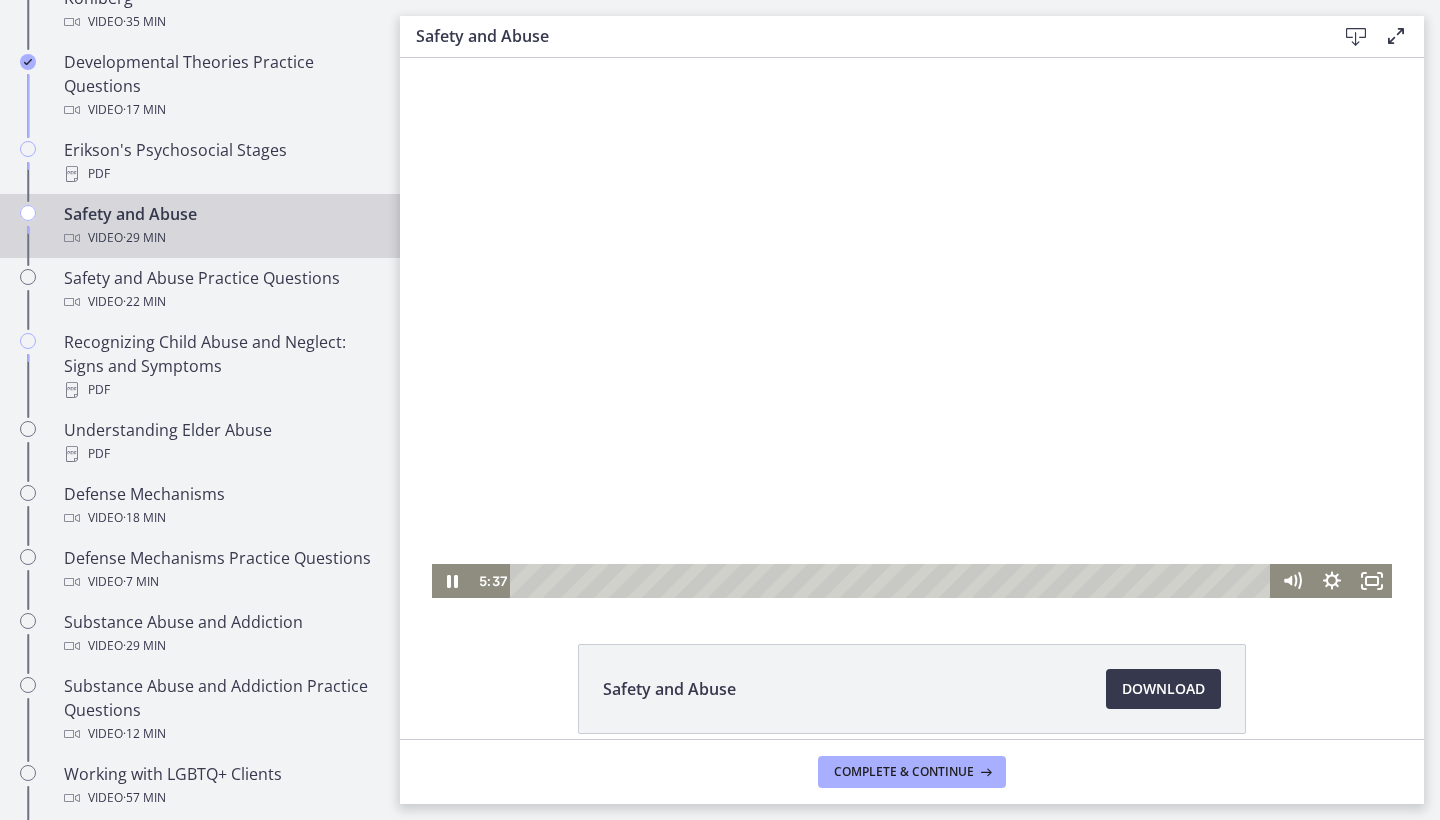 click at bounding box center (912, 328) 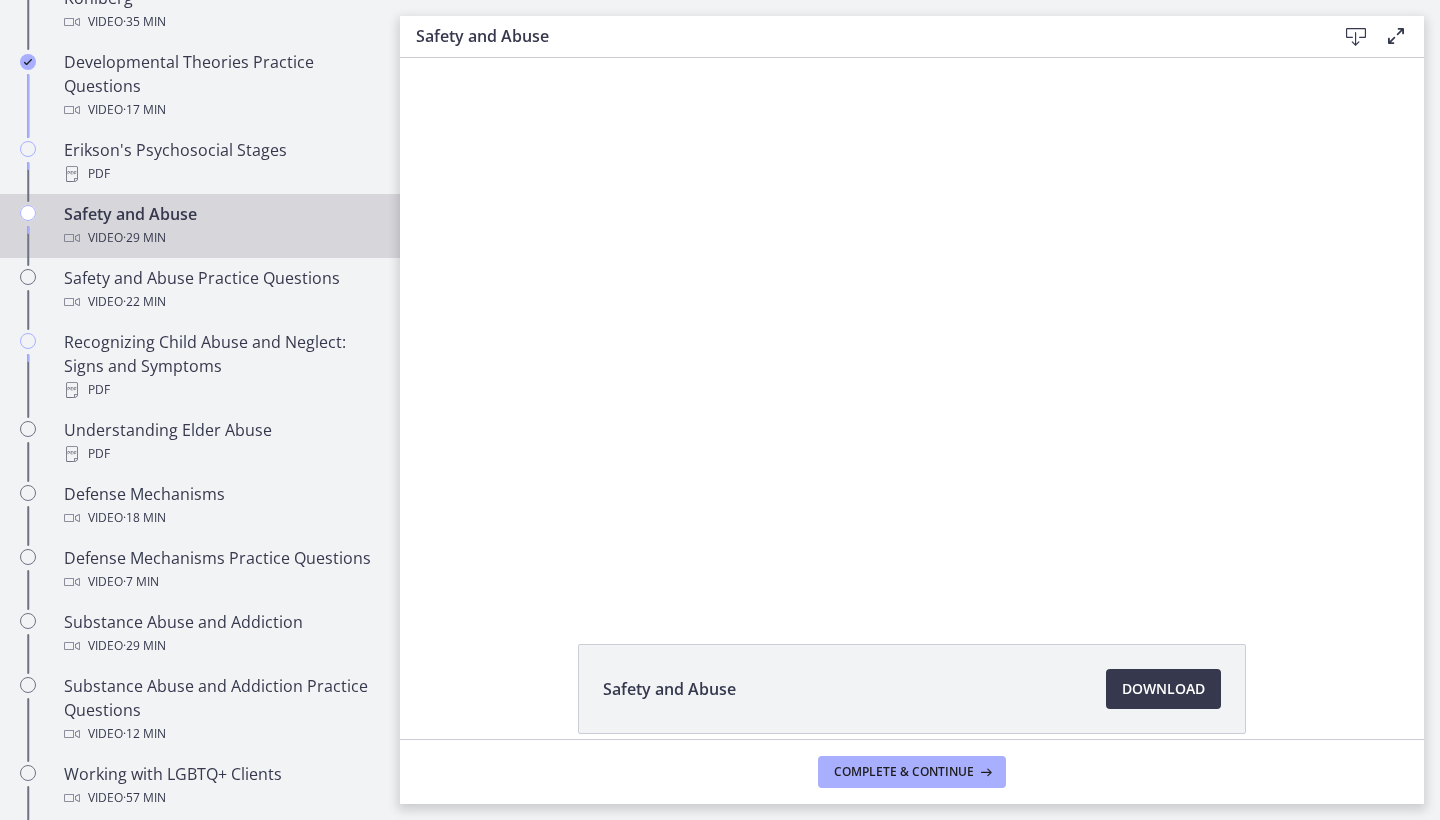 click at bounding box center (912, 328) 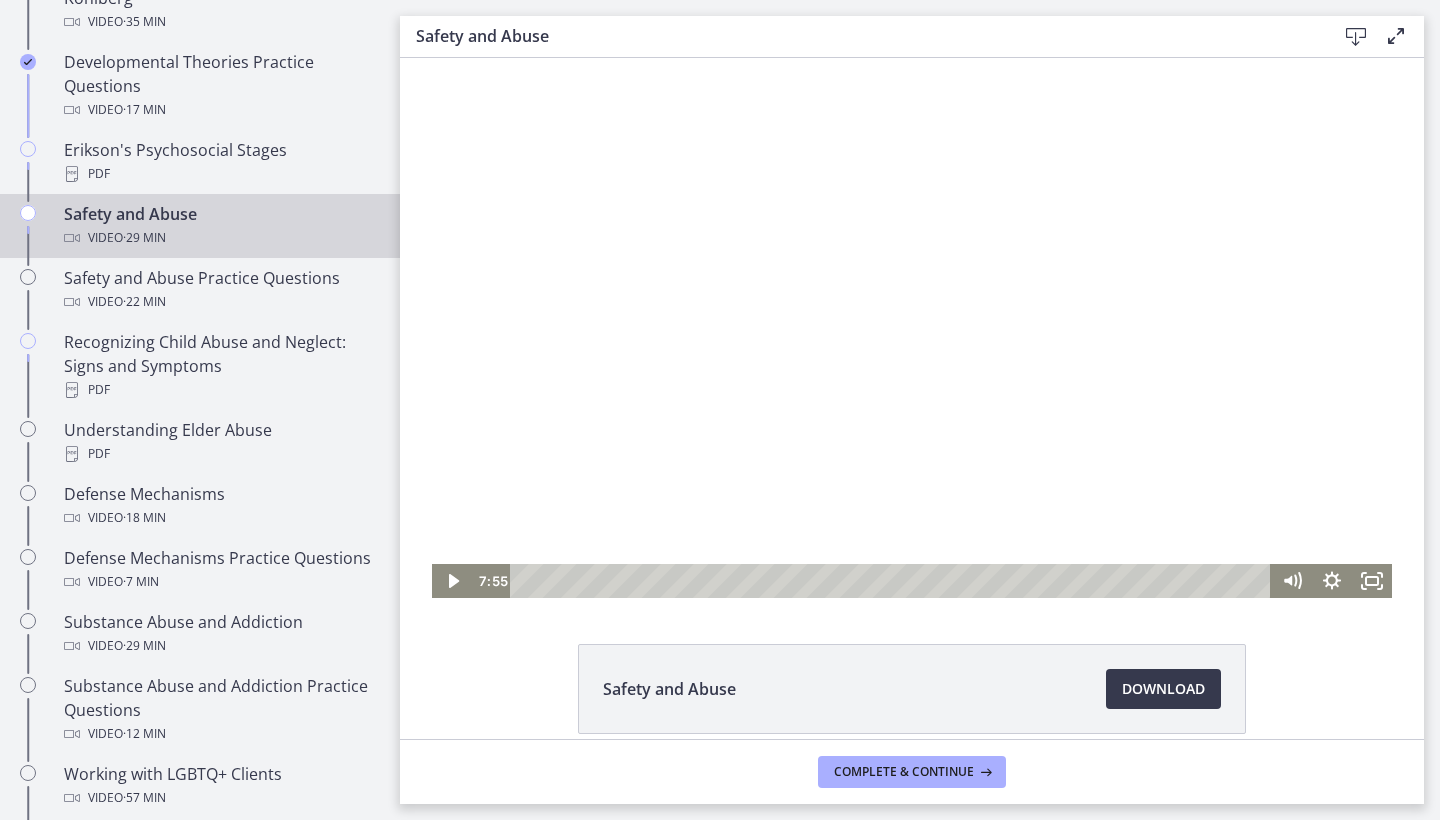 click at bounding box center [912, 328] 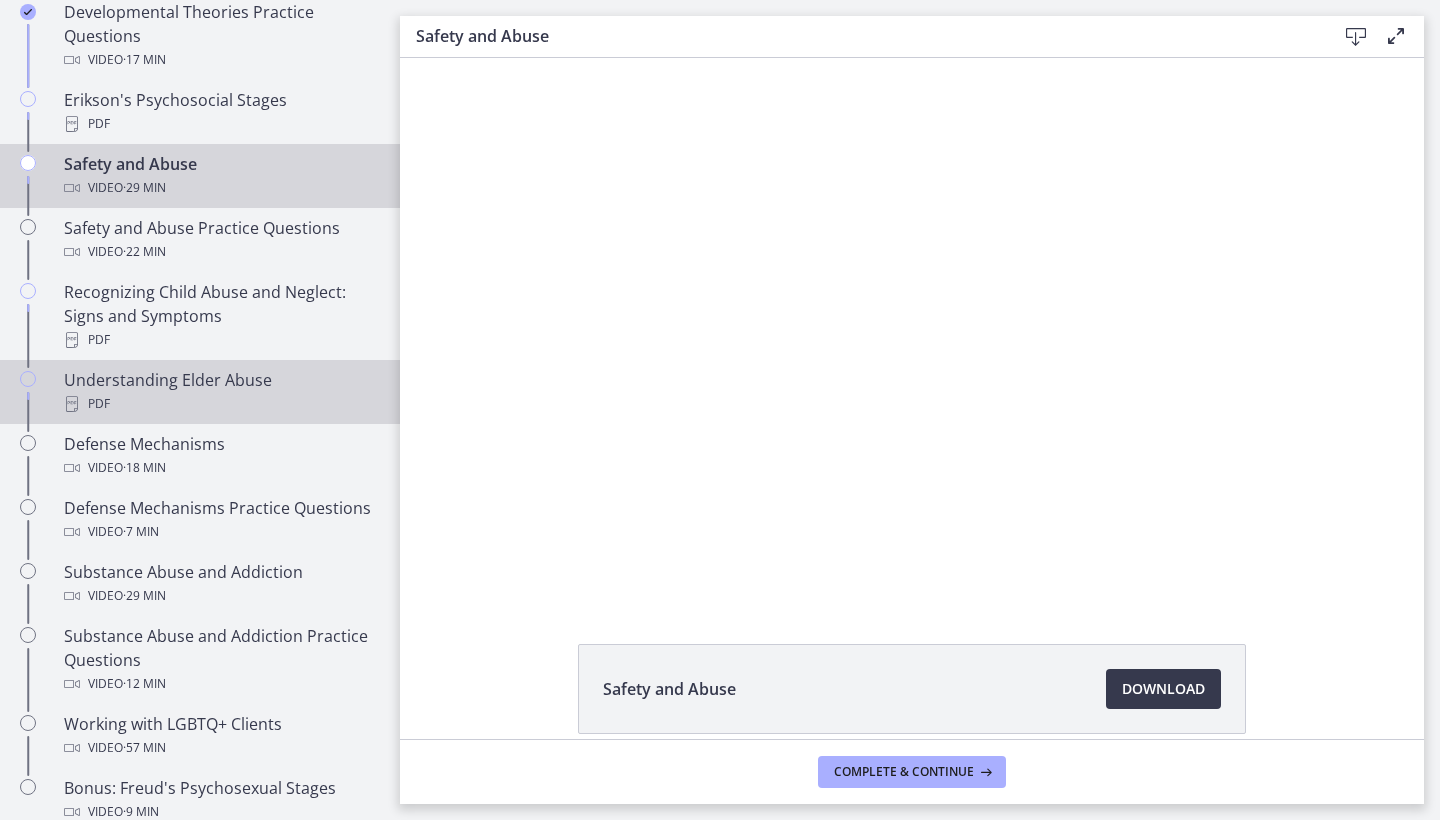 scroll, scrollTop: 809, scrollLeft: 0, axis: vertical 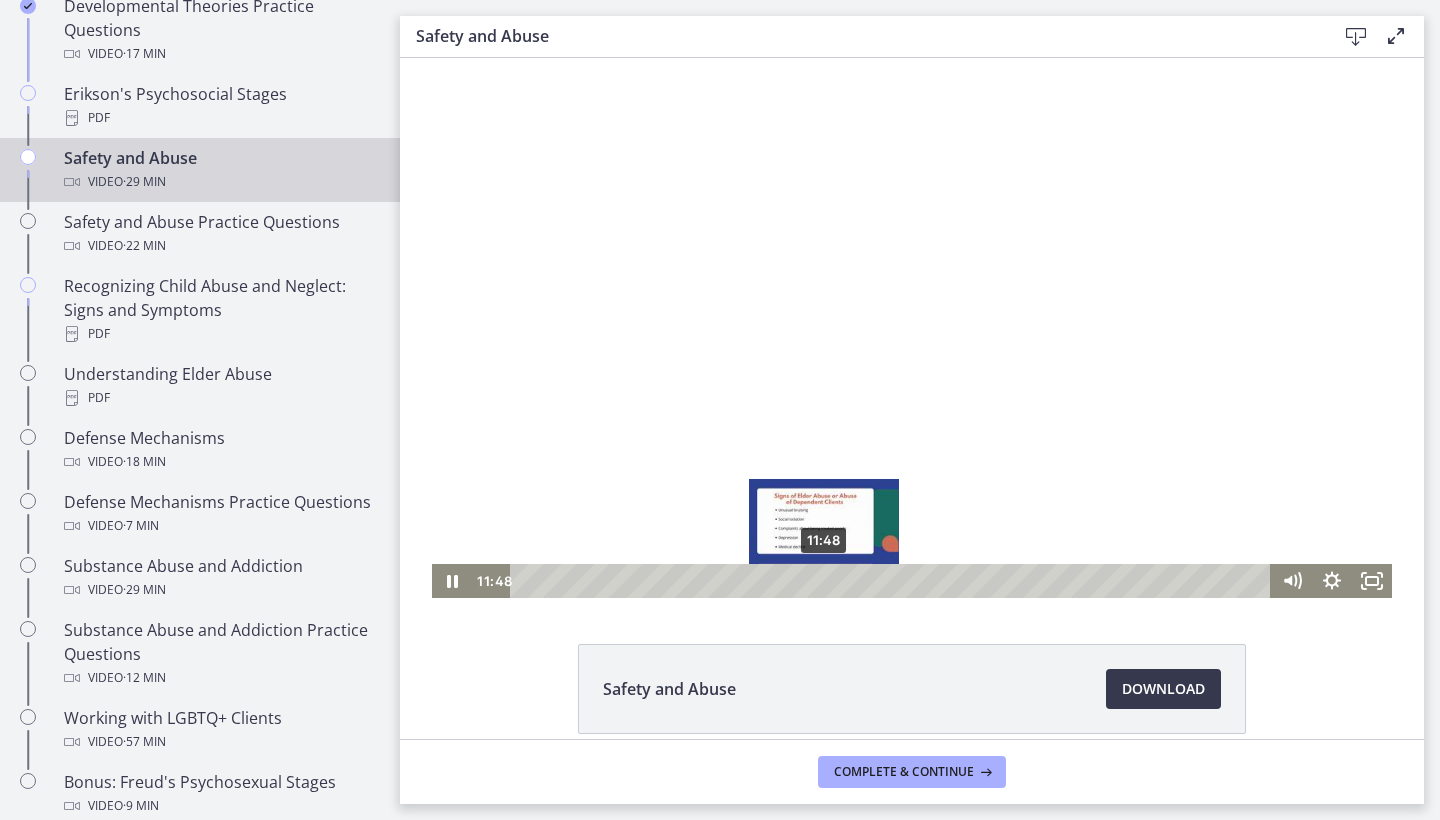 click on "11:48" at bounding box center (893, 581) 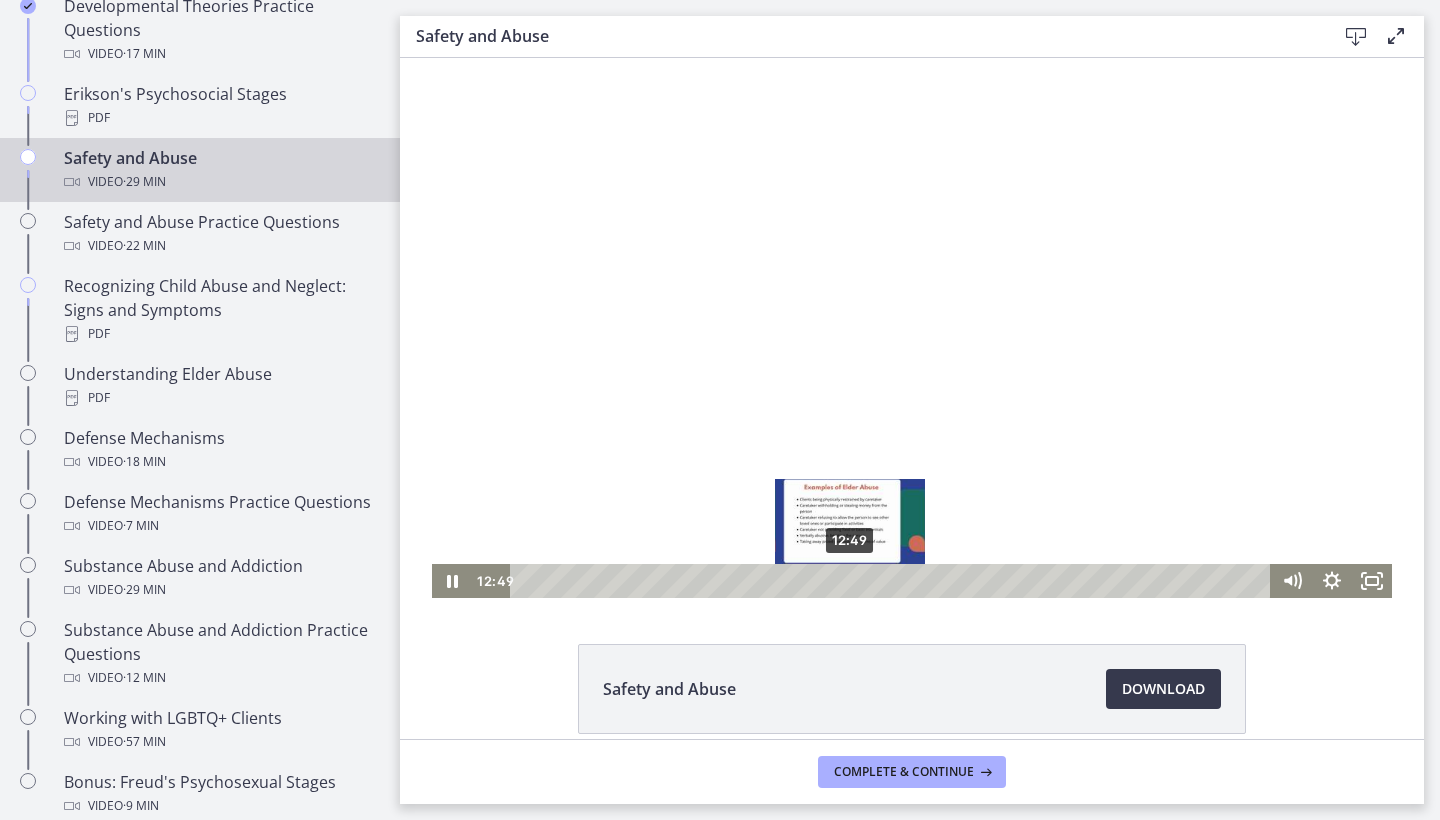 click on "12:49" at bounding box center (893, 581) 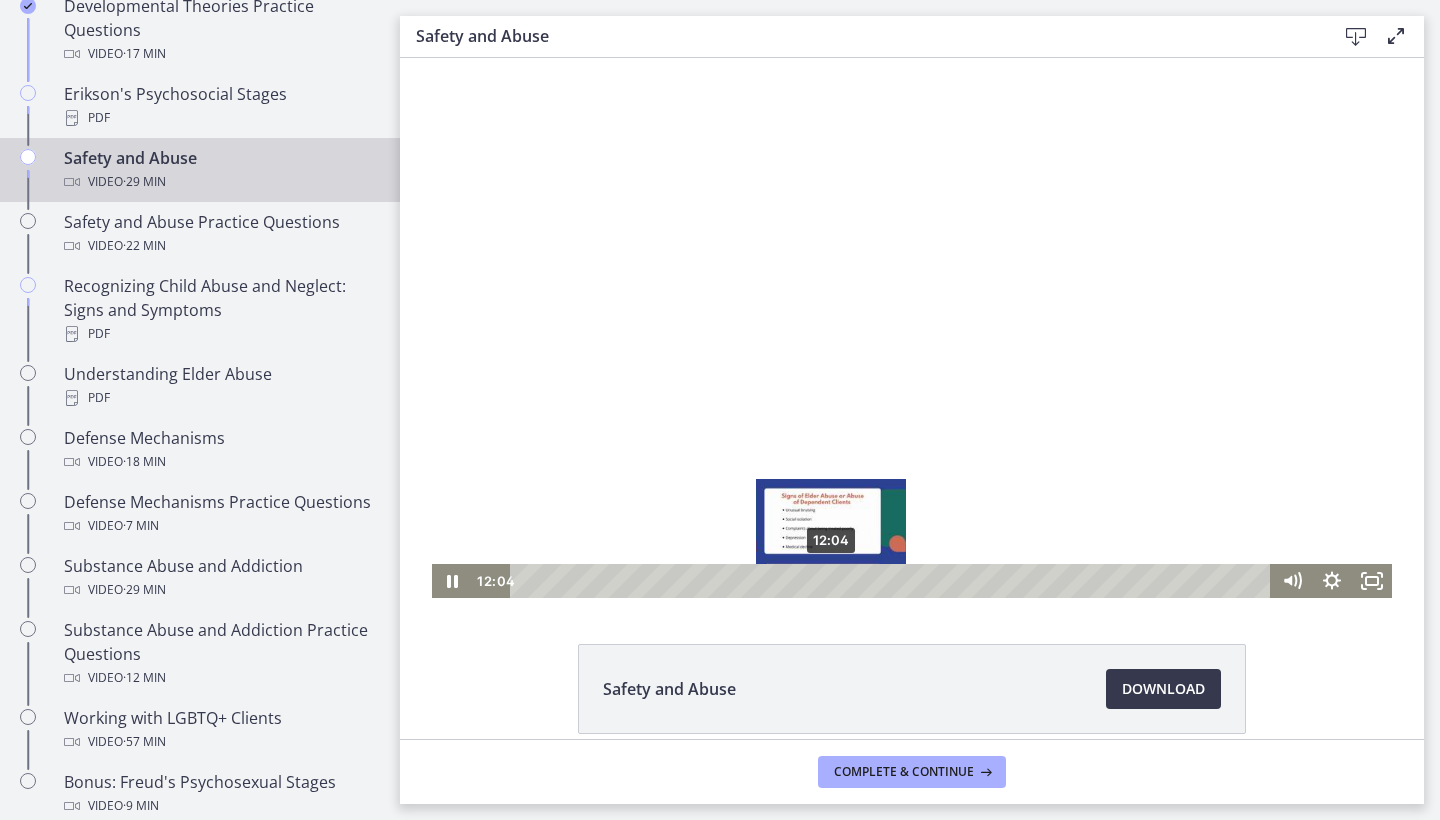 click on "12:04" at bounding box center (893, 581) 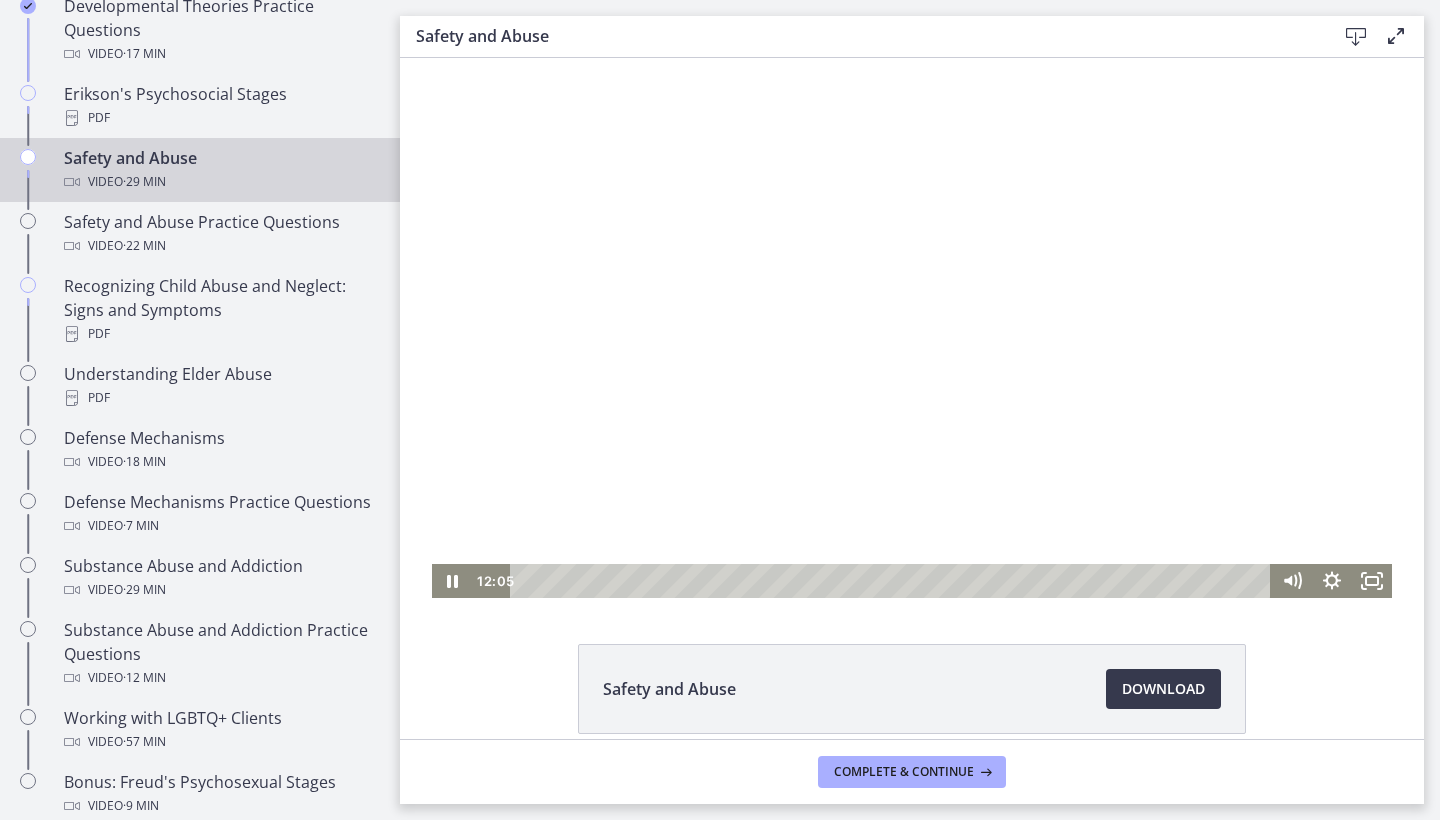 click at bounding box center (912, 328) 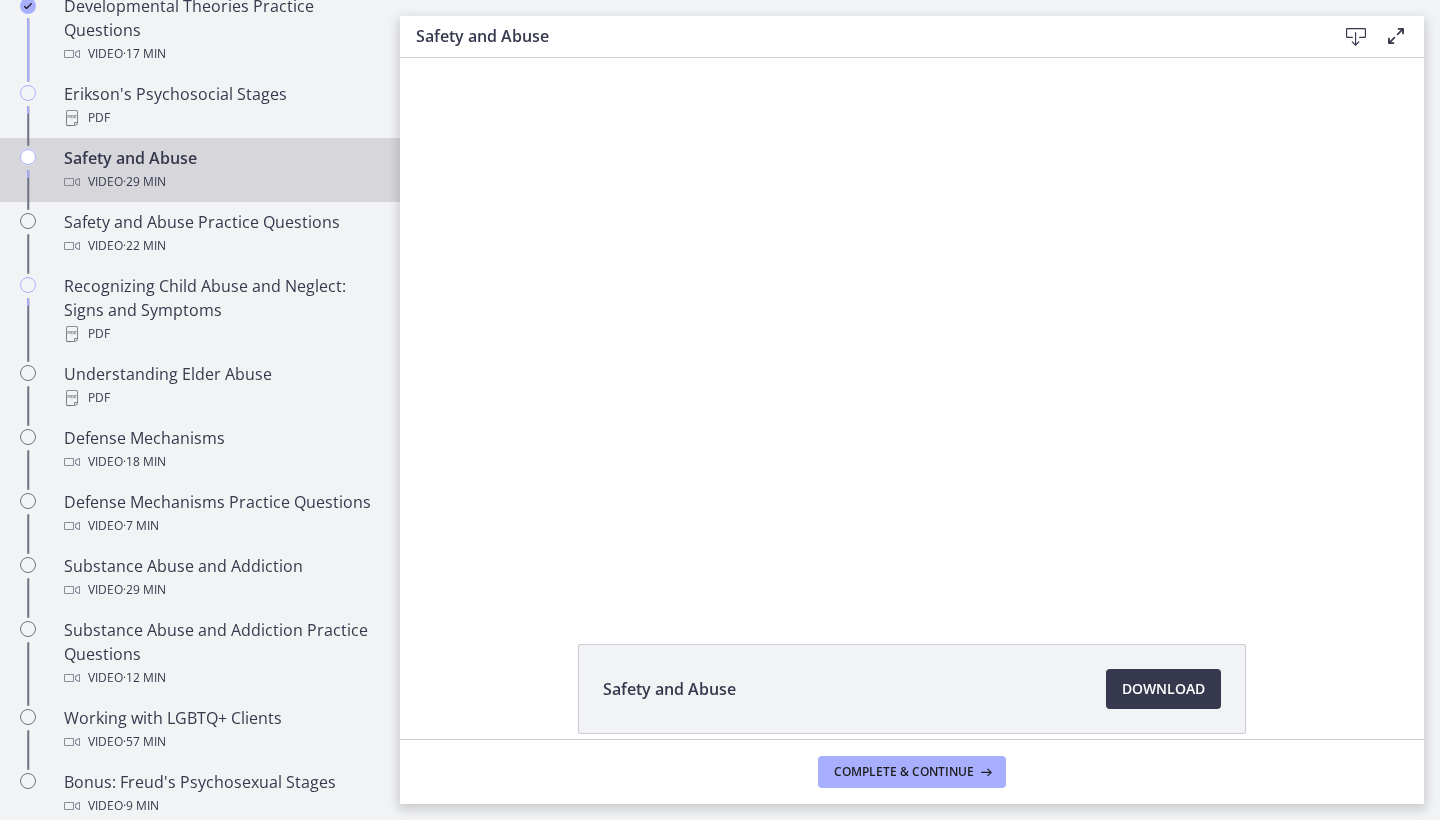 click at bounding box center (912, 328) 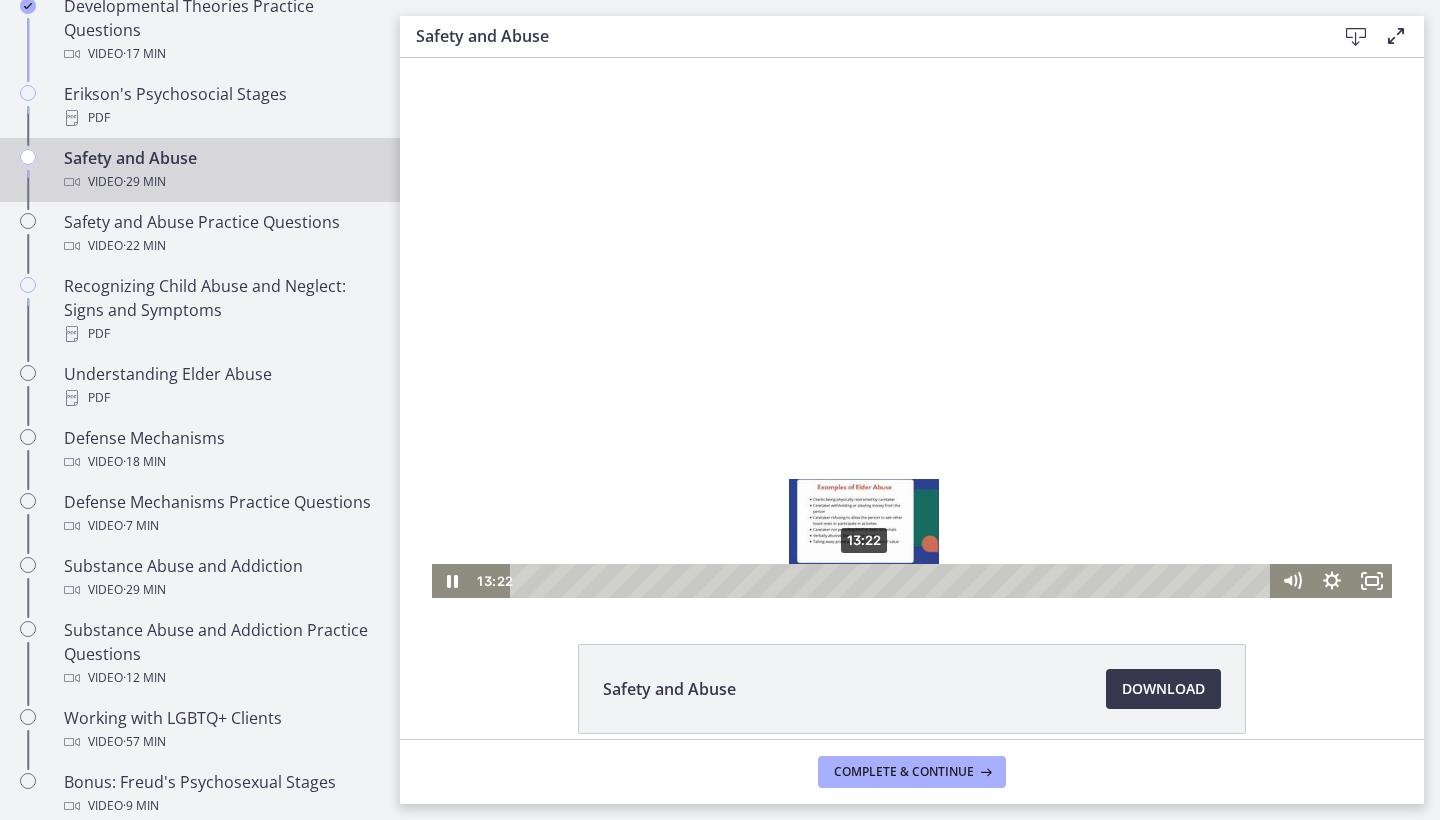 click on "13:22" at bounding box center (893, 581) 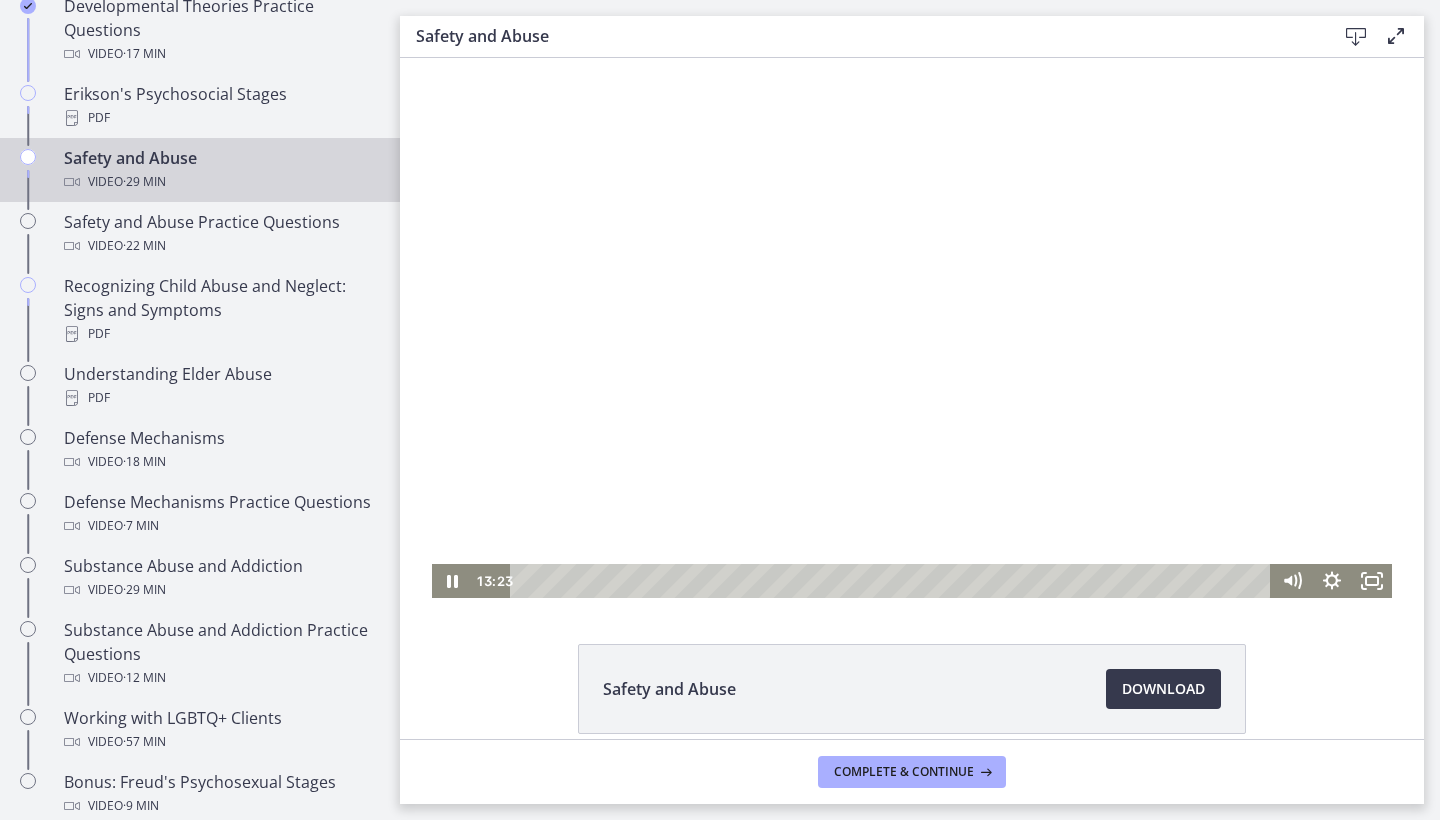 click at bounding box center [912, 328] 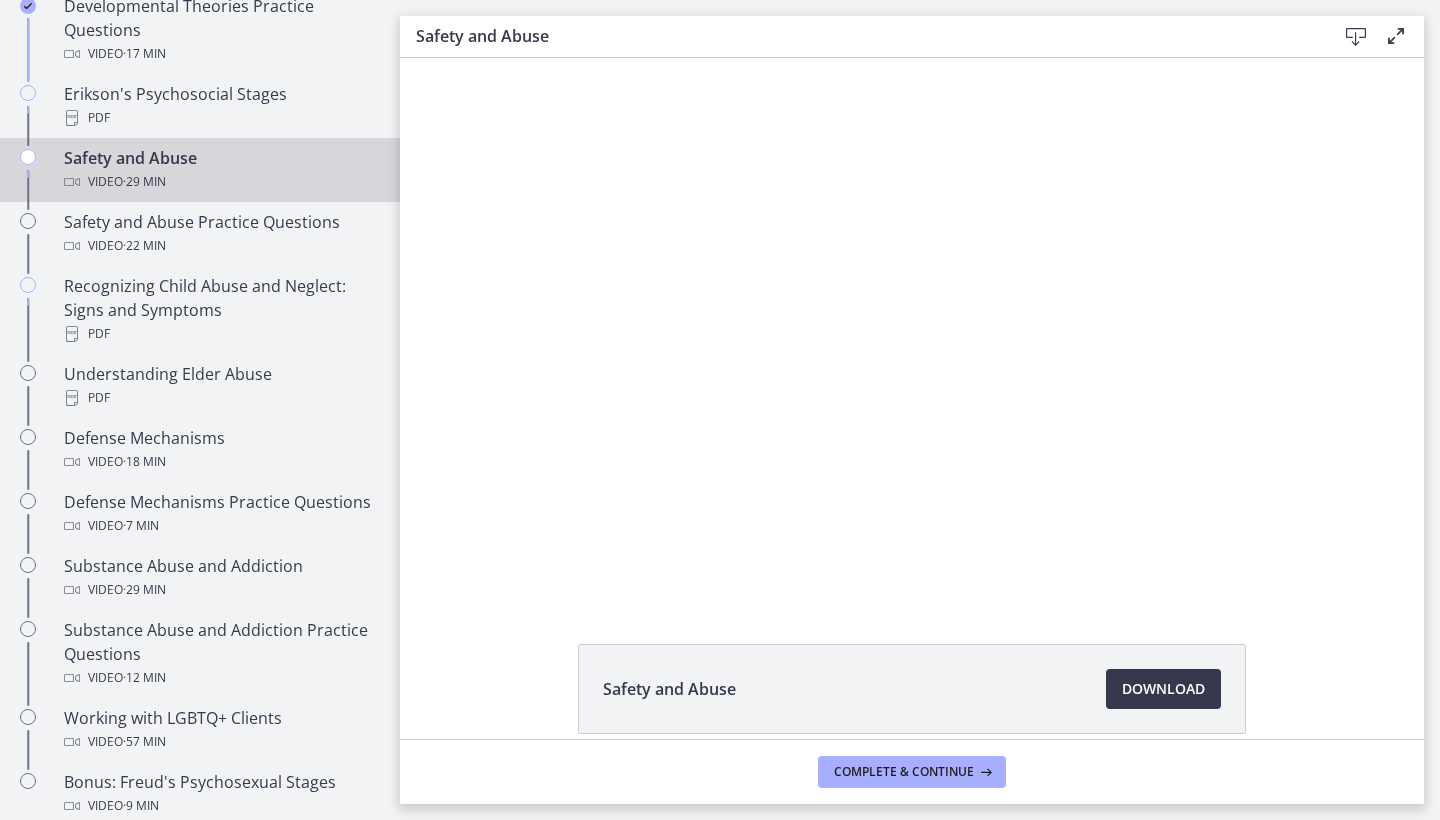 click on "Safety and Abuse
Download
Enable fullscreen
Safety and Abuse
Download
Opens in a new window
Complete & continue" at bounding box center (920, 410) 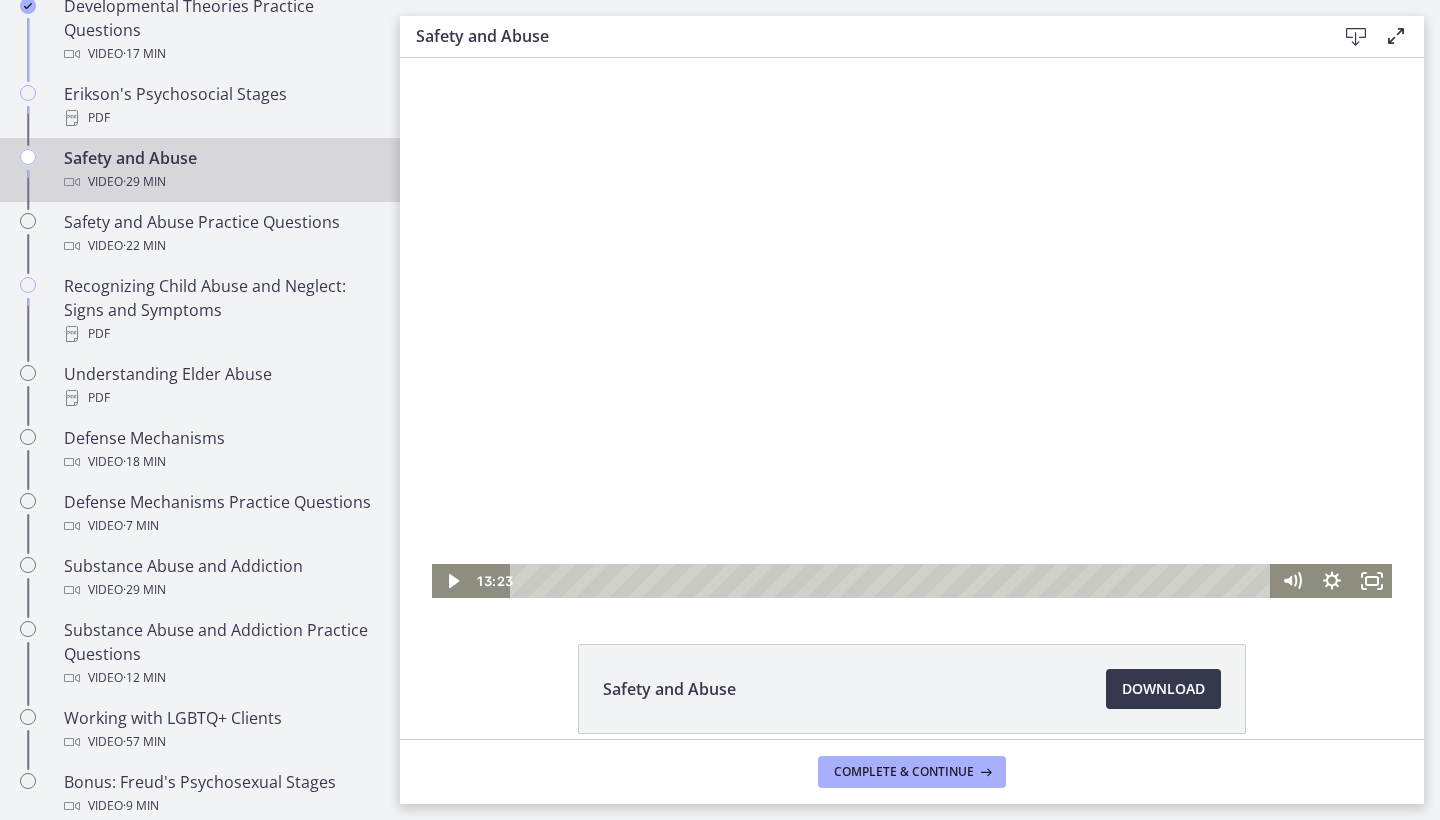 click at bounding box center (912, 328) 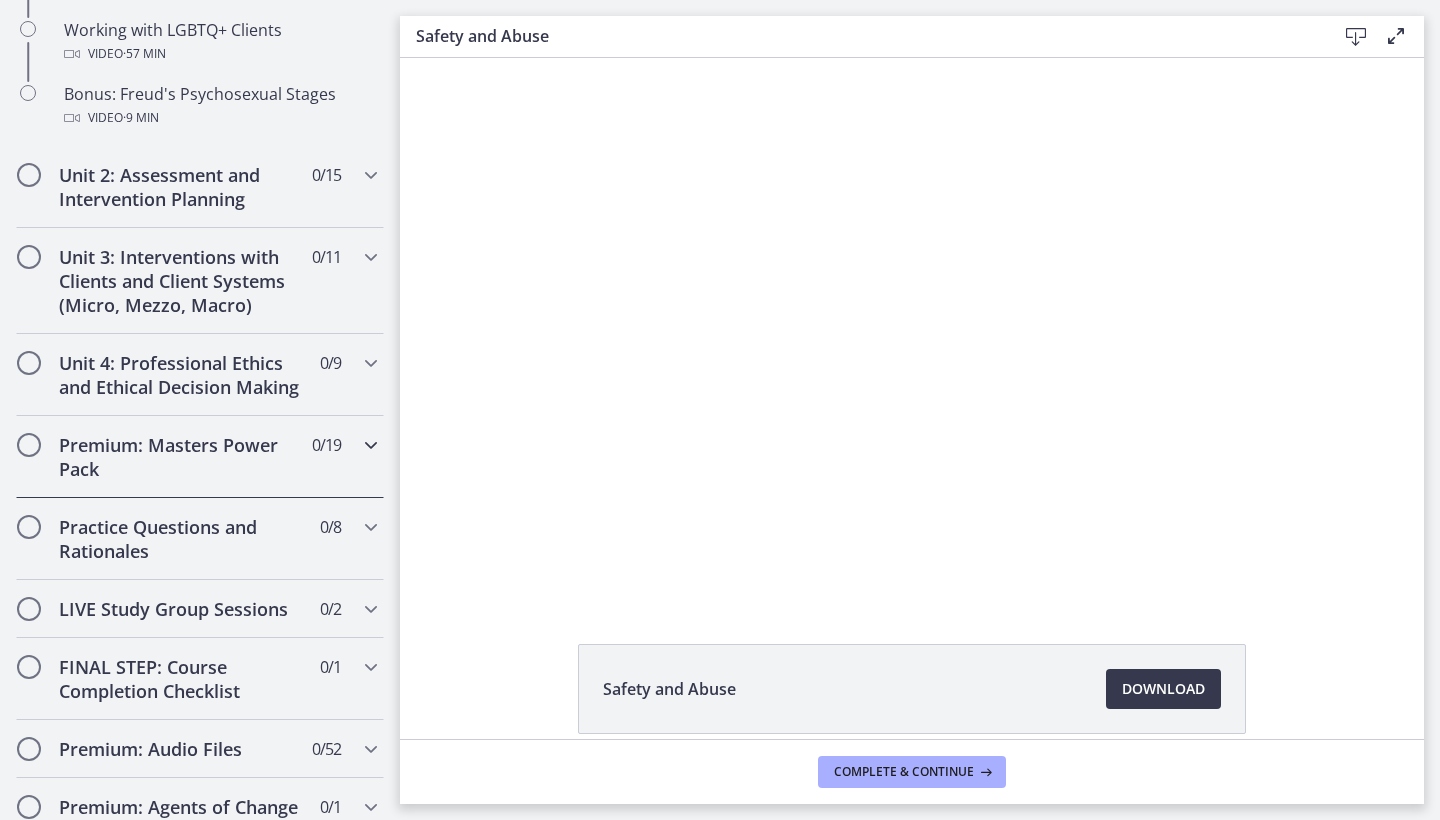 scroll, scrollTop: 1502, scrollLeft: 0, axis: vertical 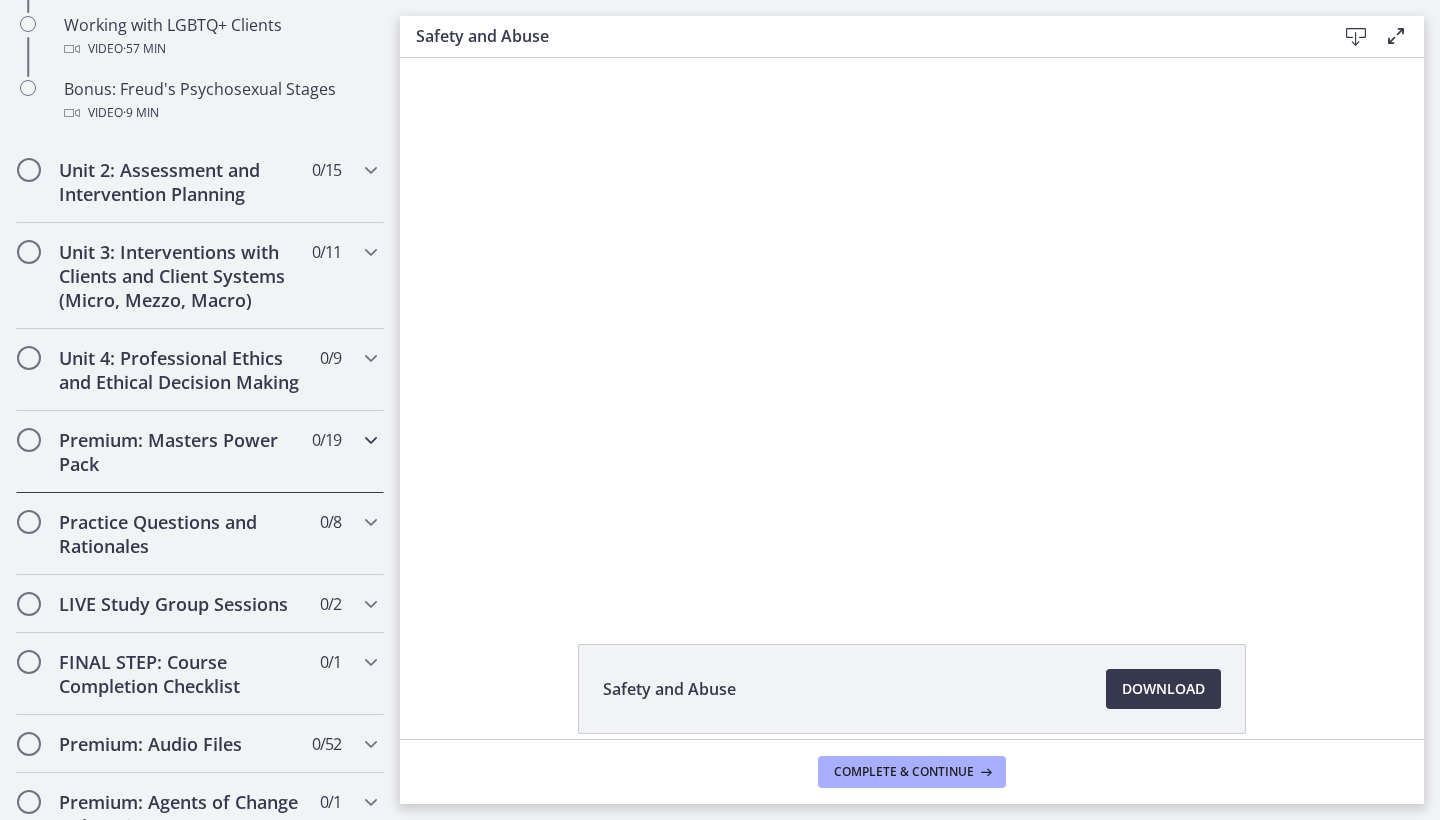 click at bounding box center [371, 440] 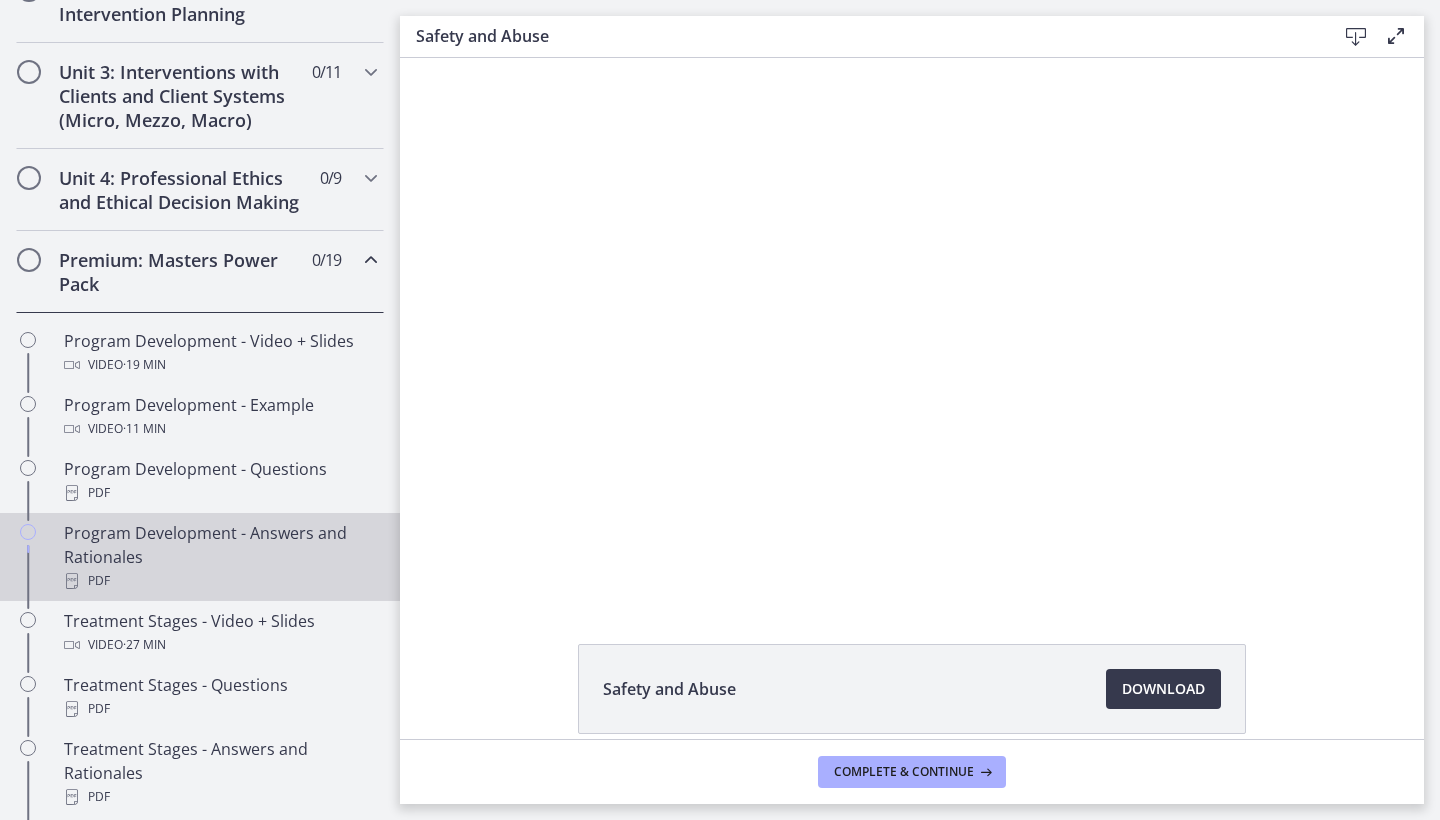 scroll, scrollTop: 729, scrollLeft: 0, axis: vertical 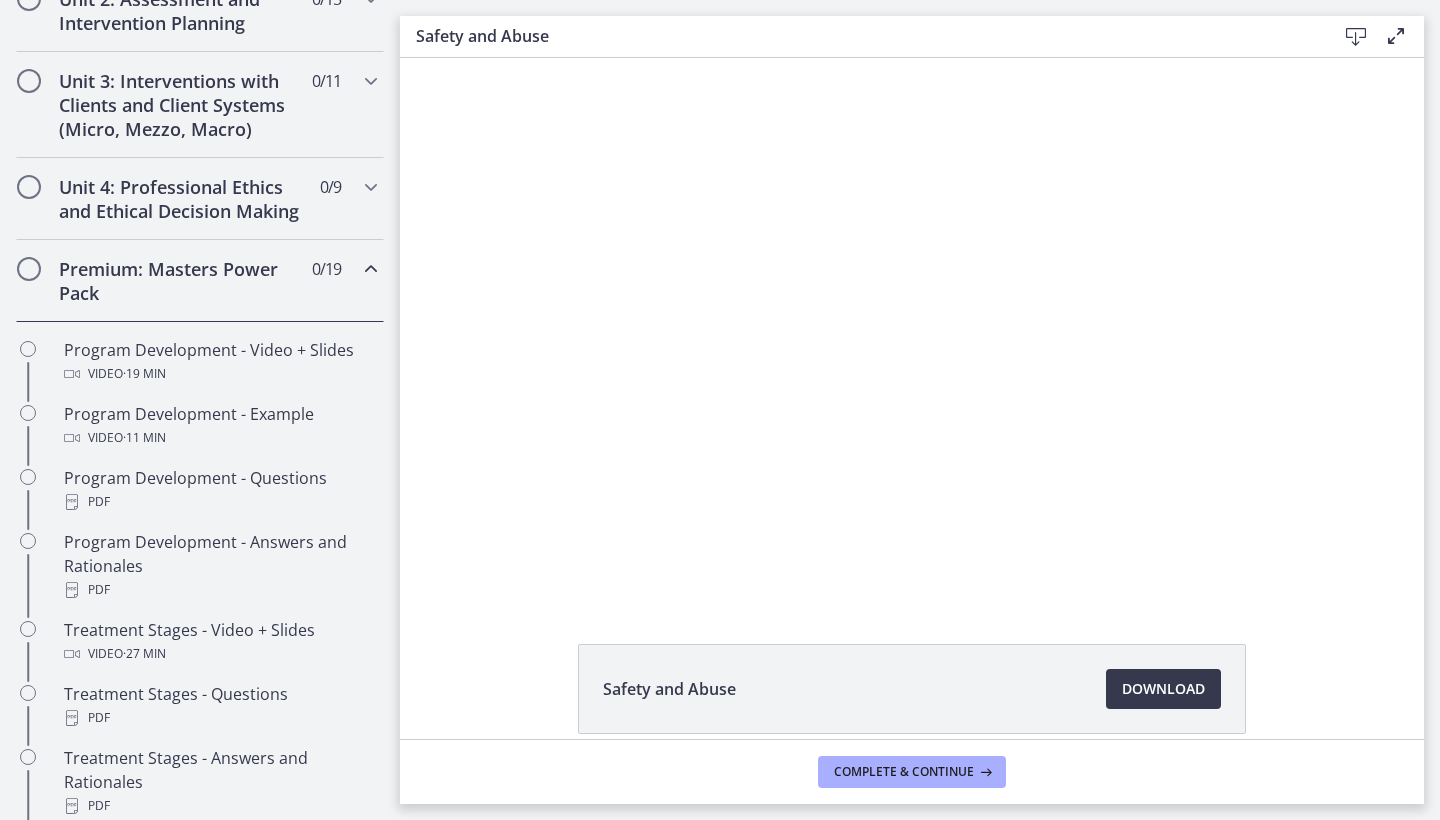 click at bounding box center [371, 269] 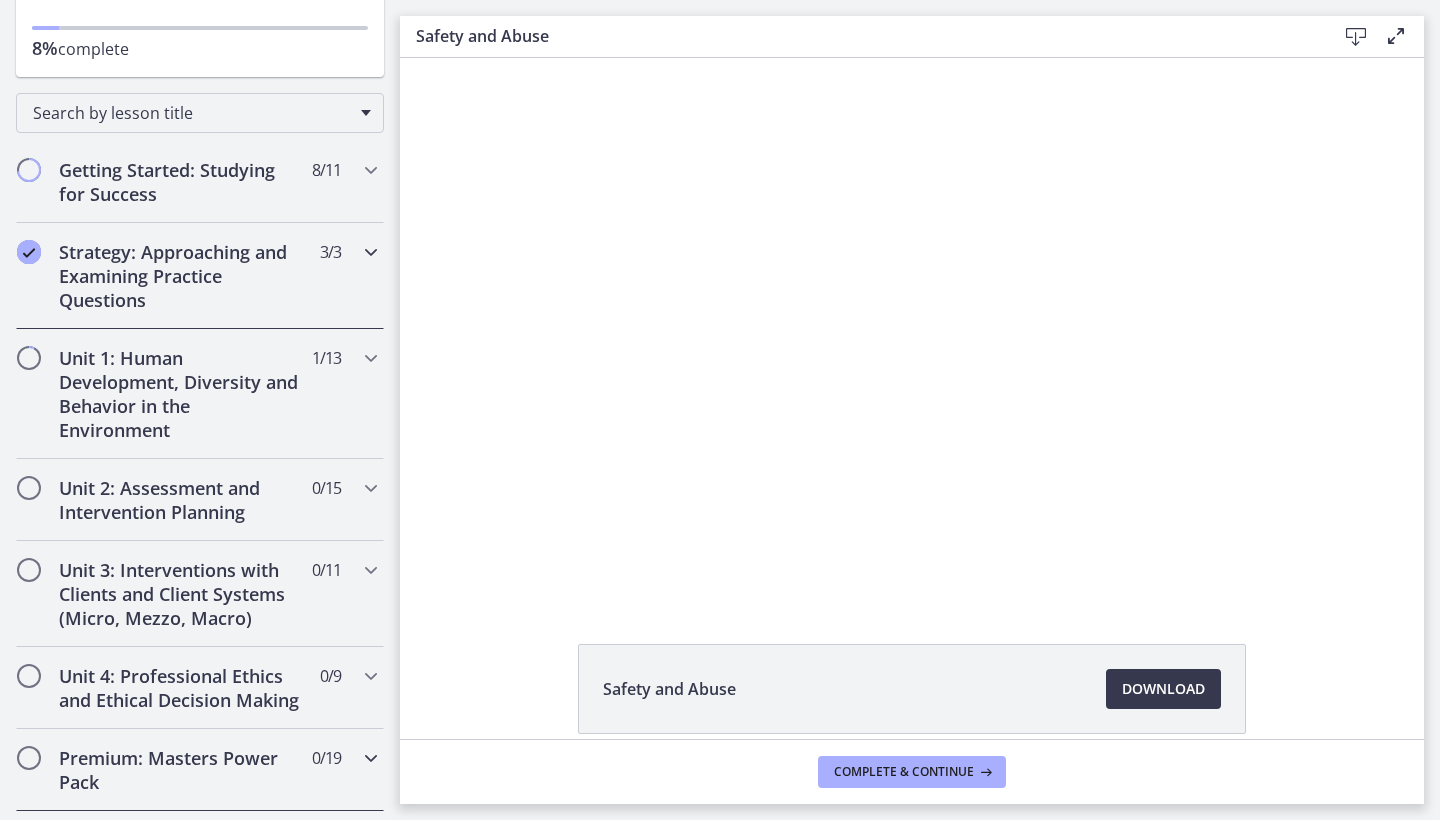 scroll, scrollTop: 266, scrollLeft: 0, axis: vertical 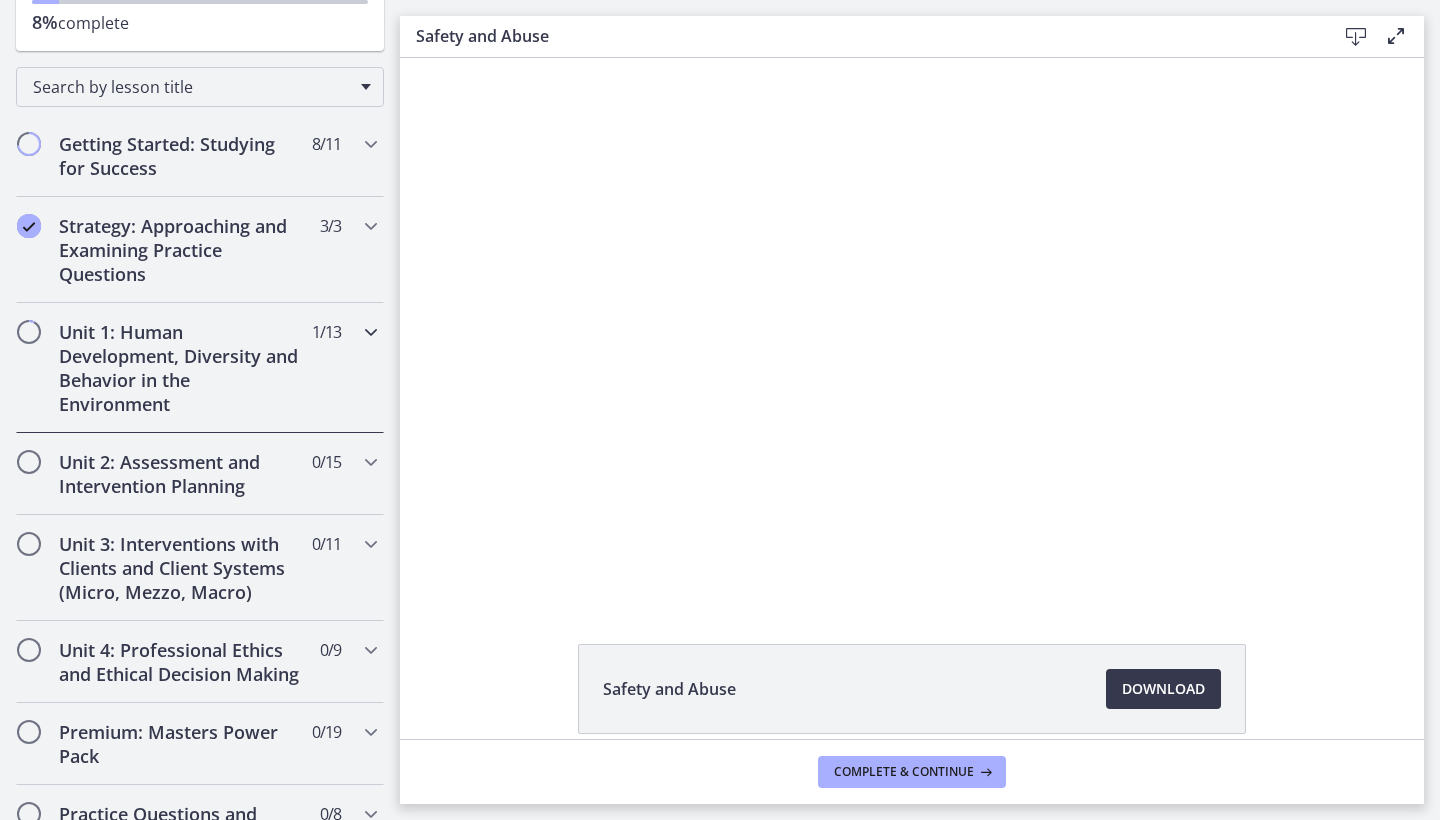 click on "Unit 1: Human Development, Diversity and Behavior in the Environment
1  /  13
Completed" at bounding box center (200, 368) 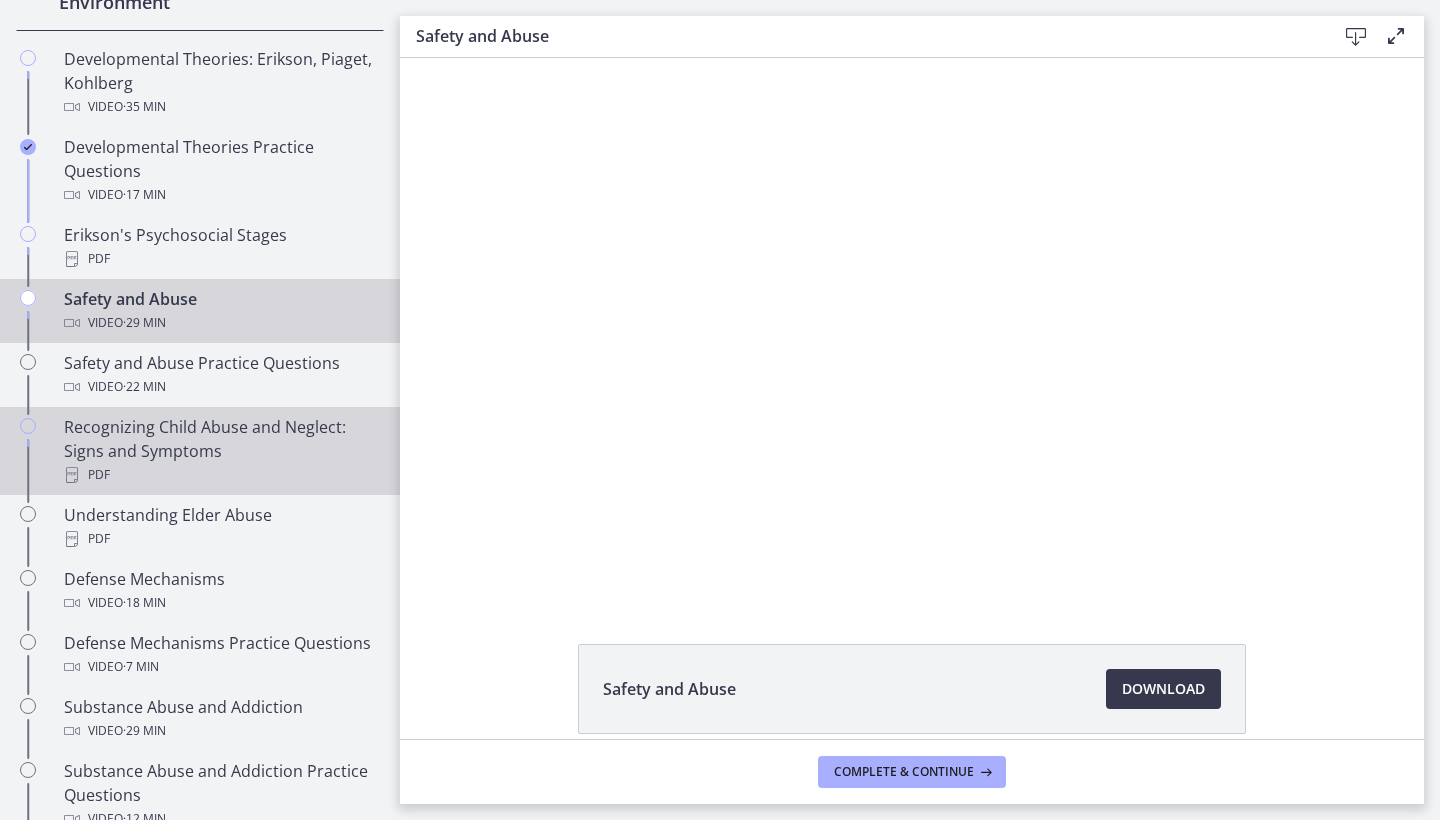 scroll, scrollTop: 718, scrollLeft: 0, axis: vertical 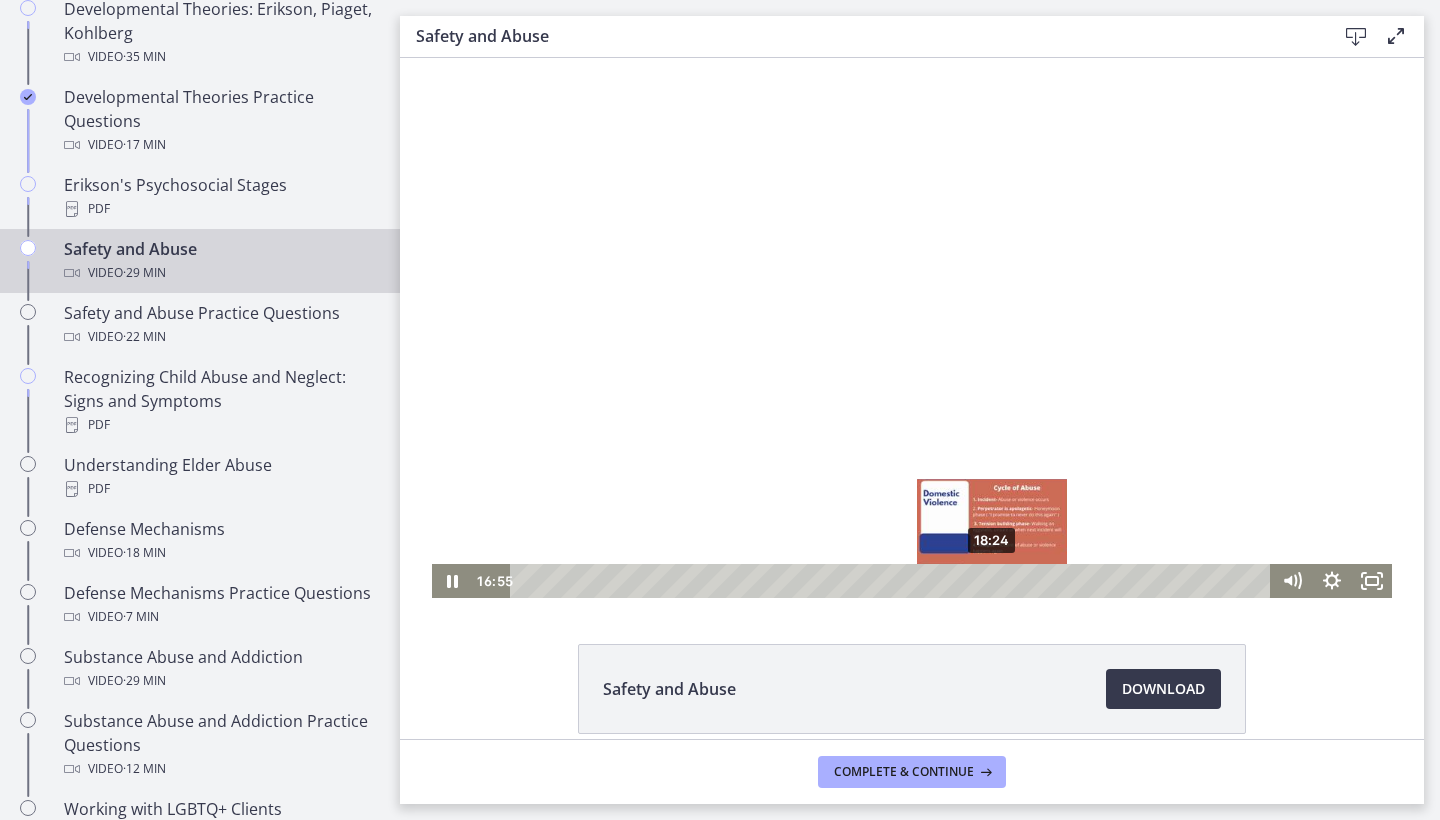 click on "18:24" at bounding box center [893, 581] 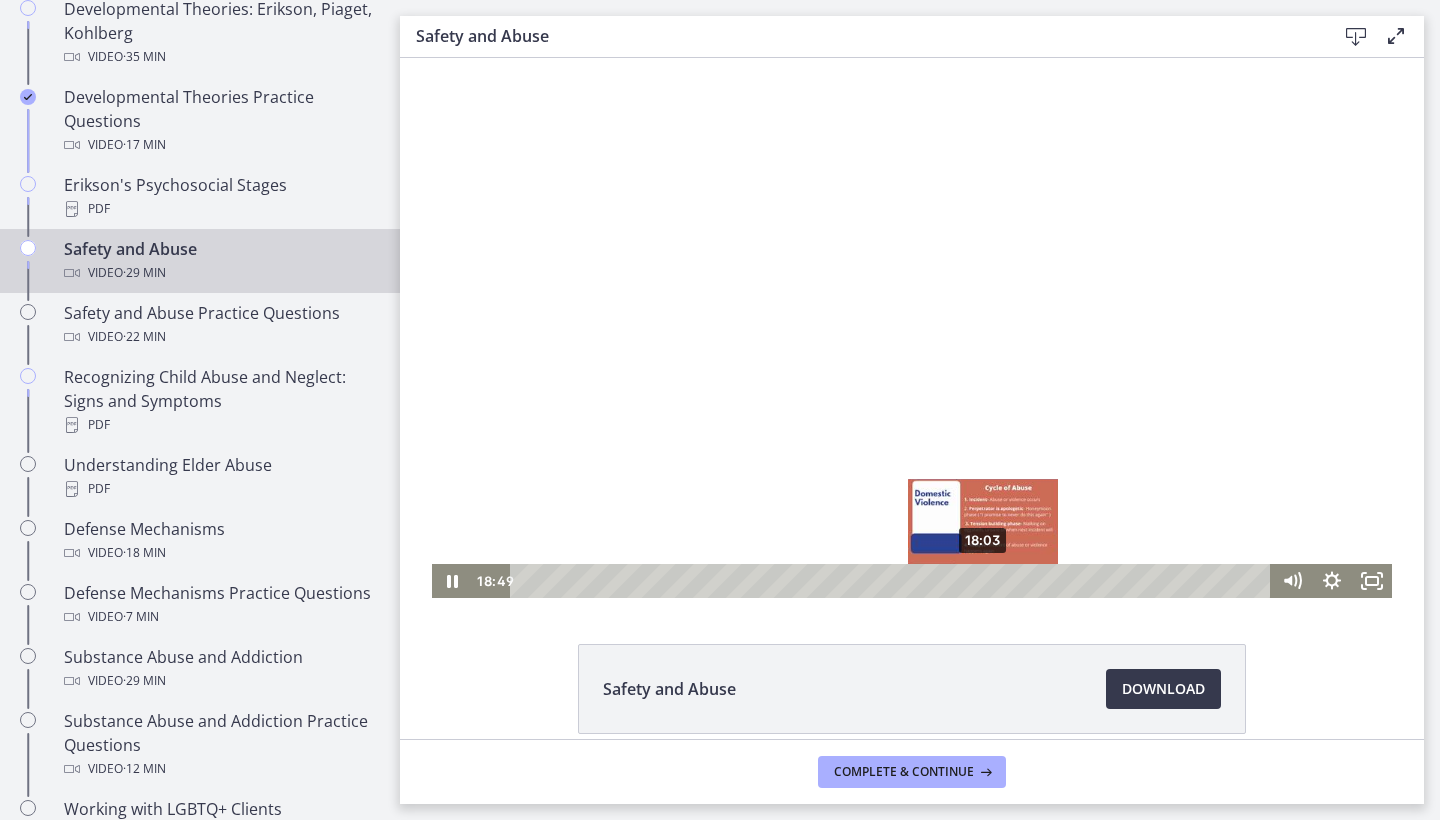 click on "18:03" at bounding box center [893, 581] 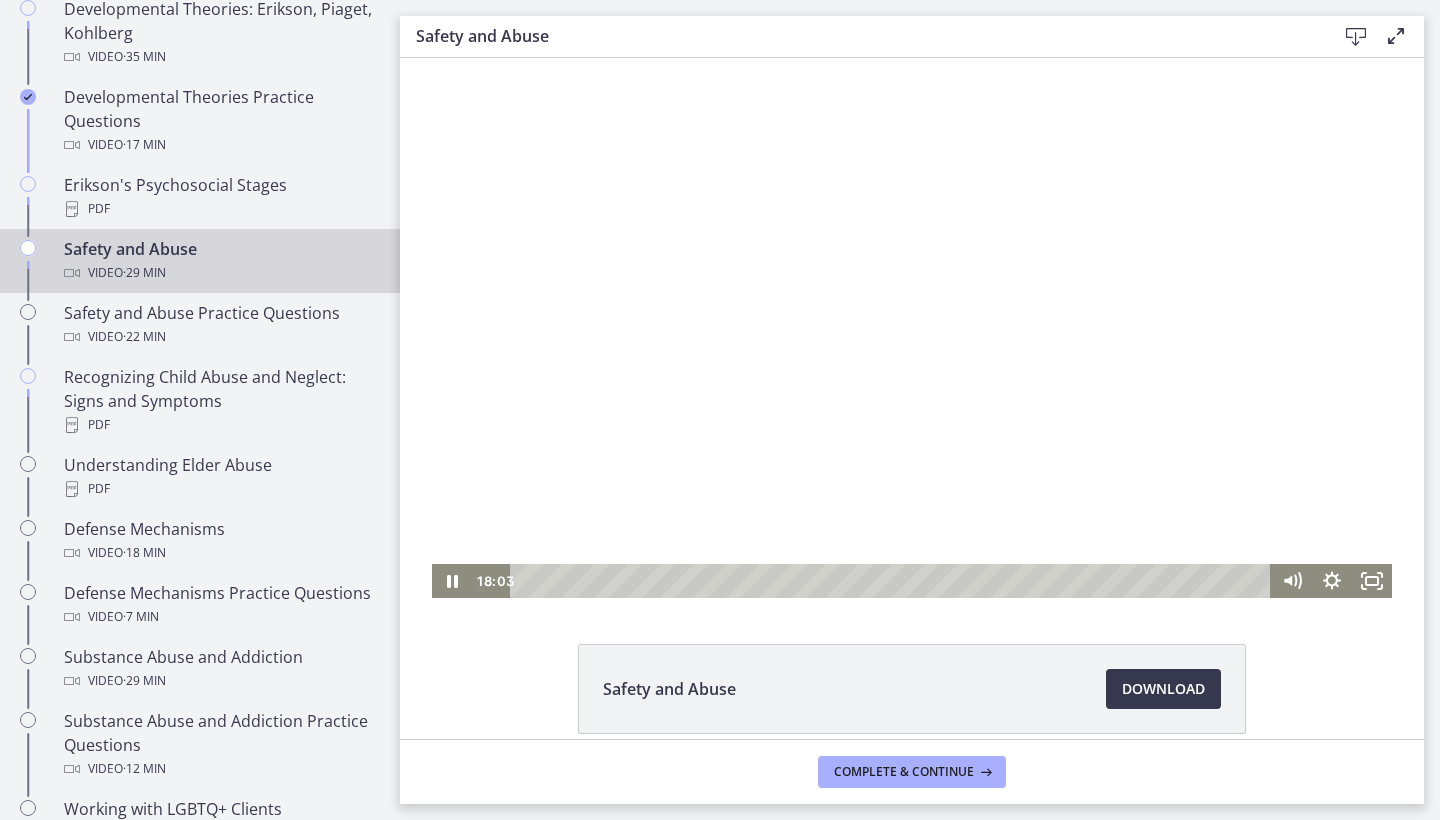 click at bounding box center (912, 328) 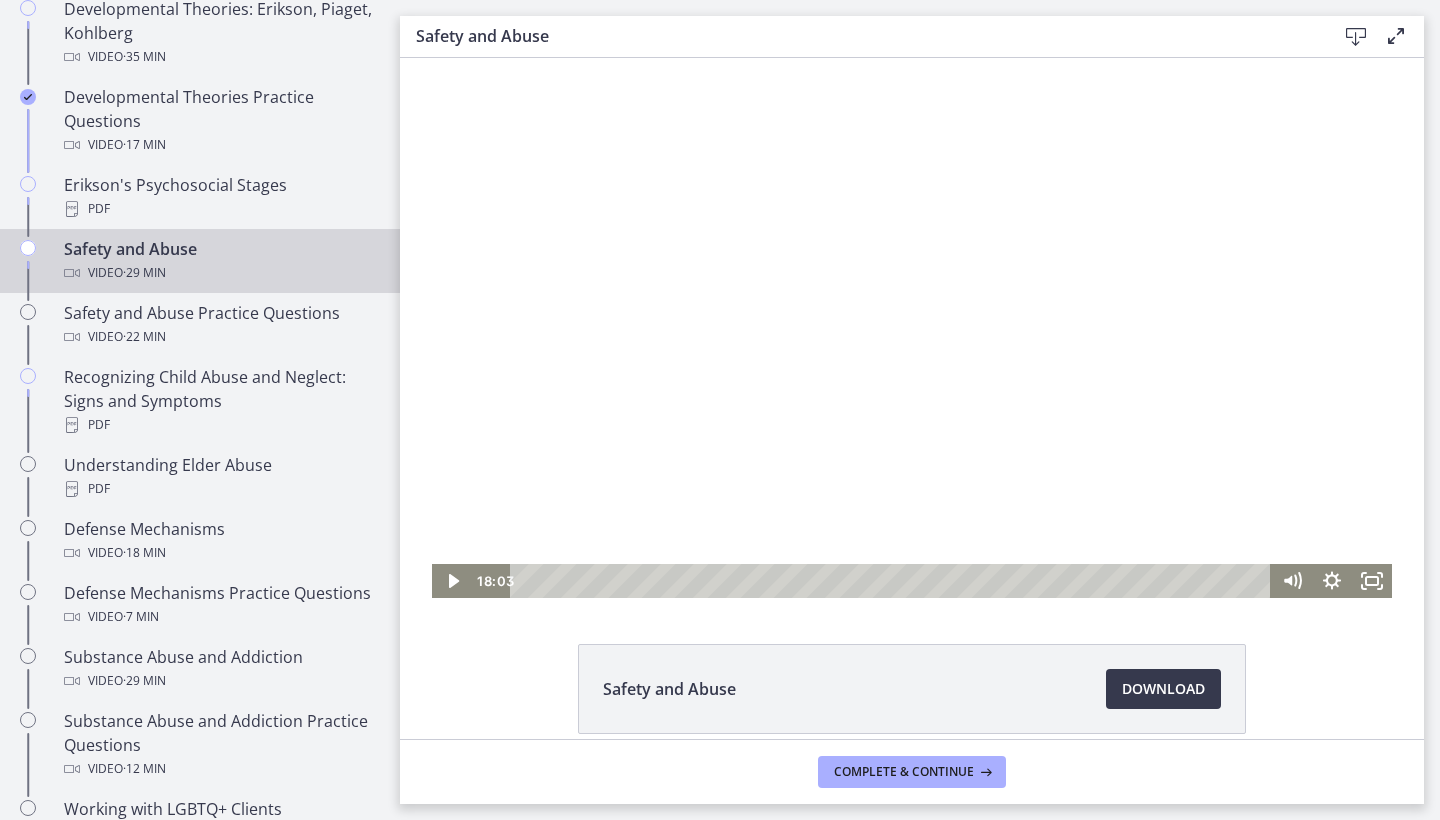 click at bounding box center (912, 328) 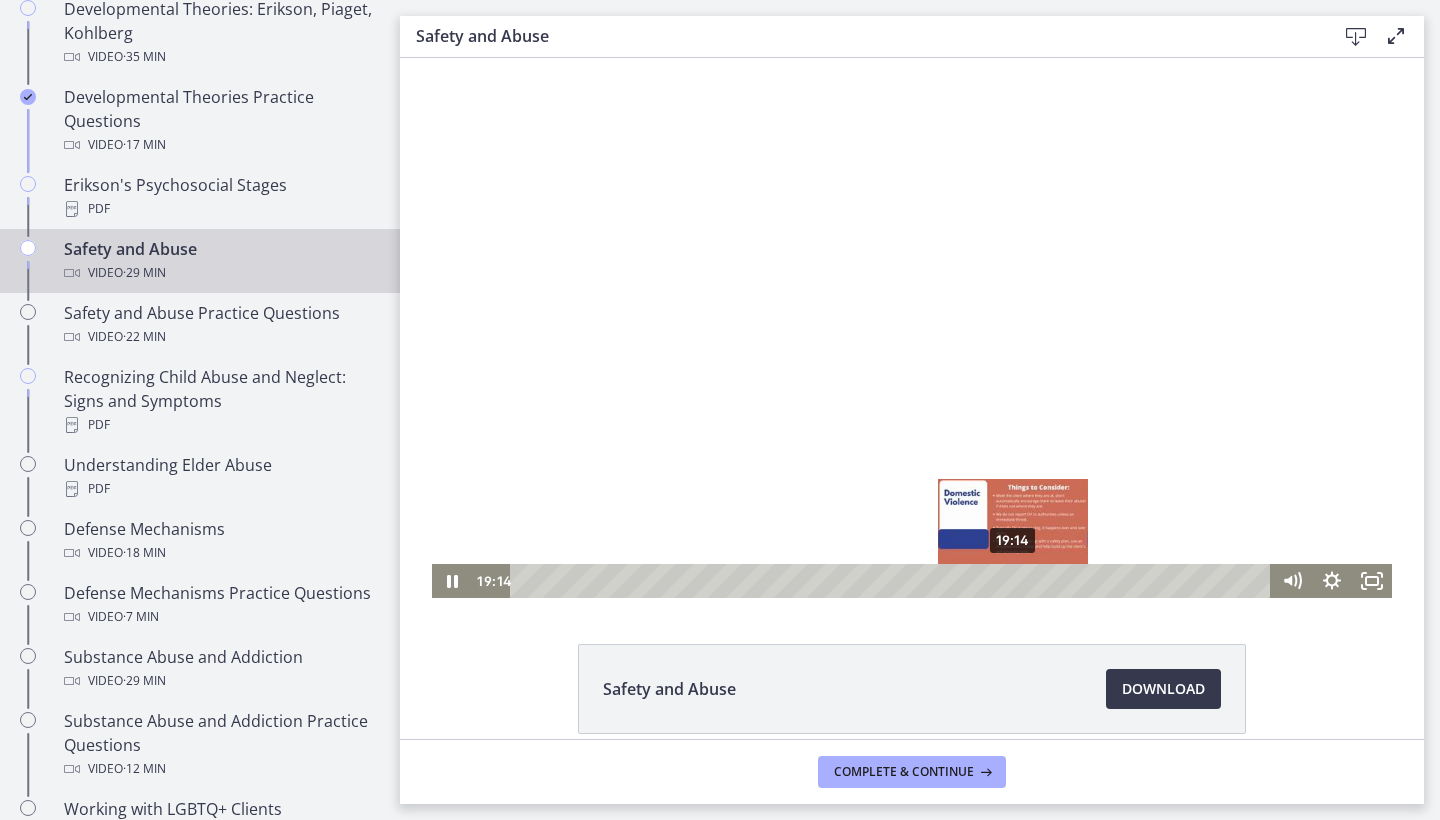 click on "19:14" at bounding box center (893, 581) 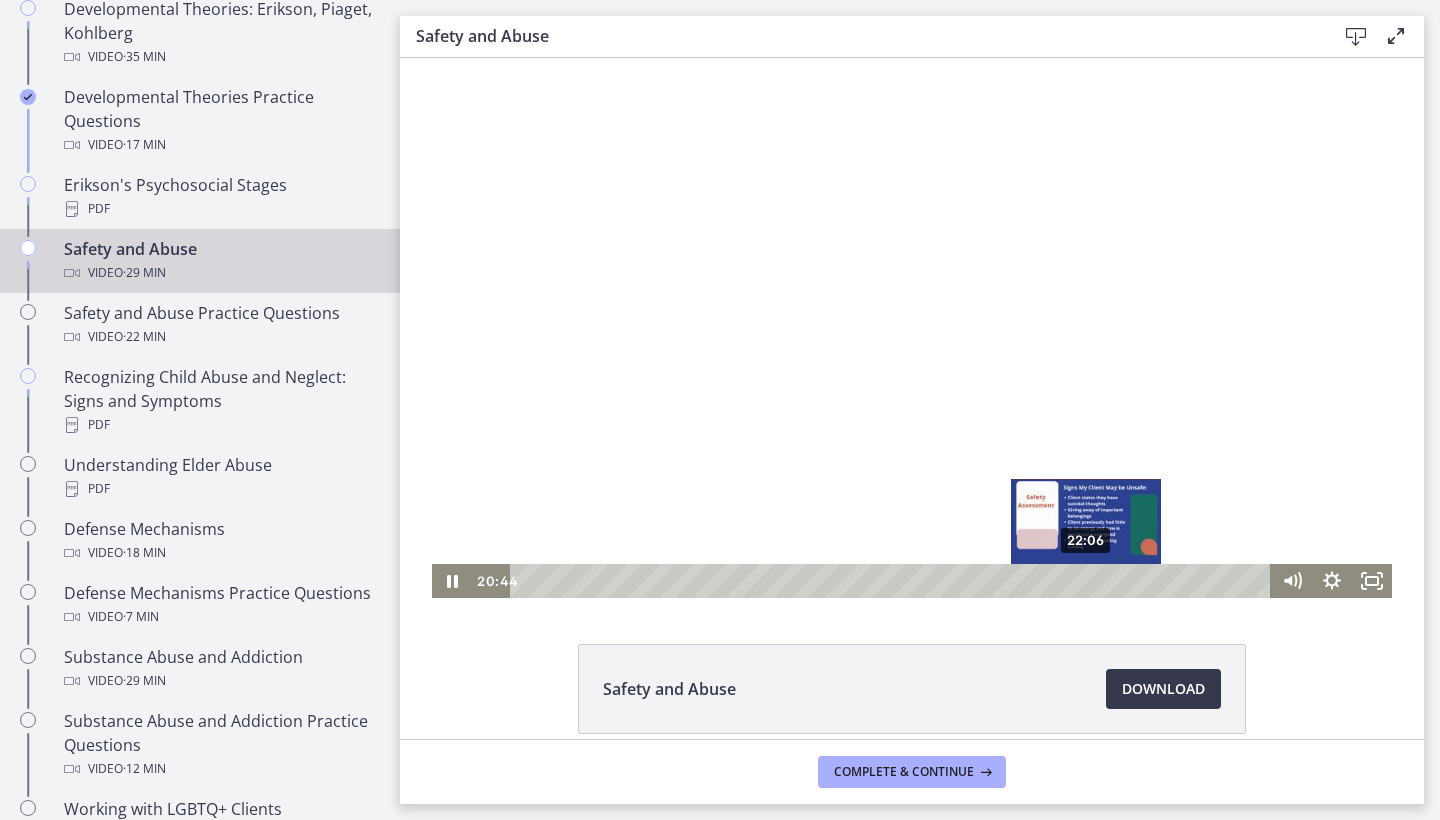 click on "22:06" at bounding box center (893, 581) 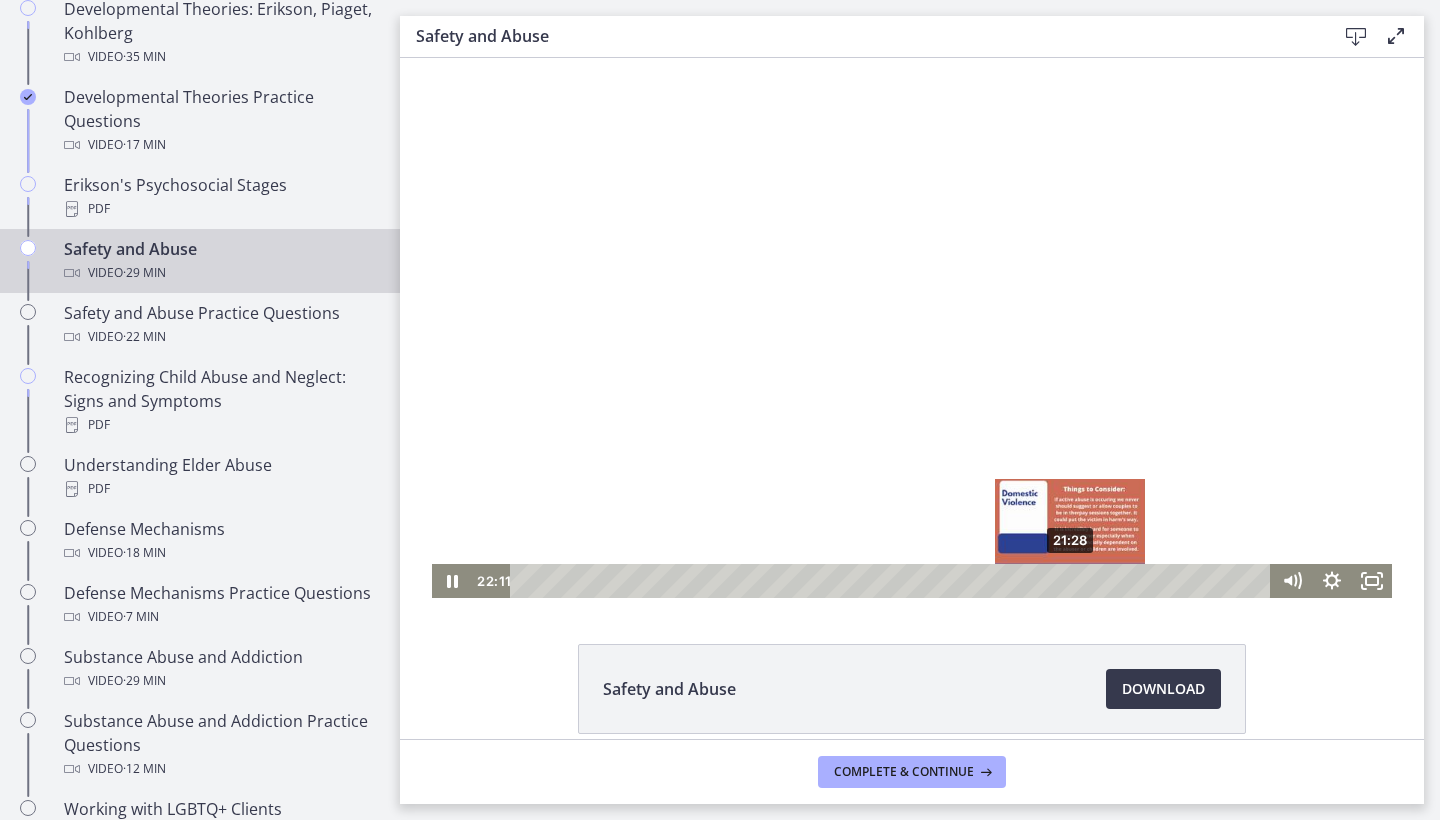 click on "21:28" at bounding box center (893, 581) 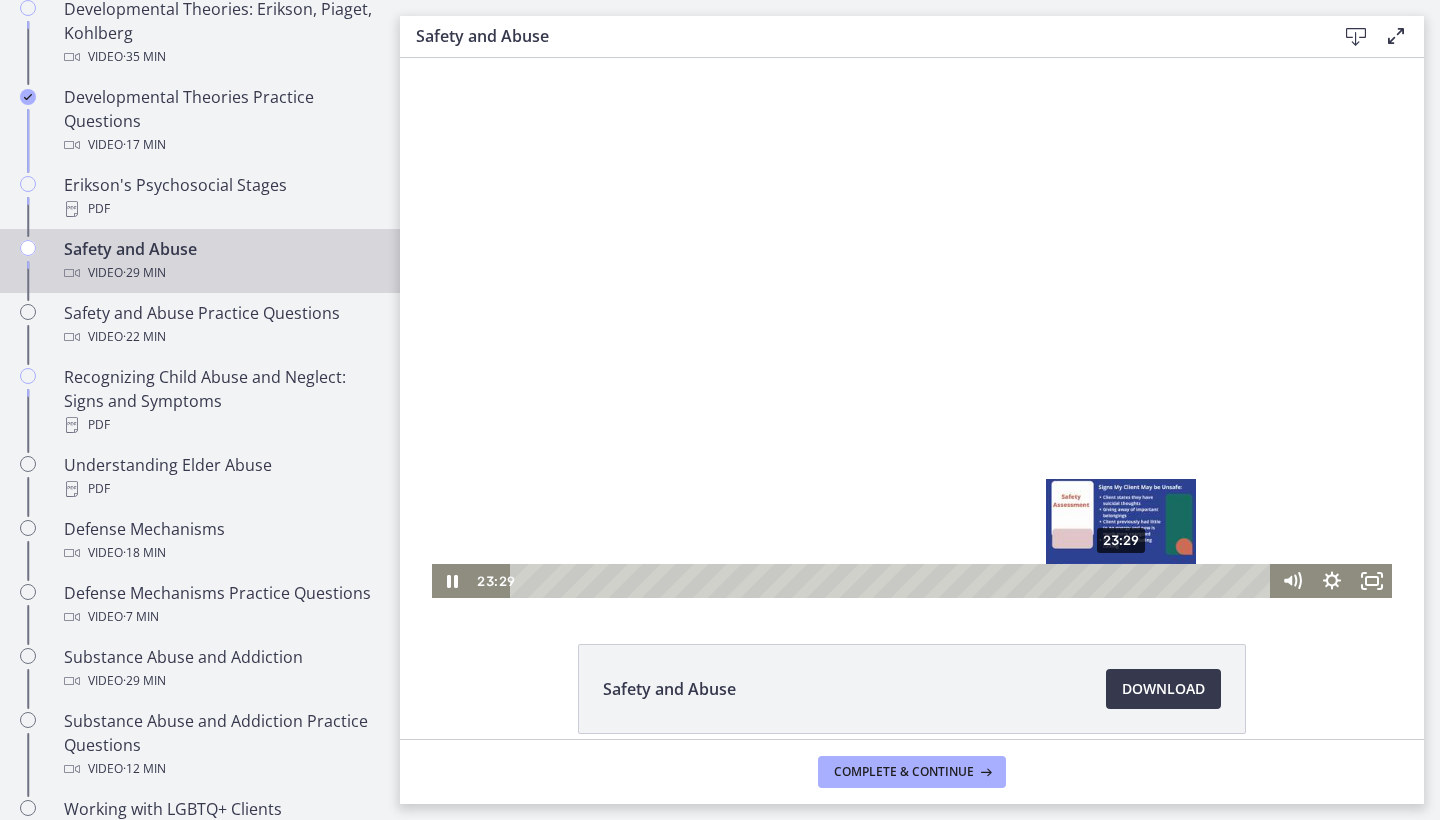 click on "23:29" at bounding box center (893, 581) 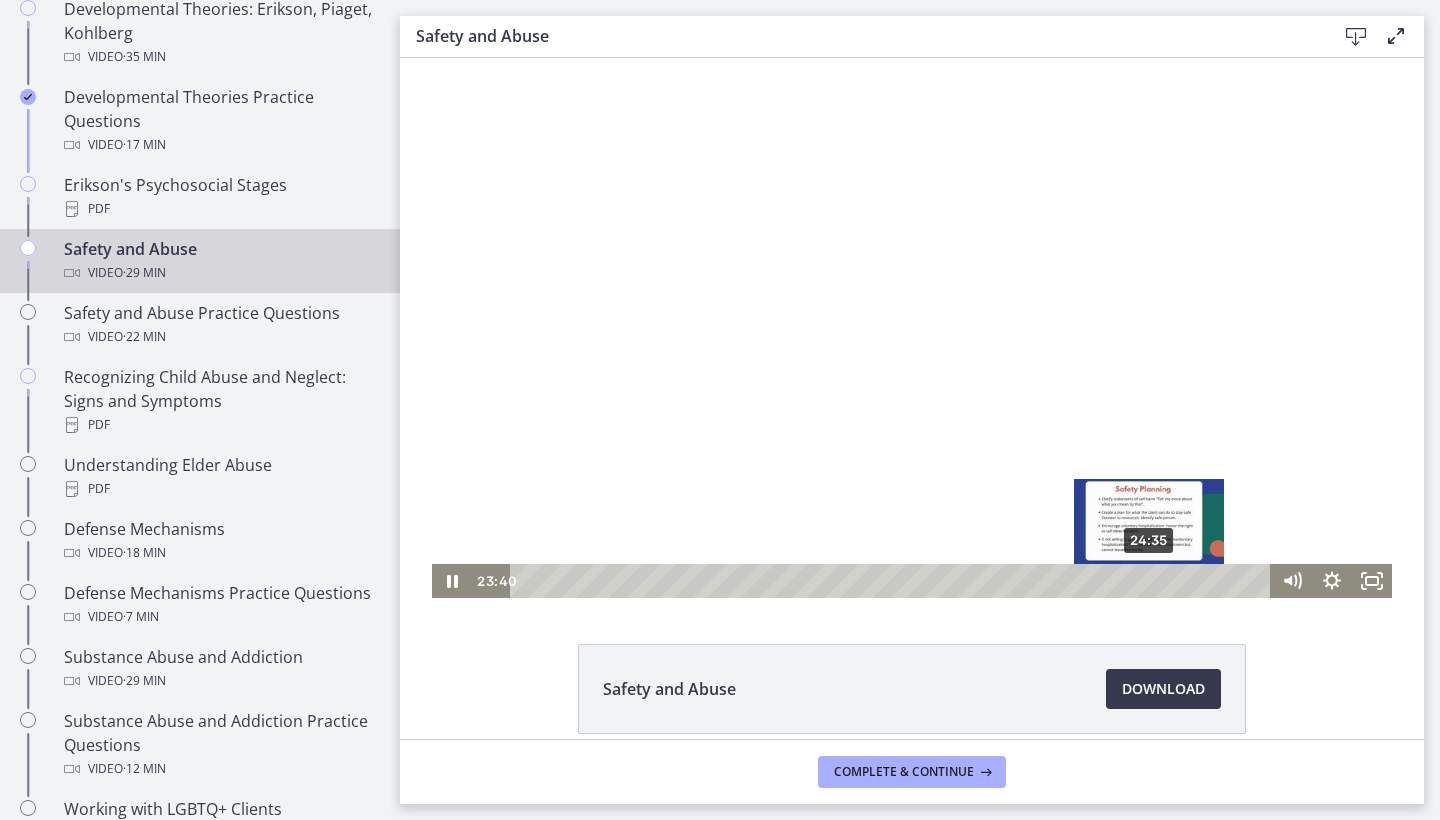 click on "24:35" at bounding box center (893, 581) 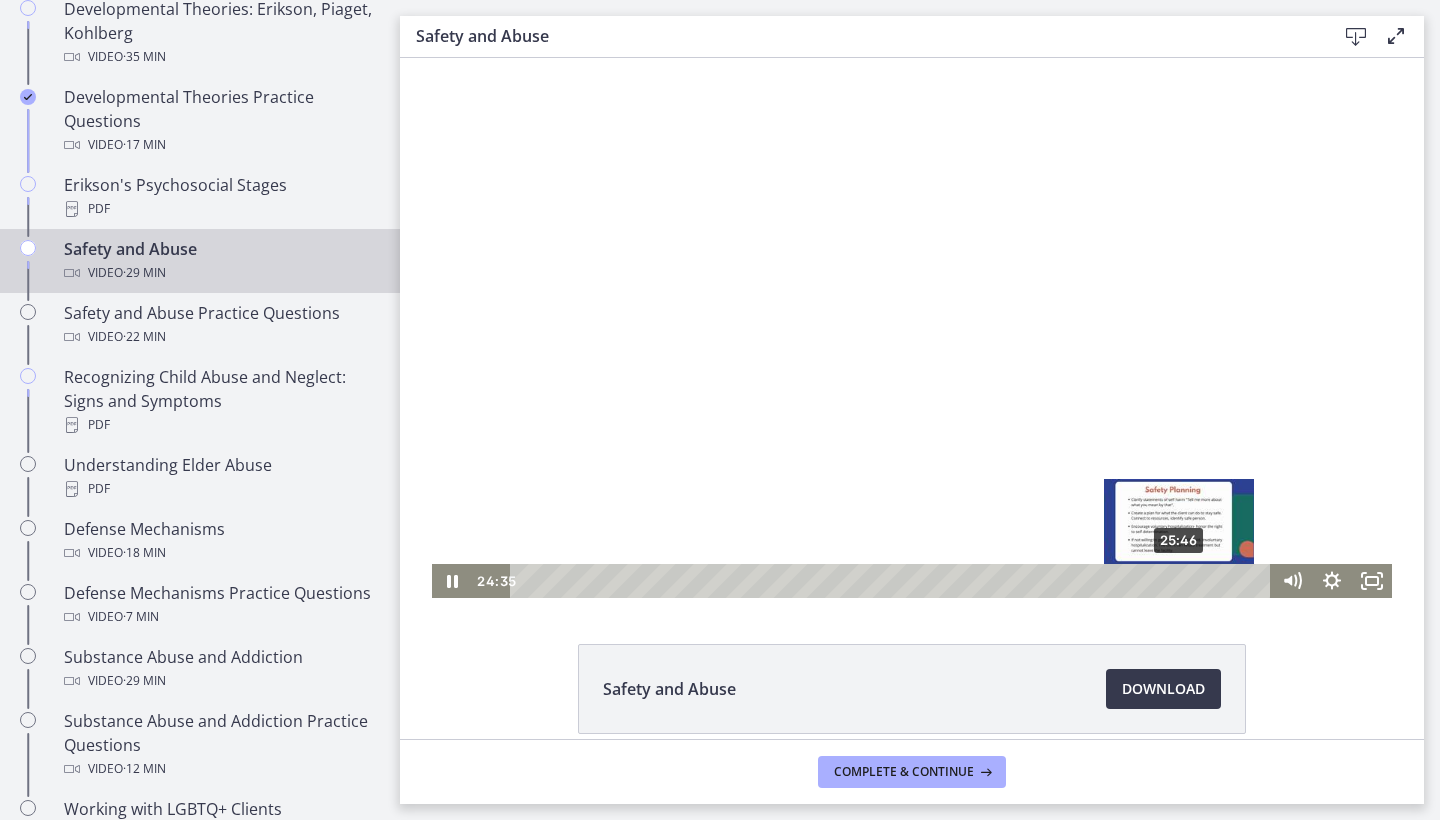 click on "25:46" at bounding box center [893, 581] 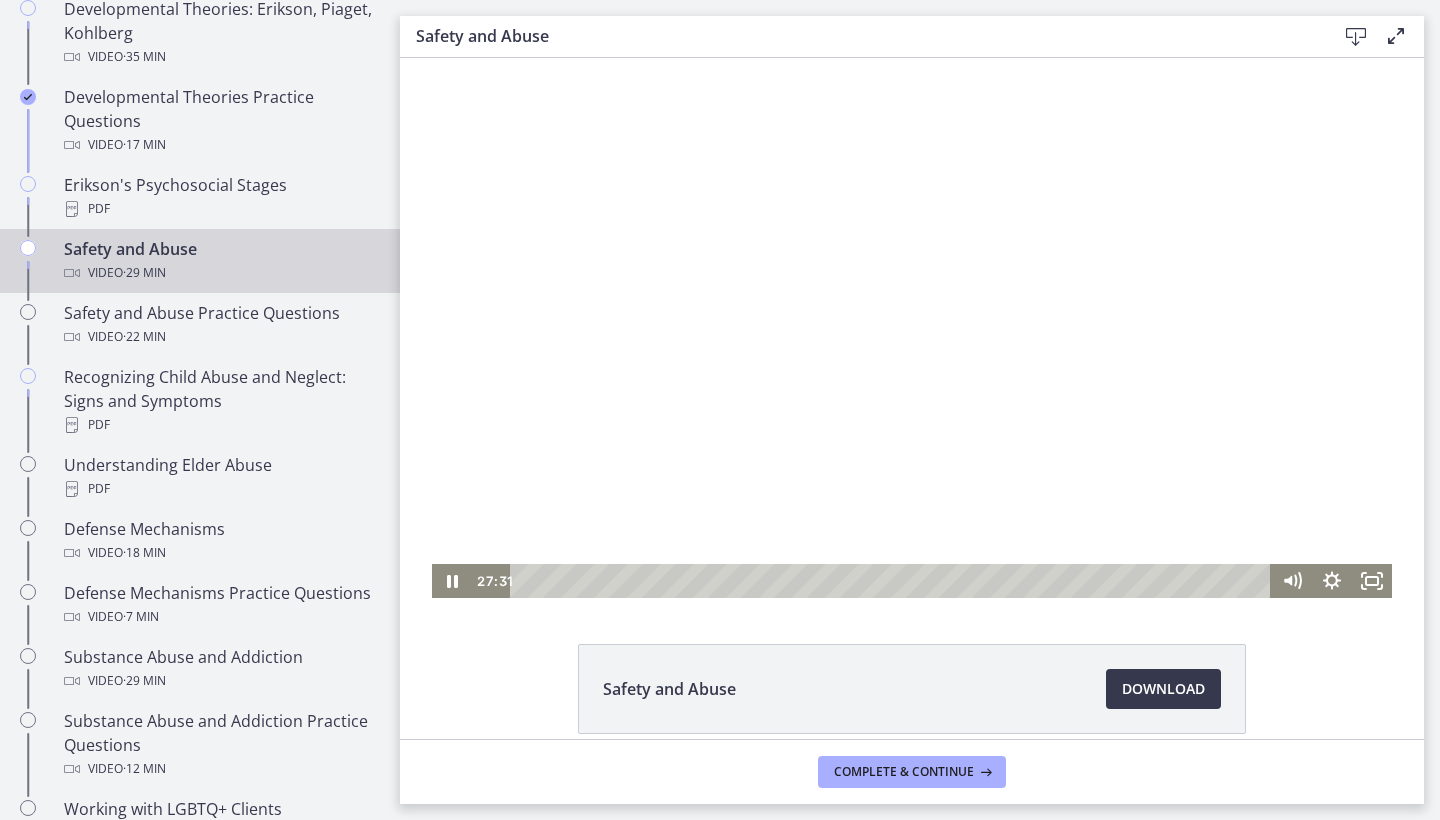 click at bounding box center [912, 328] 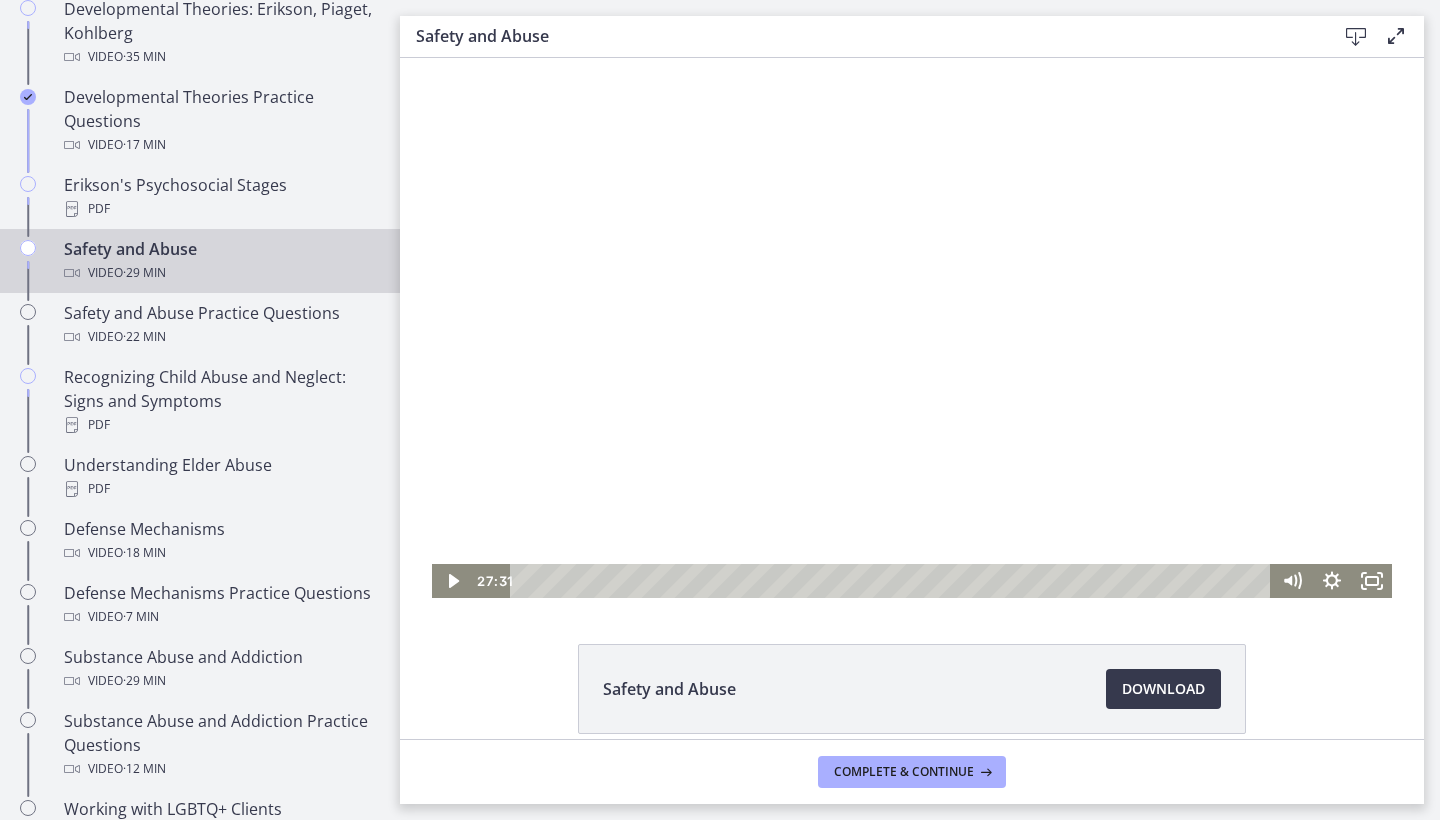 drag, startPoint x: 1361, startPoint y: 823, endPoint x: 1076, endPoint y: 496, distance: 433.7672 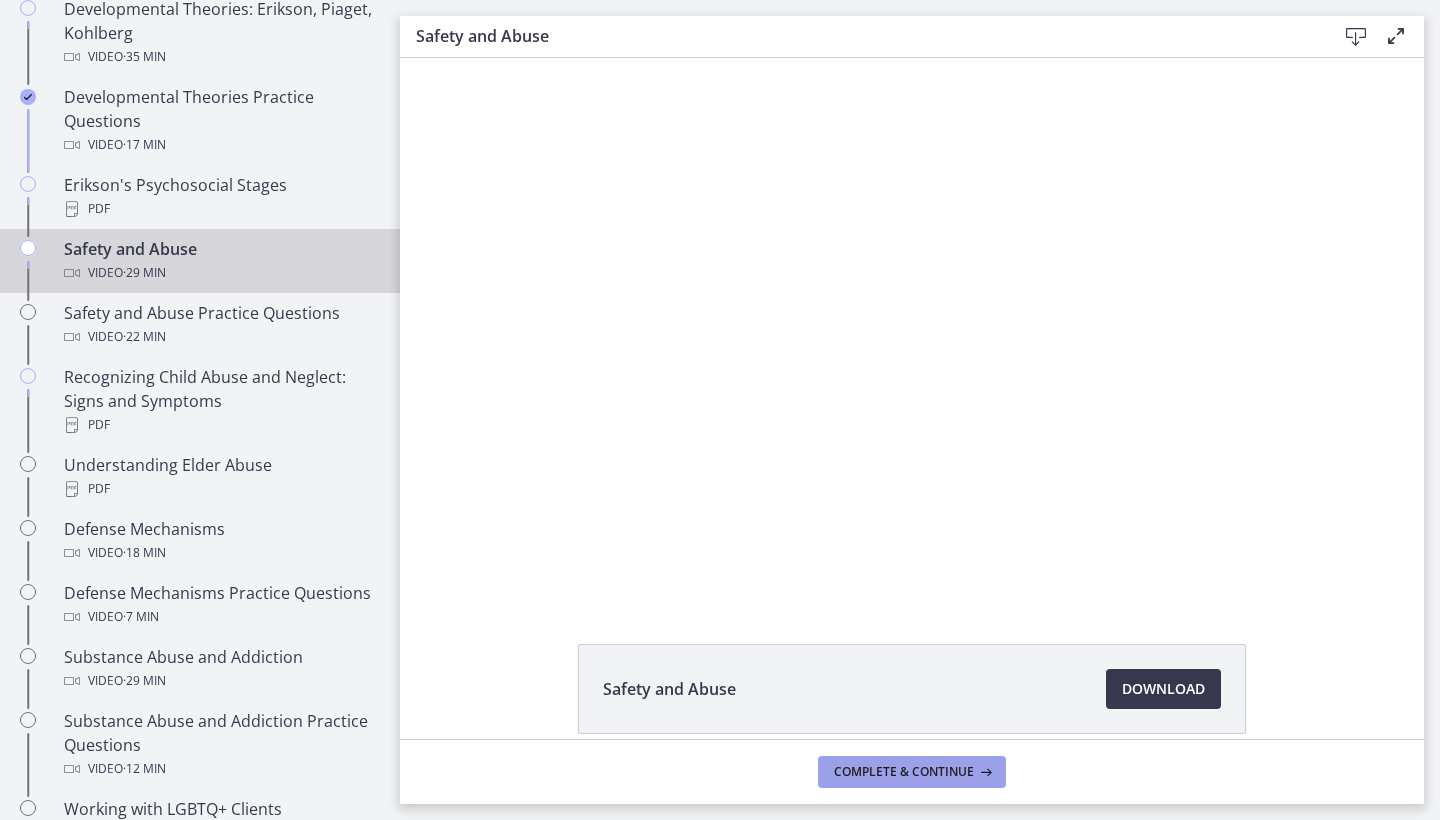 click on "Complete & continue" at bounding box center (904, 772) 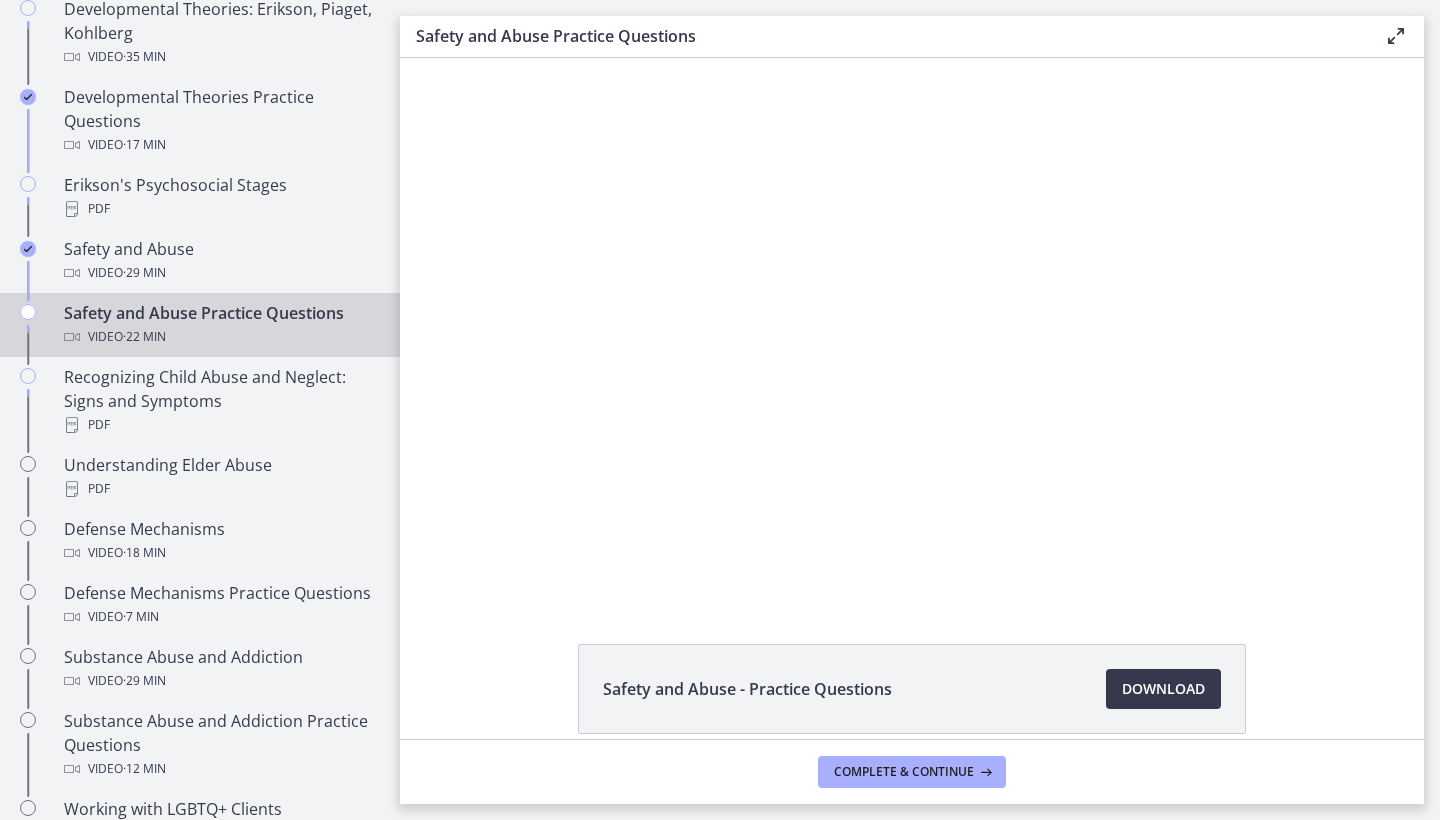 scroll, scrollTop: 0, scrollLeft: 0, axis: both 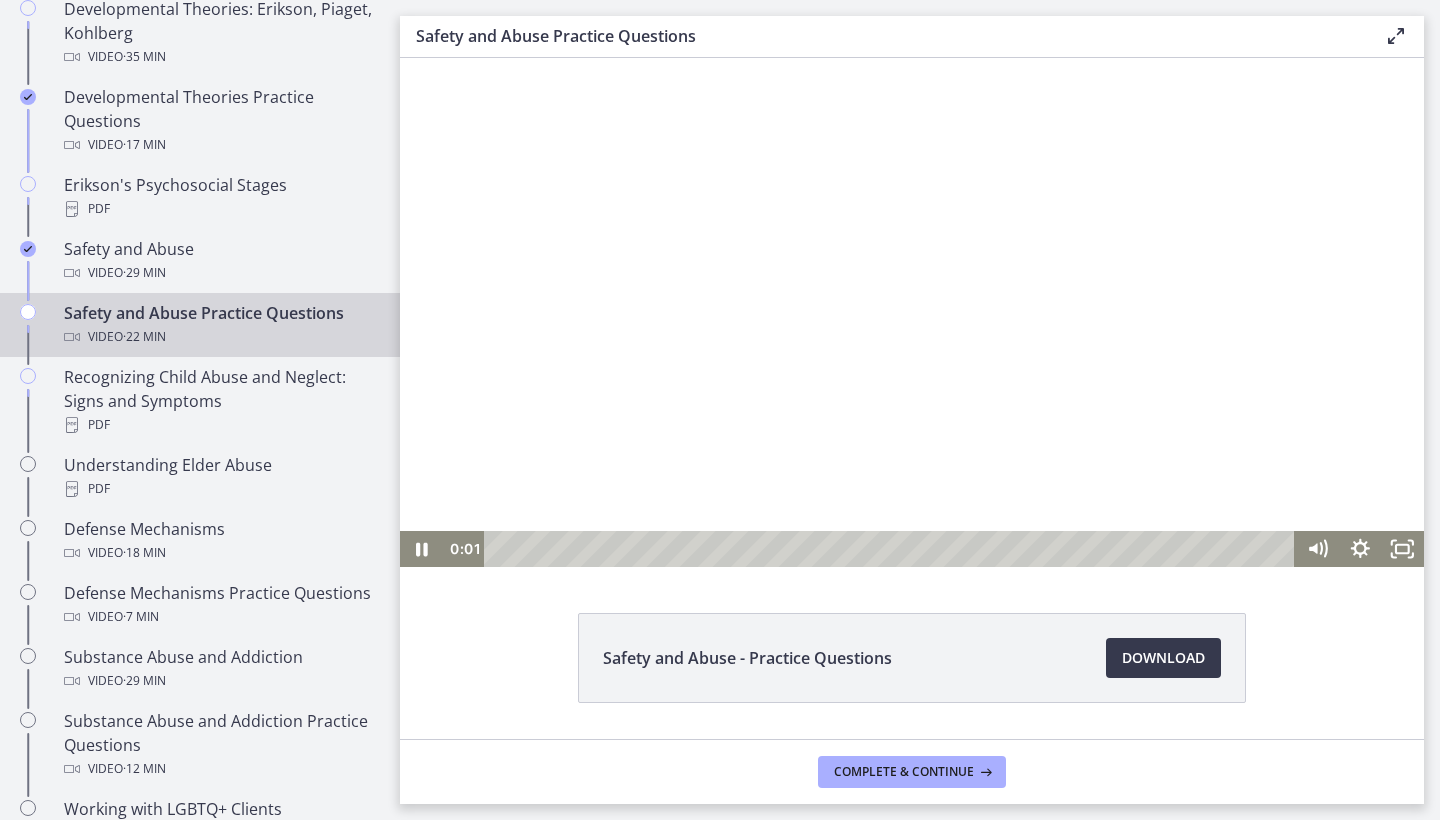 click at bounding box center [912, 312] 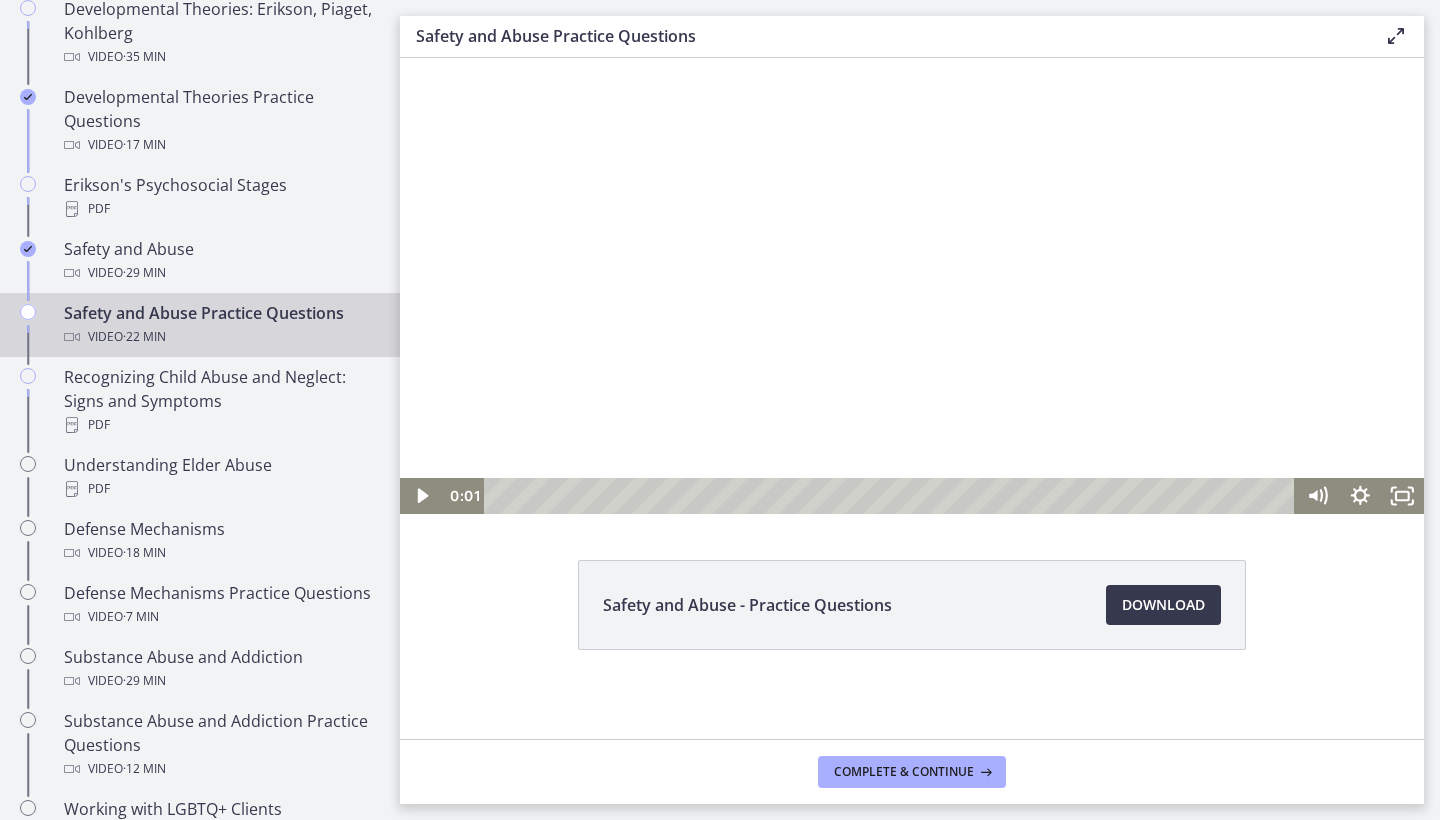 scroll, scrollTop: 50, scrollLeft: 0, axis: vertical 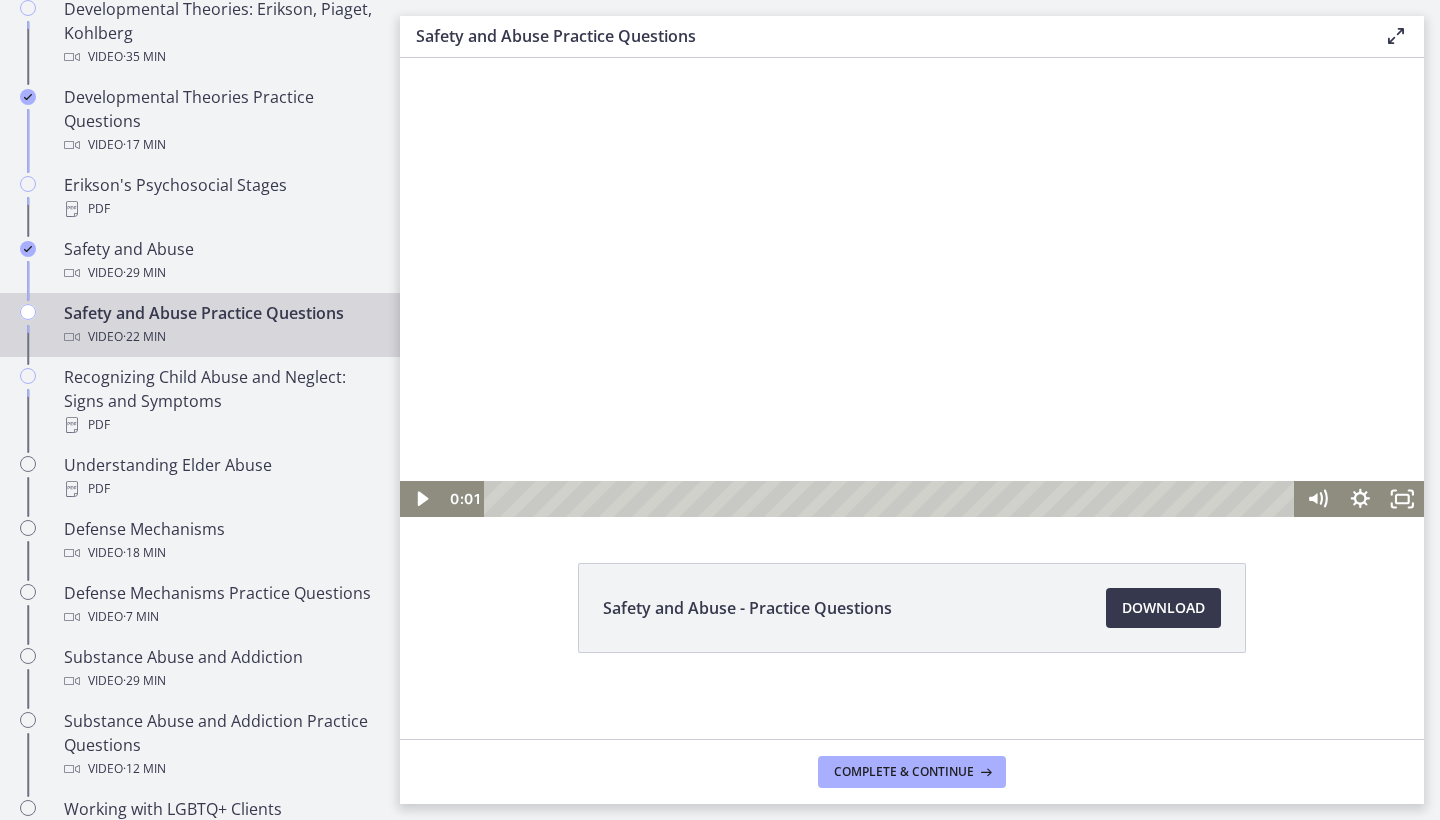 click at bounding box center [912, 262] 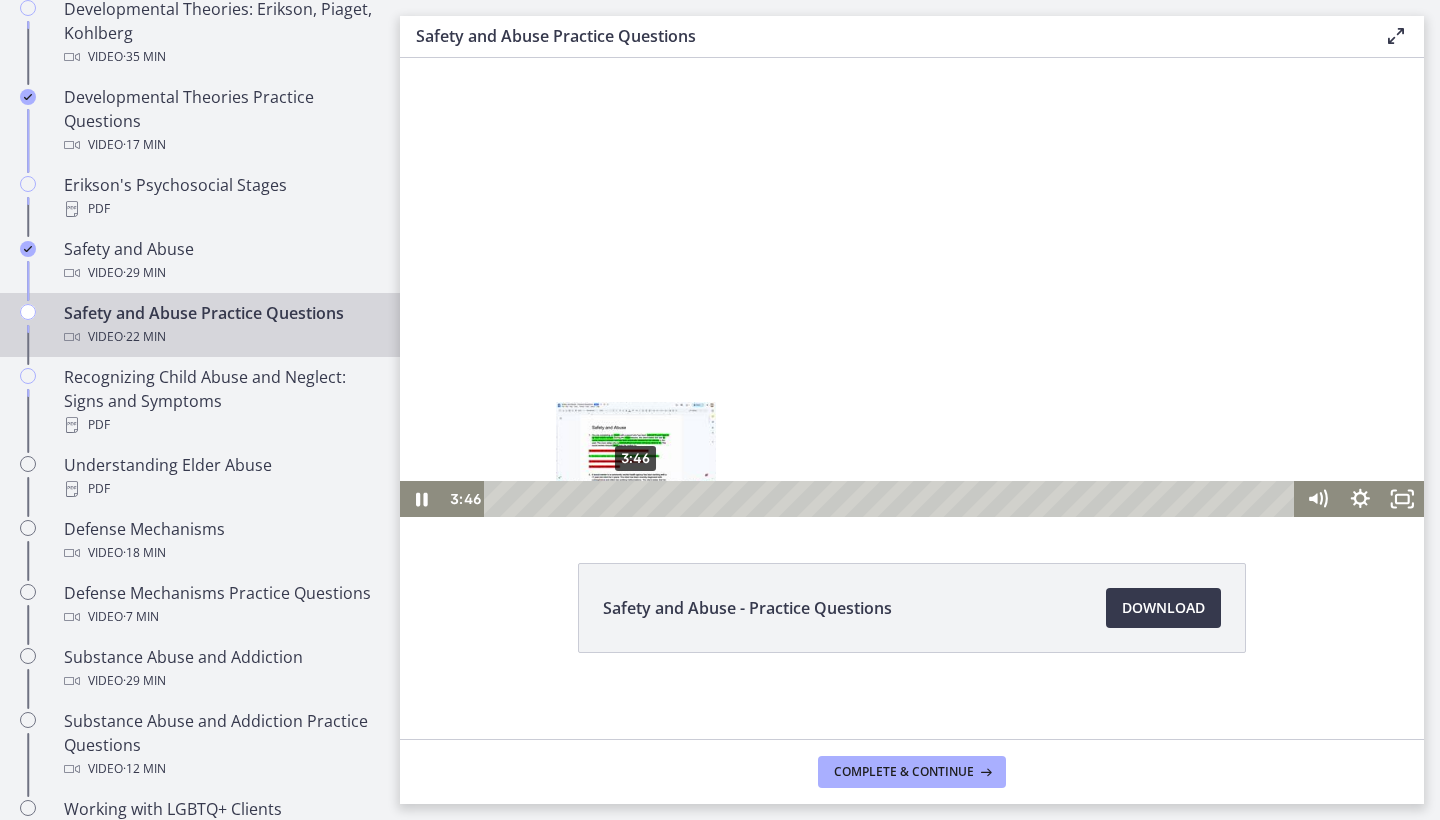 click on "3:46" at bounding box center (893, 499) 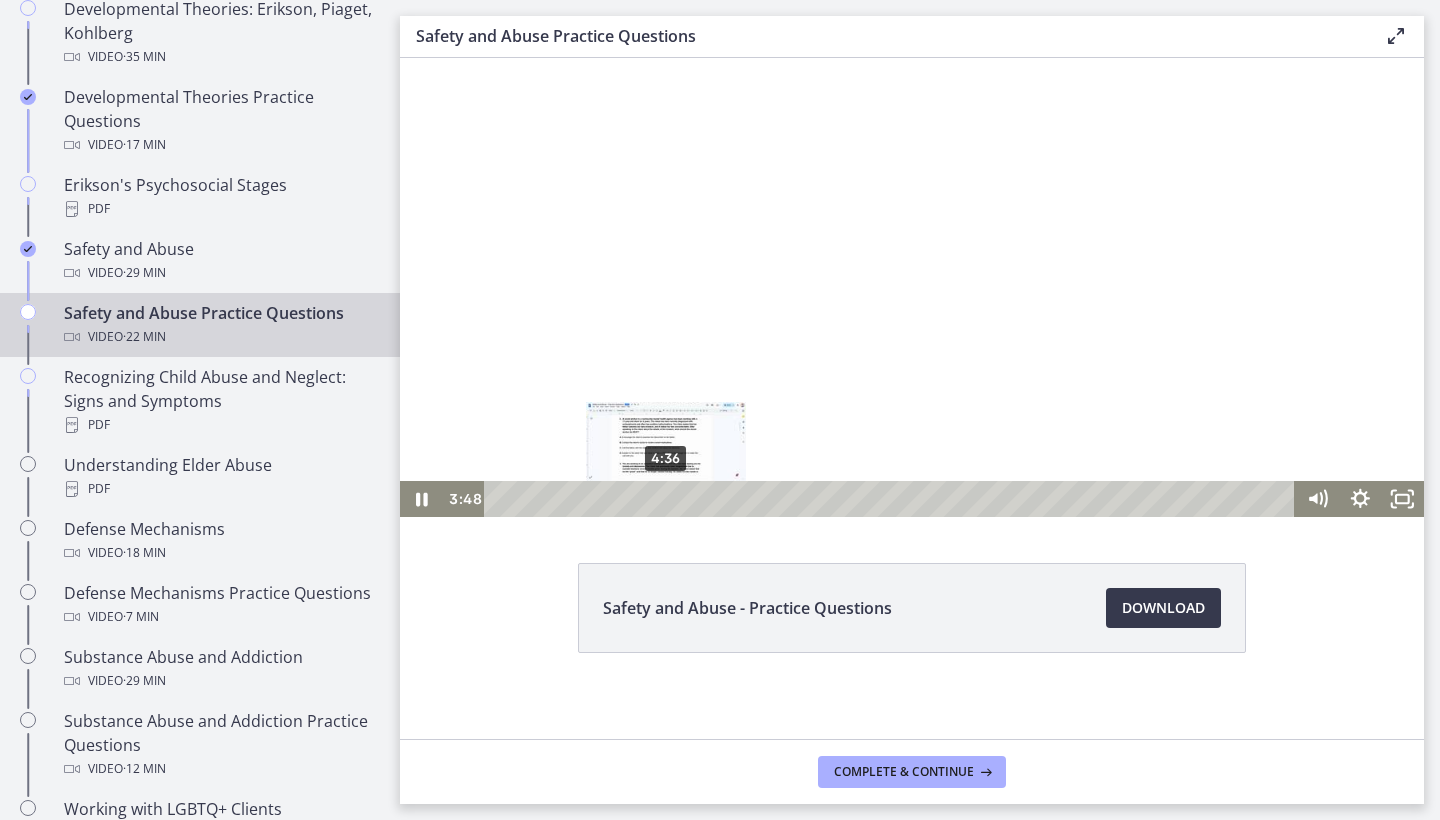 click on "4:36" at bounding box center (893, 499) 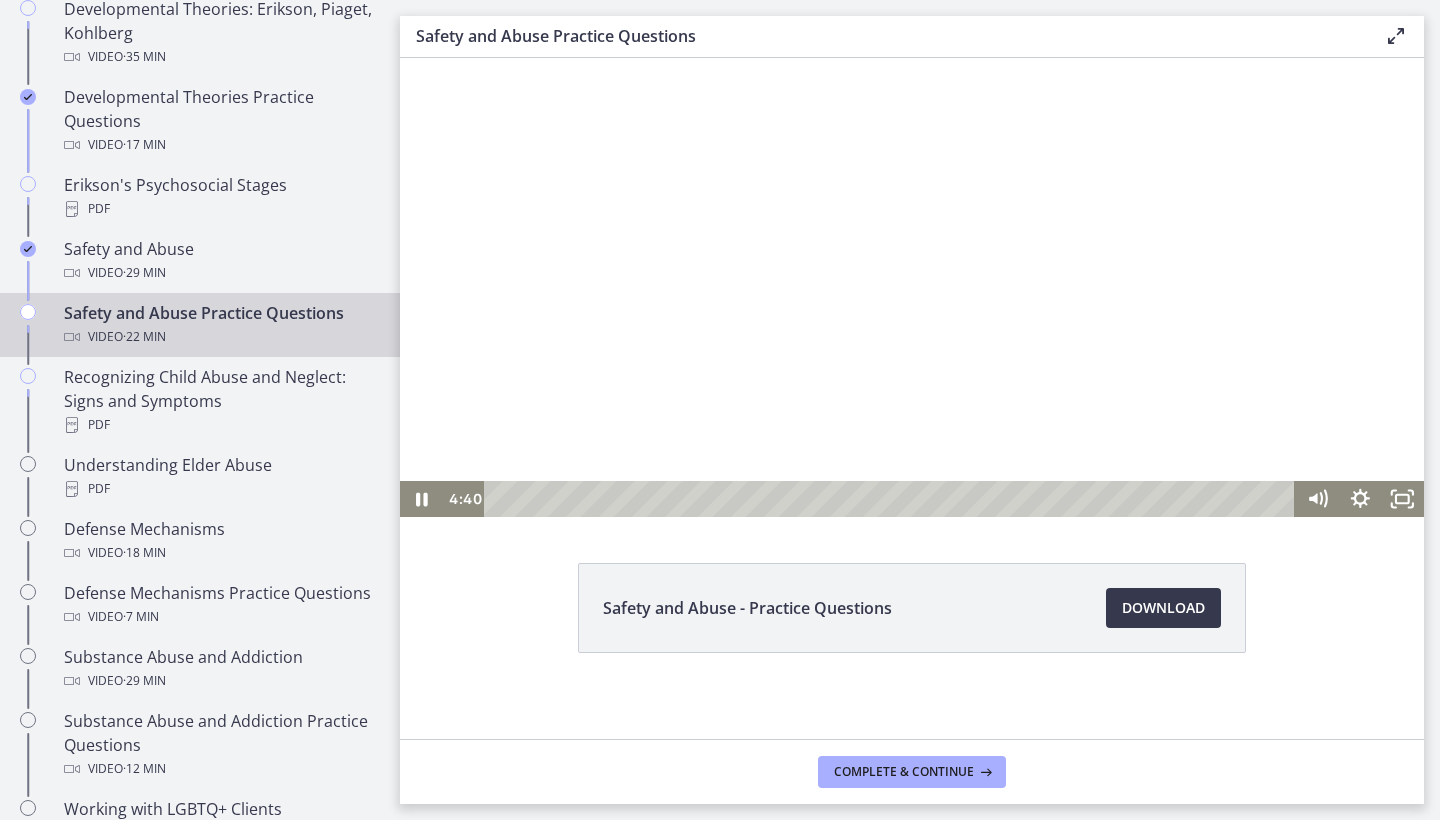 click at bounding box center (912, 262) 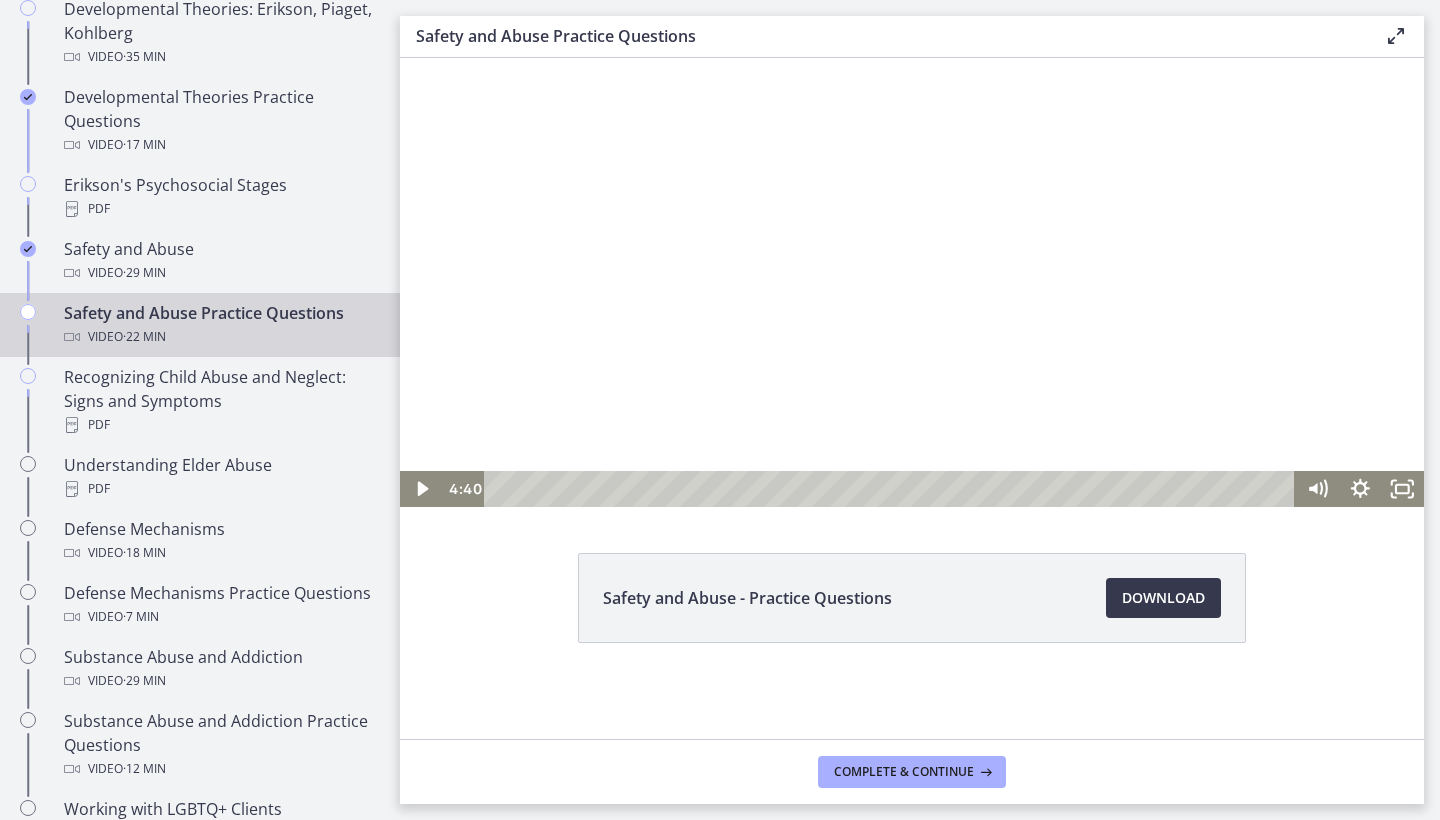 scroll, scrollTop: 60, scrollLeft: 0, axis: vertical 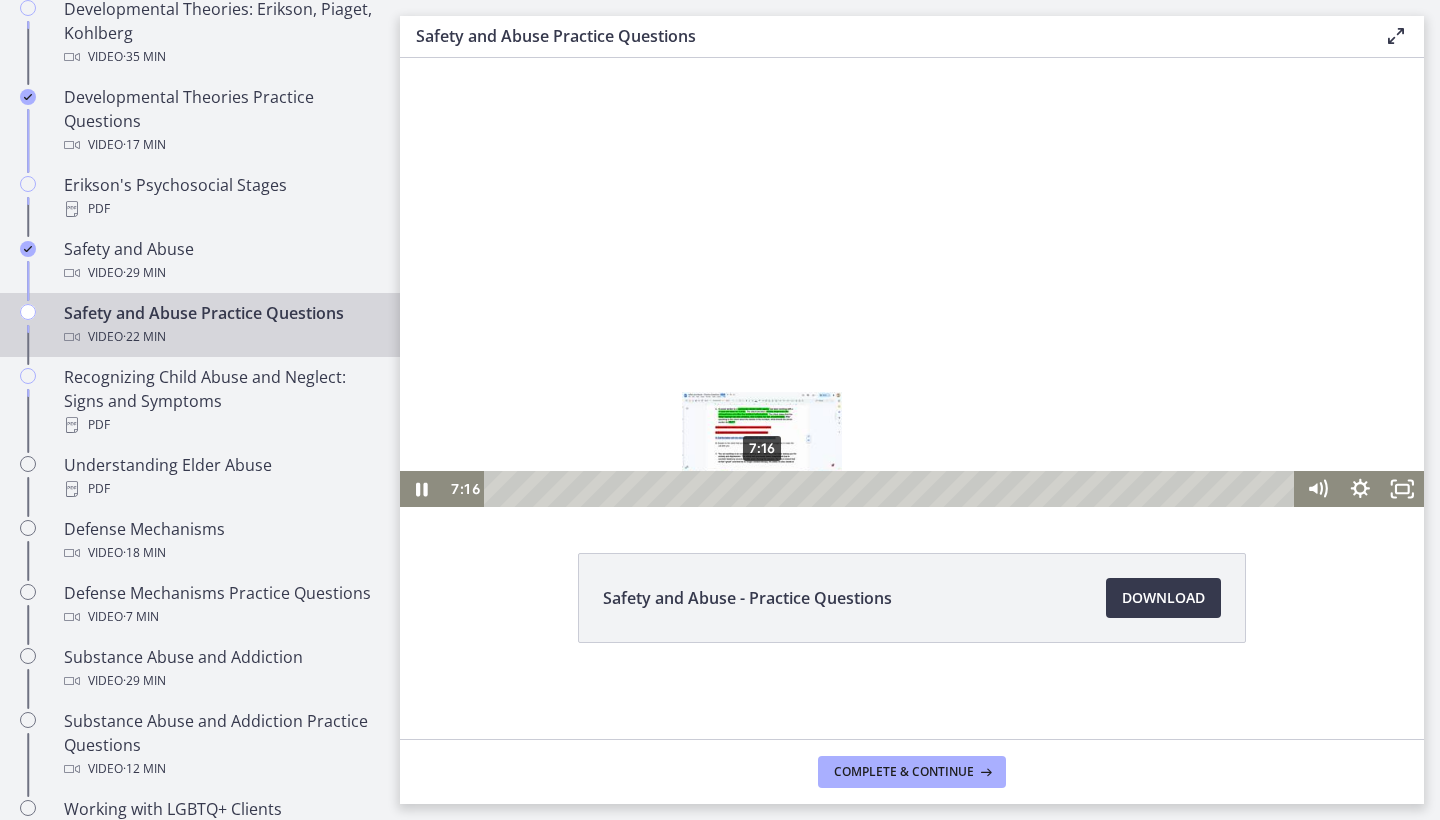 click on "7:16" at bounding box center [893, 489] 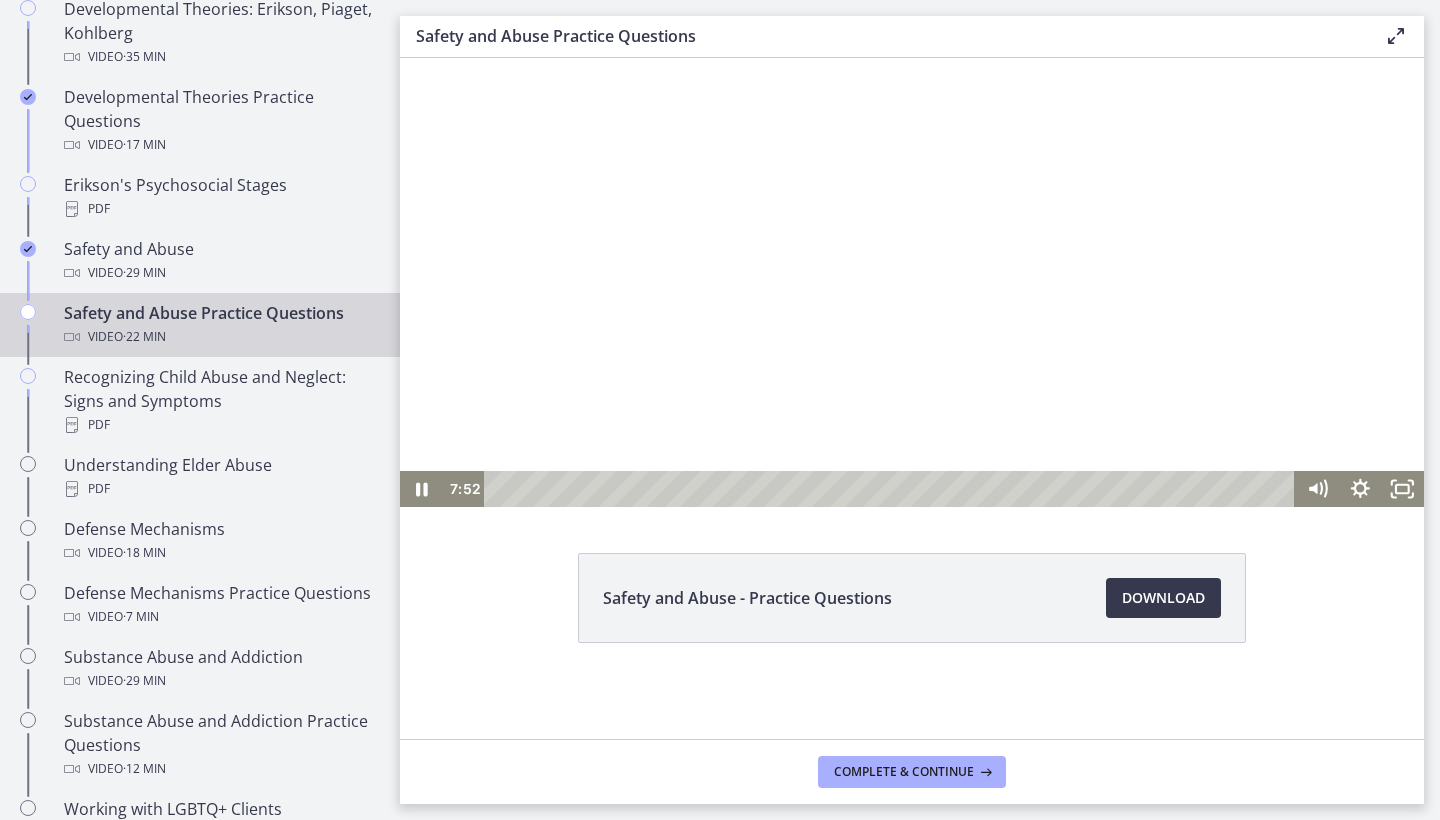 scroll, scrollTop: 0, scrollLeft: 0, axis: both 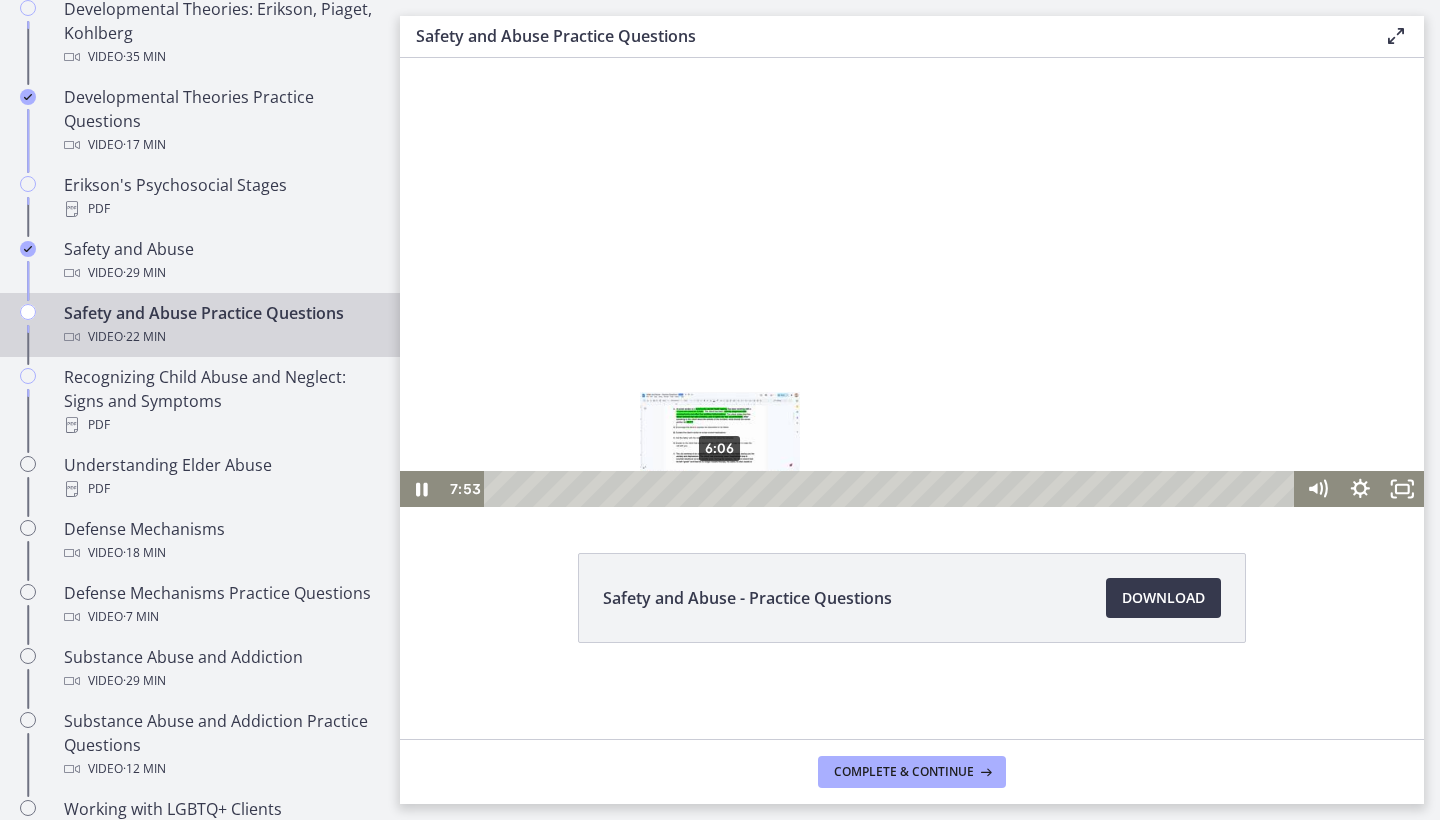 click on "6:06" at bounding box center [893, 489] 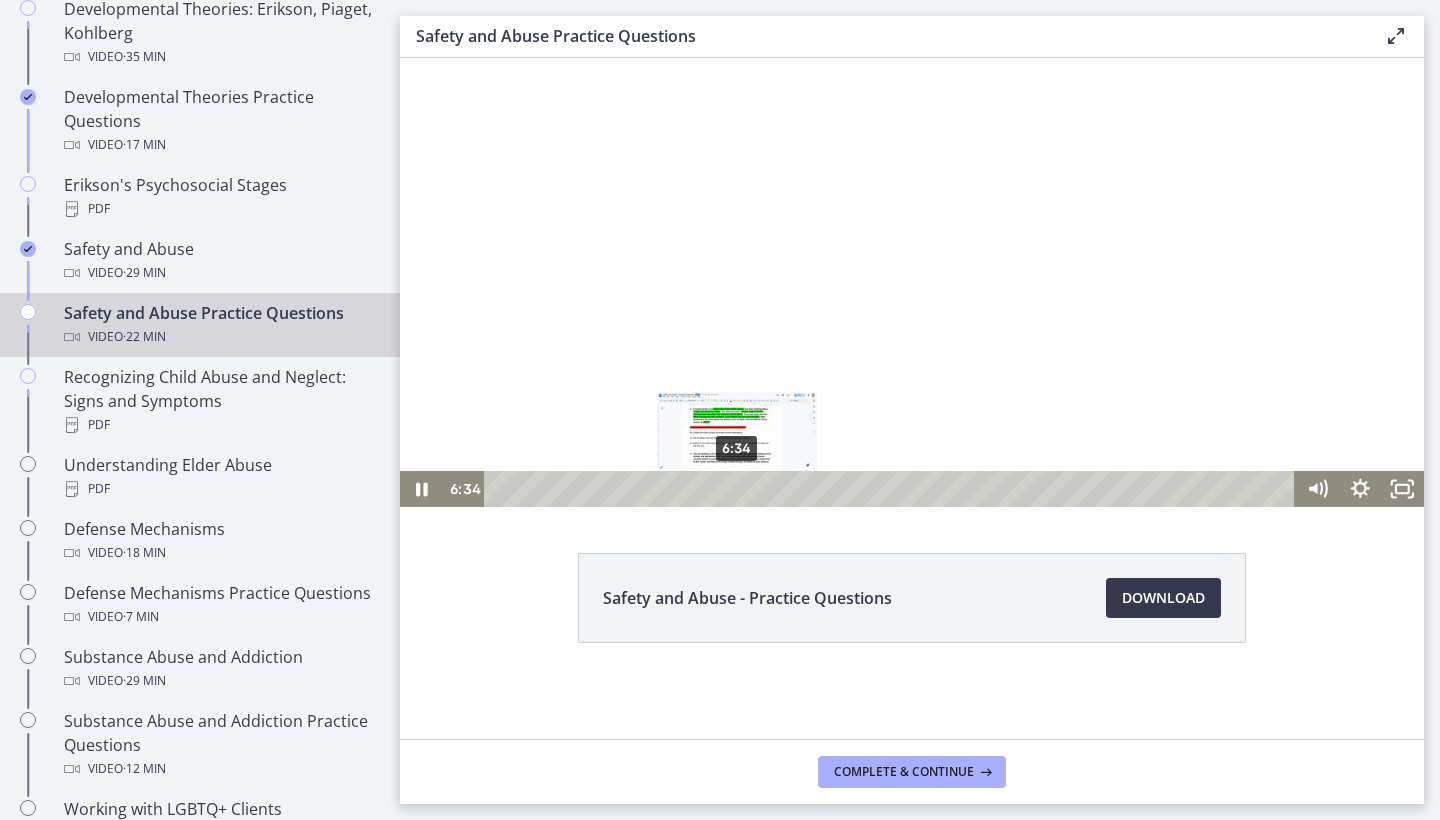 click on "6:34" at bounding box center (893, 489) 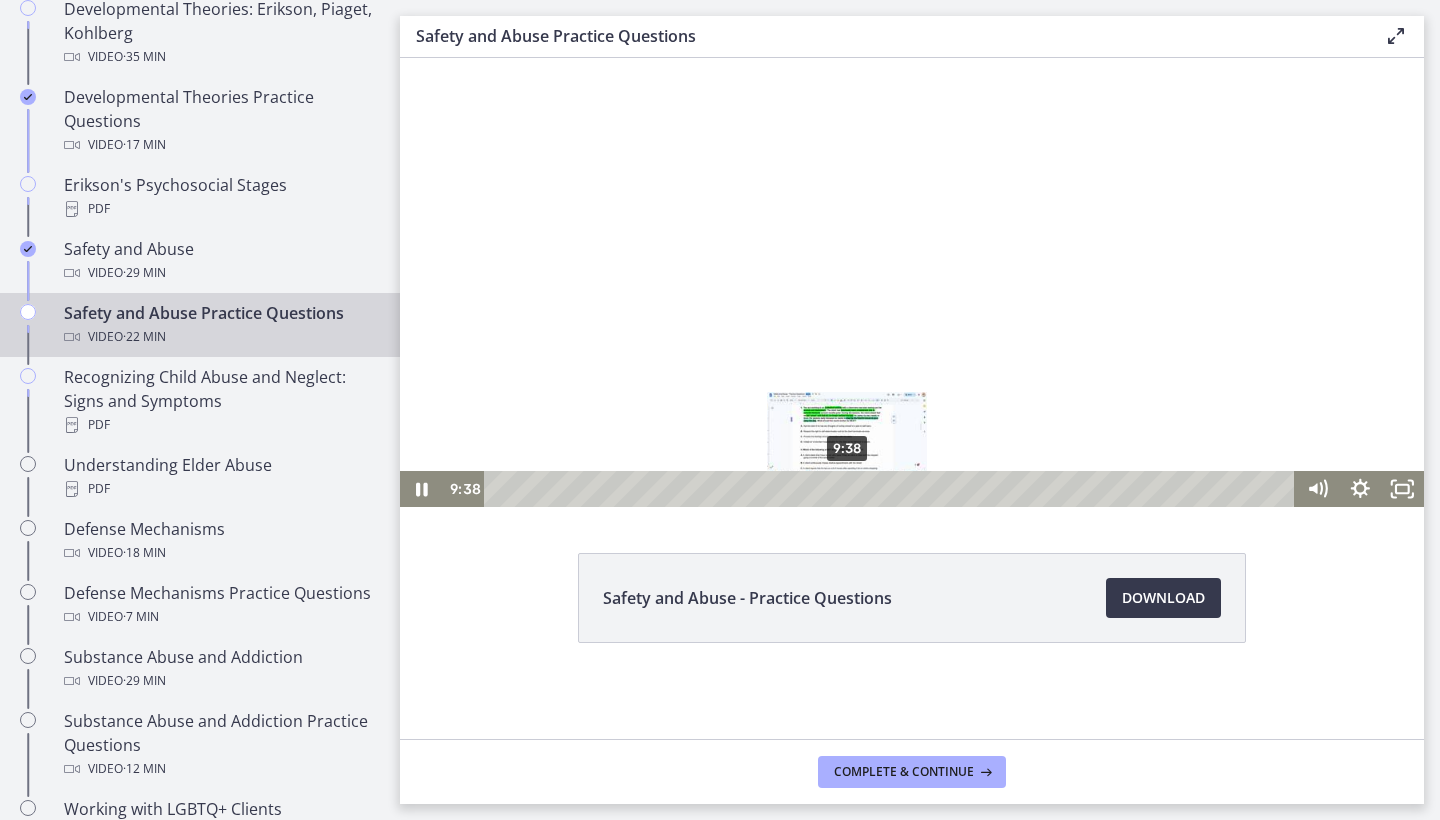 click on "9:38" at bounding box center (893, 489) 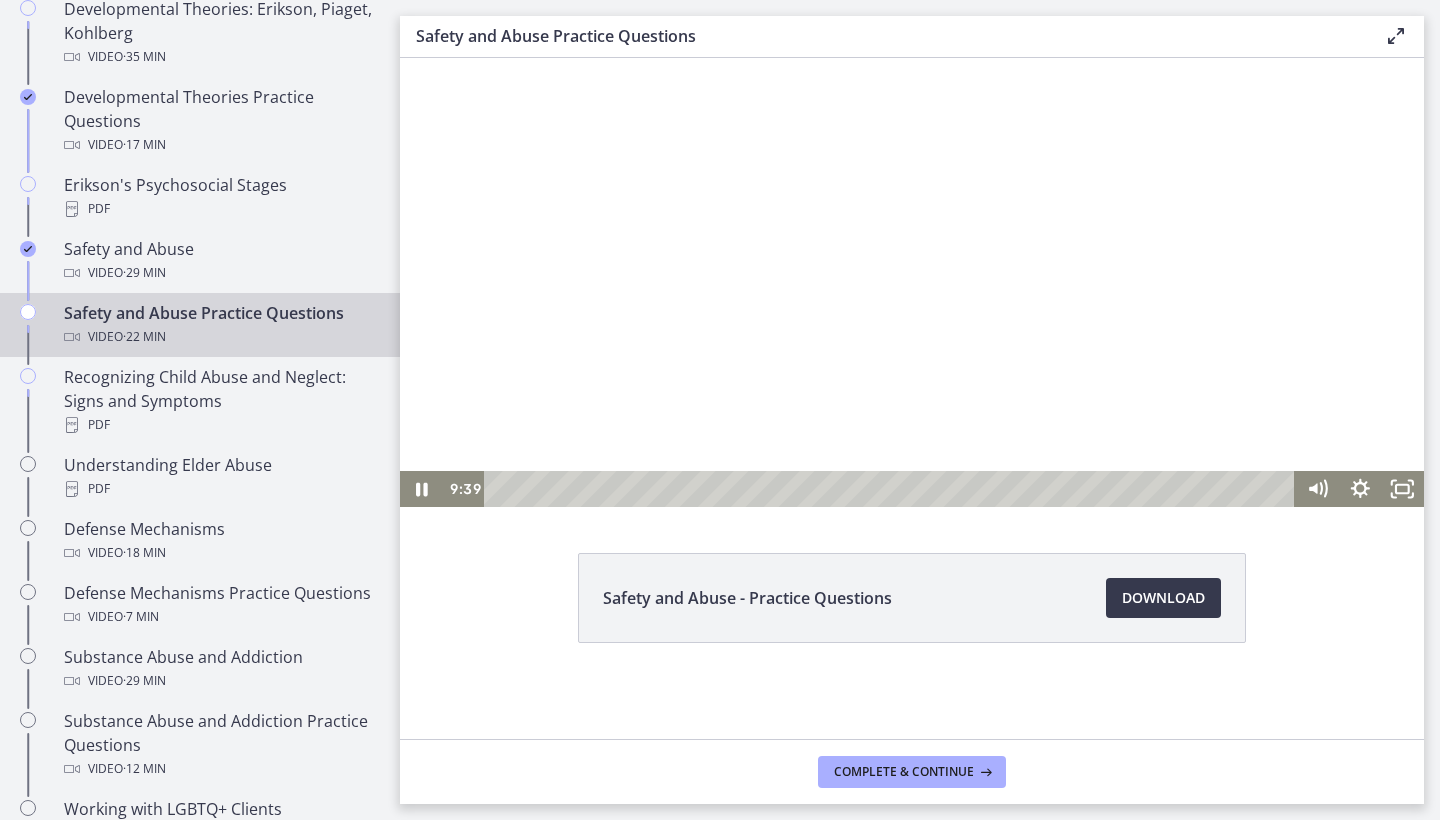 click at bounding box center (912, 252) 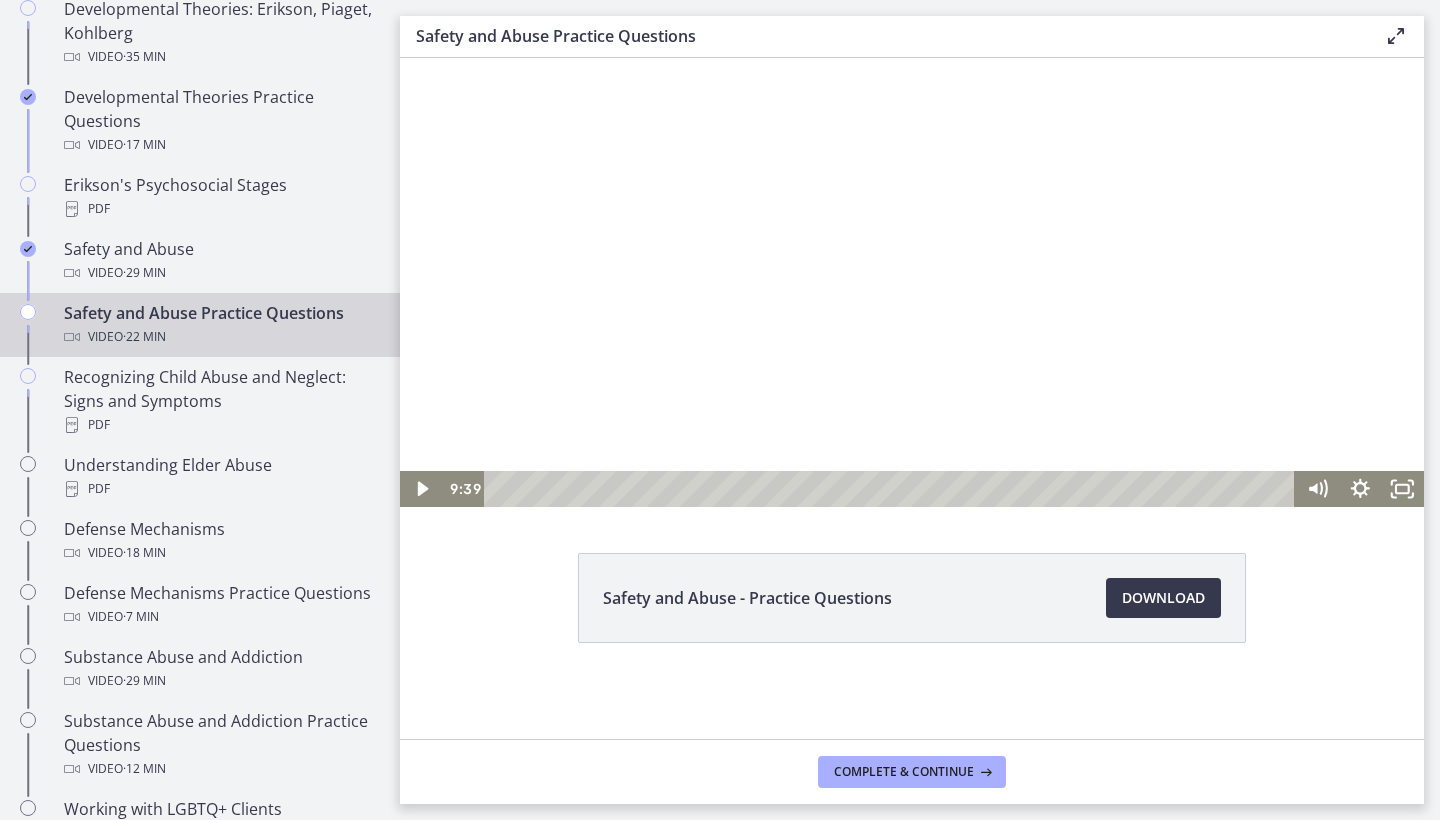 click at bounding box center (912, 252) 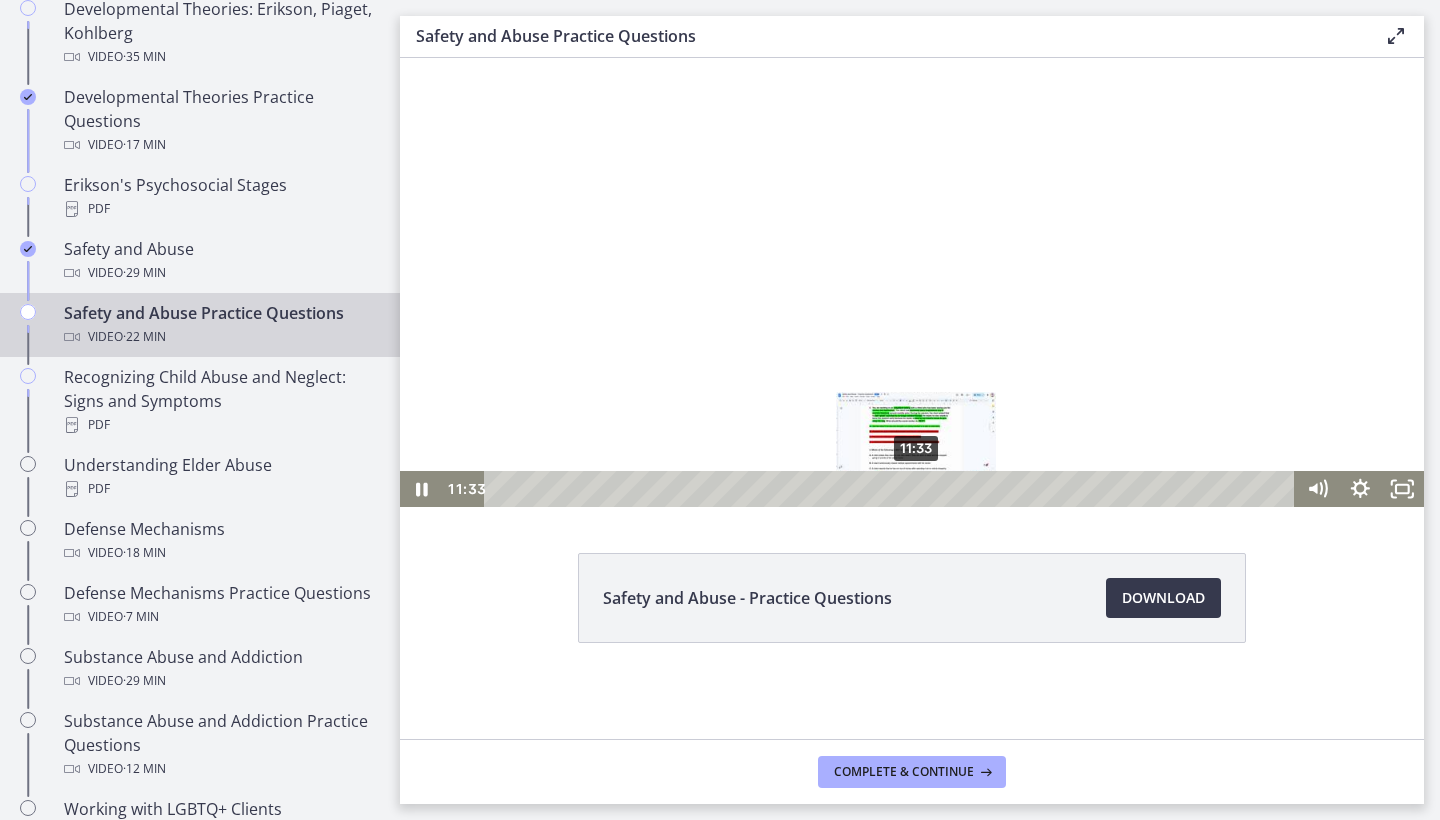 click on "11:33" at bounding box center (893, 489) 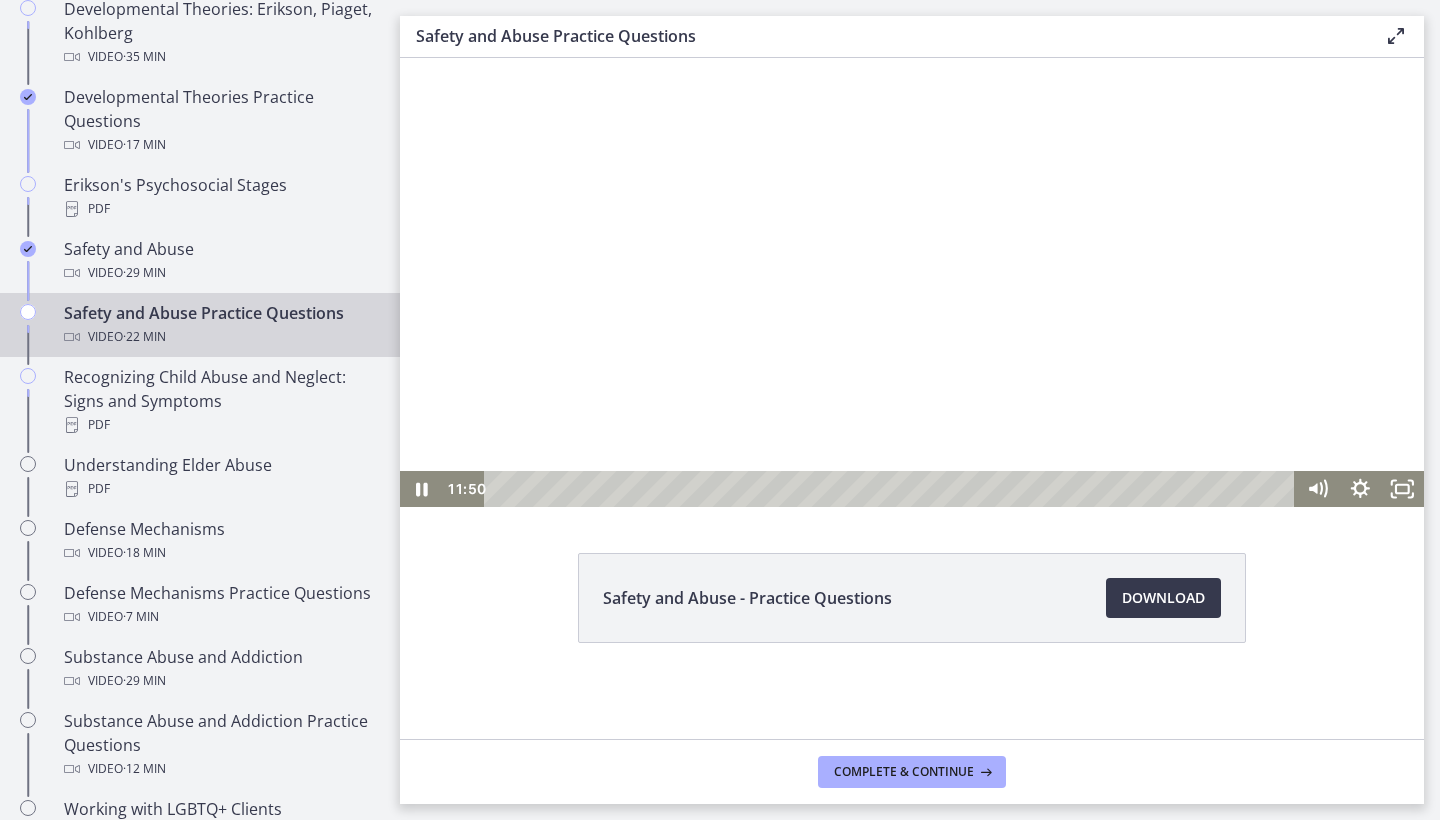 click at bounding box center [912, 252] 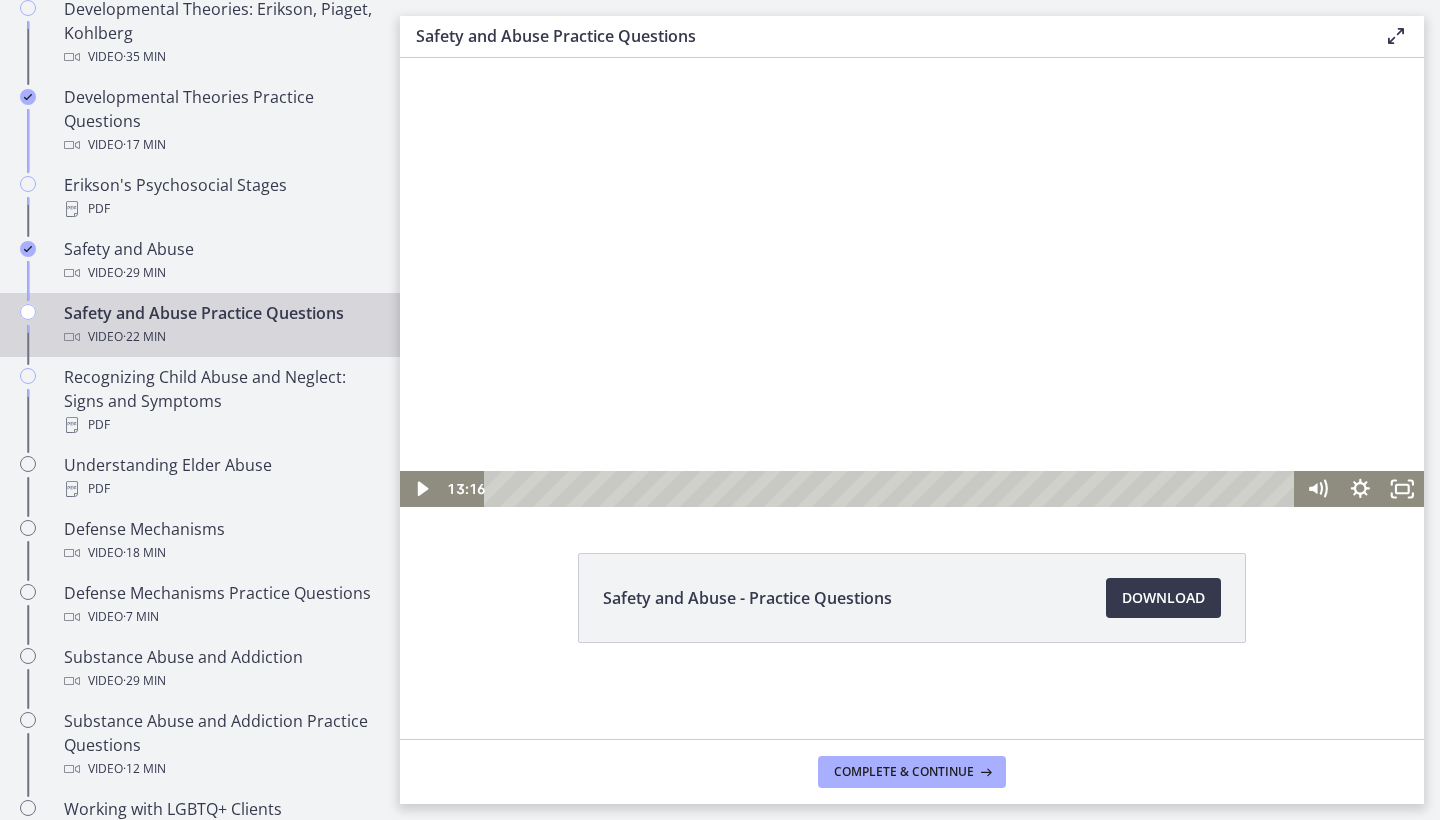 click at bounding box center [912, 252] 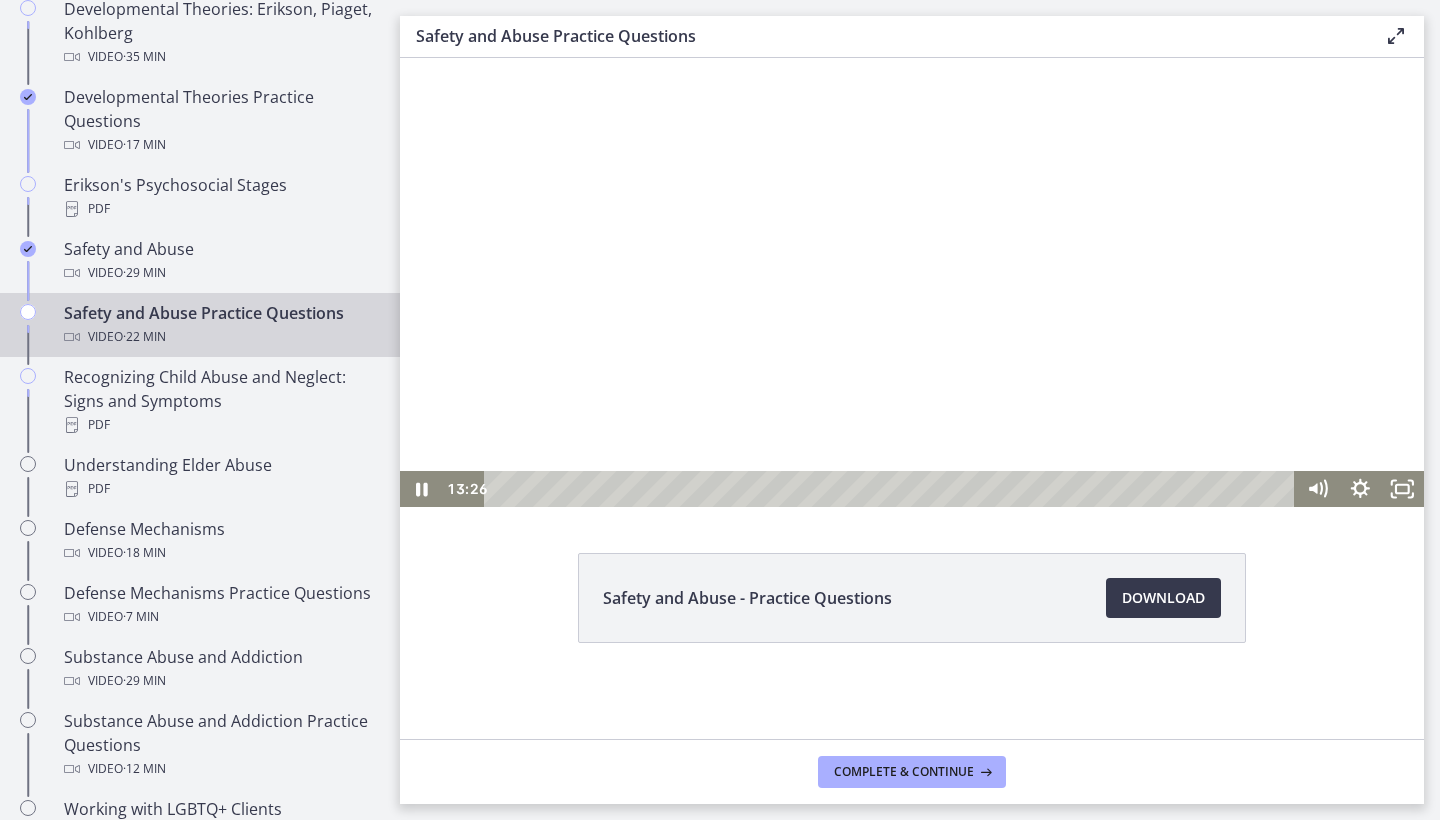 scroll, scrollTop: 0, scrollLeft: 0, axis: both 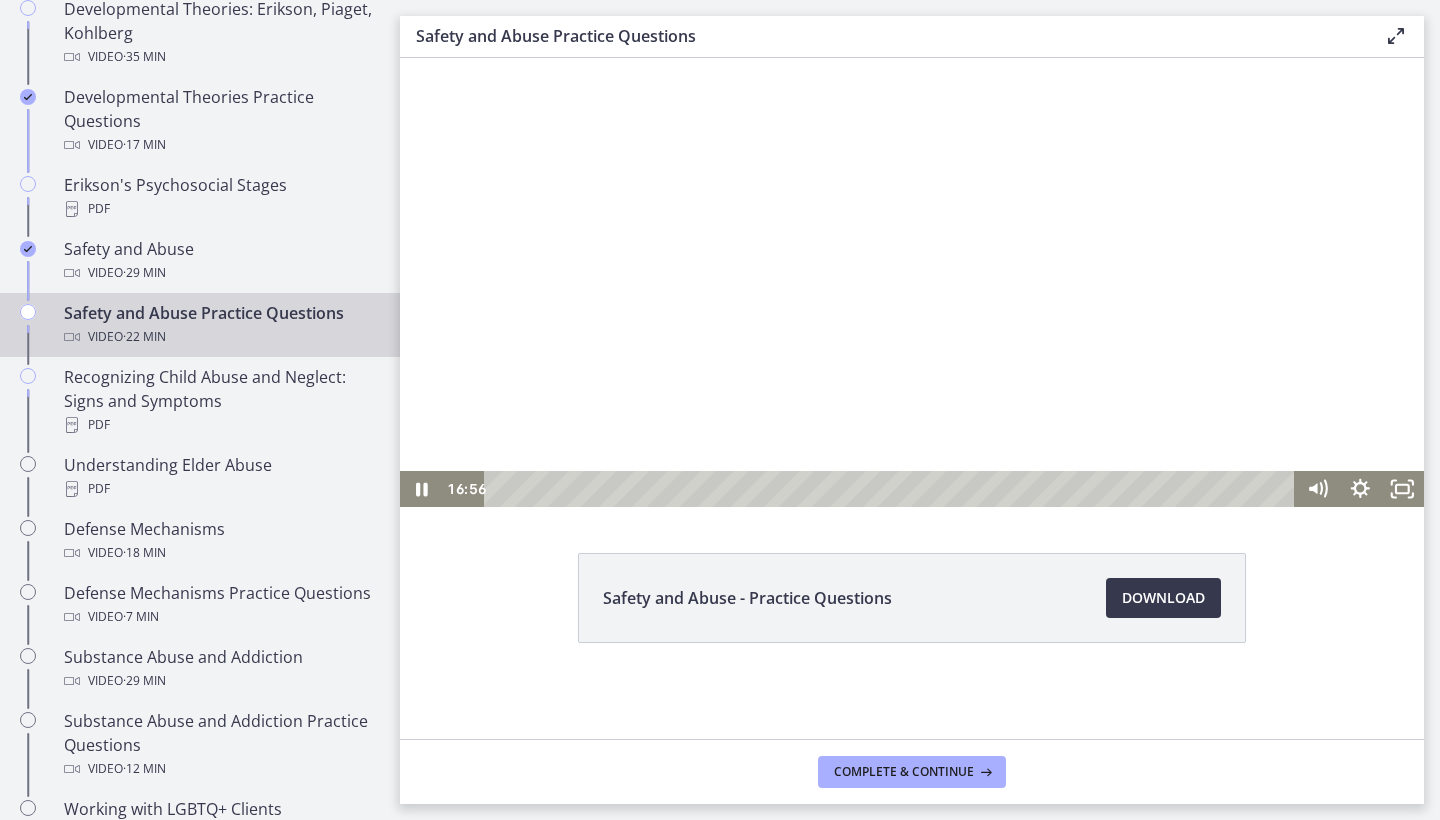 click at bounding box center [912, 252] 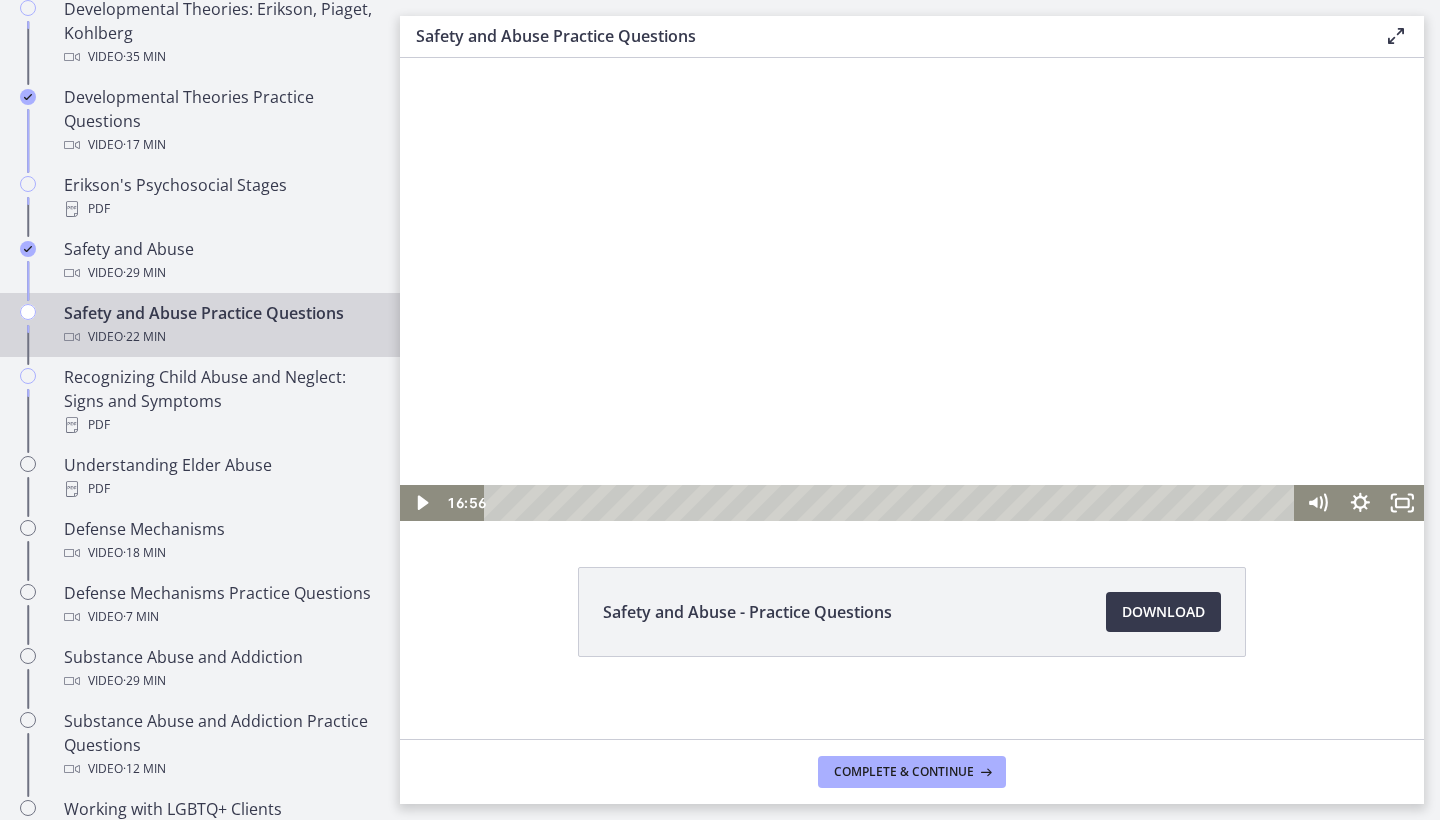 scroll, scrollTop: 43, scrollLeft: 0, axis: vertical 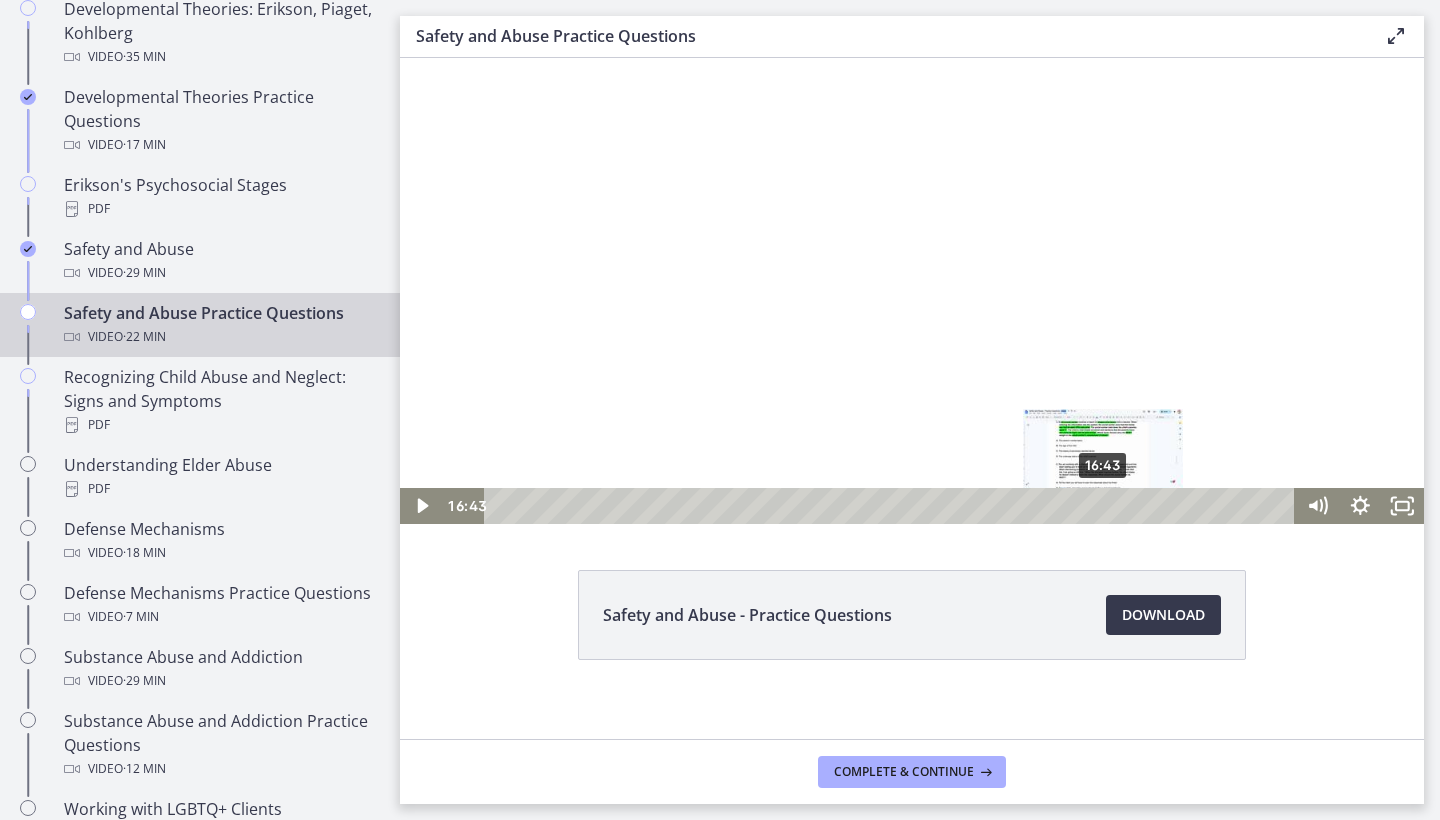 click at bounding box center [1103, 506] 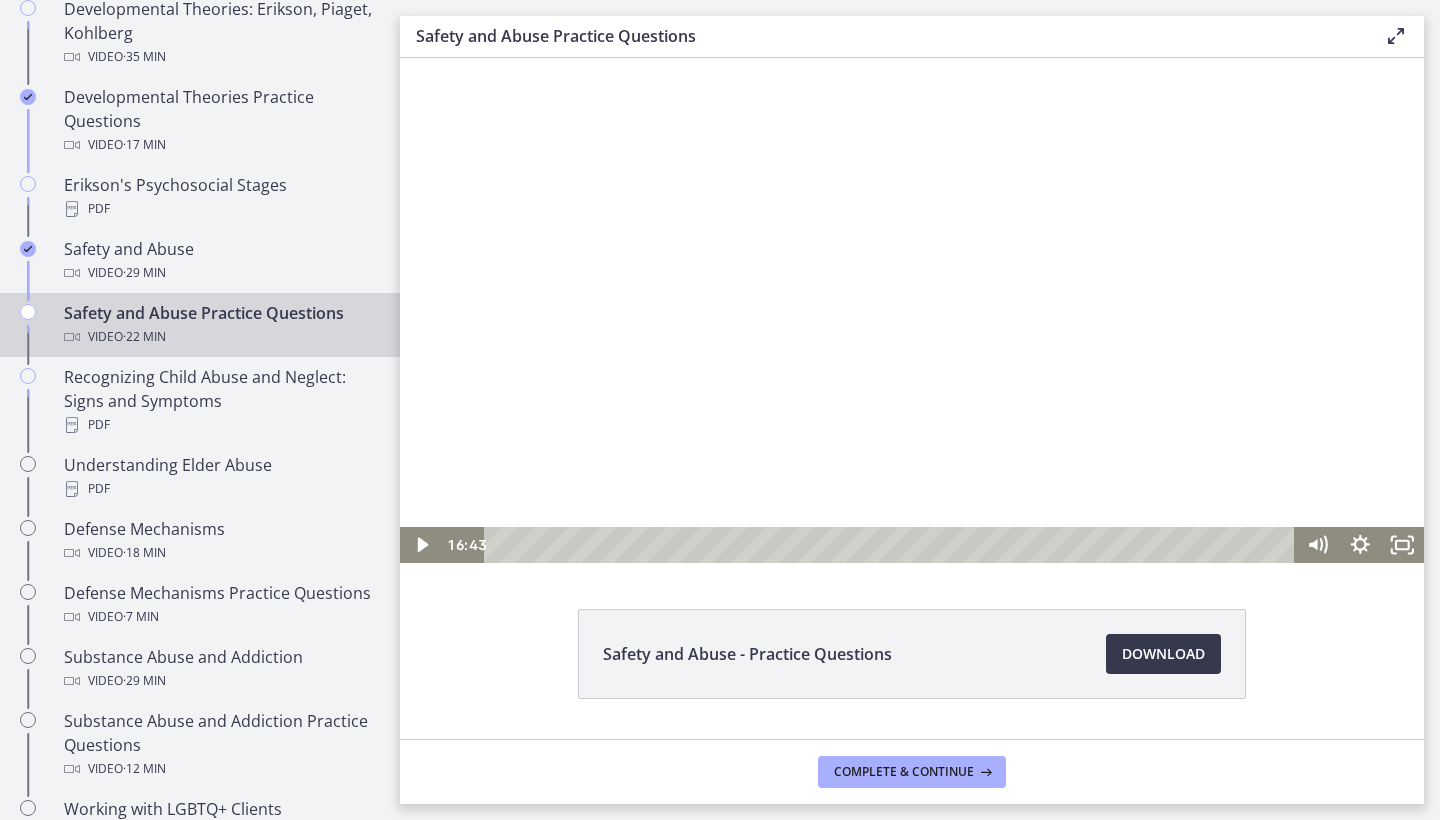 scroll, scrollTop: 0, scrollLeft: 0, axis: both 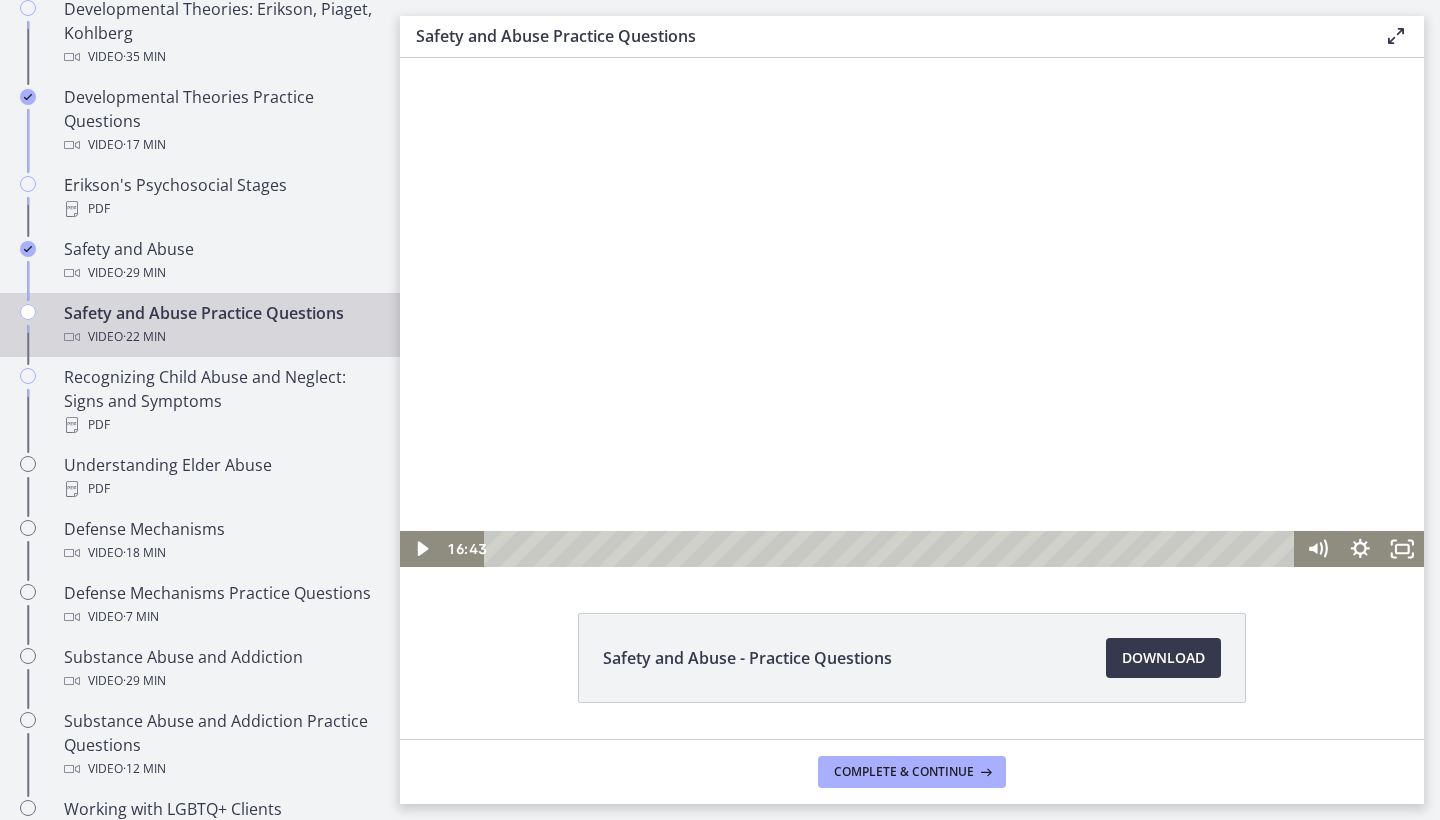 click at bounding box center [912, 312] 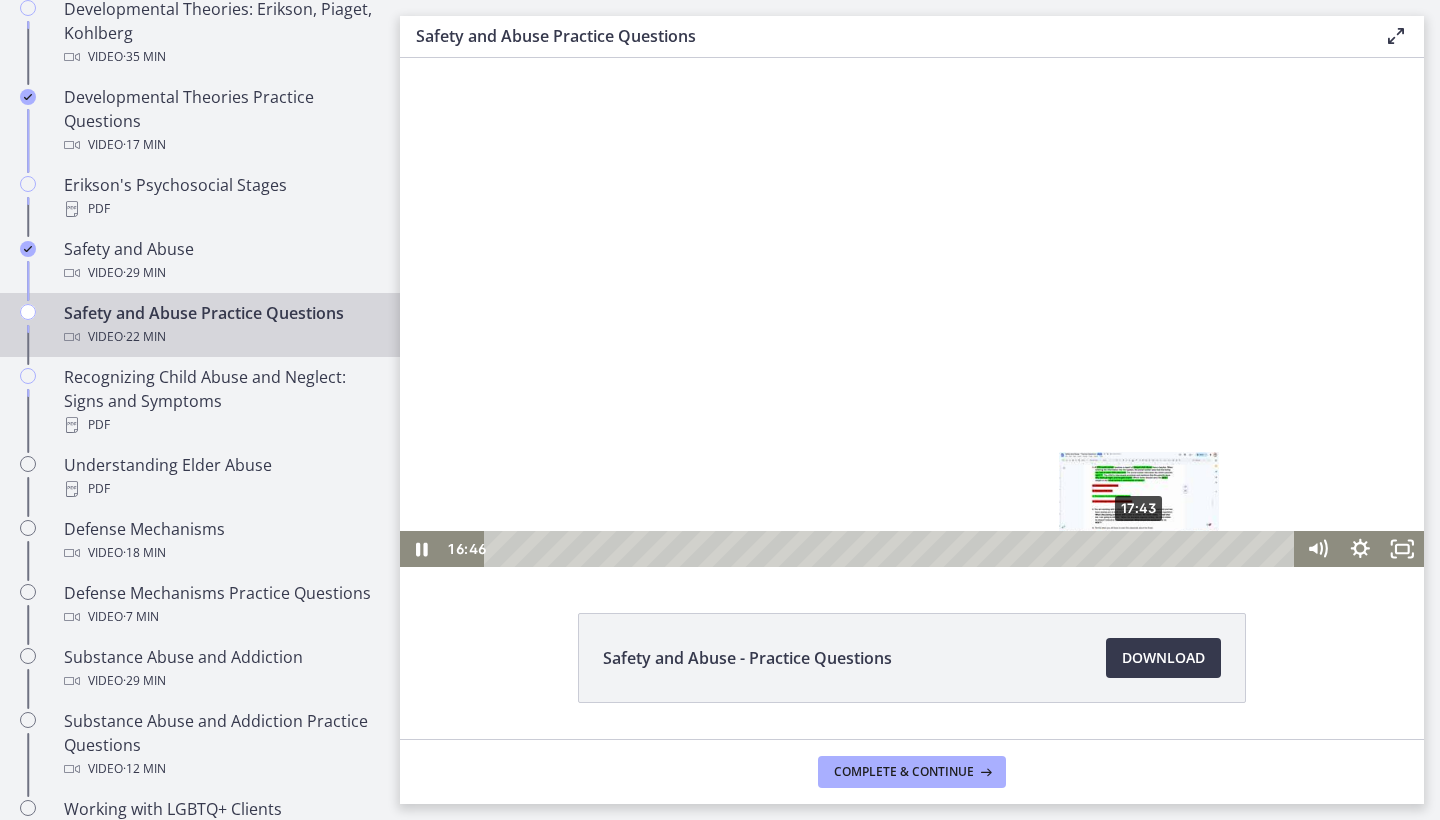 click on "17:43" at bounding box center (893, 549) 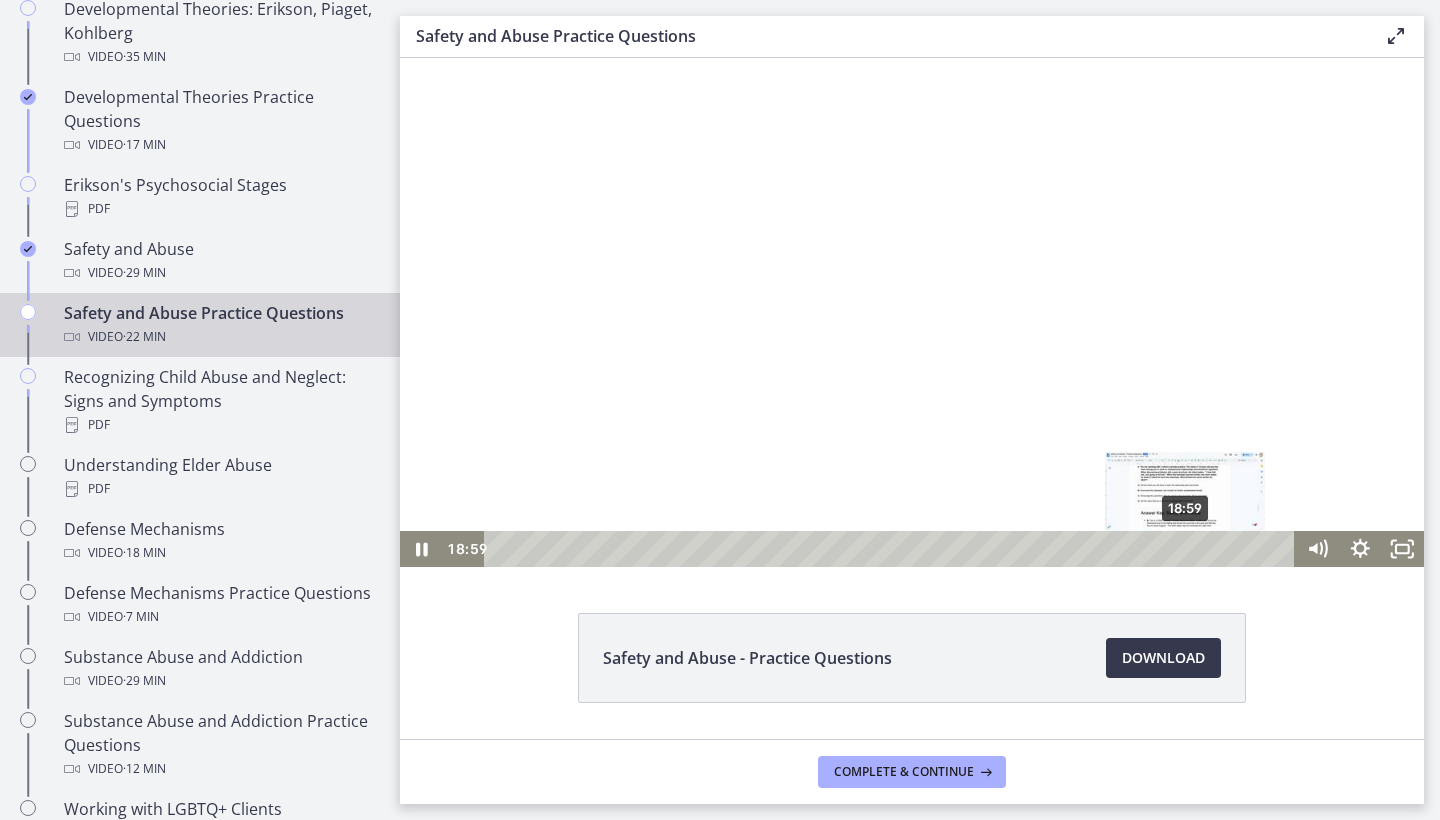 click on "18:59" at bounding box center [893, 549] 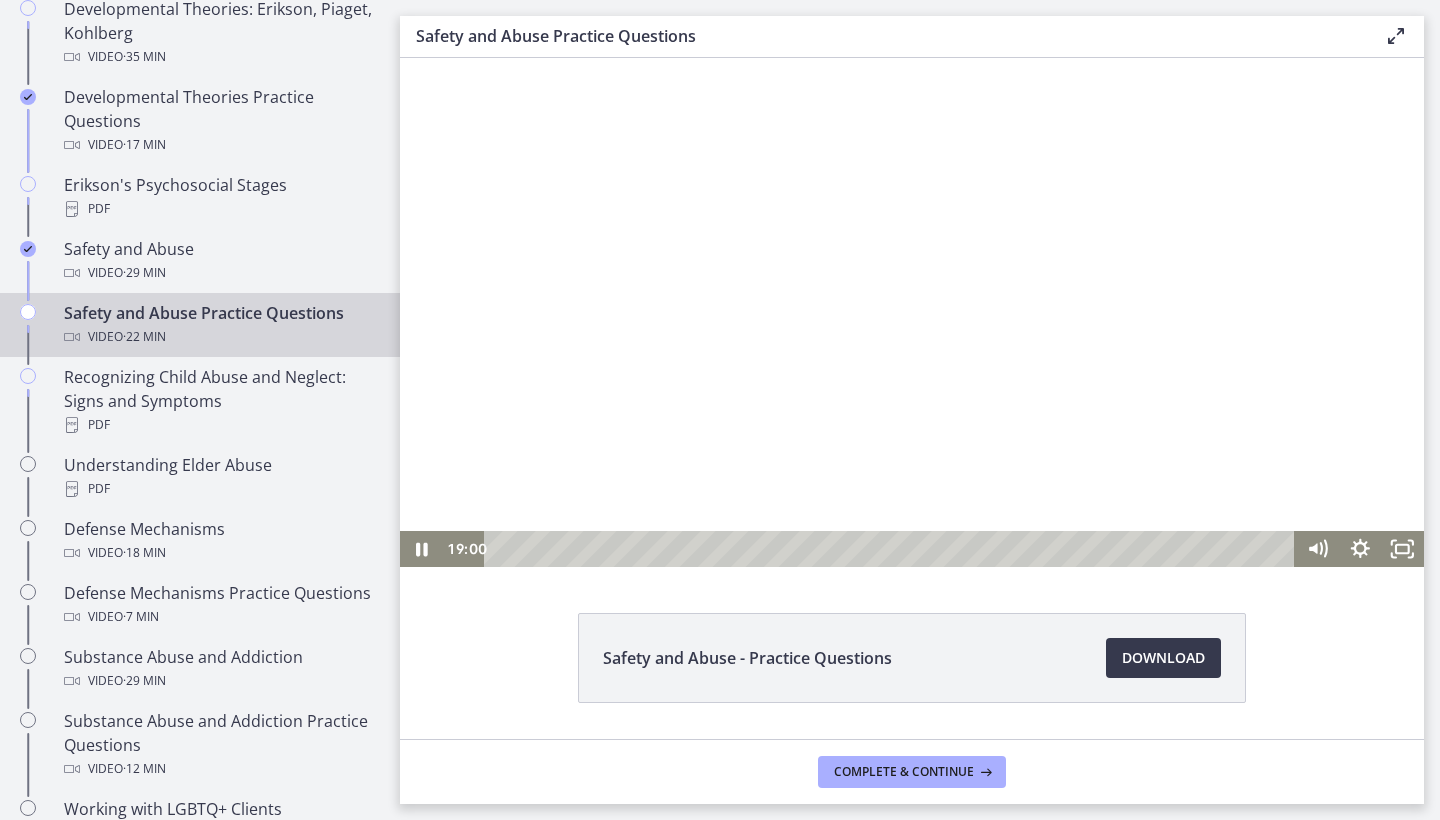 click at bounding box center (912, 312) 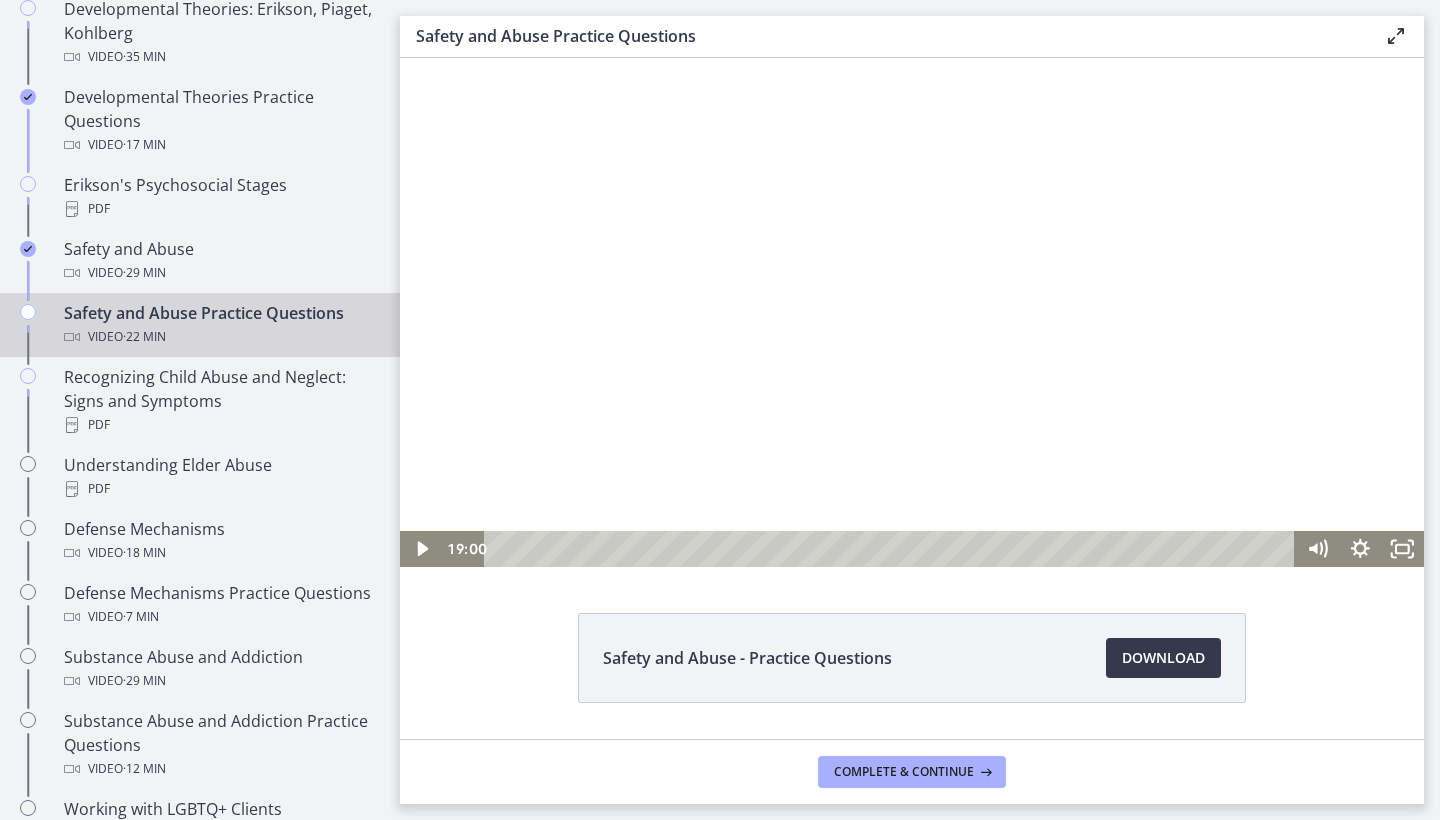 click at bounding box center (912, 312) 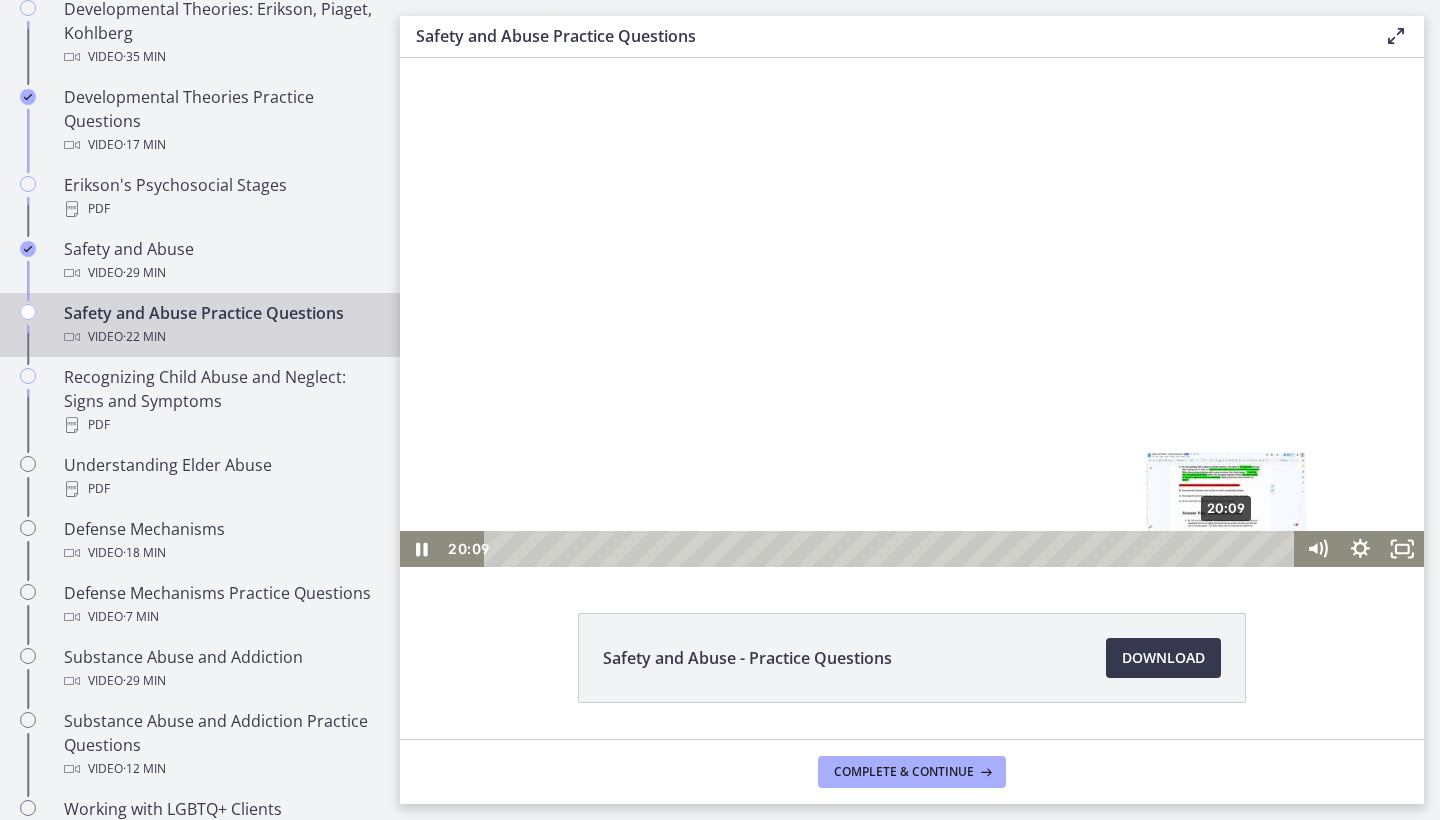click on "20:09" at bounding box center [893, 549] 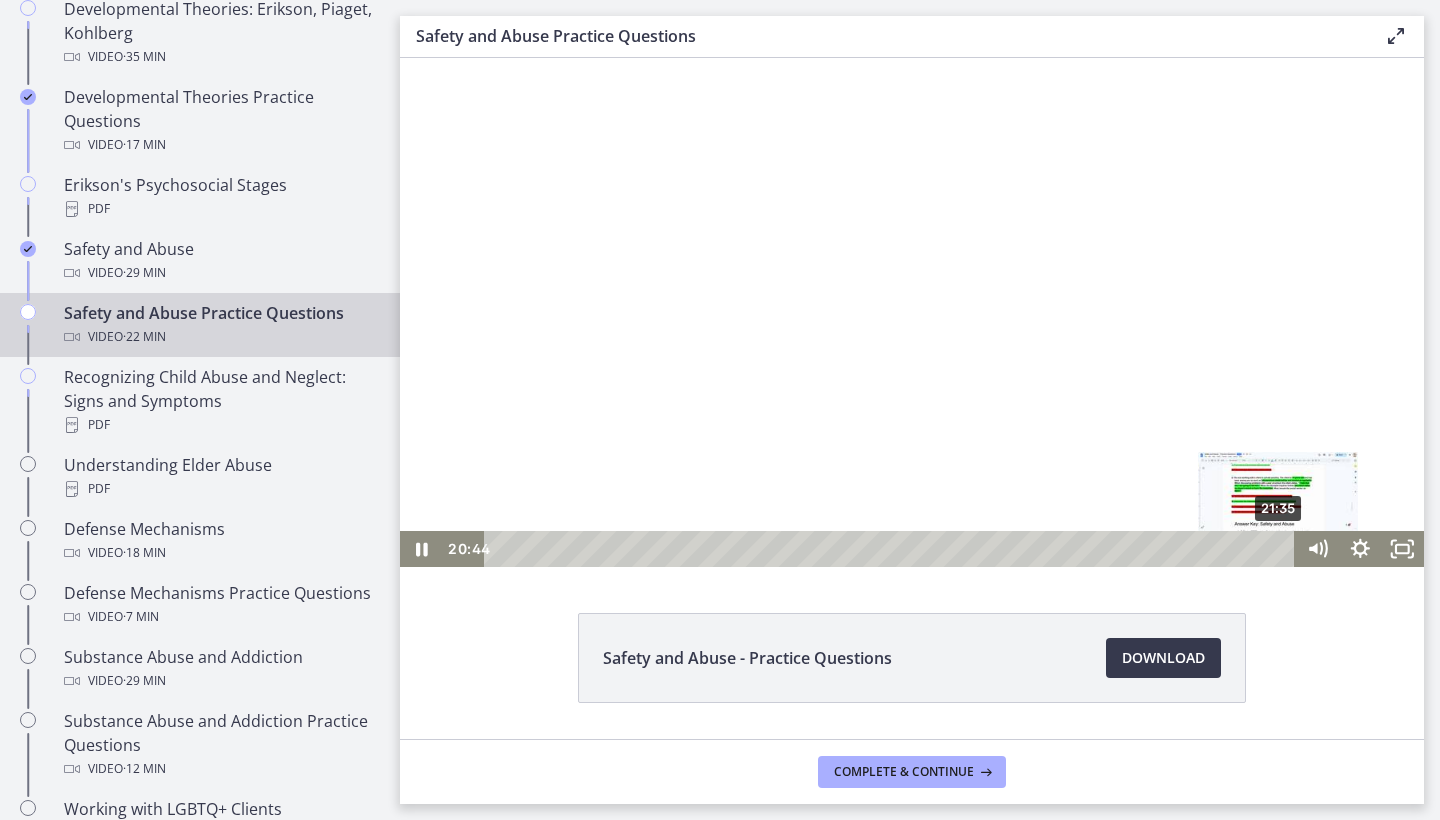 click on "21:35" at bounding box center [893, 549] 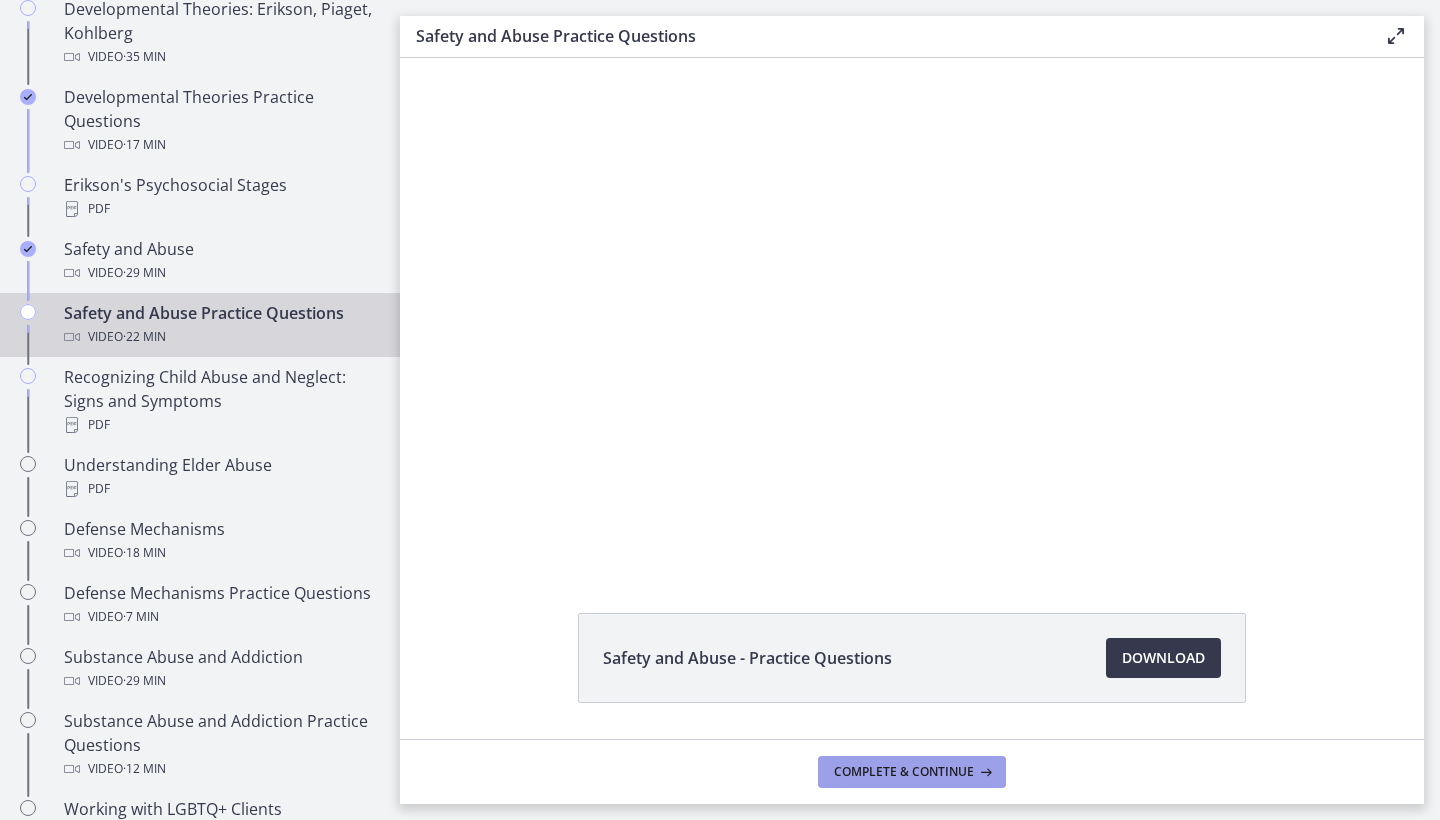 click on "Complete & continue" at bounding box center (904, 772) 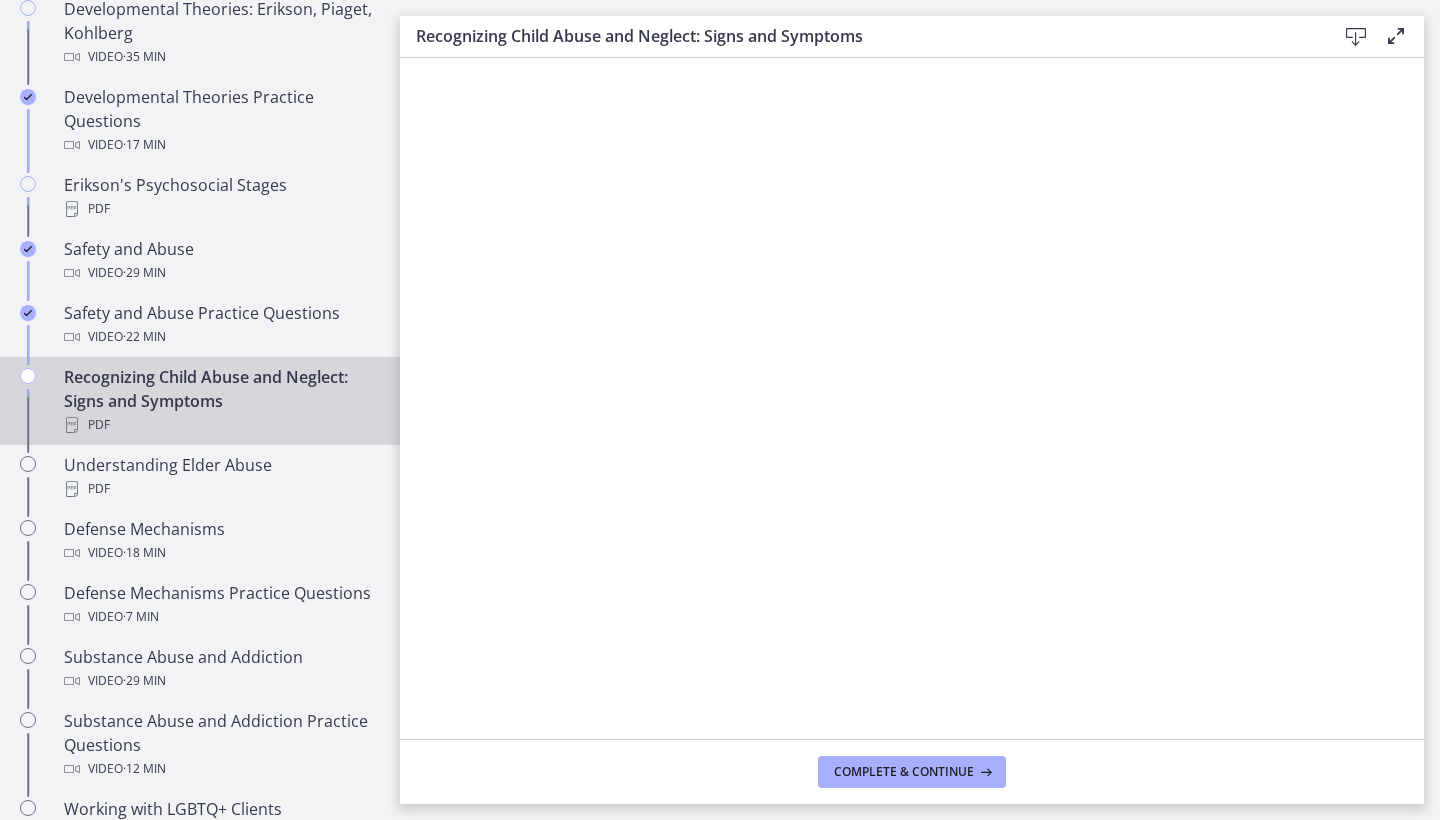 click at bounding box center [1356, 37] 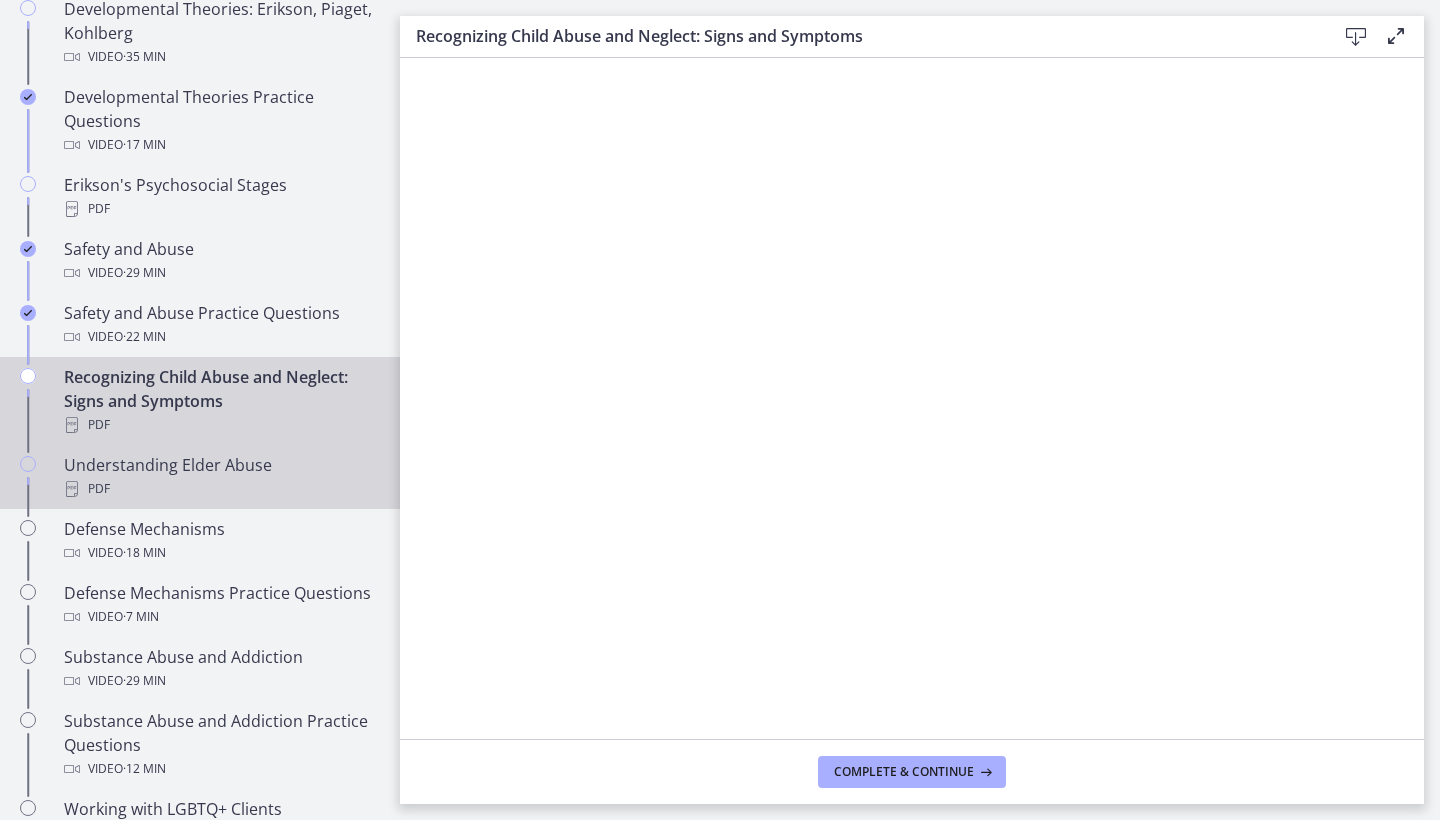 click on "Understanding Elder Abuse
PDF" at bounding box center [220, 477] 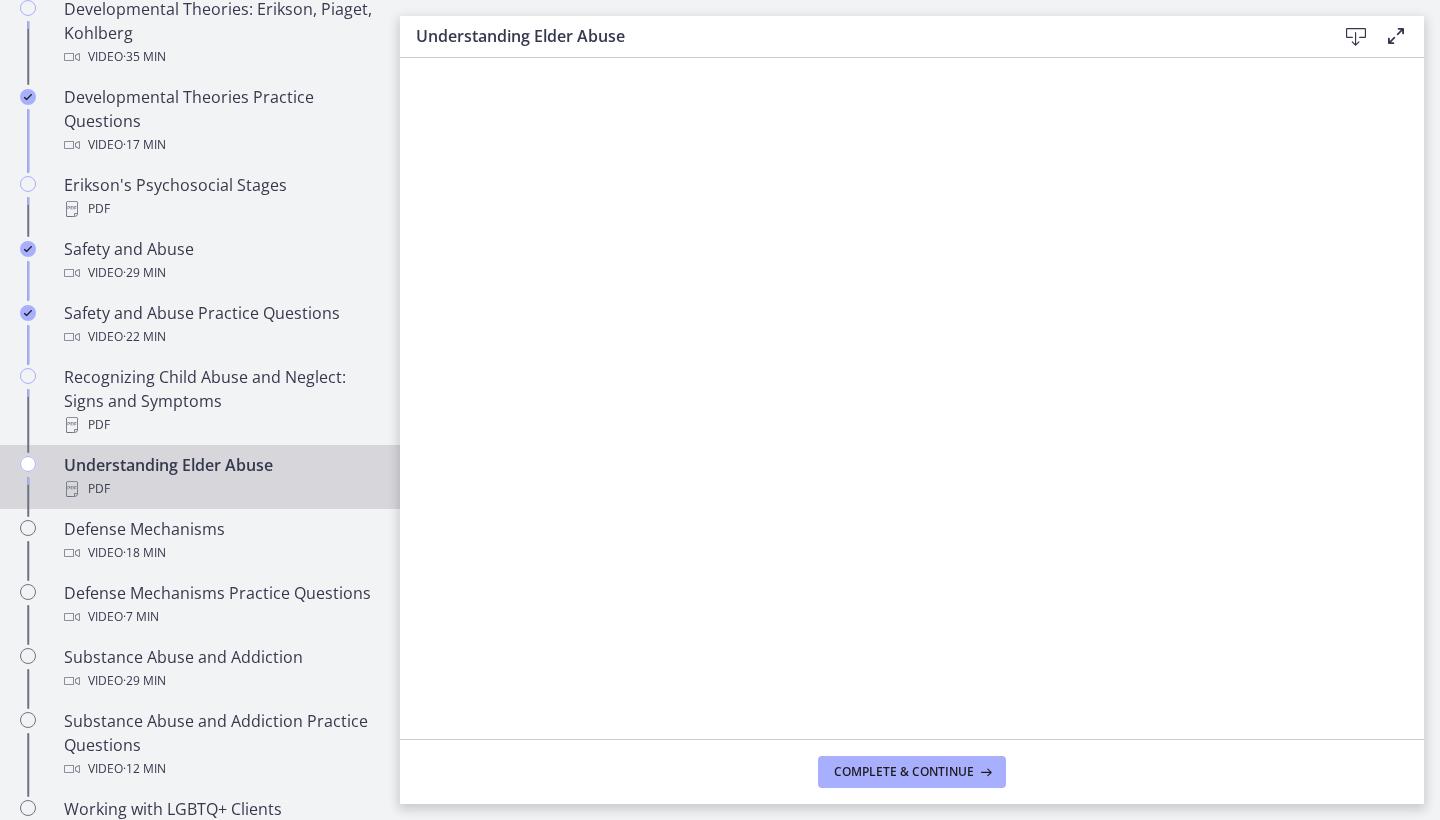 click at bounding box center [1356, 37] 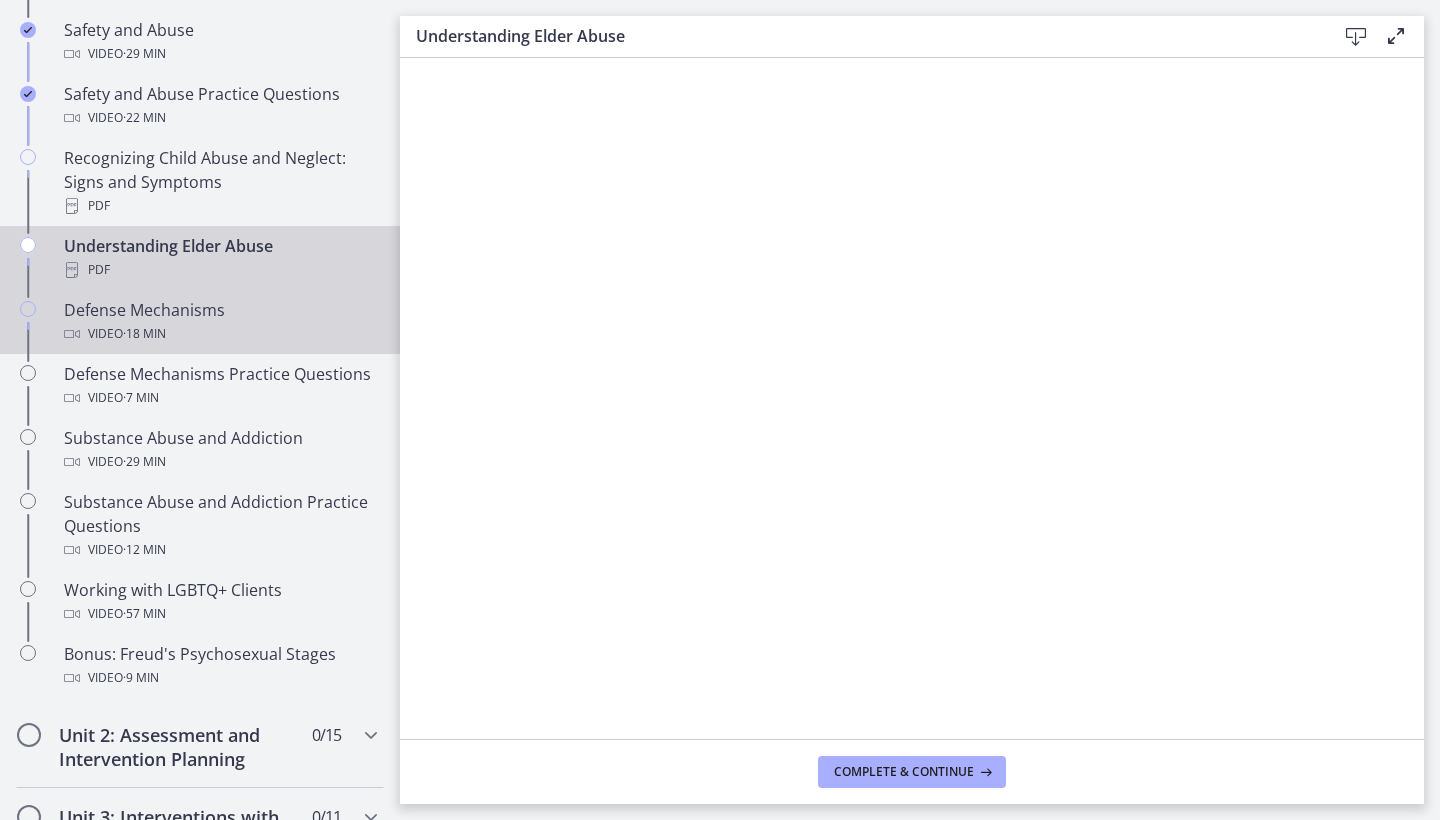 scroll, scrollTop: 941, scrollLeft: 0, axis: vertical 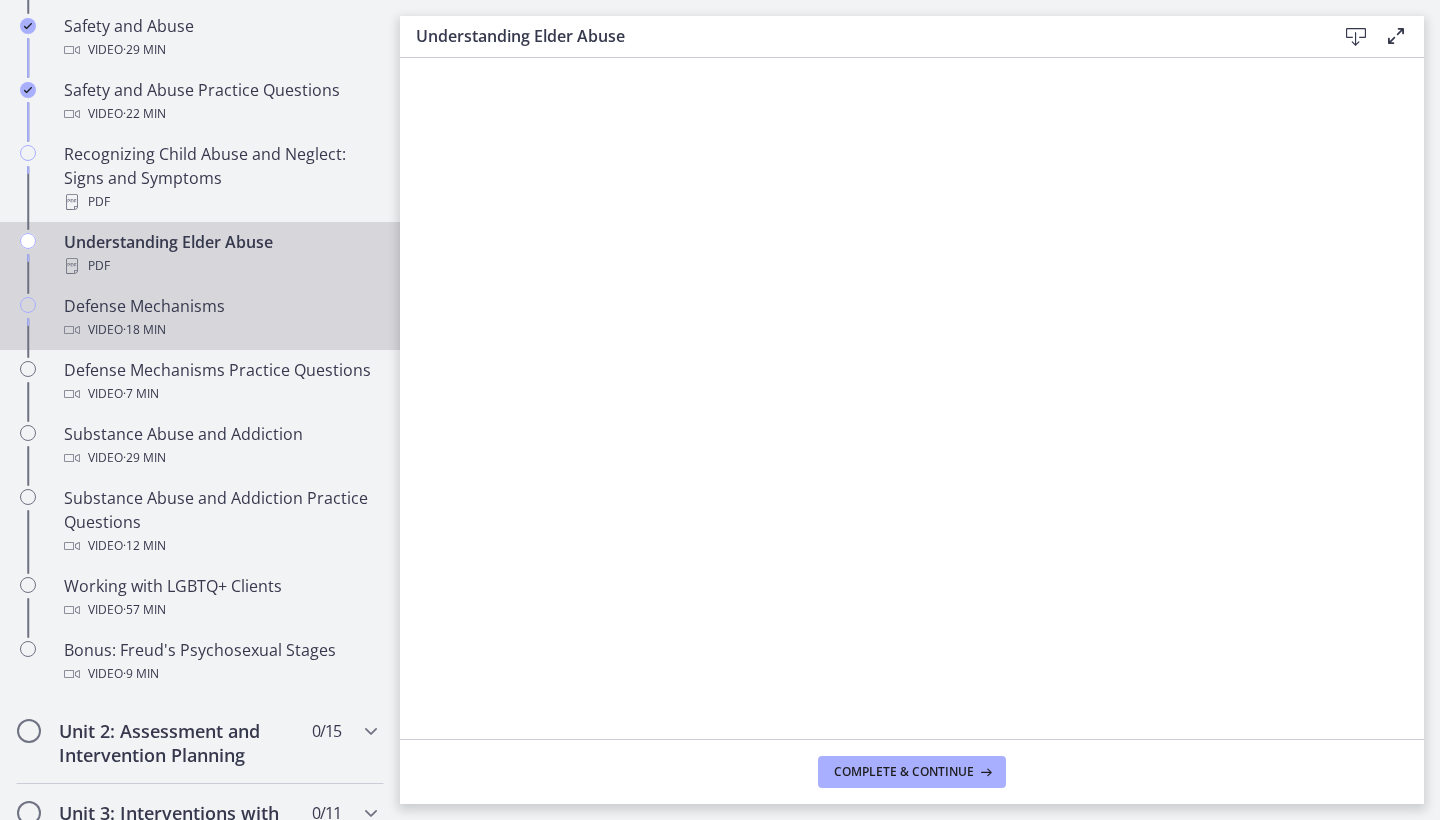 click on "Defense Mechanisms
Video
·  18 min" at bounding box center [220, 318] 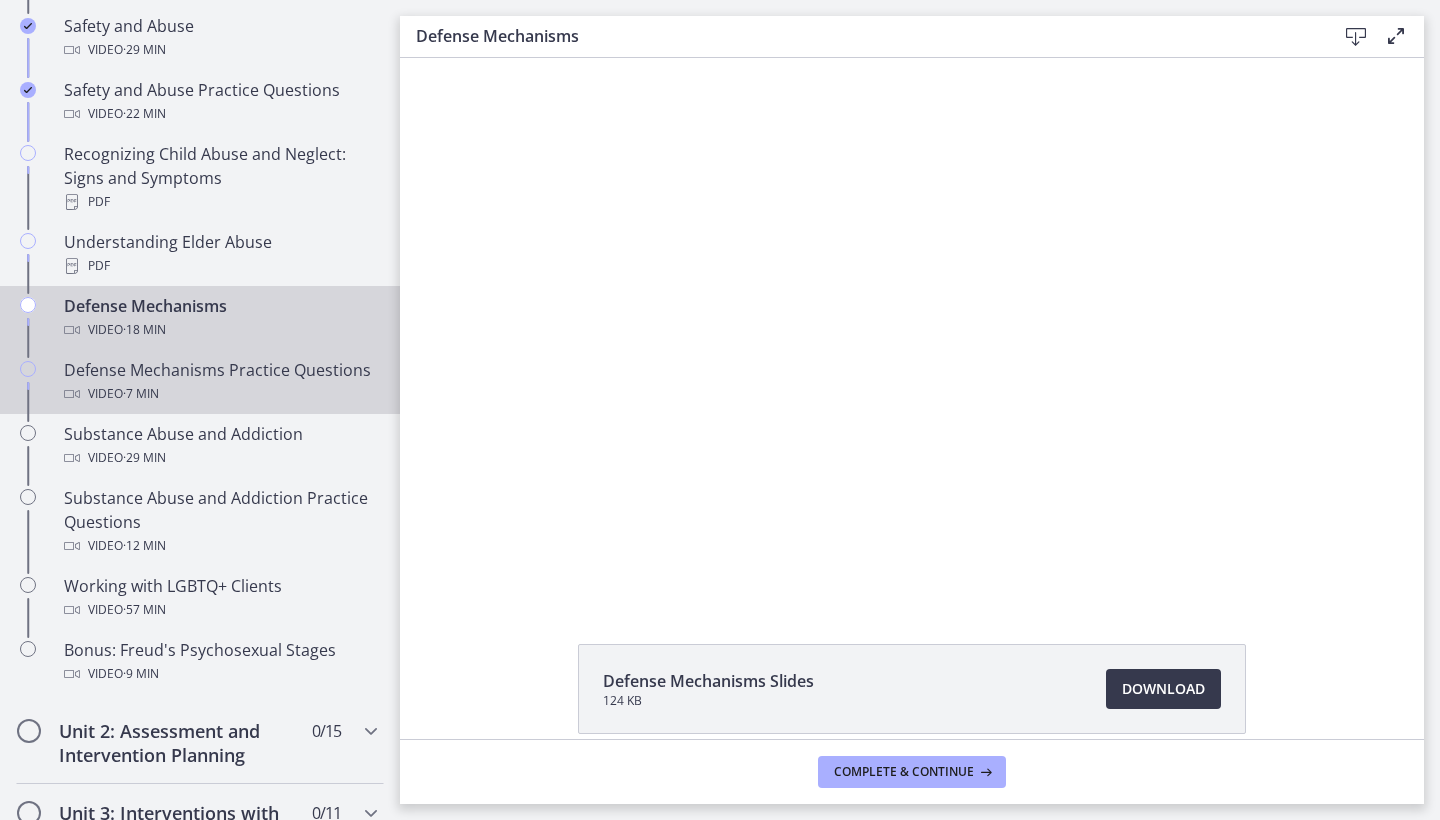 scroll, scrollTop: 0, scrollLeft: 0, axis: both 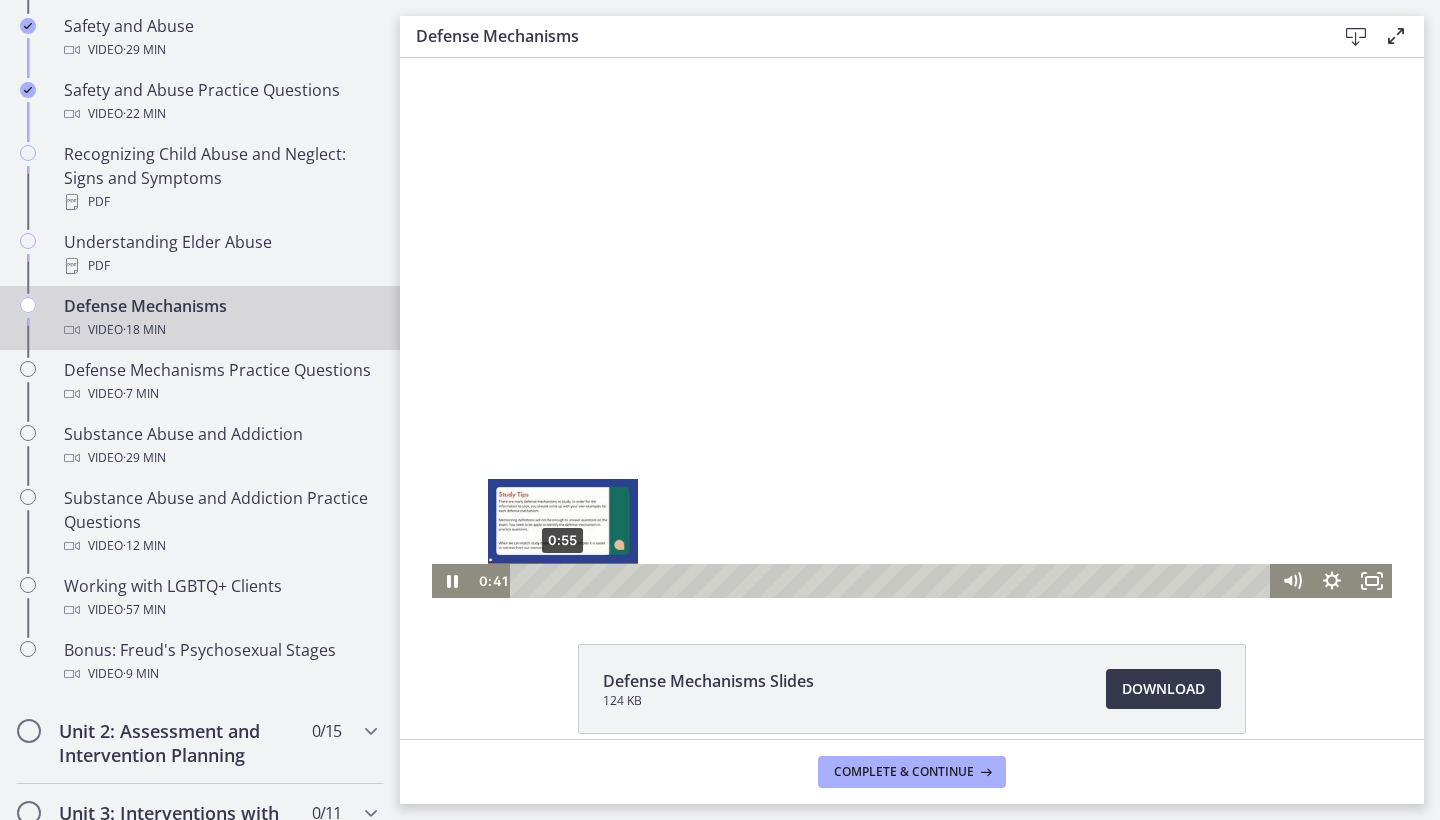 click on "0:55" at bounding box center (893, 581) 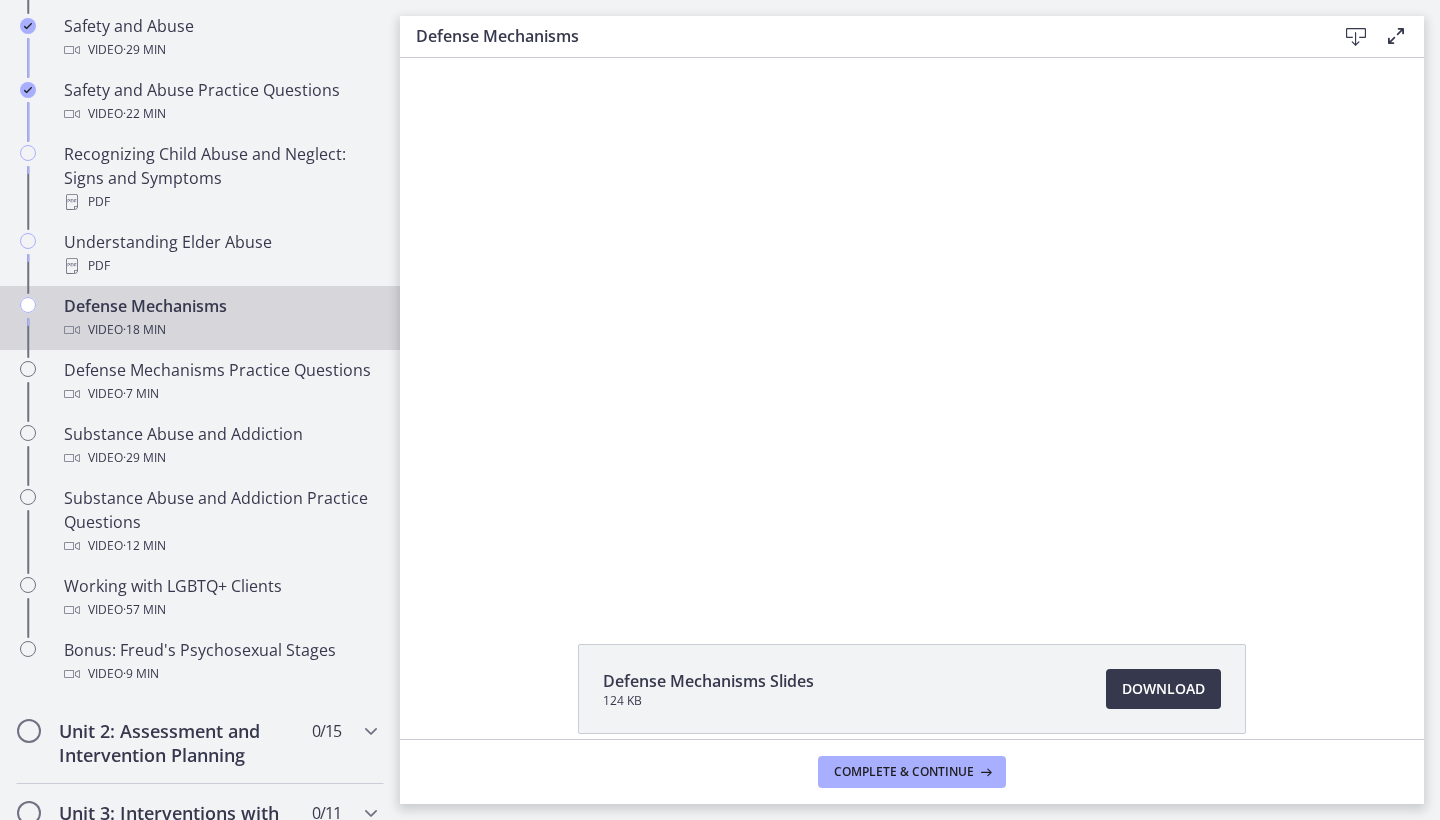 click at bounding box center (912, 328) 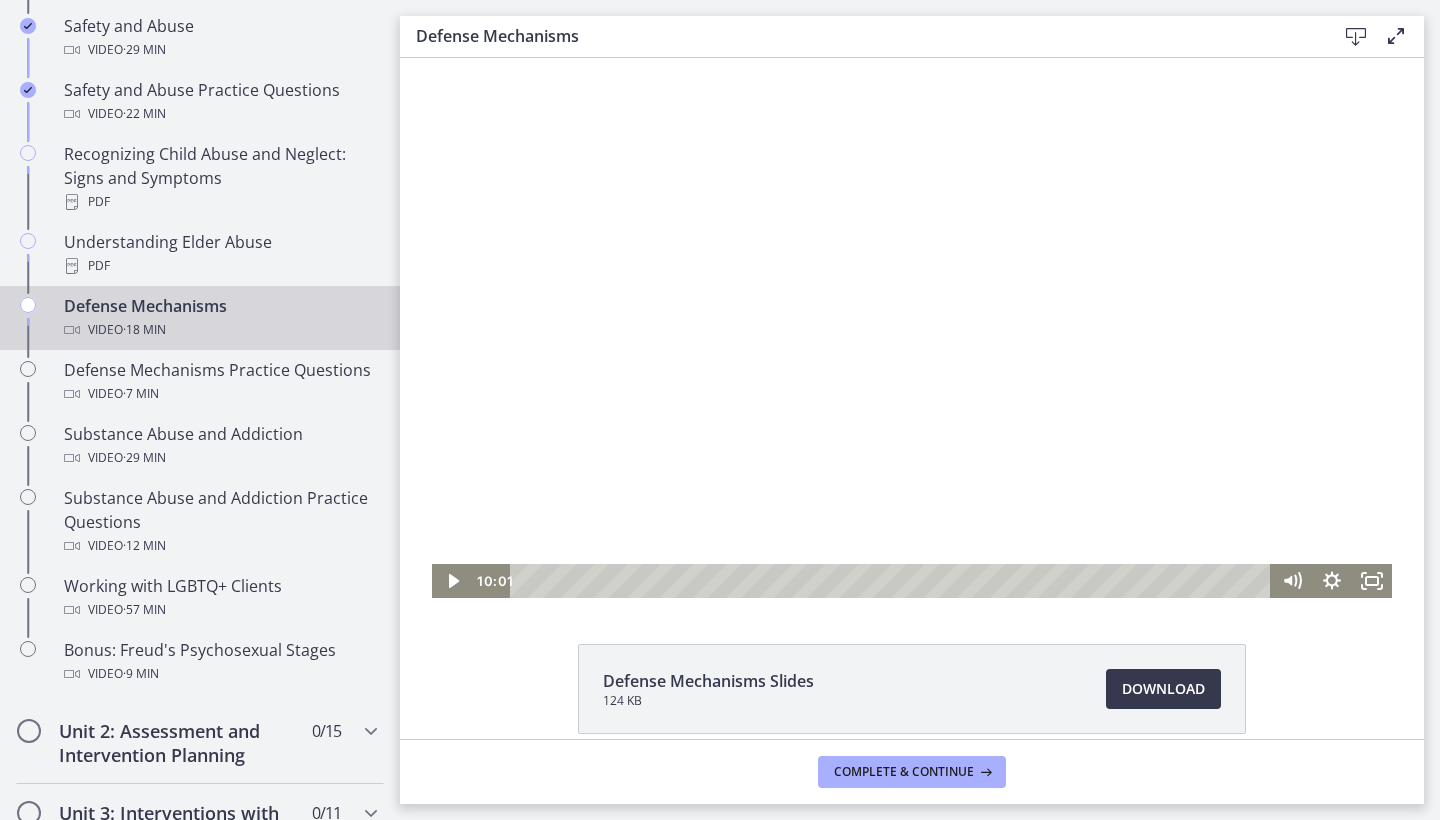 click at bounding box center [912, 328] 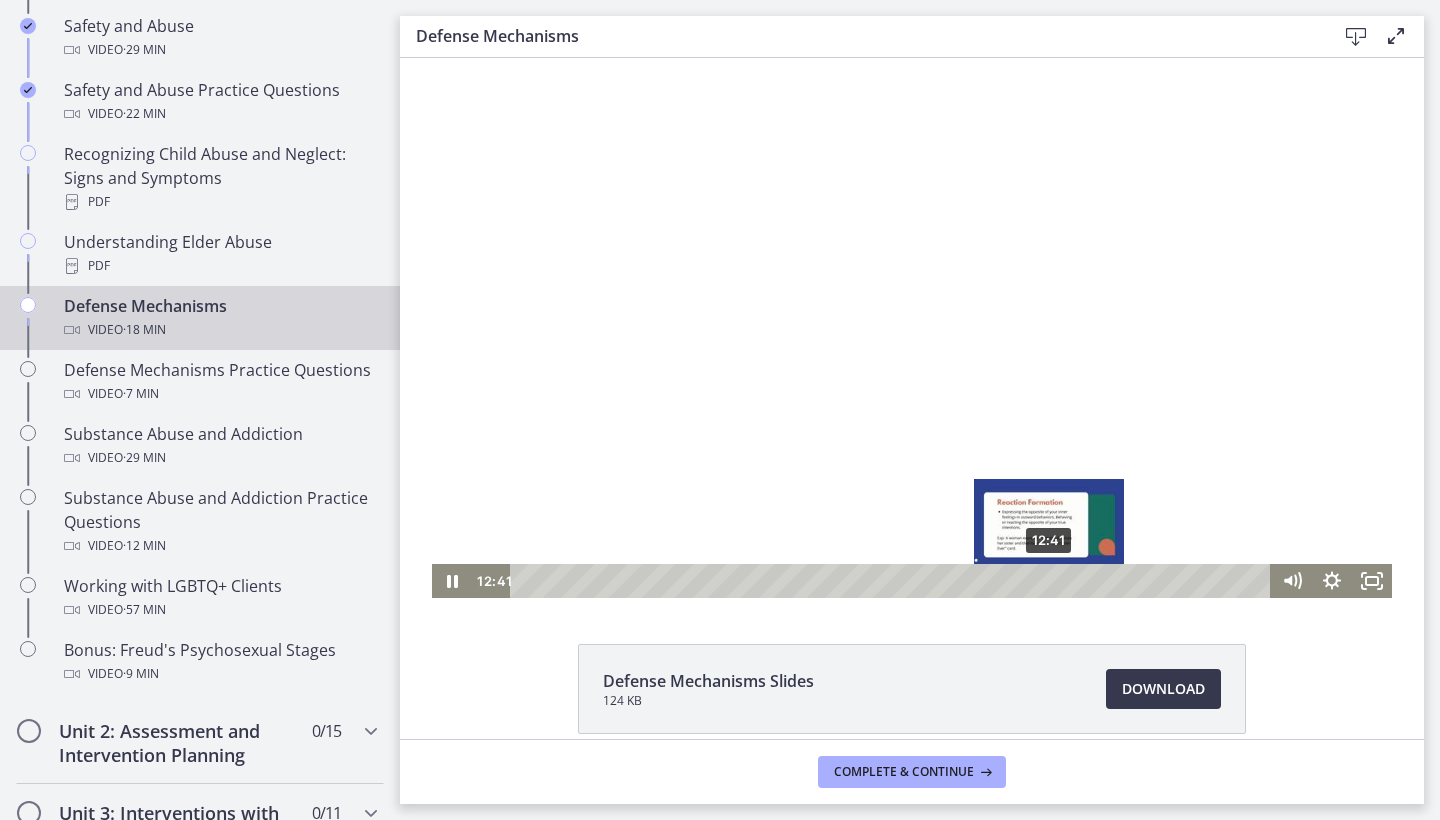 click on "12:41" at bounding box center [893, 581] 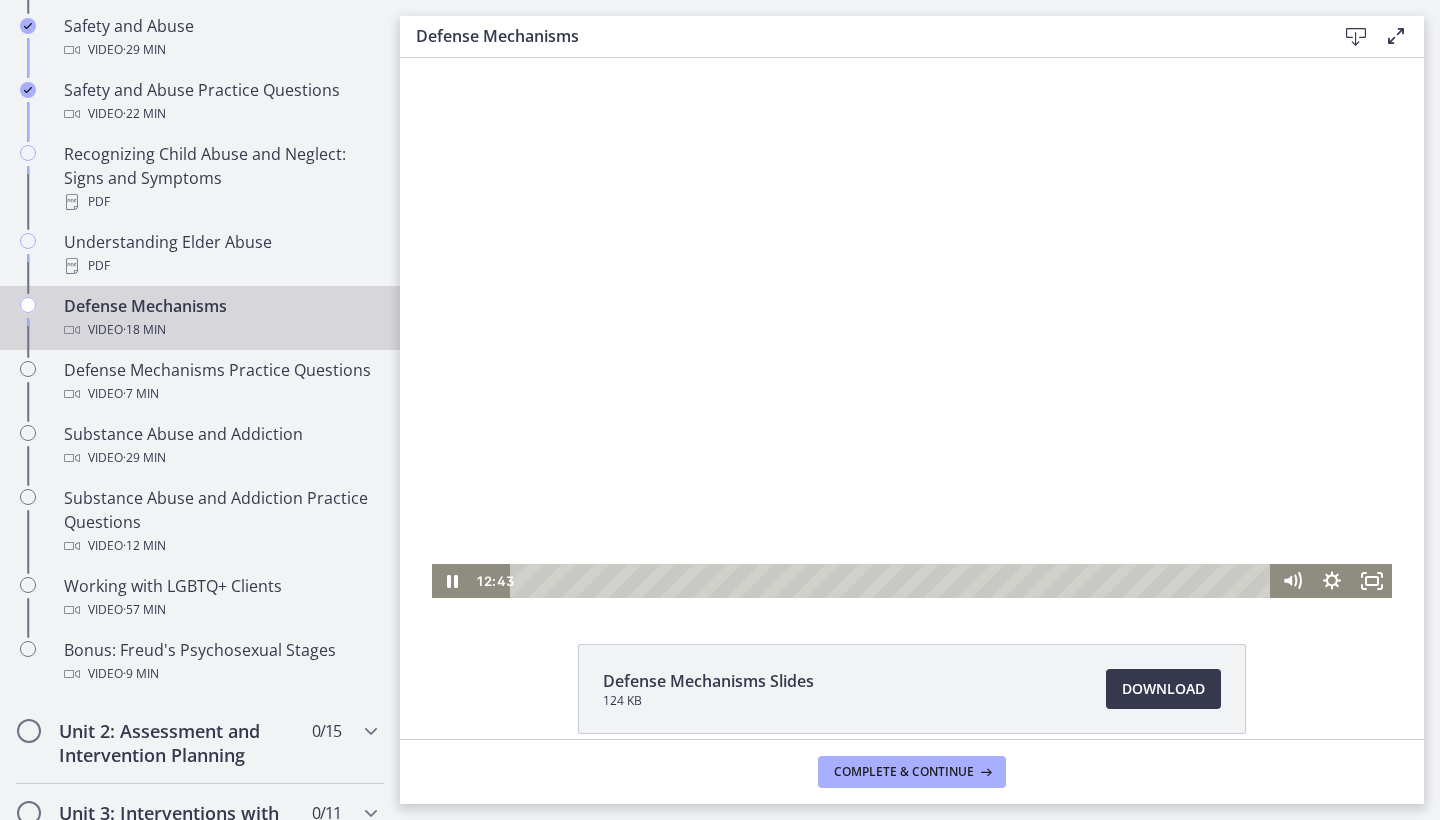 click at bounding box center [912, 328] 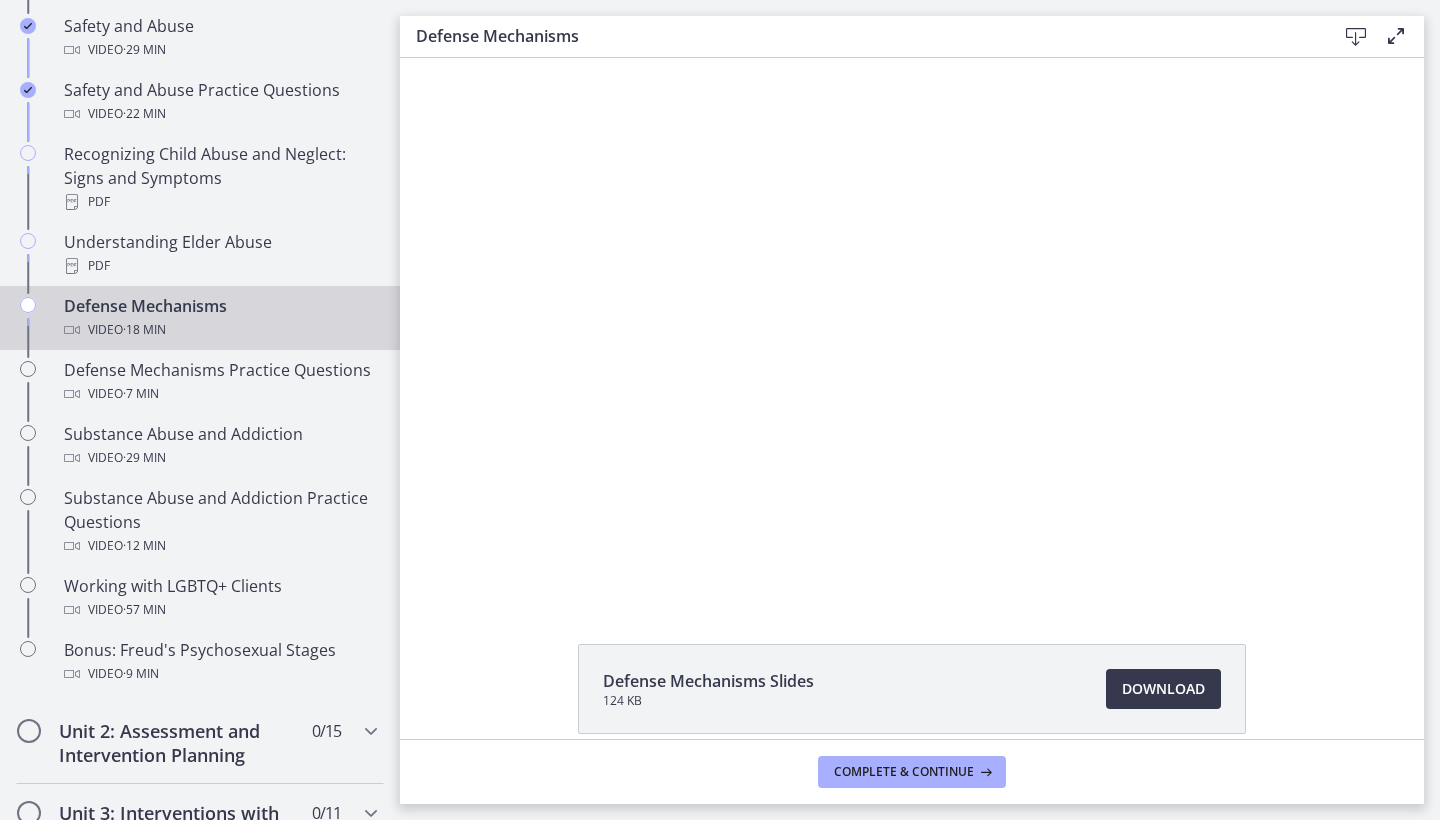 click at bounding box center [912, 328] 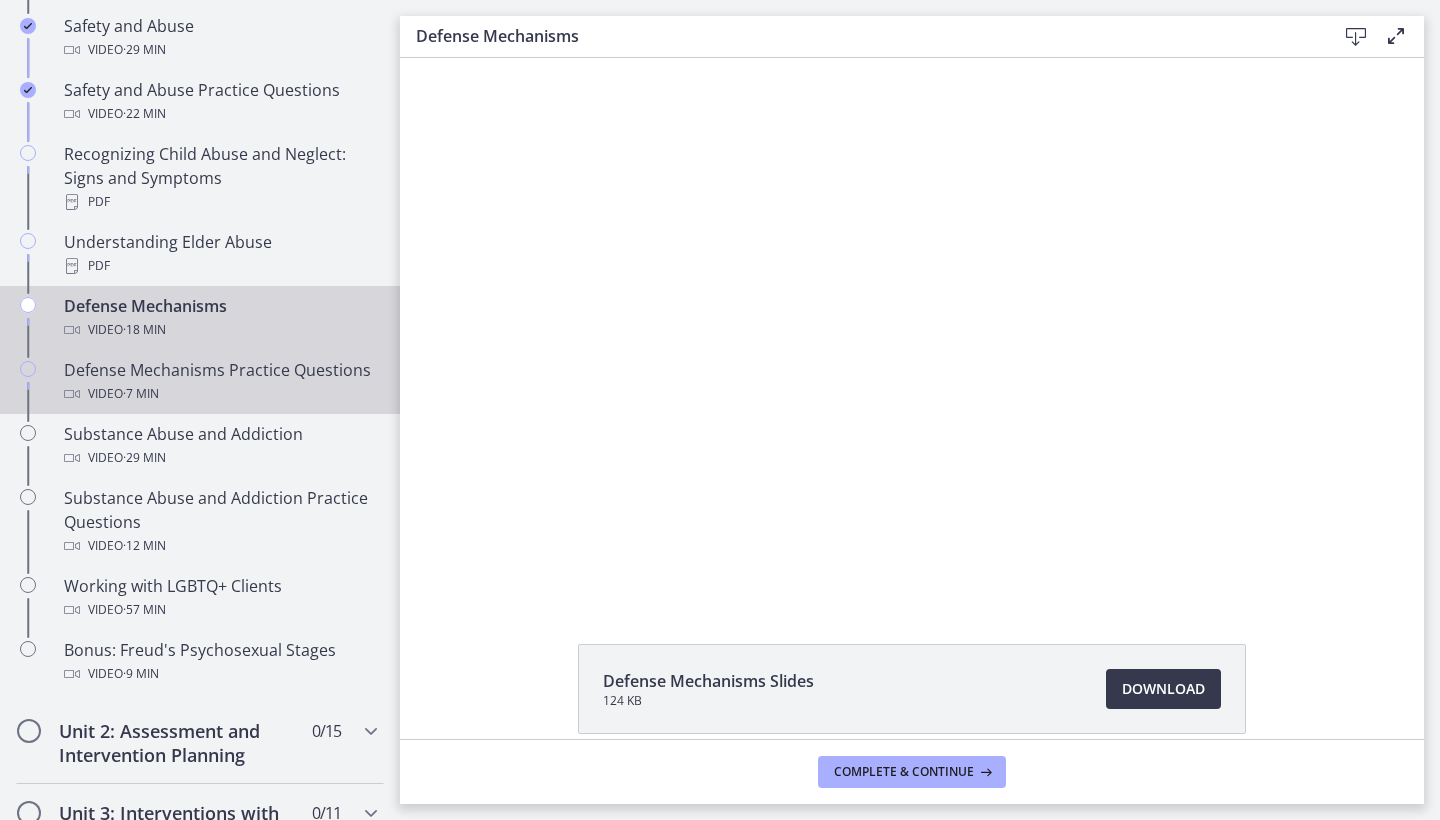 click on "Defense Mechanisms Practice Questions
Video
·  7 min" at bounding box center (220, 382) 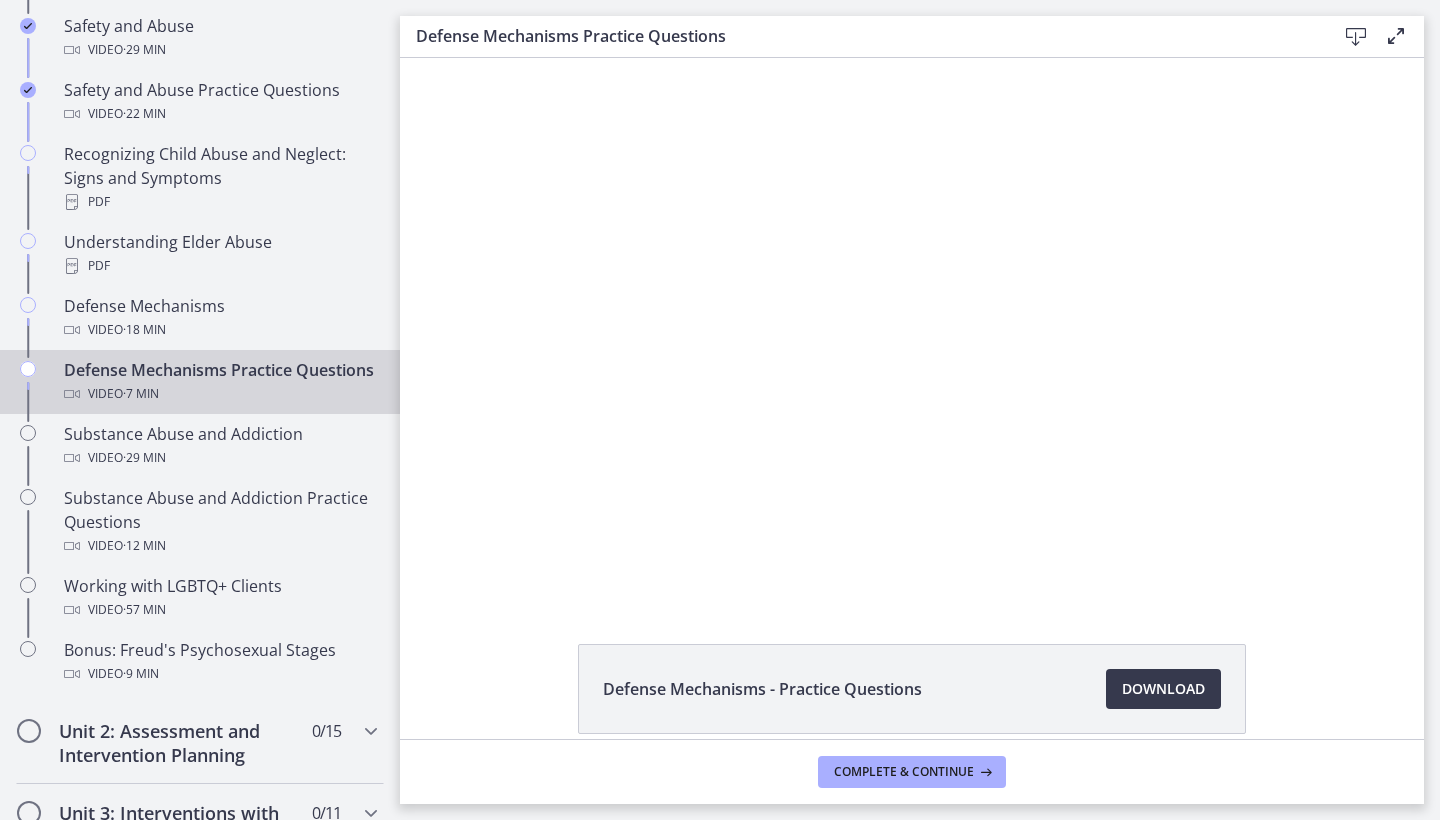scroll, scrollTop: 0, scrollLeft: 0, axis: both 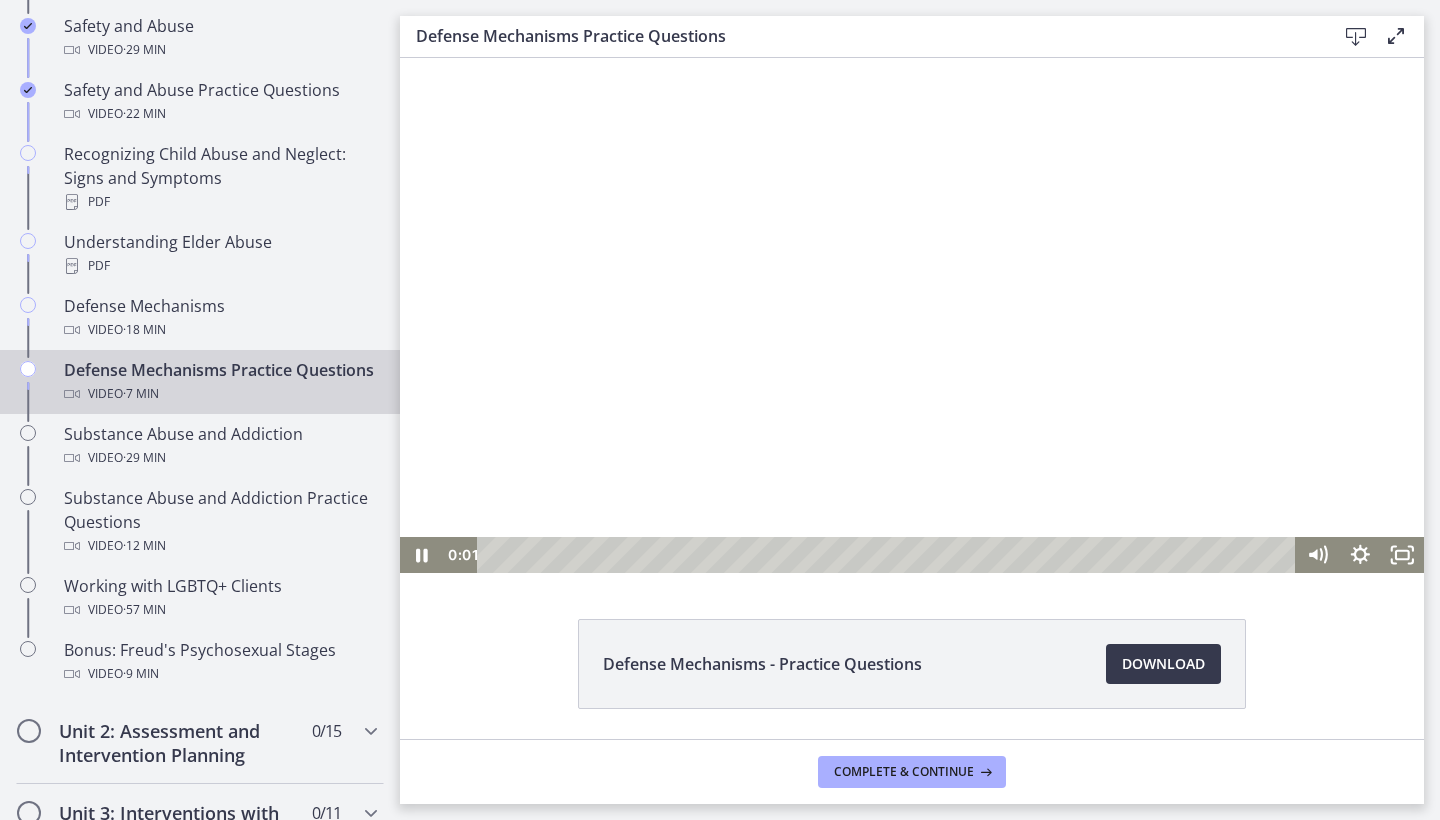 click at bounding box center (912, 315) 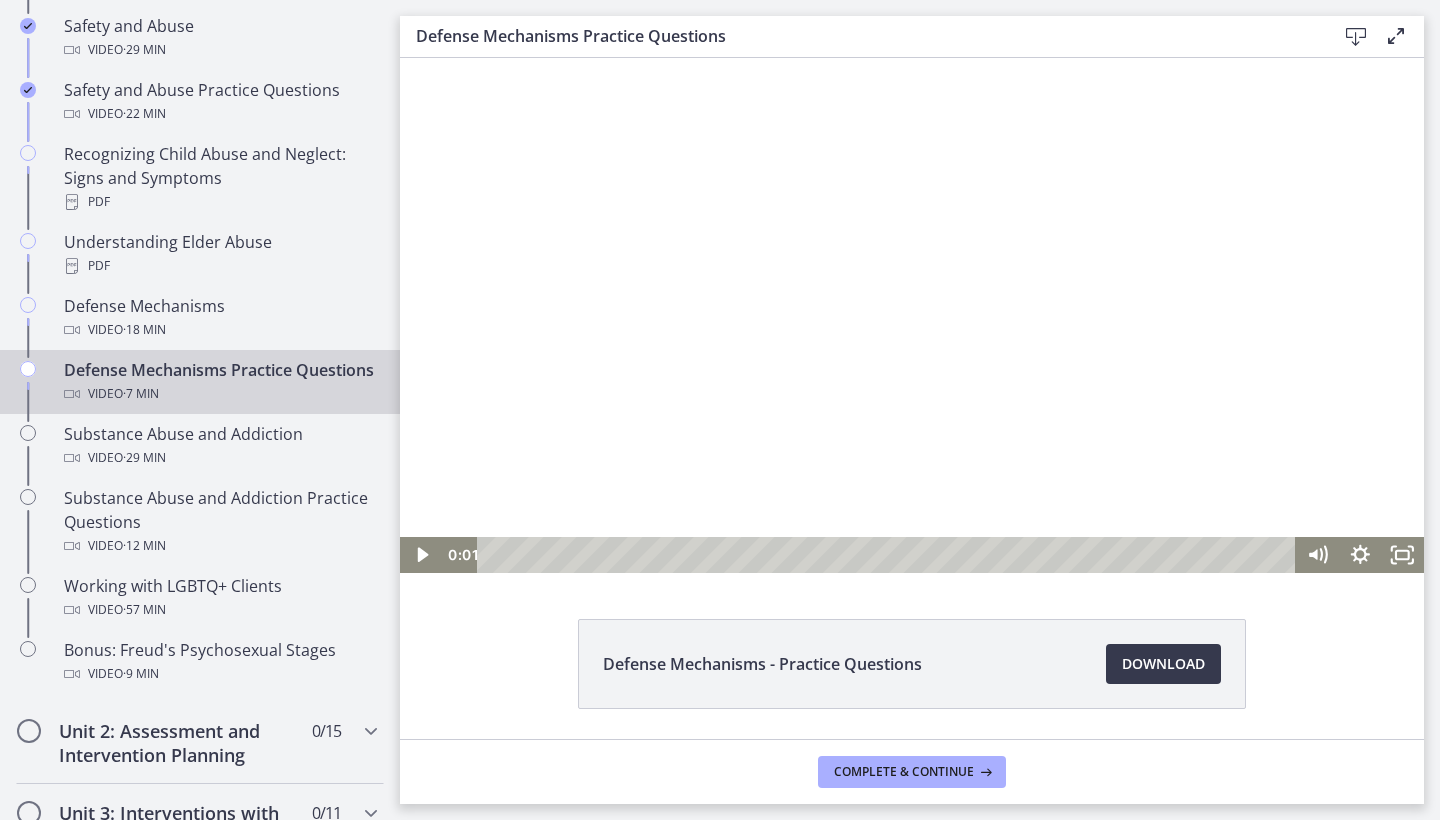 click at bounding box center [912, 315] 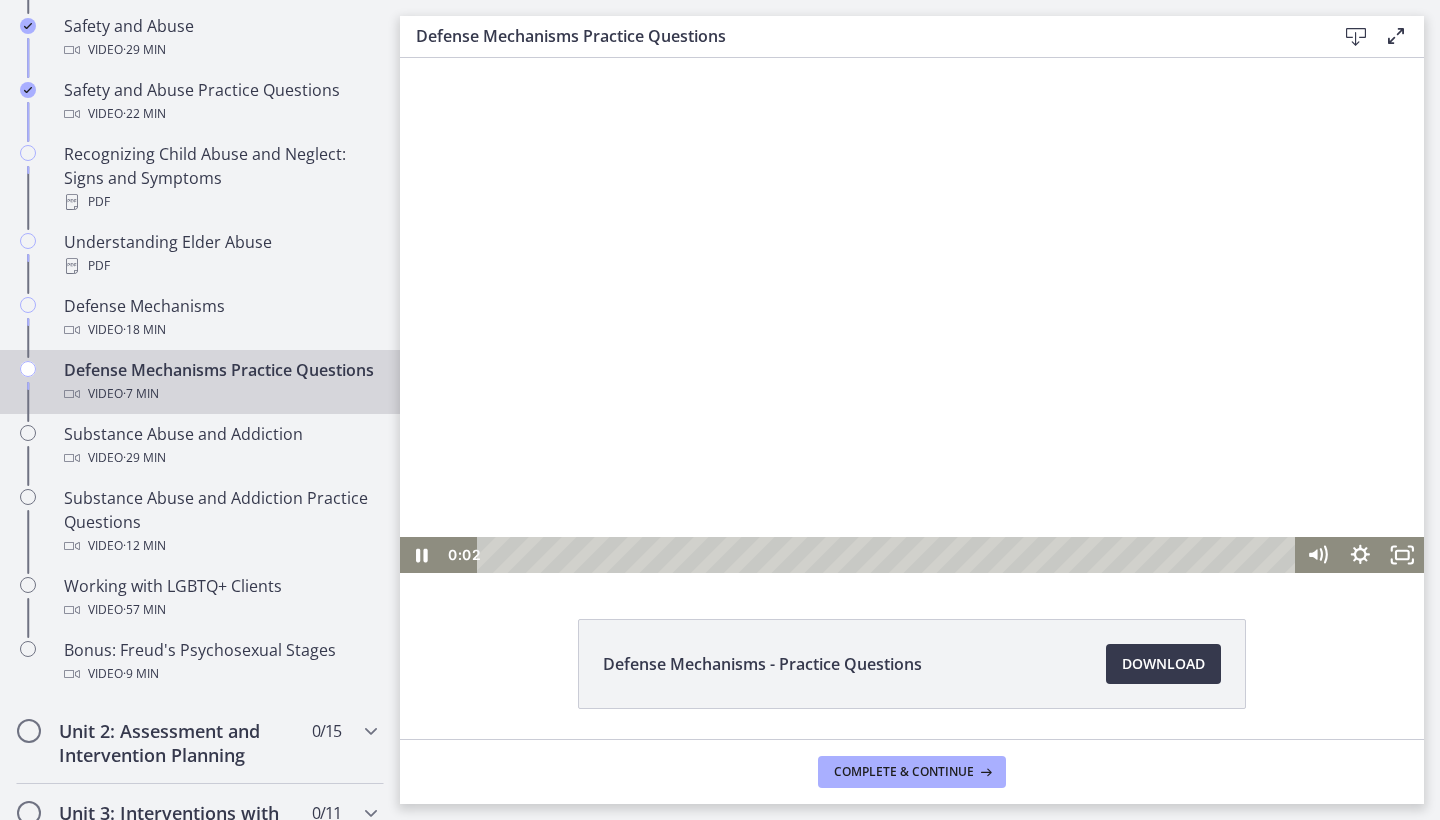 click at bounding box center [889, 555] 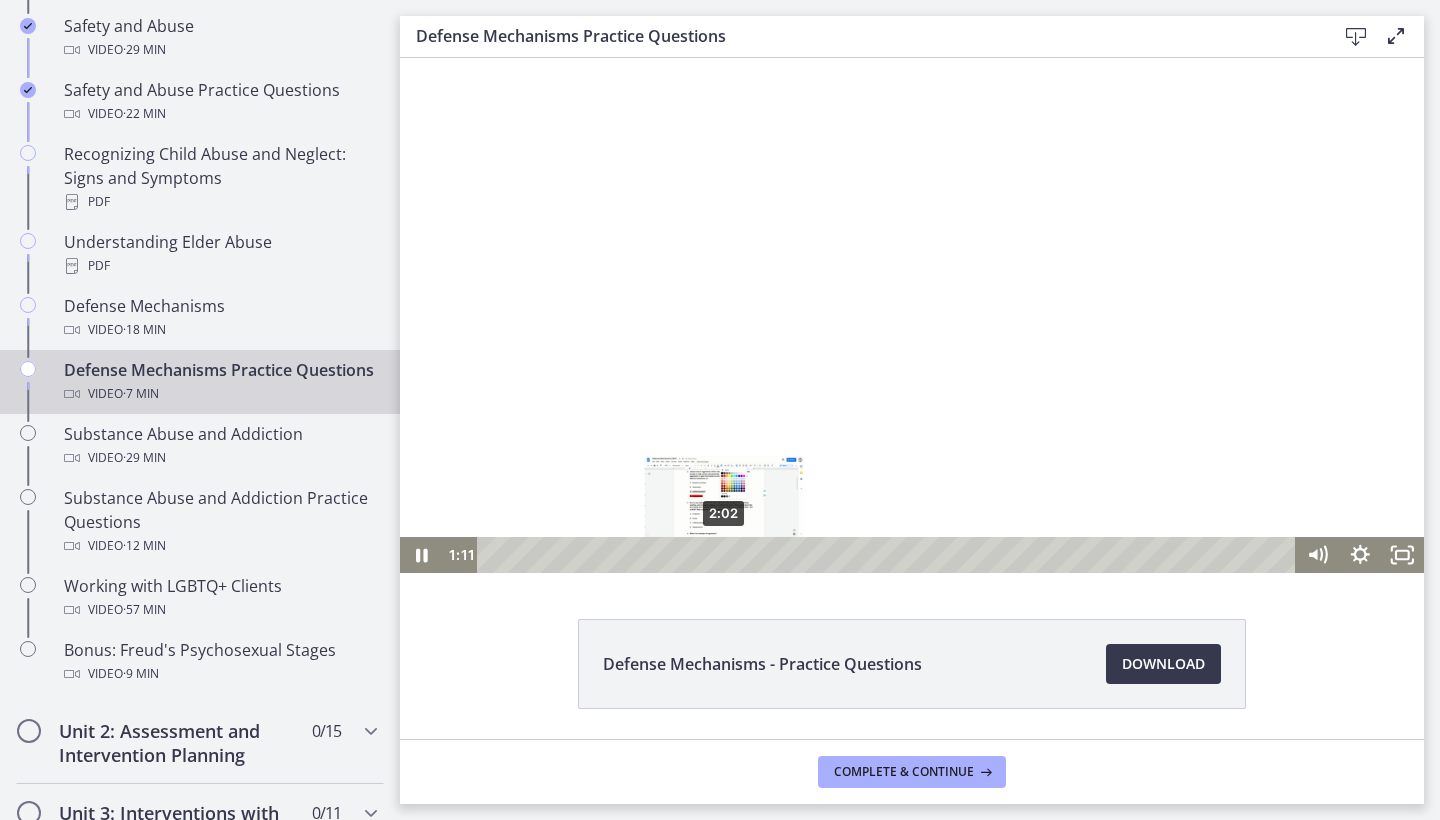 click on "2:02" at bounding box center (889, 555) 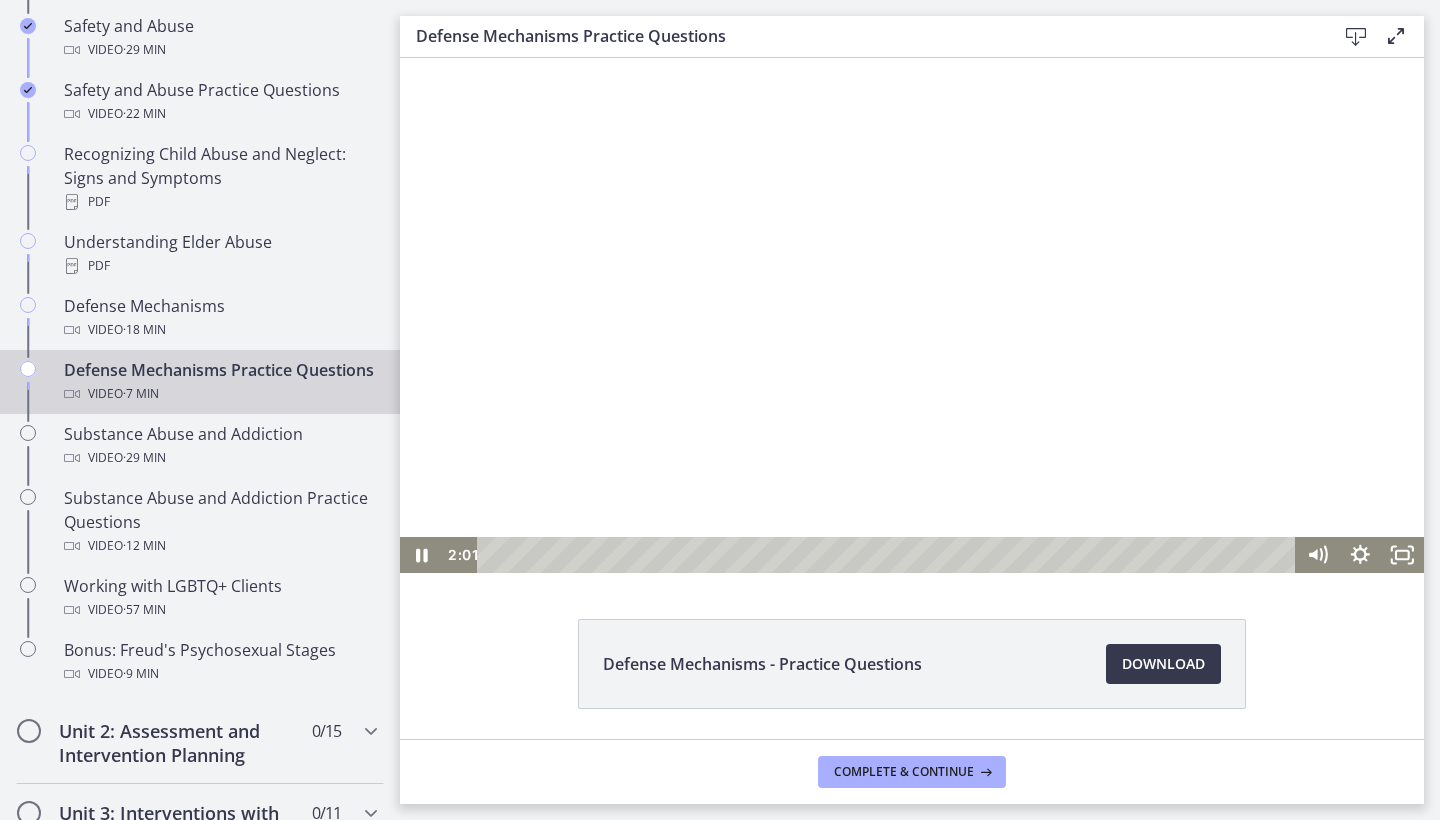 click at bounding box center [912, 315] 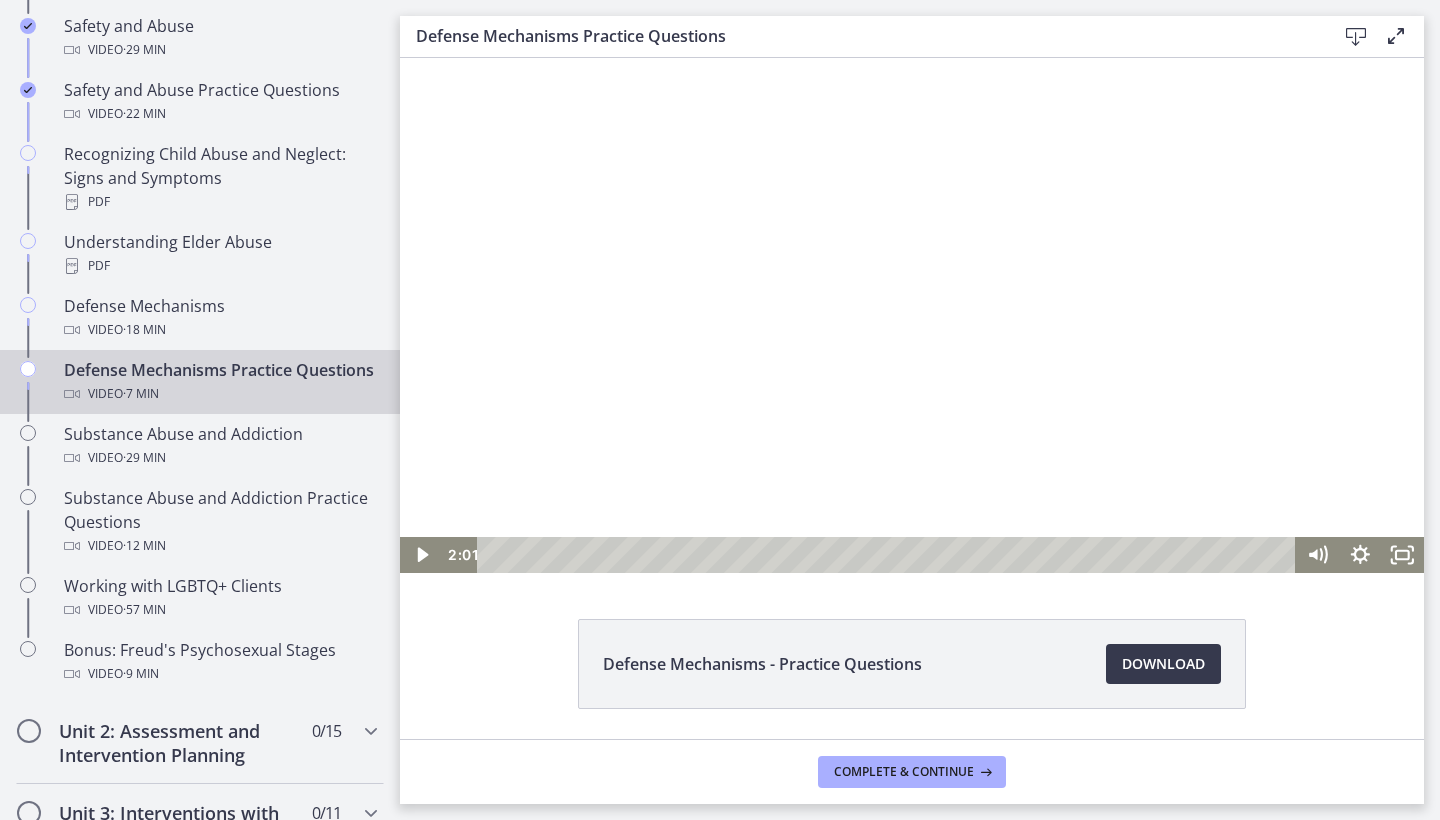 click at bounding box center (912, 315) 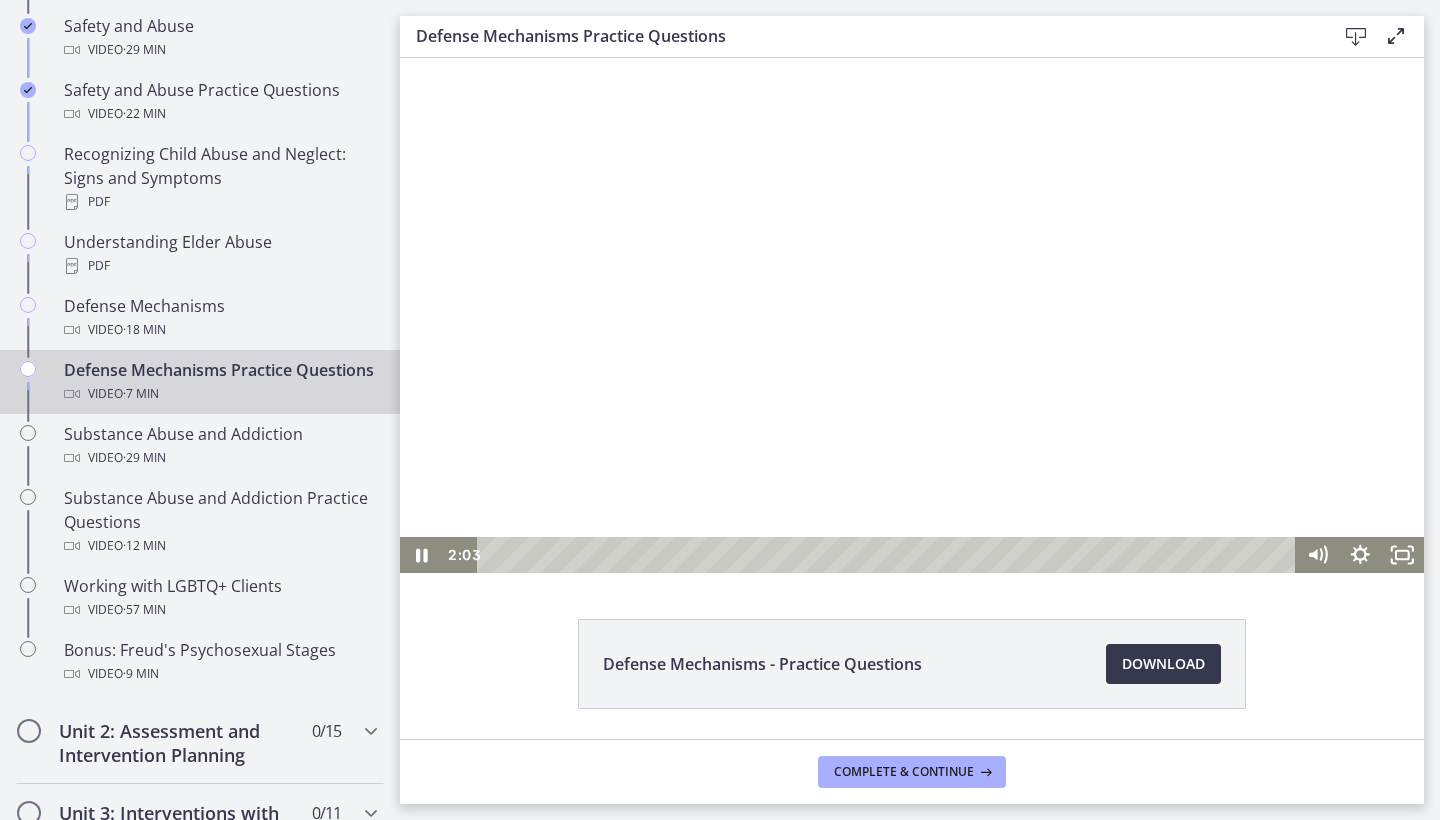 click at bounding box center [912, 315] 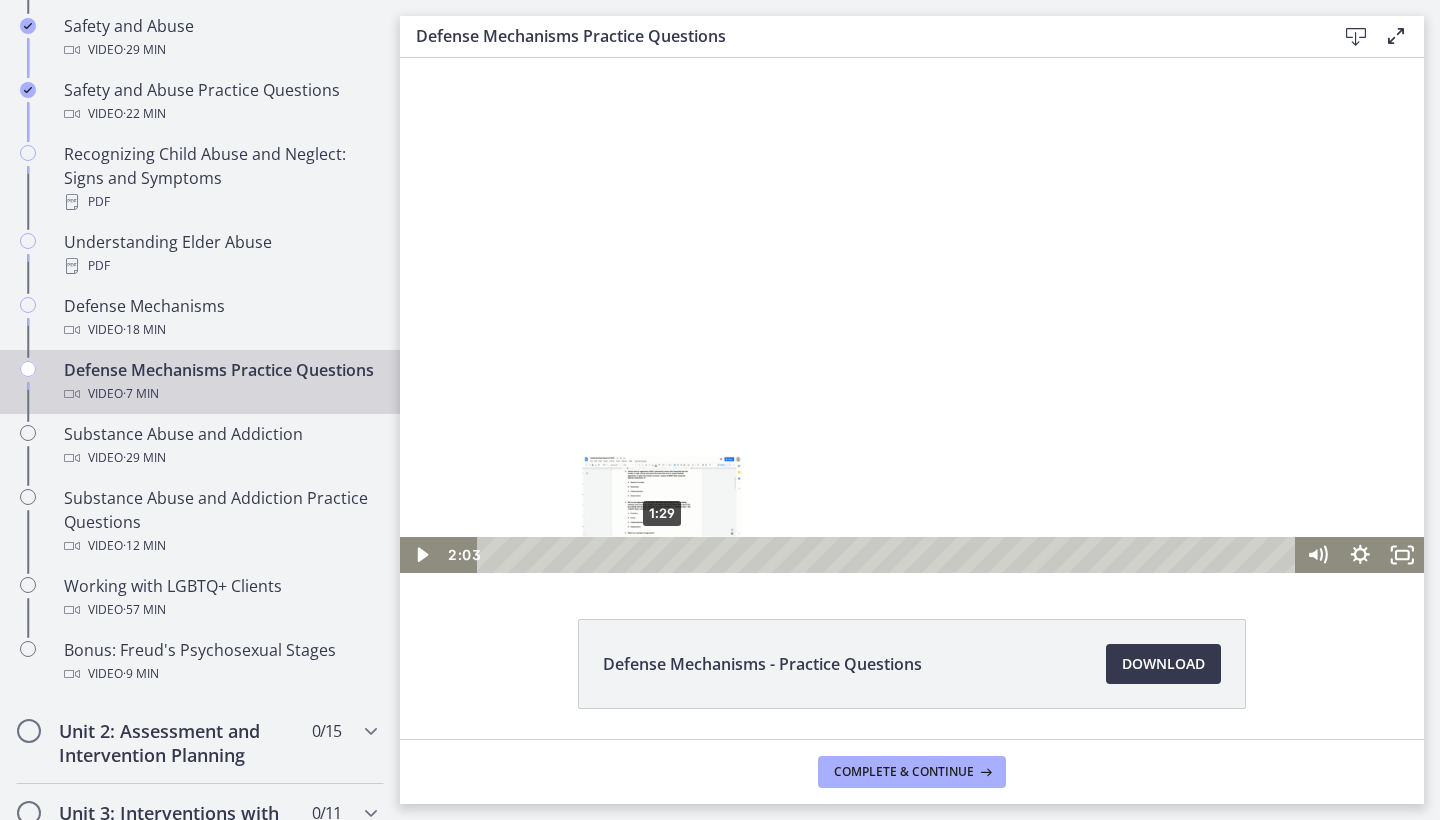 click on "1:29" at bounding box center [889, 555] 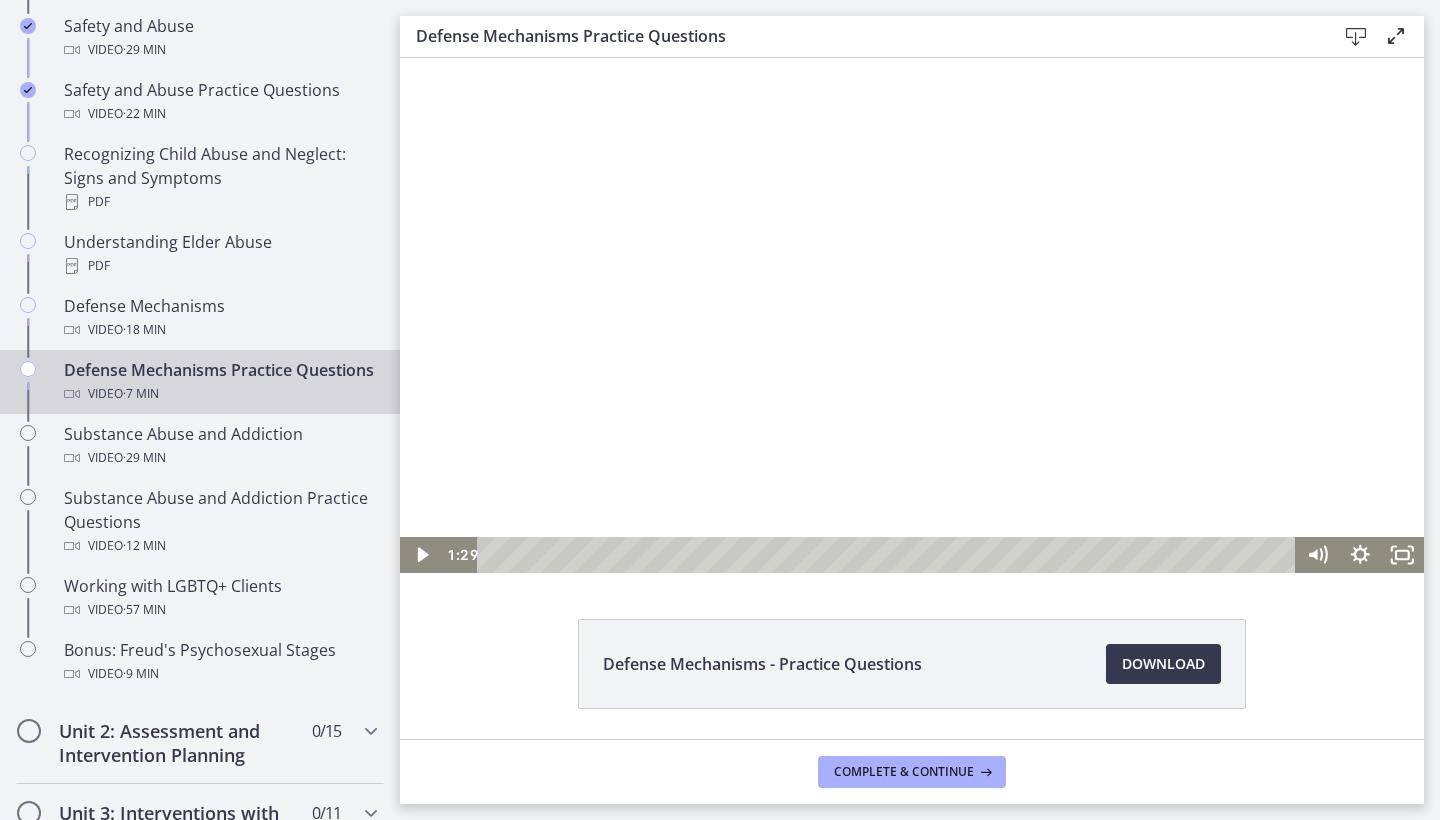 click at bounding box center [912, 315] 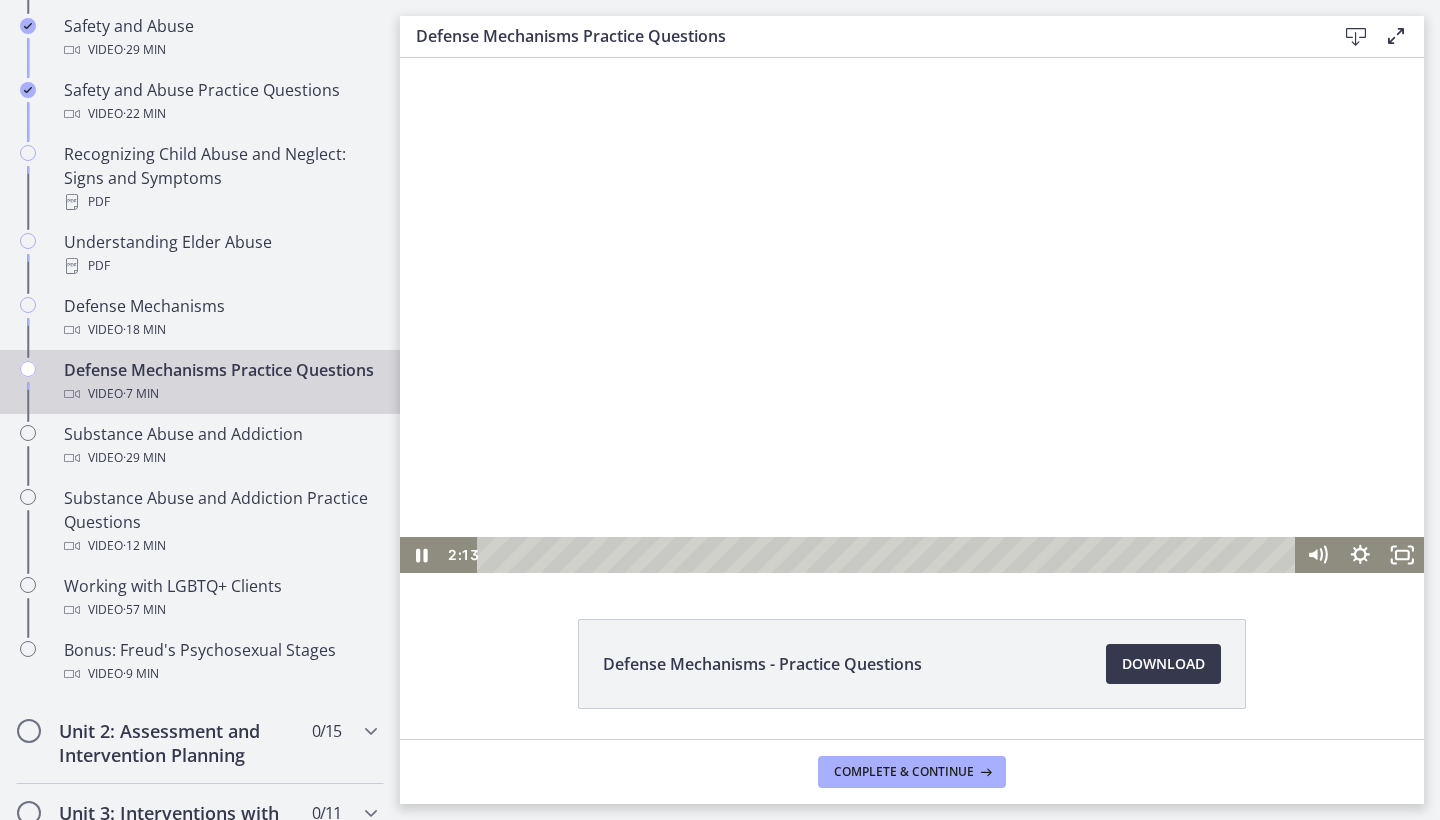 click at bounding box center [912, 315] 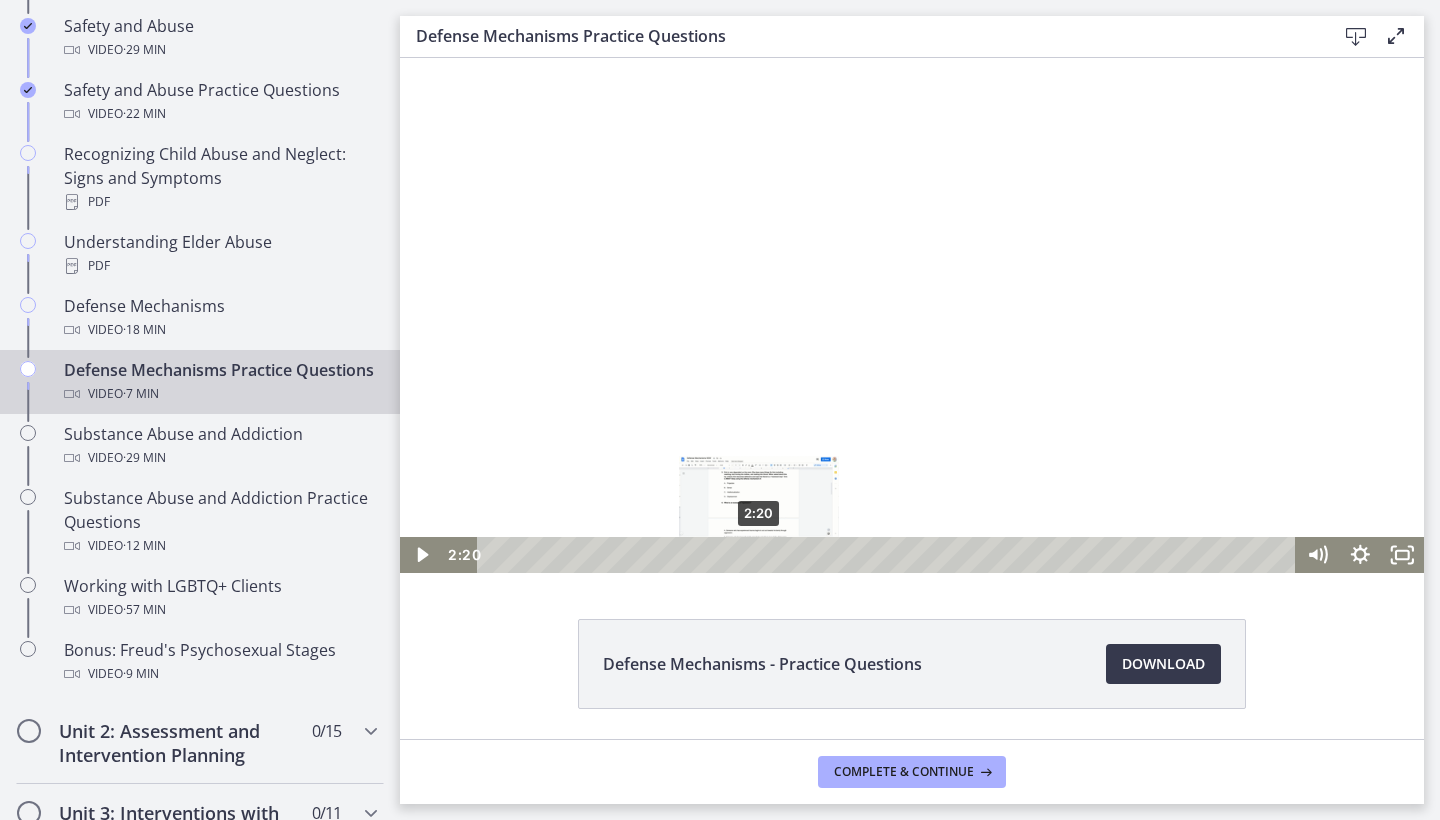 click on "2:20" at bounding box center [889, 555] 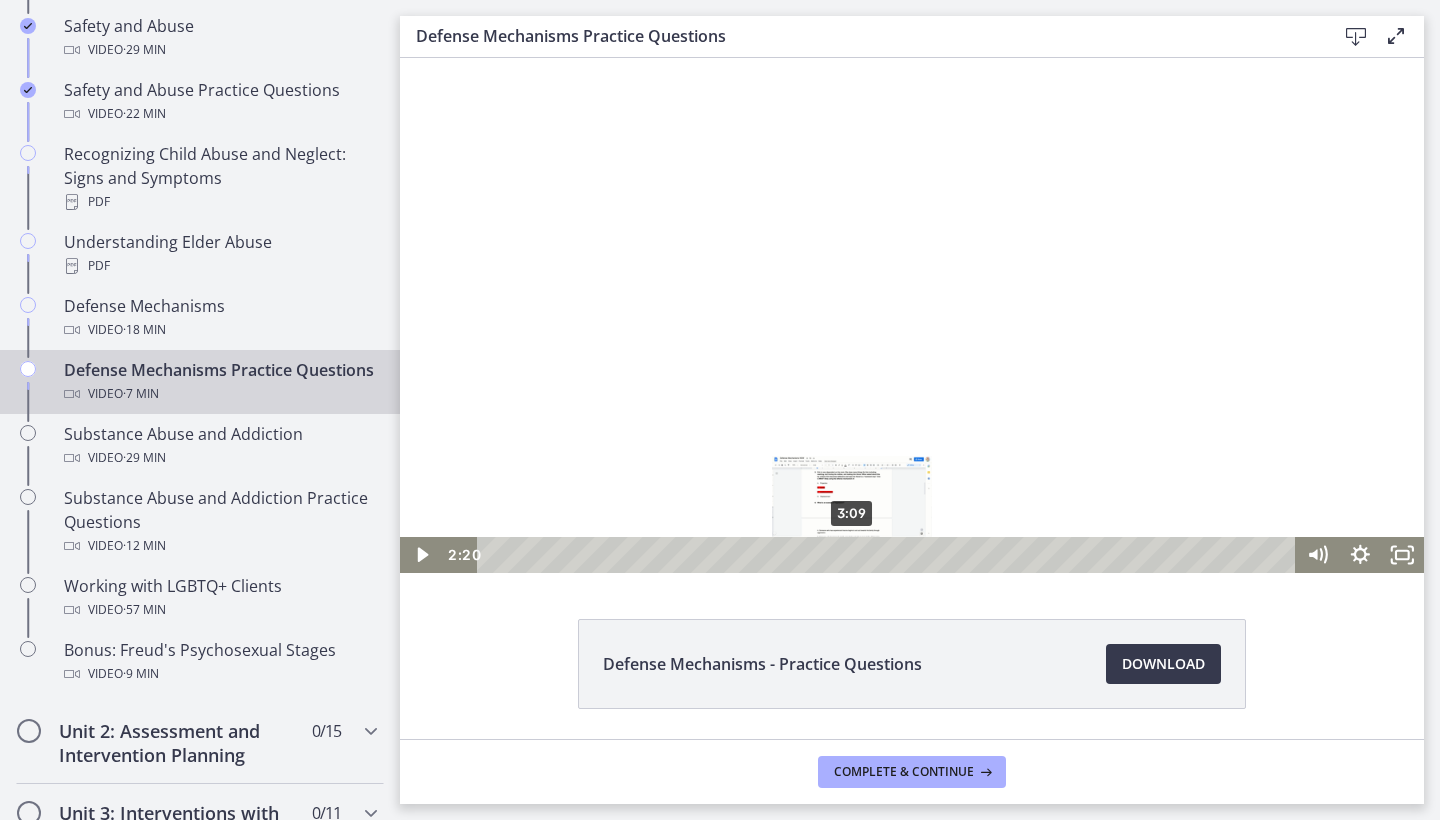 click on "3:09" at bounding box center [889, 555] 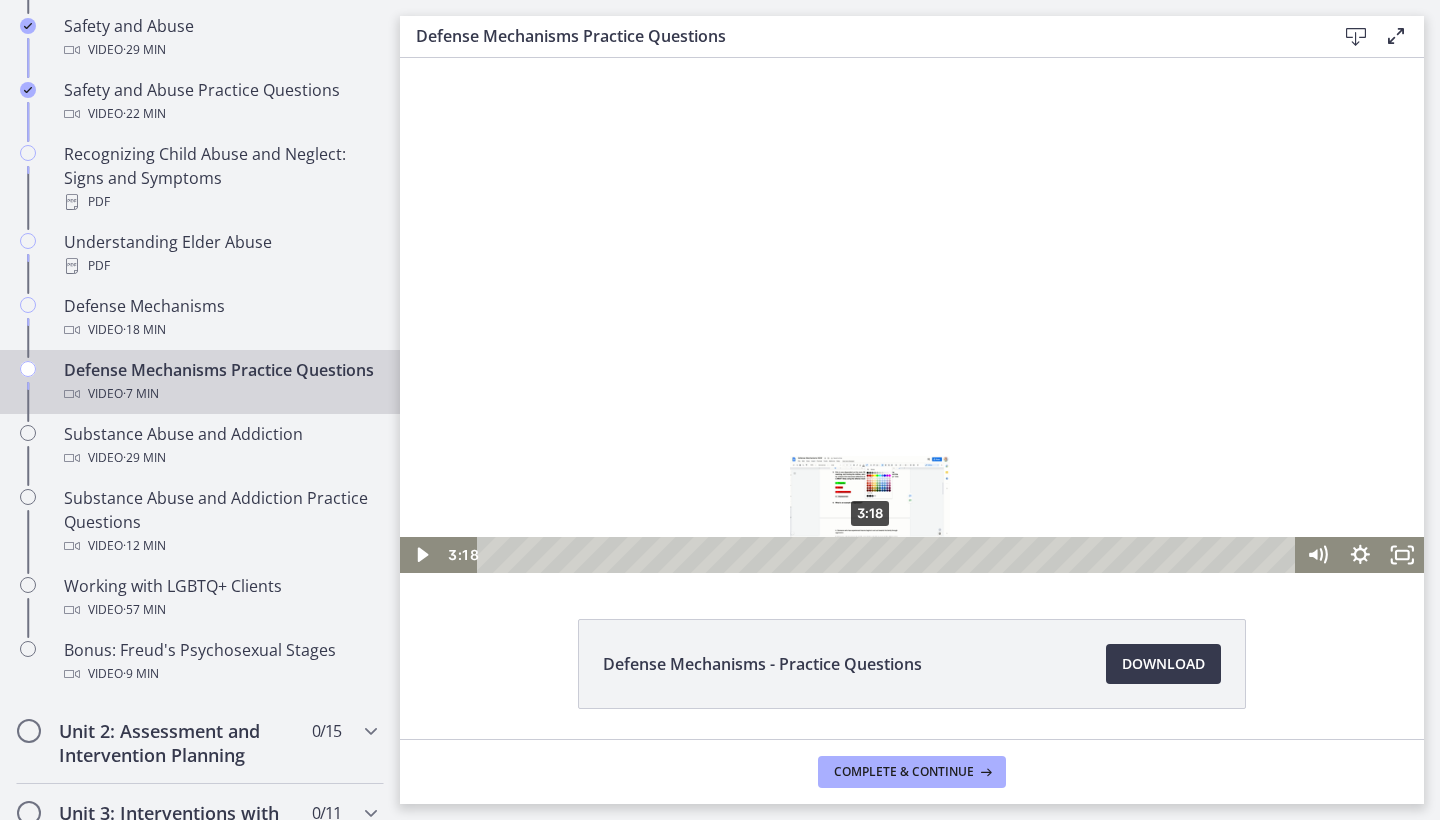 click on "3:18" at bounding box center [889, 555] 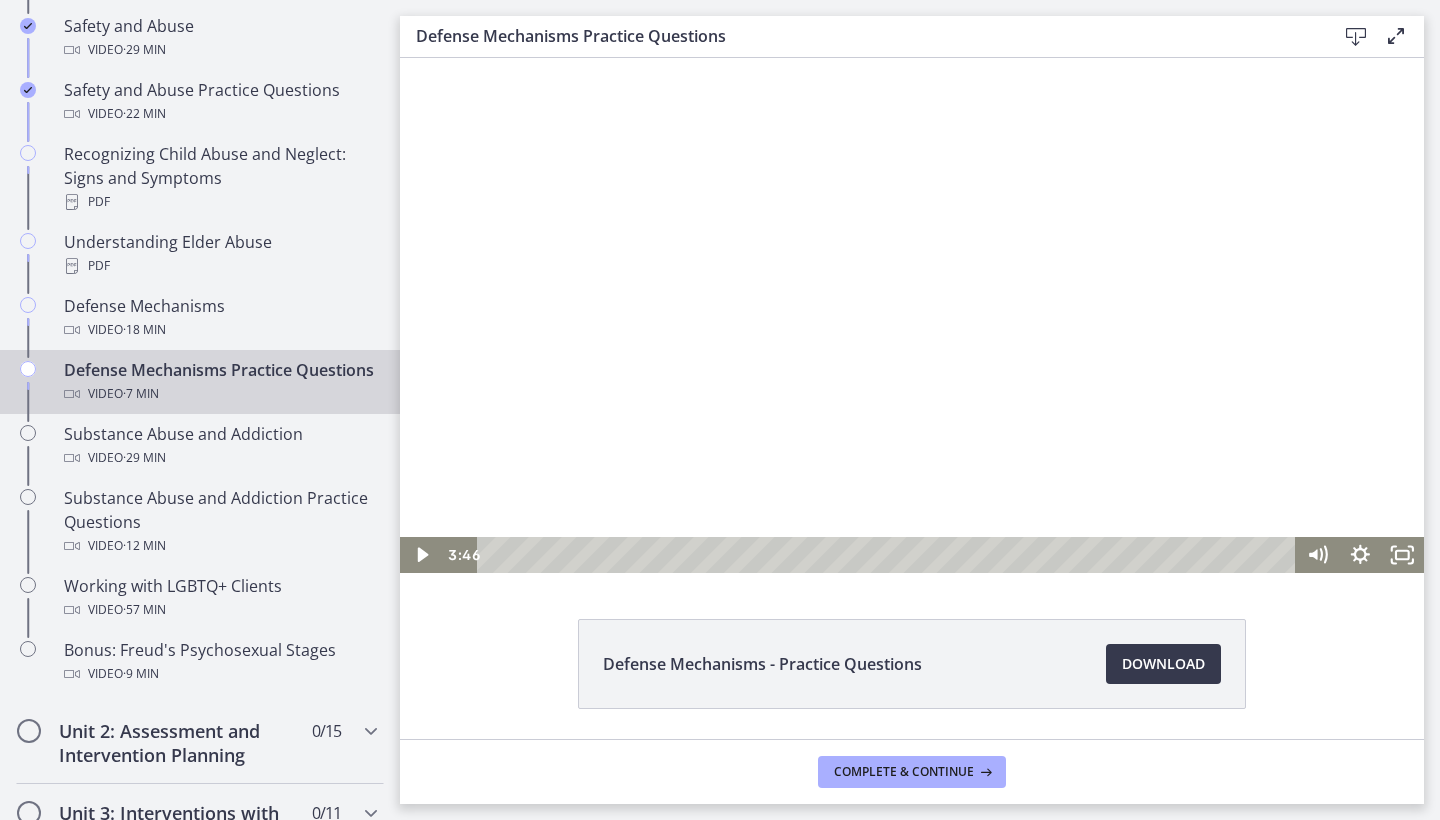 click at bounding box center [912, 315] 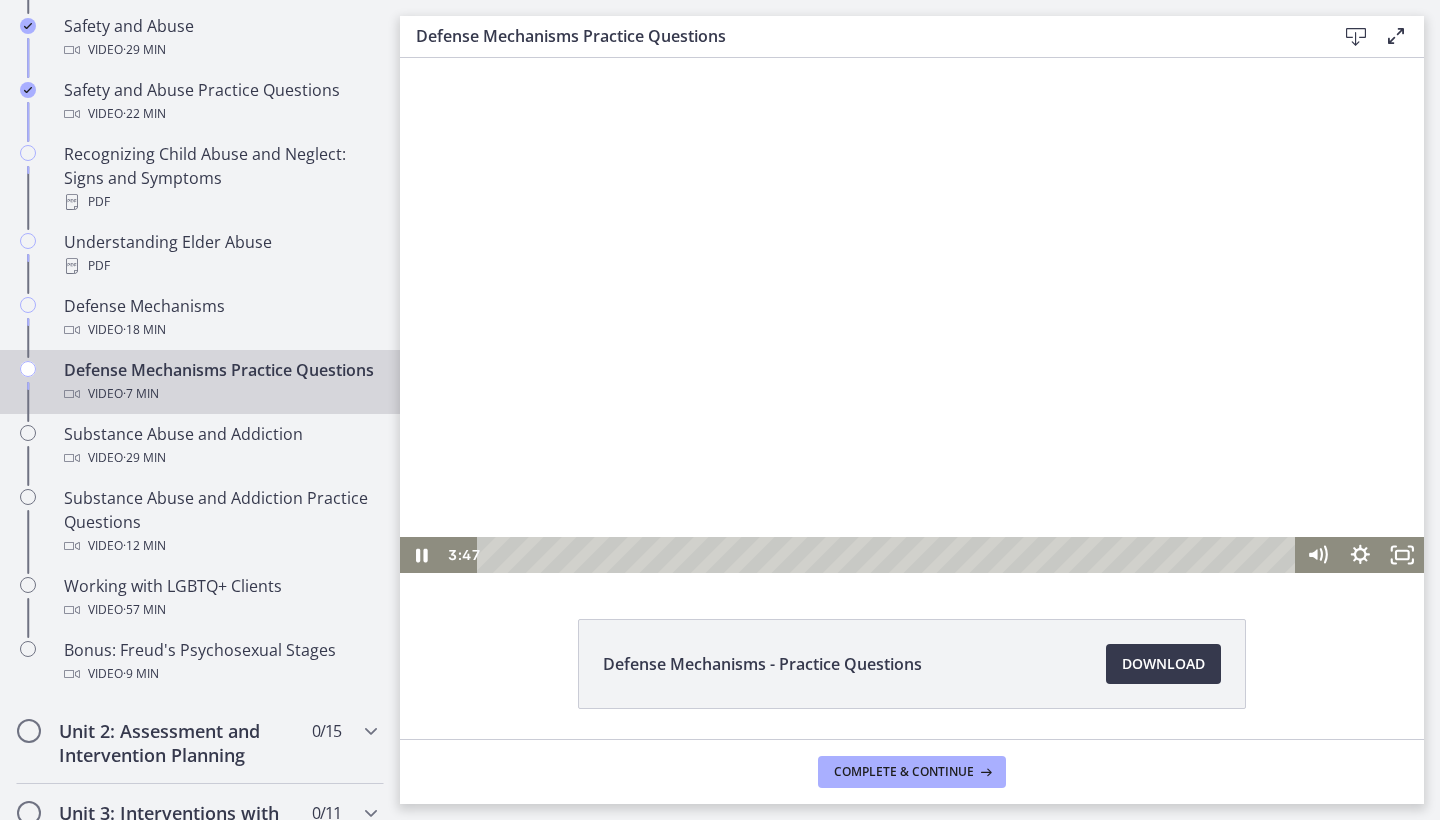 click at bounding box center [912, 315] 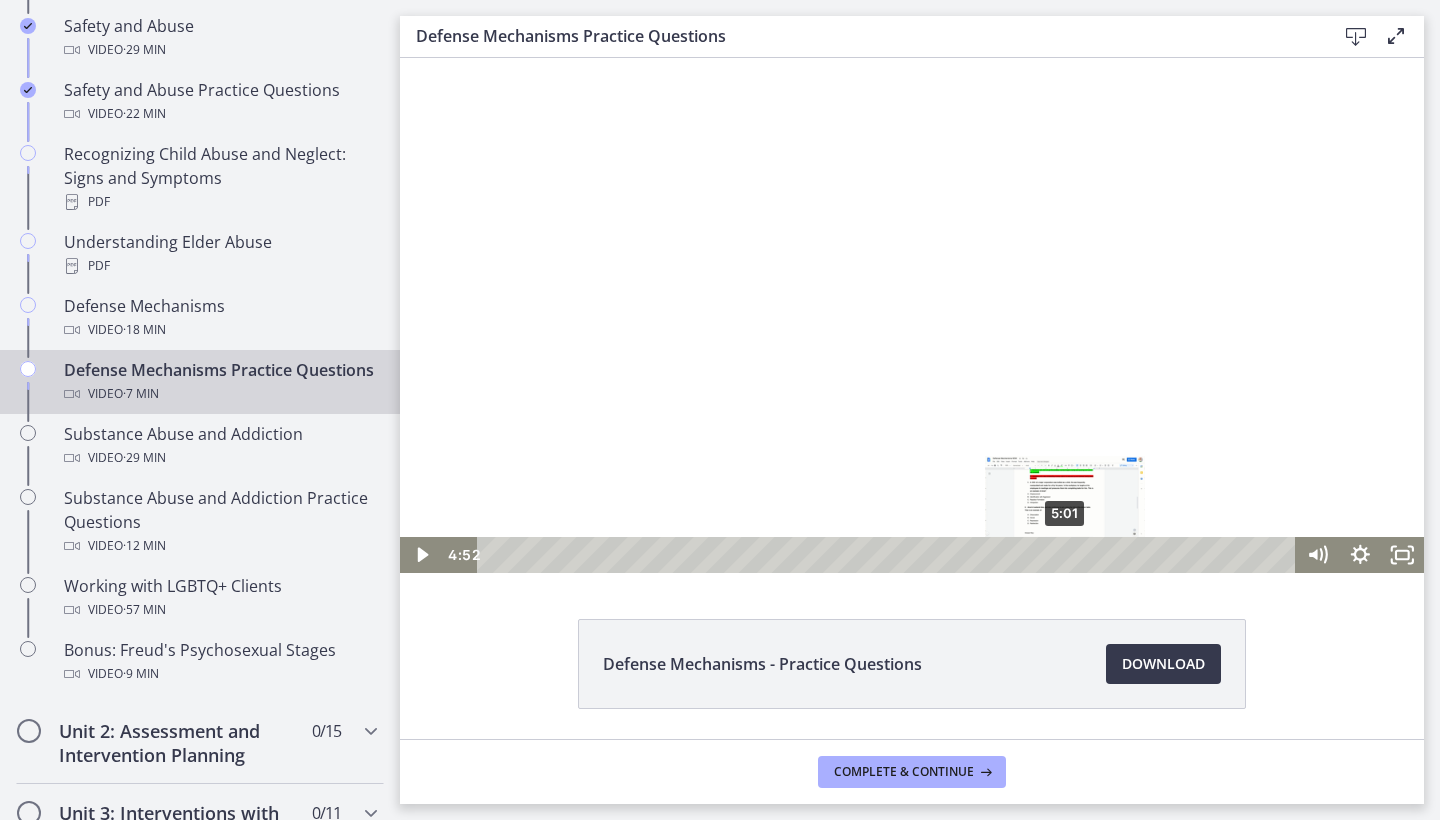 click on "5:01" at bounding box center [889, 555] 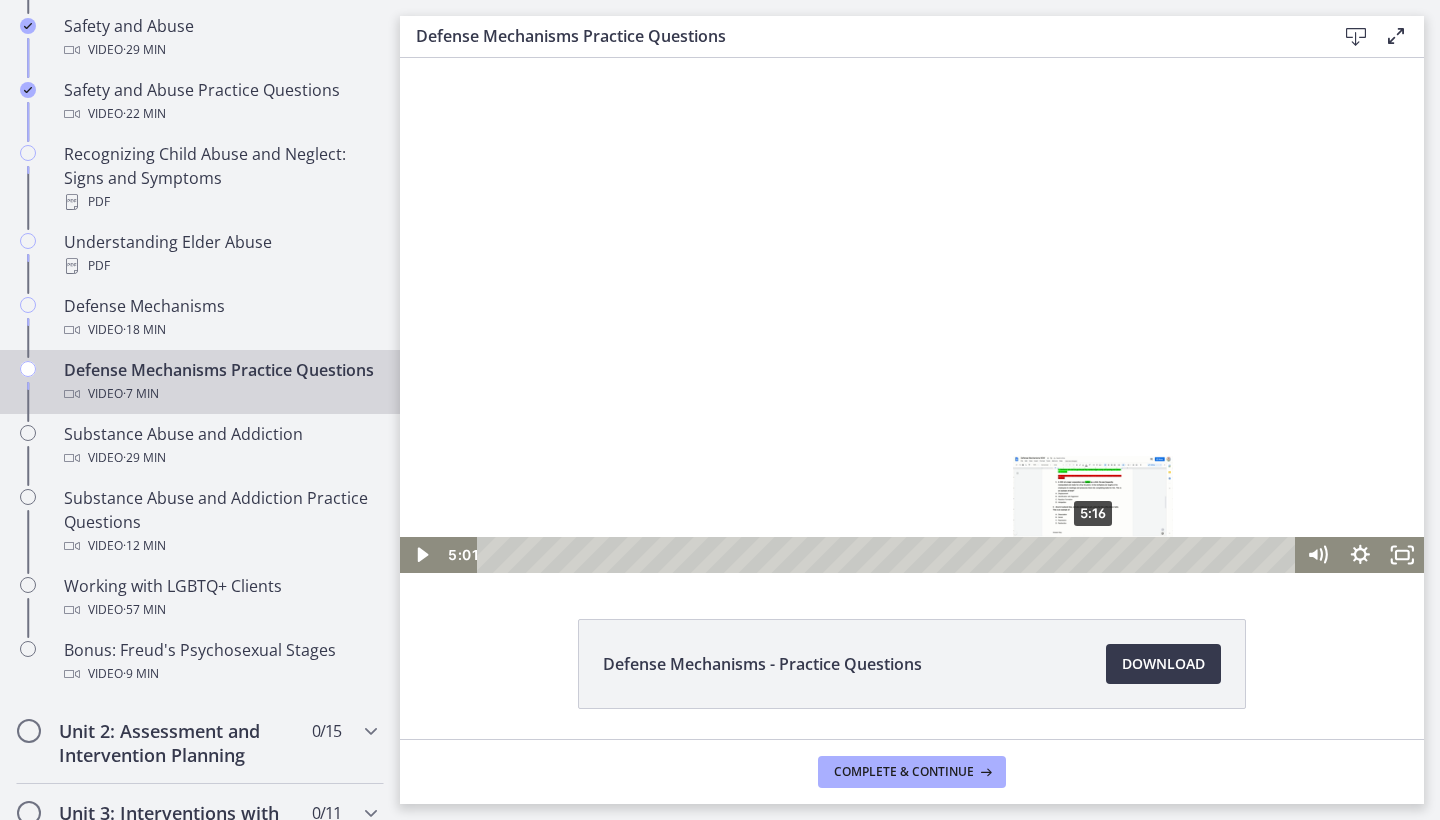 click on "5:16" at bounding box center (889, 555) 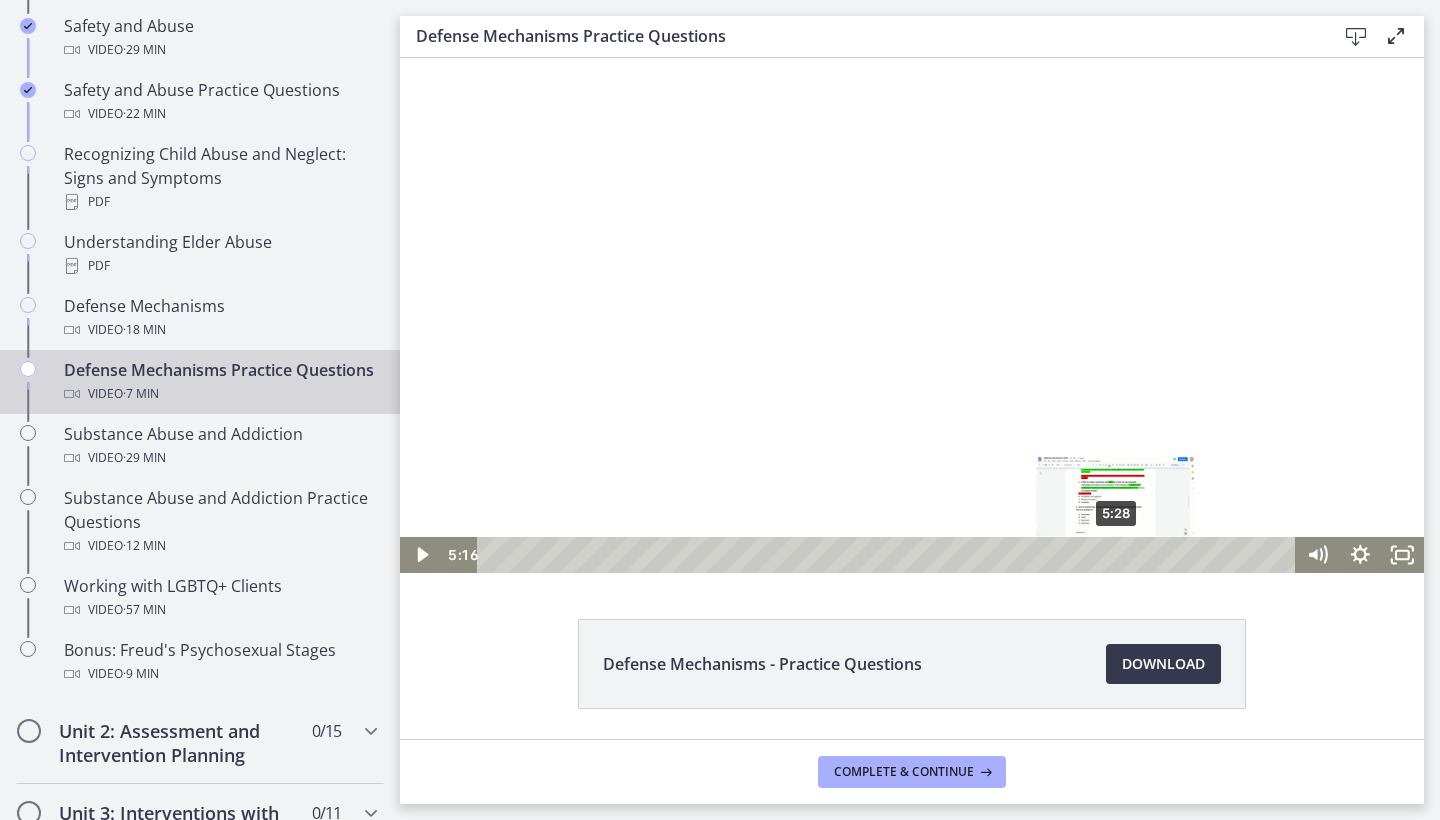 click on "5:28" at bounding box center [889, 555] 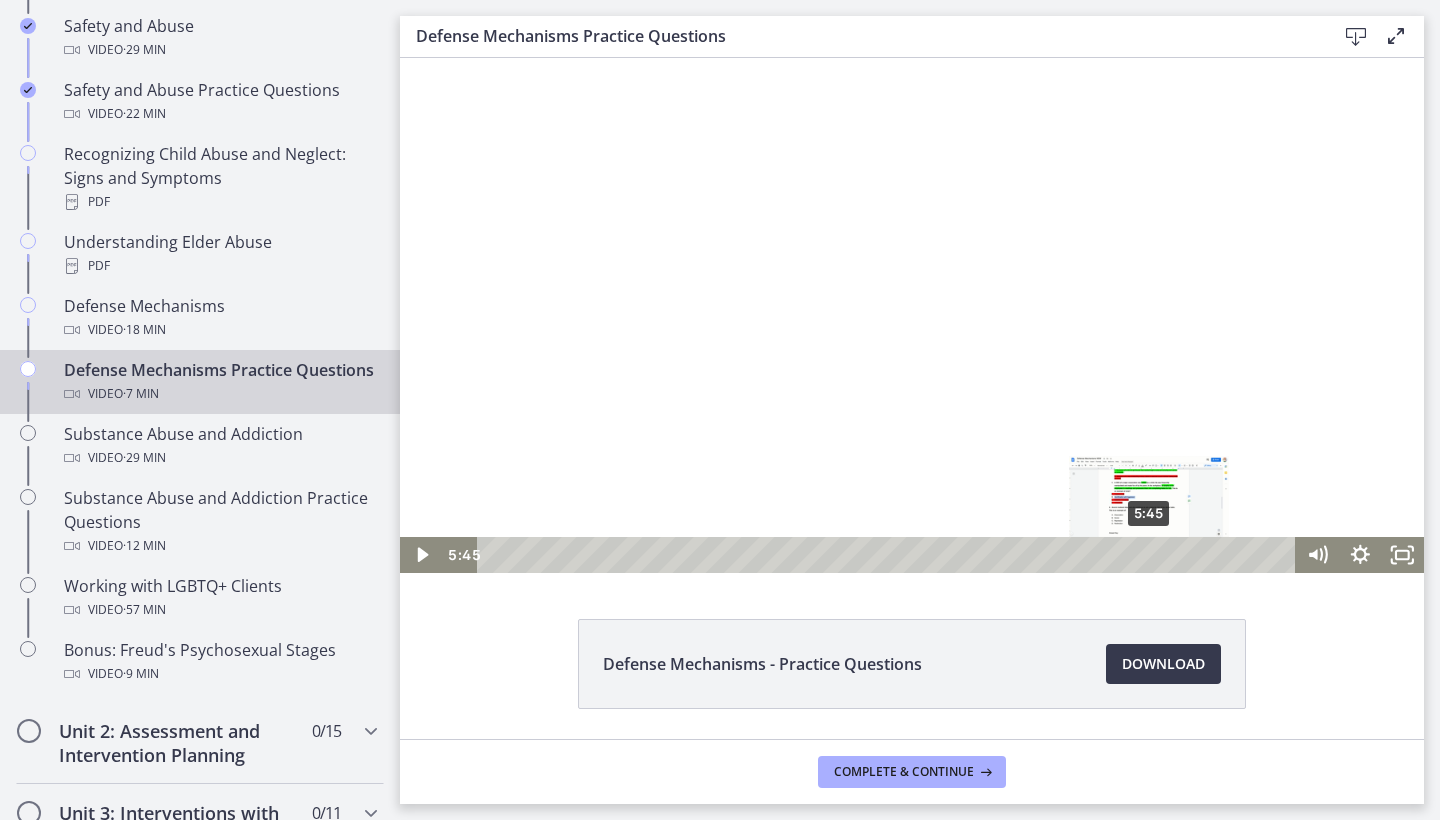 click on "5:45" at bounding box center [889, 555] 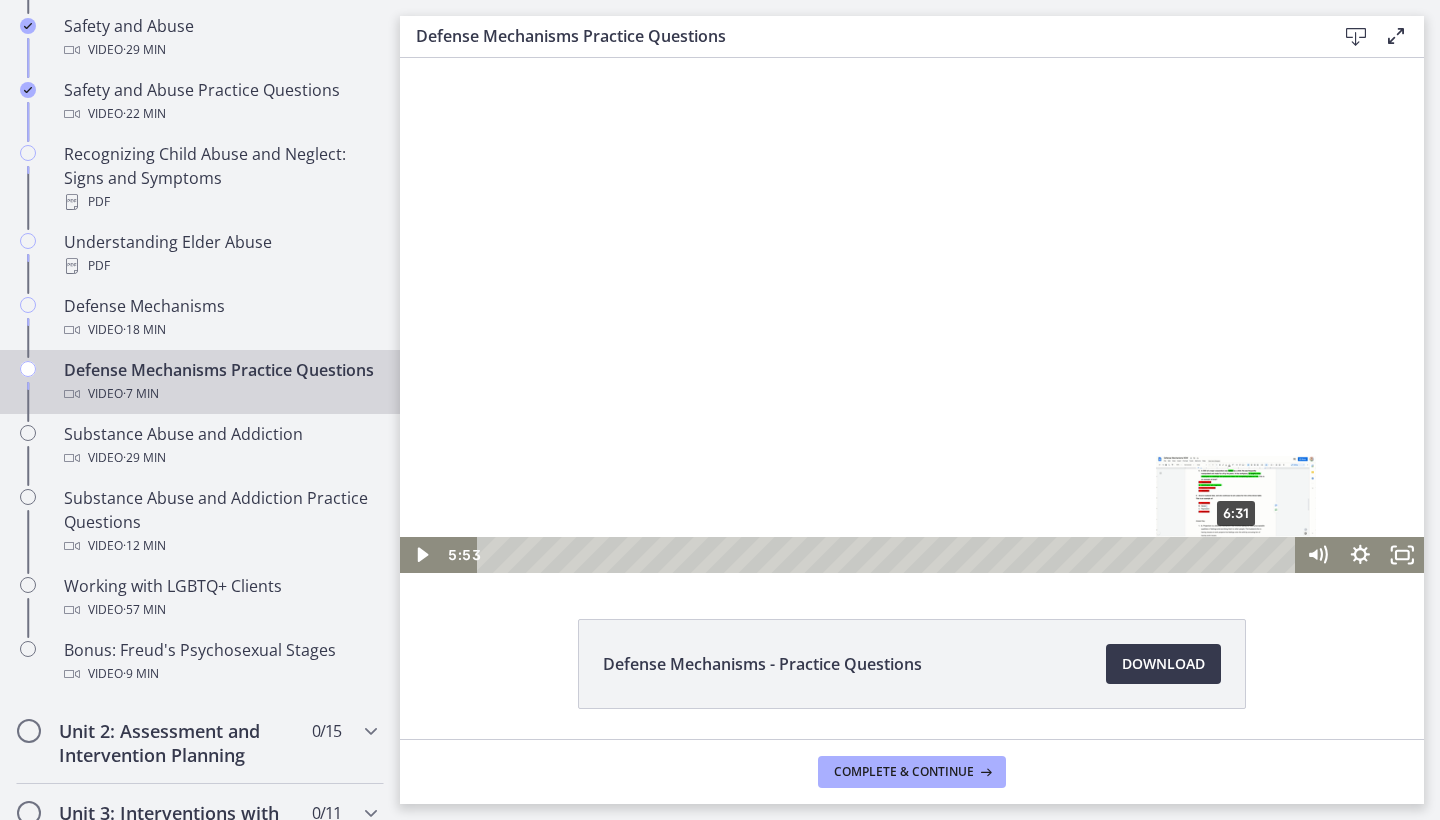 click on "6:31" at bounding box center [889, 555] 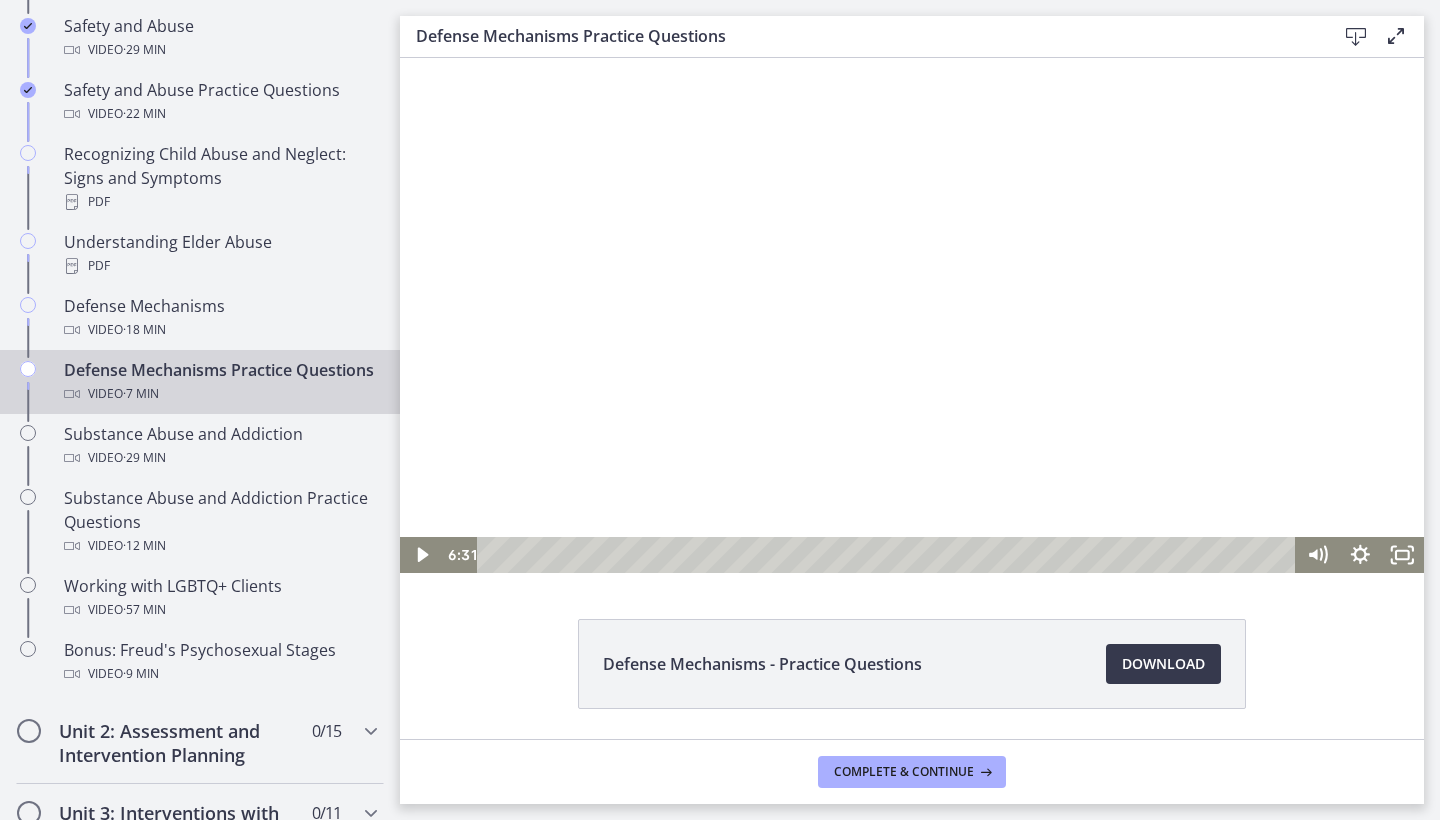click at bounding box center (912, 315) 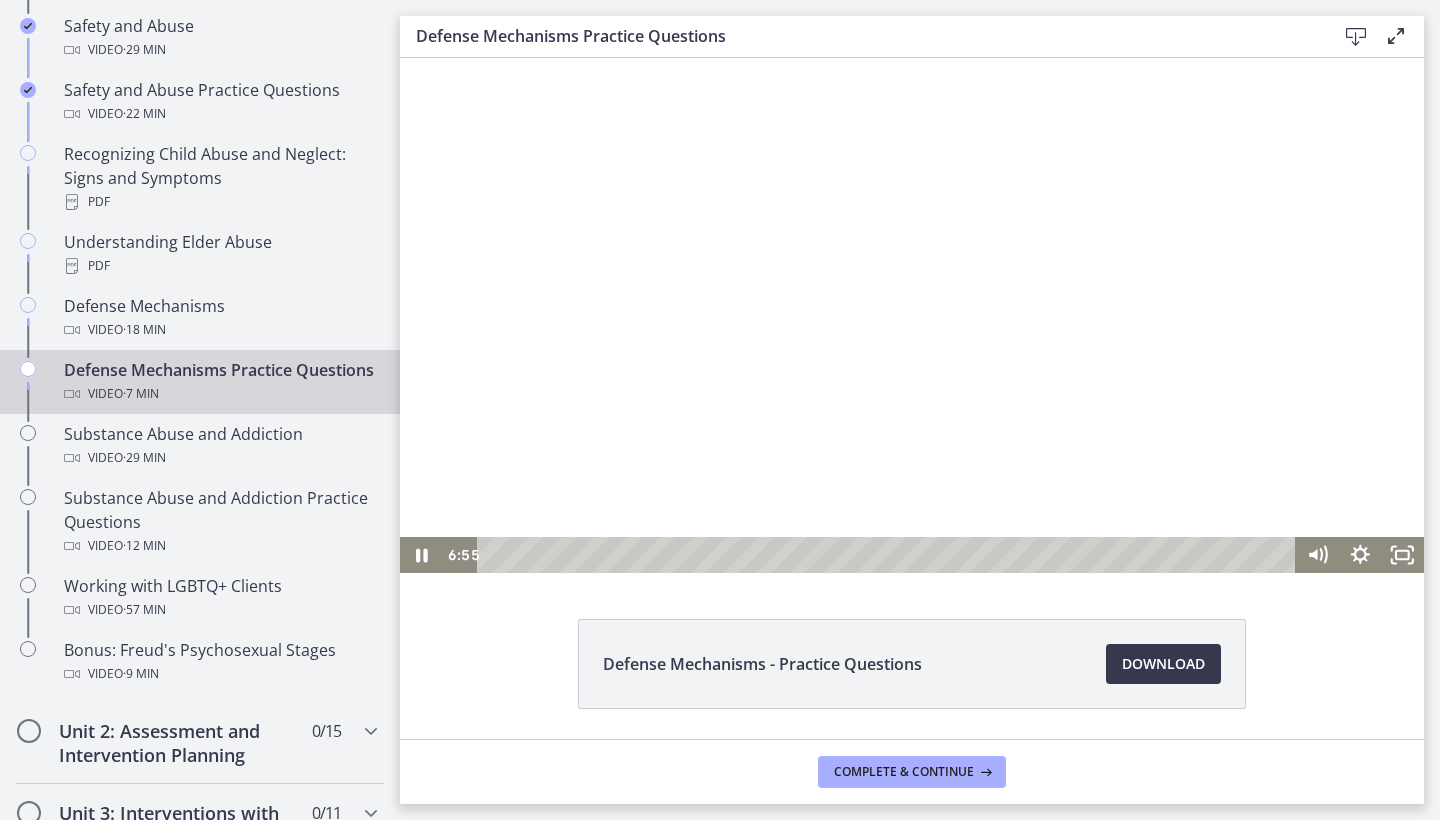 click at bounding box center [912, 315] 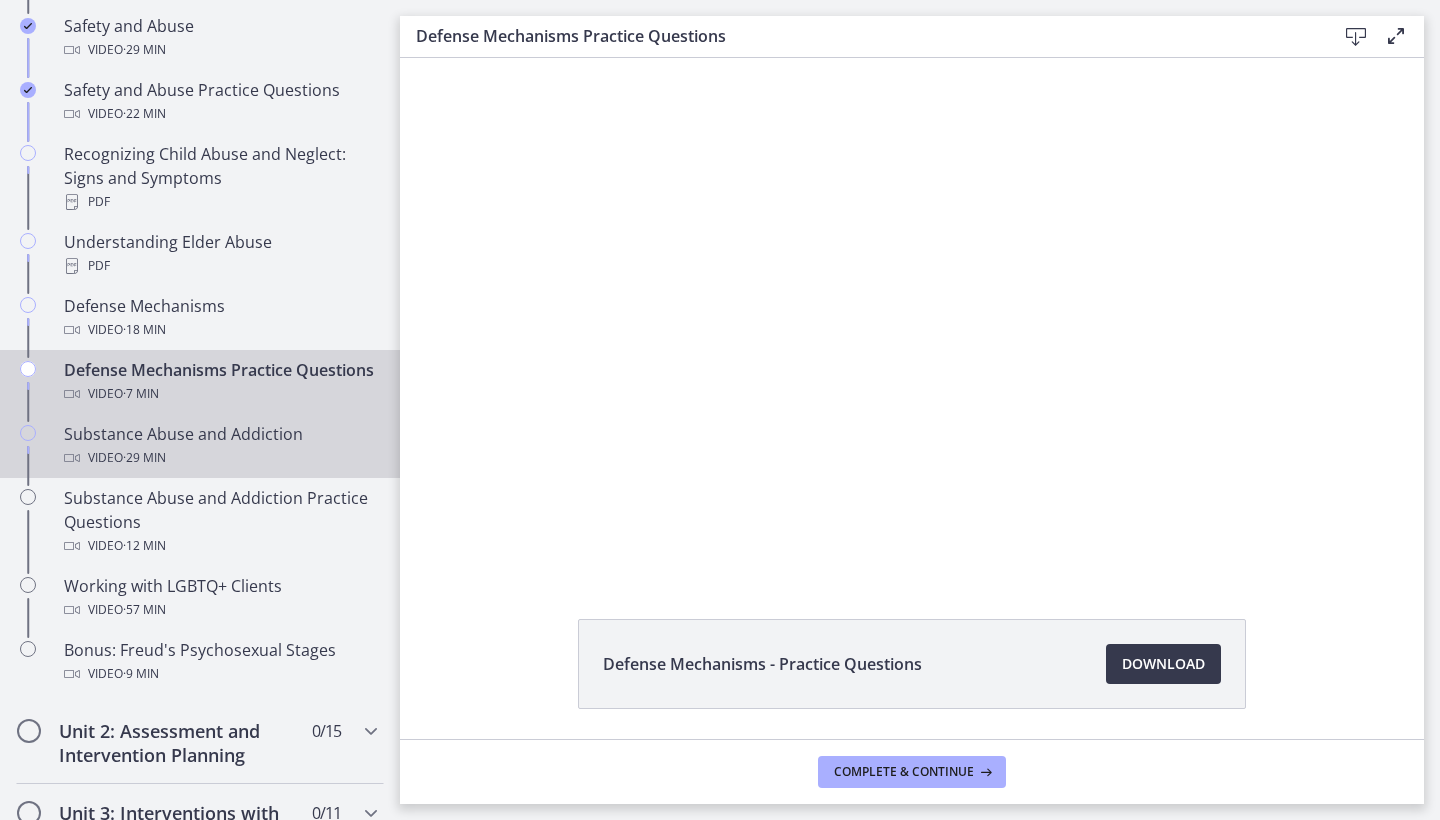 click on "Substance Abuse and Addiction
Video
·  29 min" at bounding box center (220, 446) 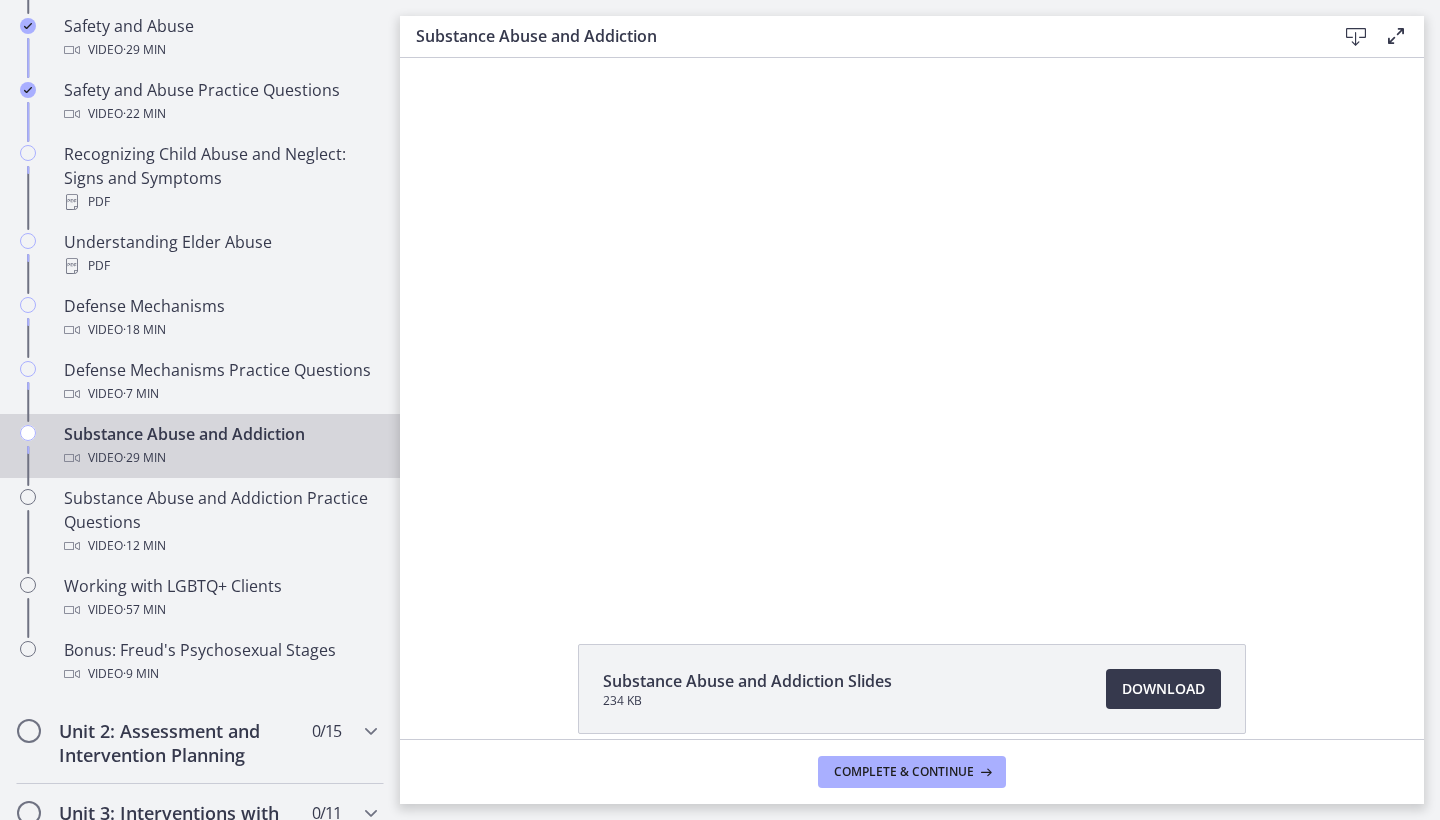 scroll, scrollTop: 0, scrollLeft: 0, axis: both 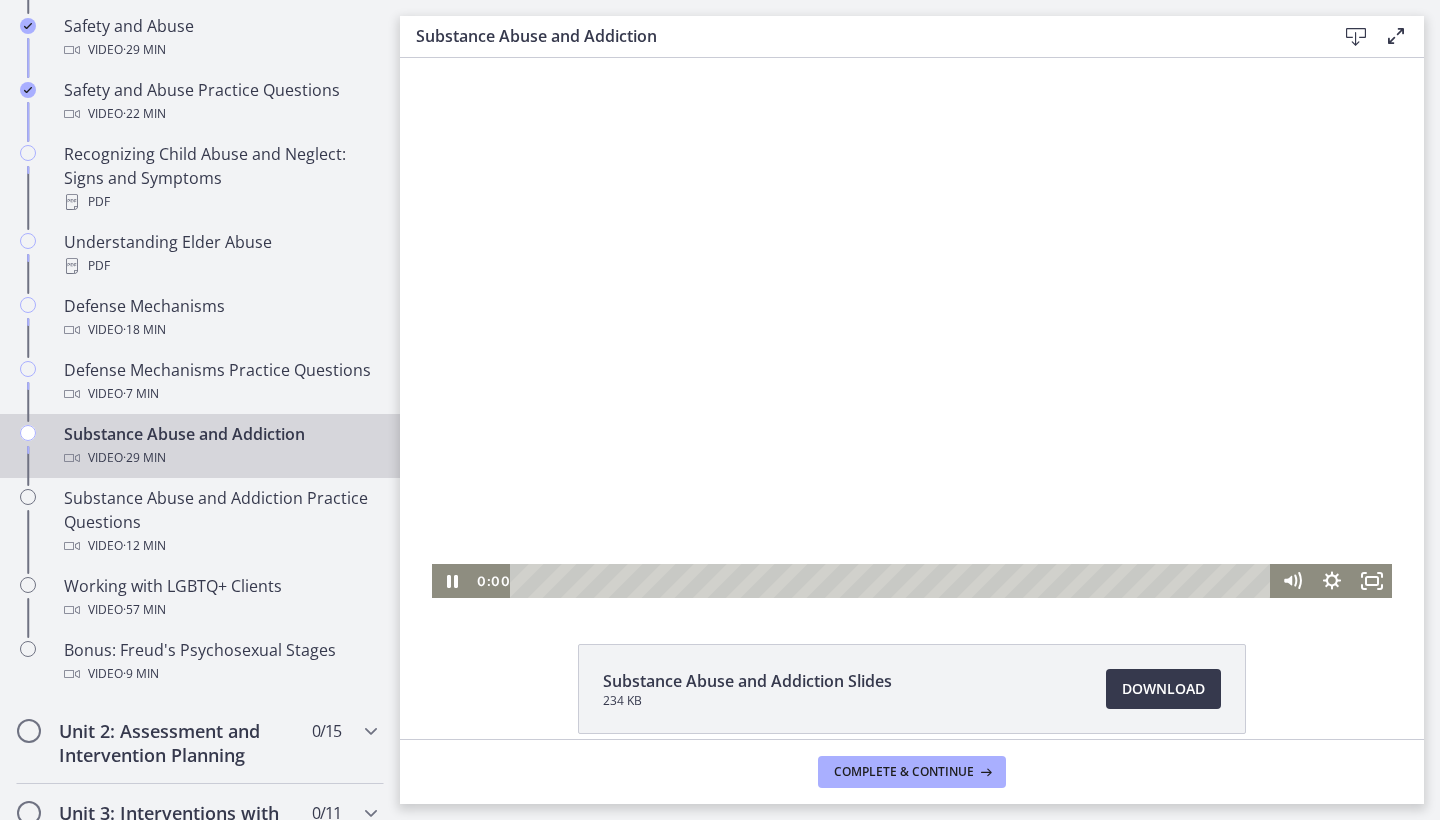 click at bounding box center (912, 328) 